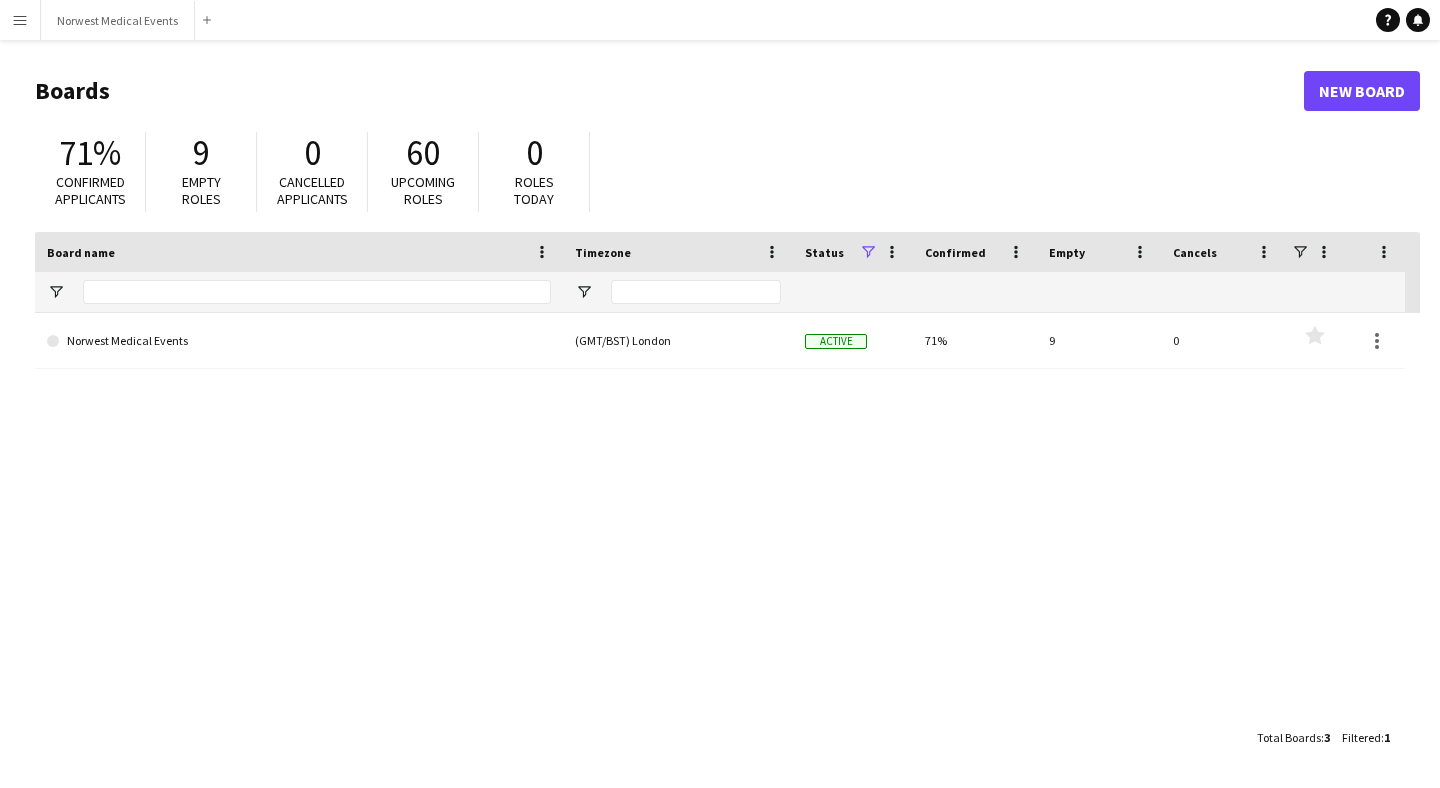 scroll, scrollTop: 0, scrollLeft: 0, axis: both 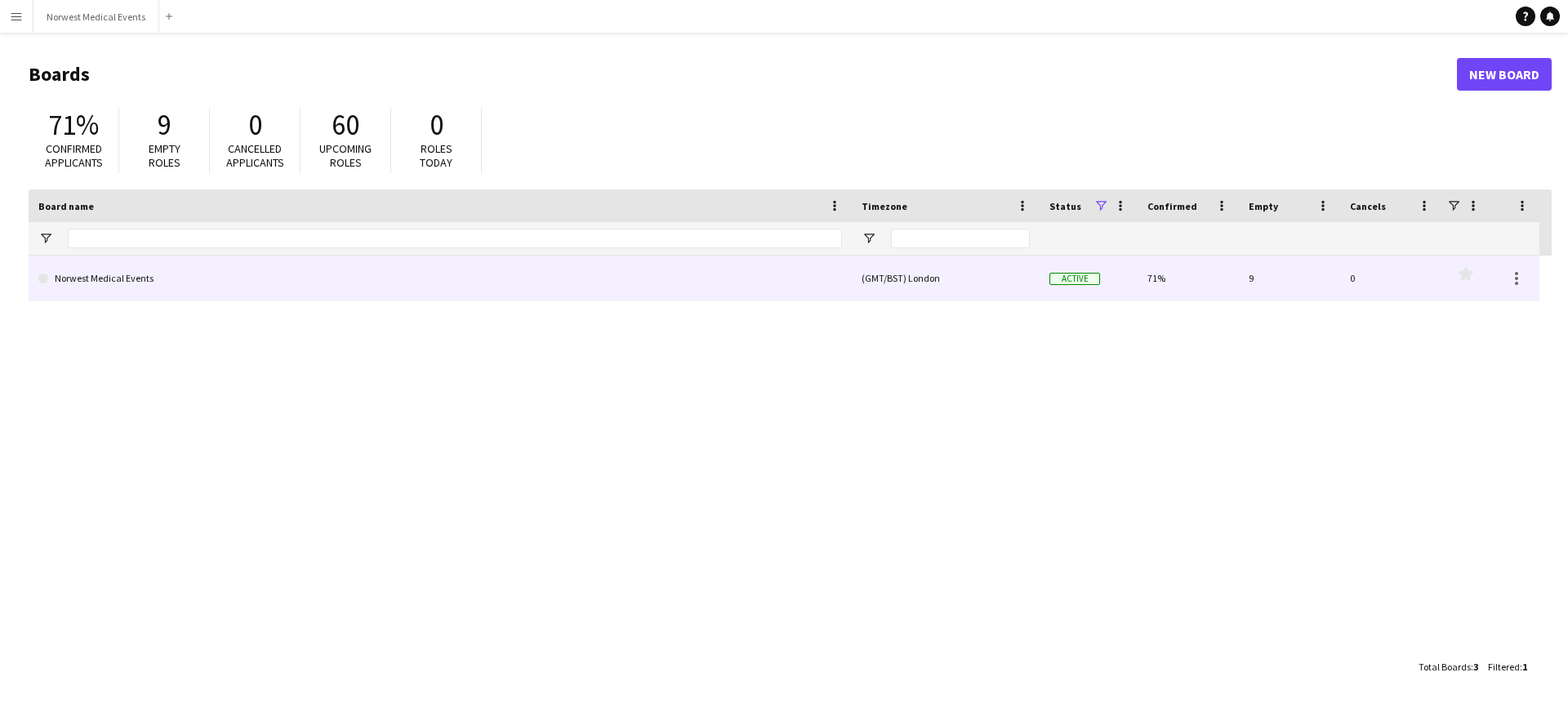 click on "Norwest Medical Events" 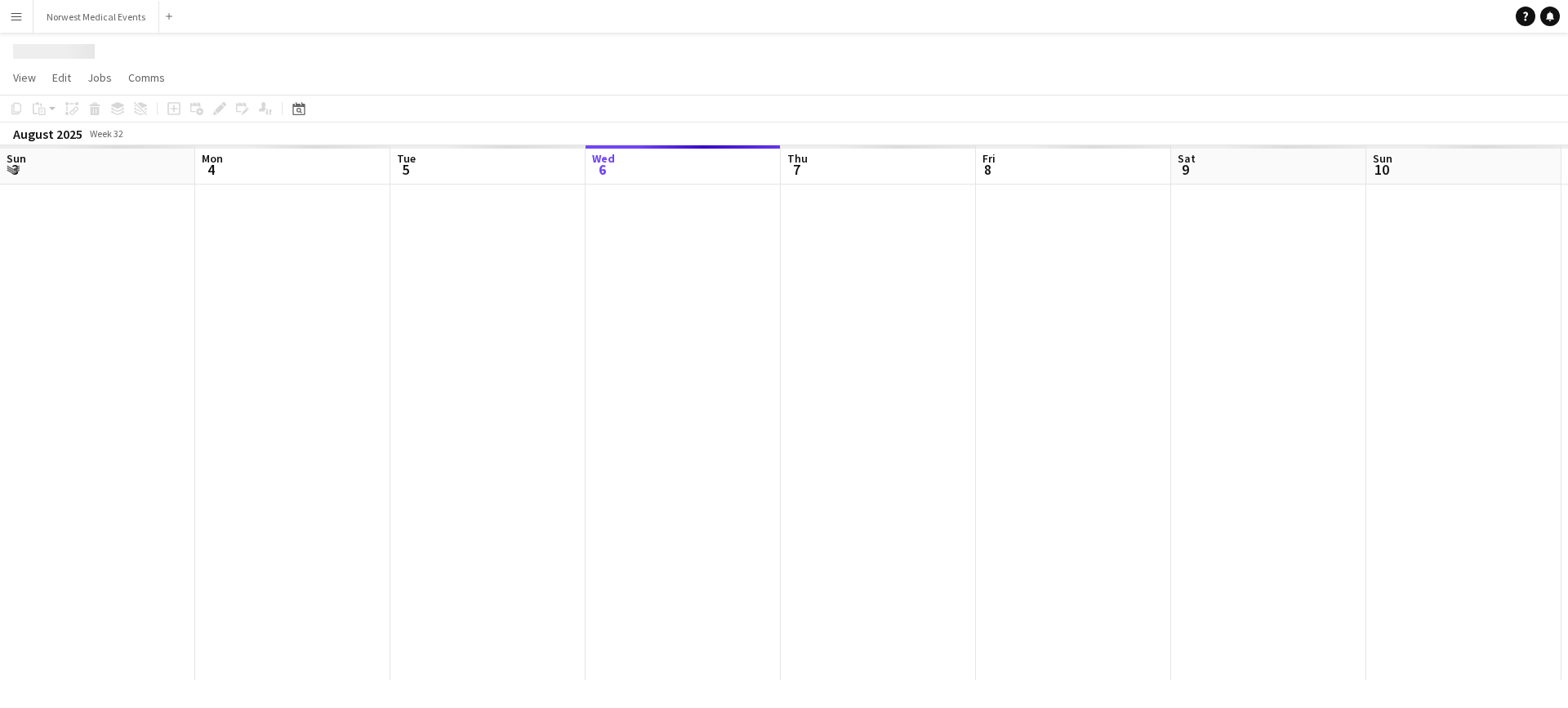 scroll, scrollTop: 0, scrollLeft: 390, axis: horizontal 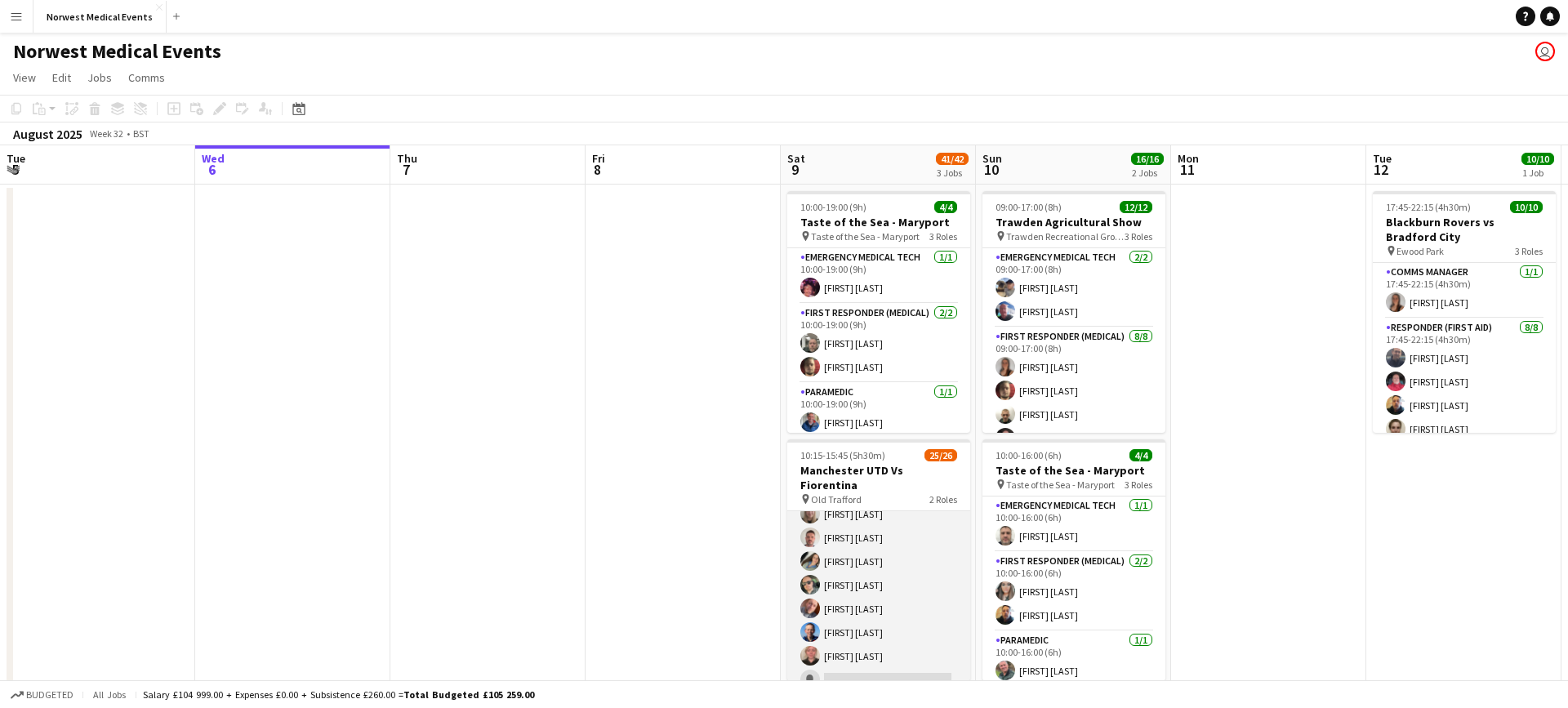 click on "First Responder (Medical)    1A   23/24   10:15-15:45 (5h30m)
[FIRST] [LAST] [FIRST] [LAST] [FIRST] [LAST] [FIRST] [LAST] [FIRST] [LAST] [FIRST] [LAST] [FIRST] [LAST] [FIRST] [LAST] [FIRST] [LAST] [FIRST] [LAST] [FIRST] [LAST] [FIRST] [LAST] [FIRST] [LAST] [FIRST] [LAST] [FIRST] [LAST] [FIRST] [LAST] [FIRST] [LAST] [FIRST] [LAST] [FIRST] [LAST]
single-neutral-actions" at bounding box center [879, 395] 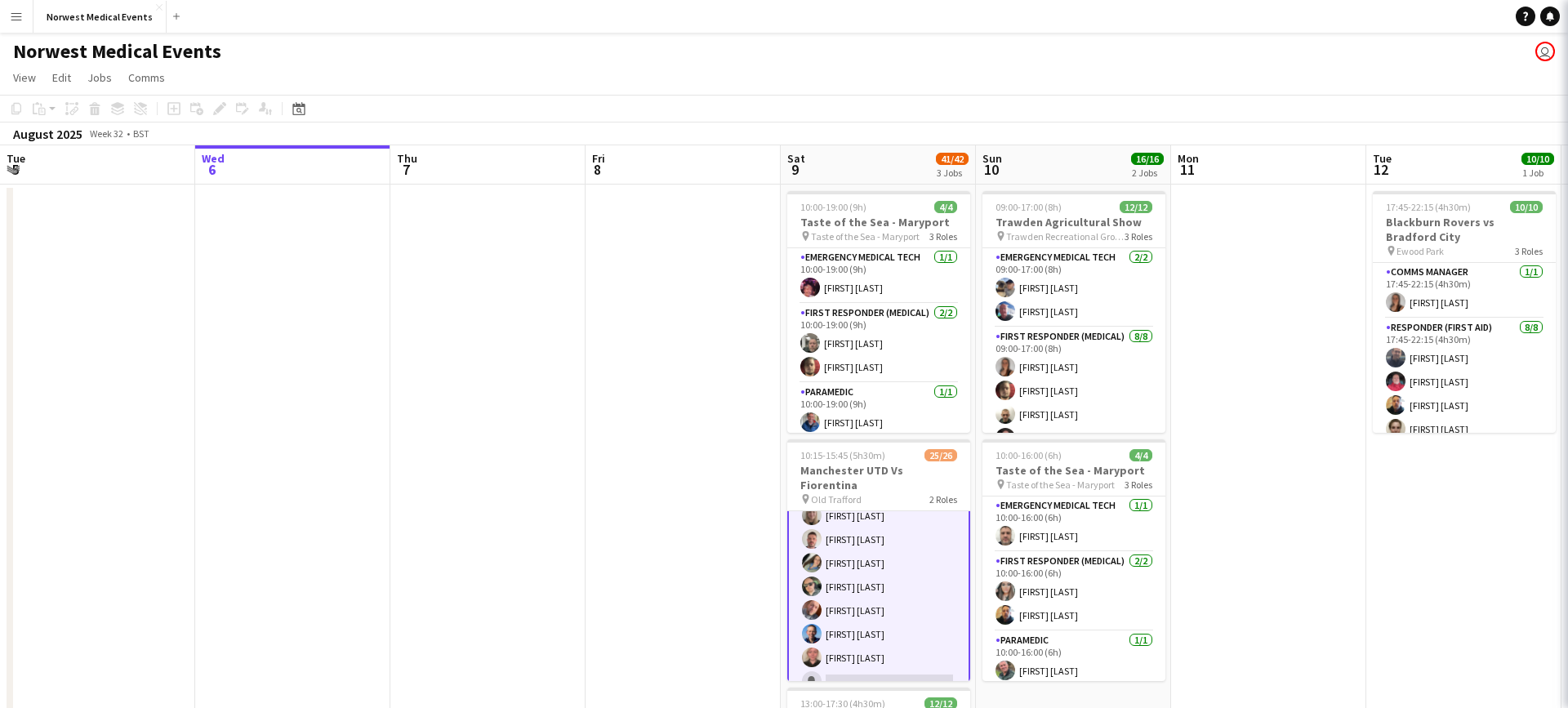 scroll, scrollTop: 496, scrollLeft: 0, axis: vertical 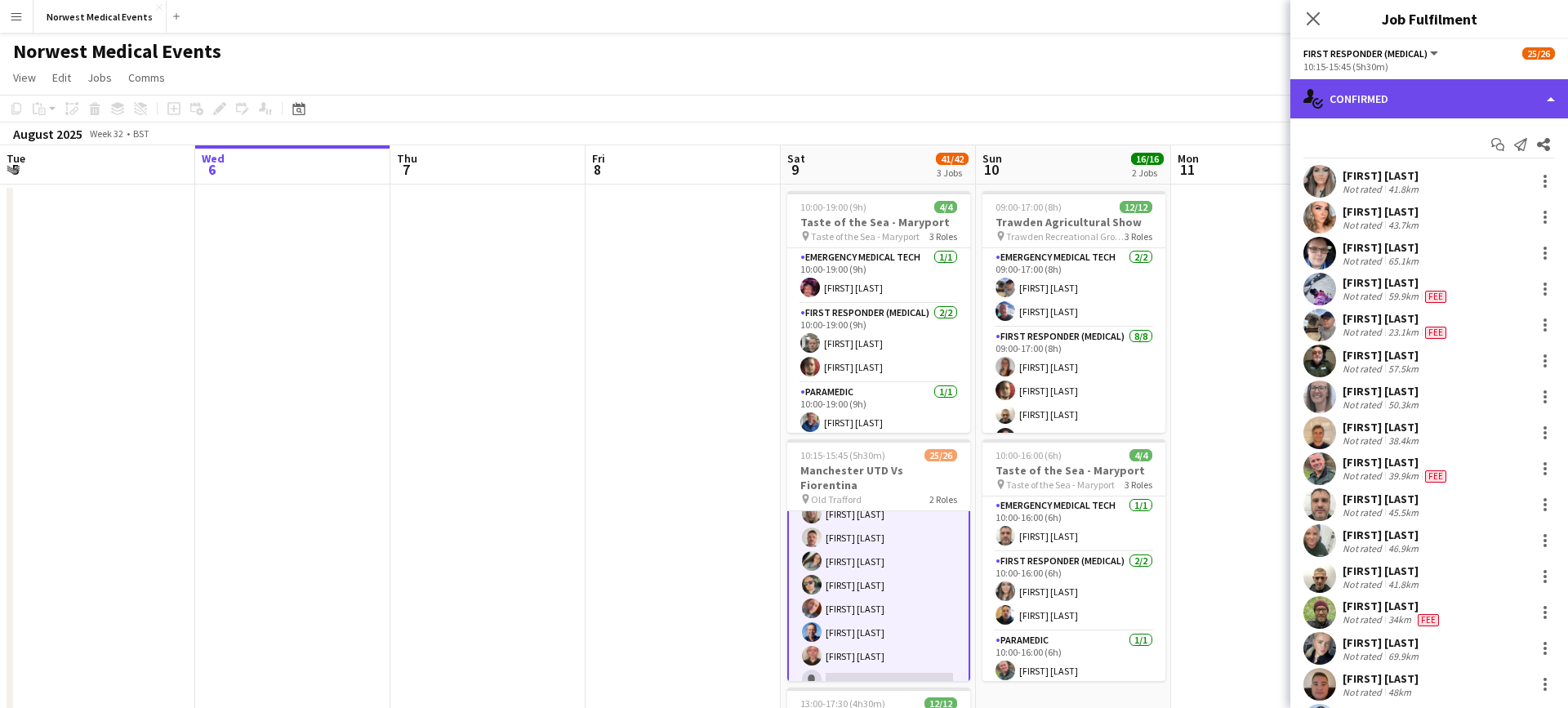 click on "single-neutral-actions-check-2
Confirmed" 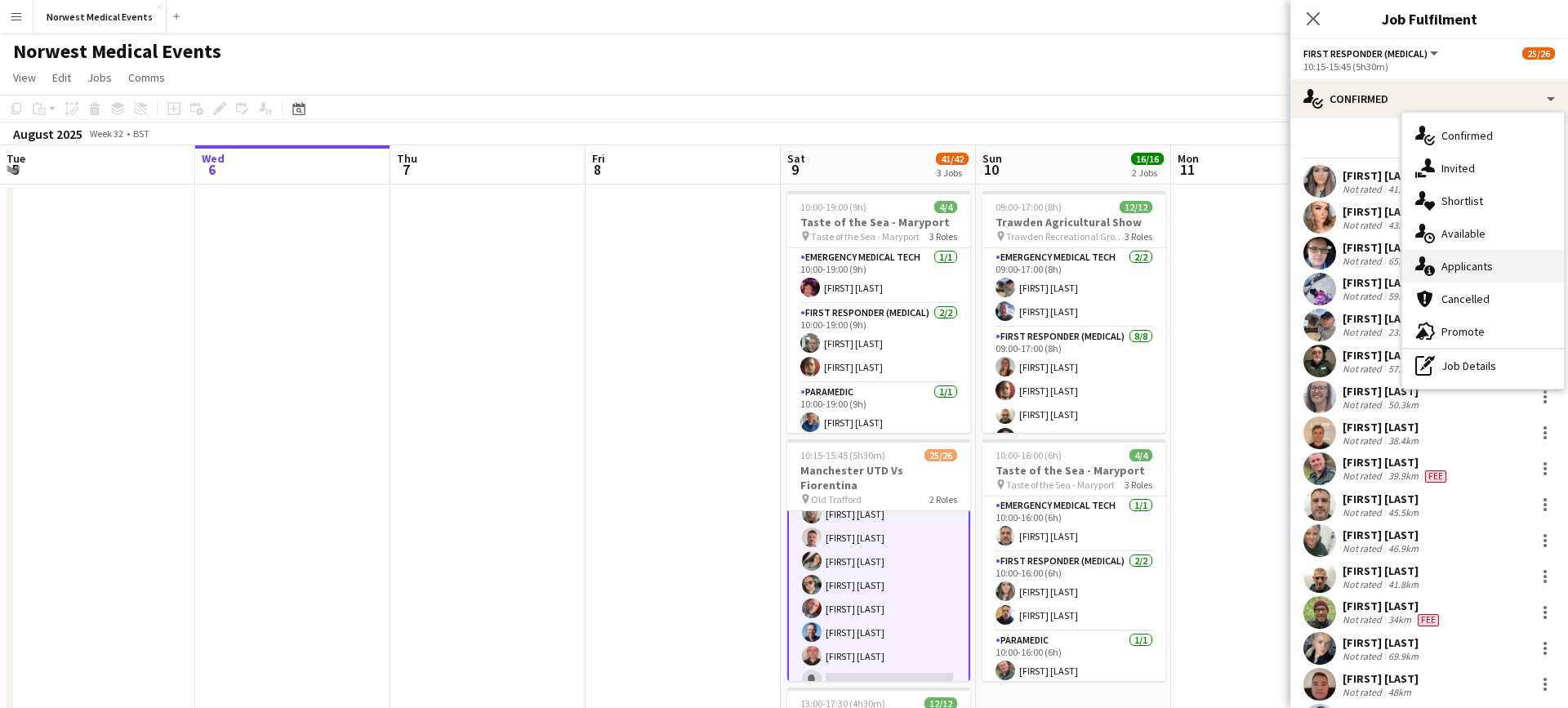 click on "single-neutral-actions-information
Applicants" at bounding box center (1483, 266) 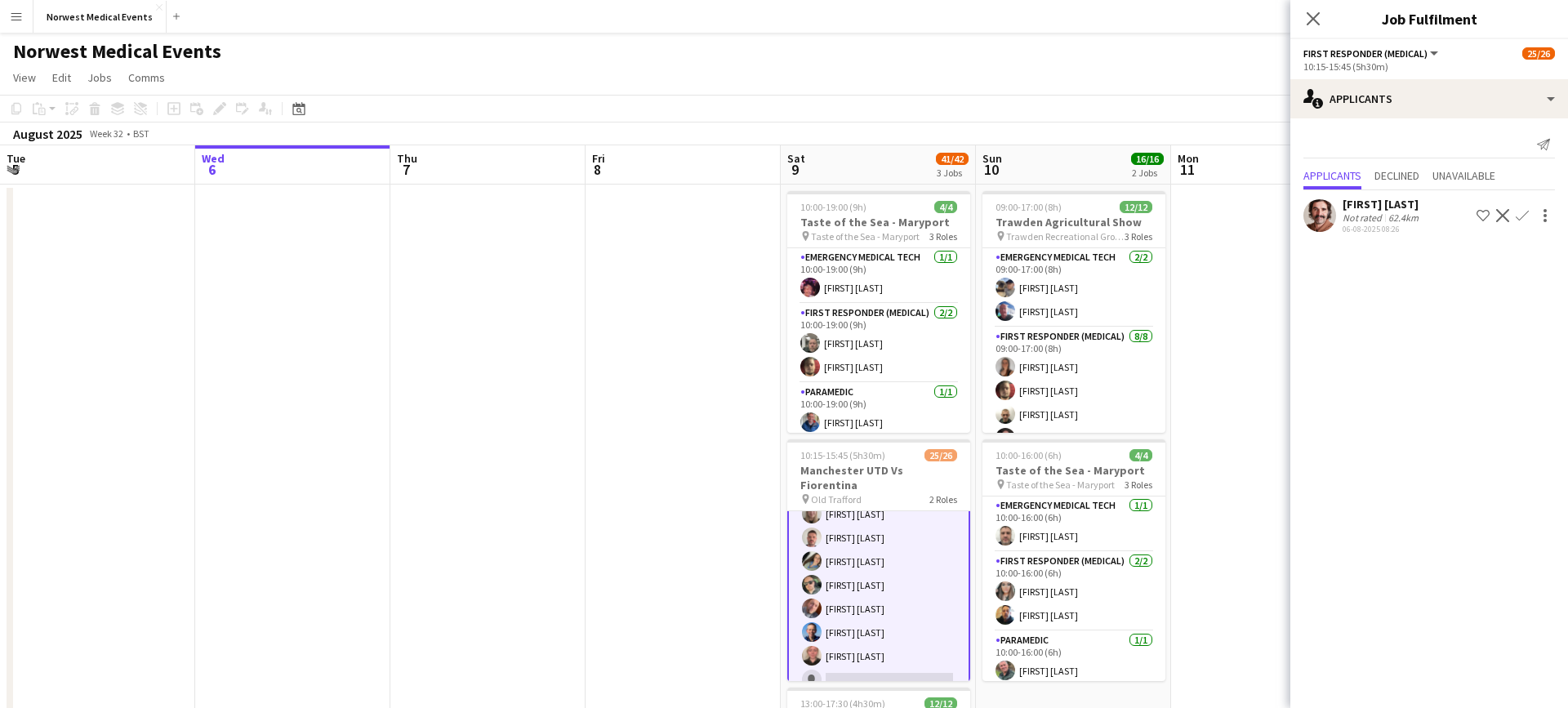 click on "Confirm" 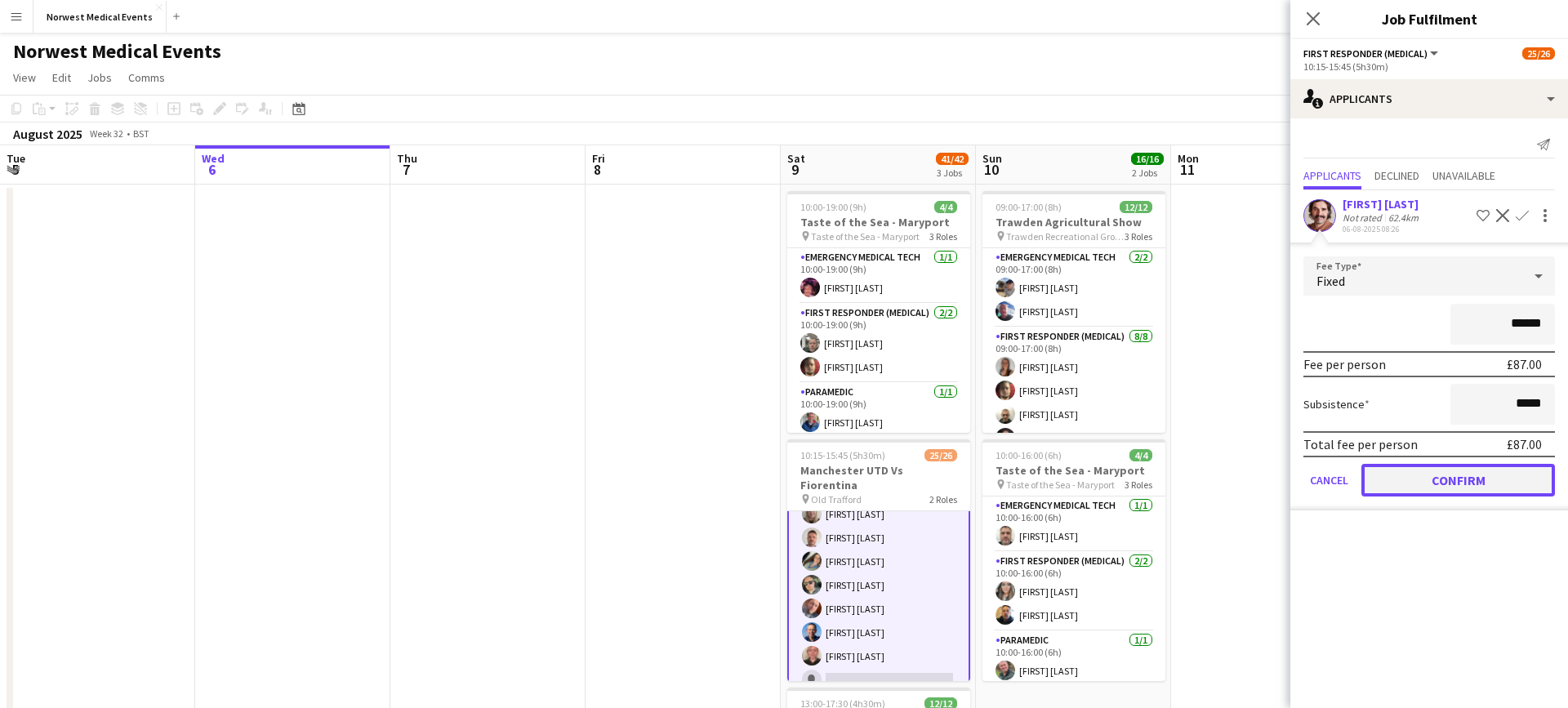 click on "Confirm" 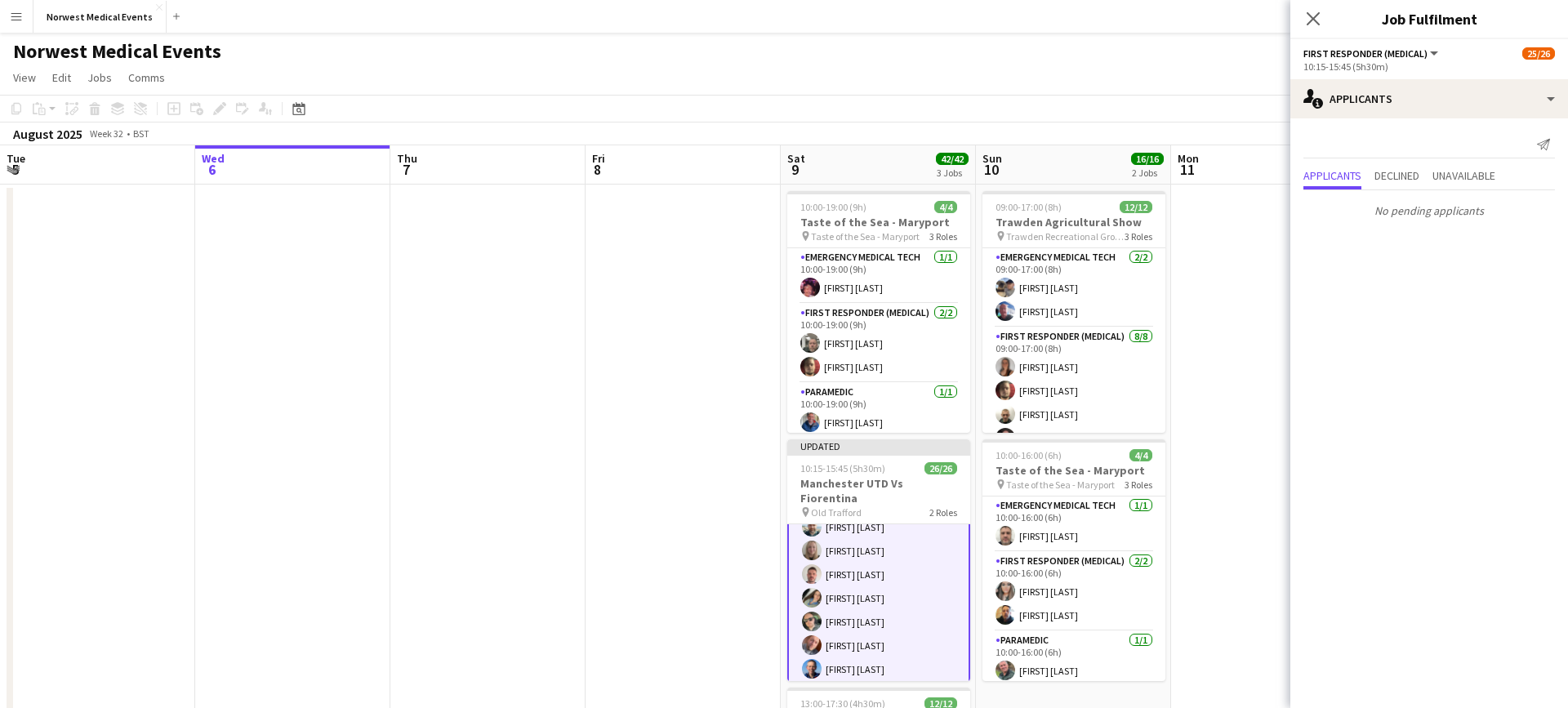click on "Close pop-in" 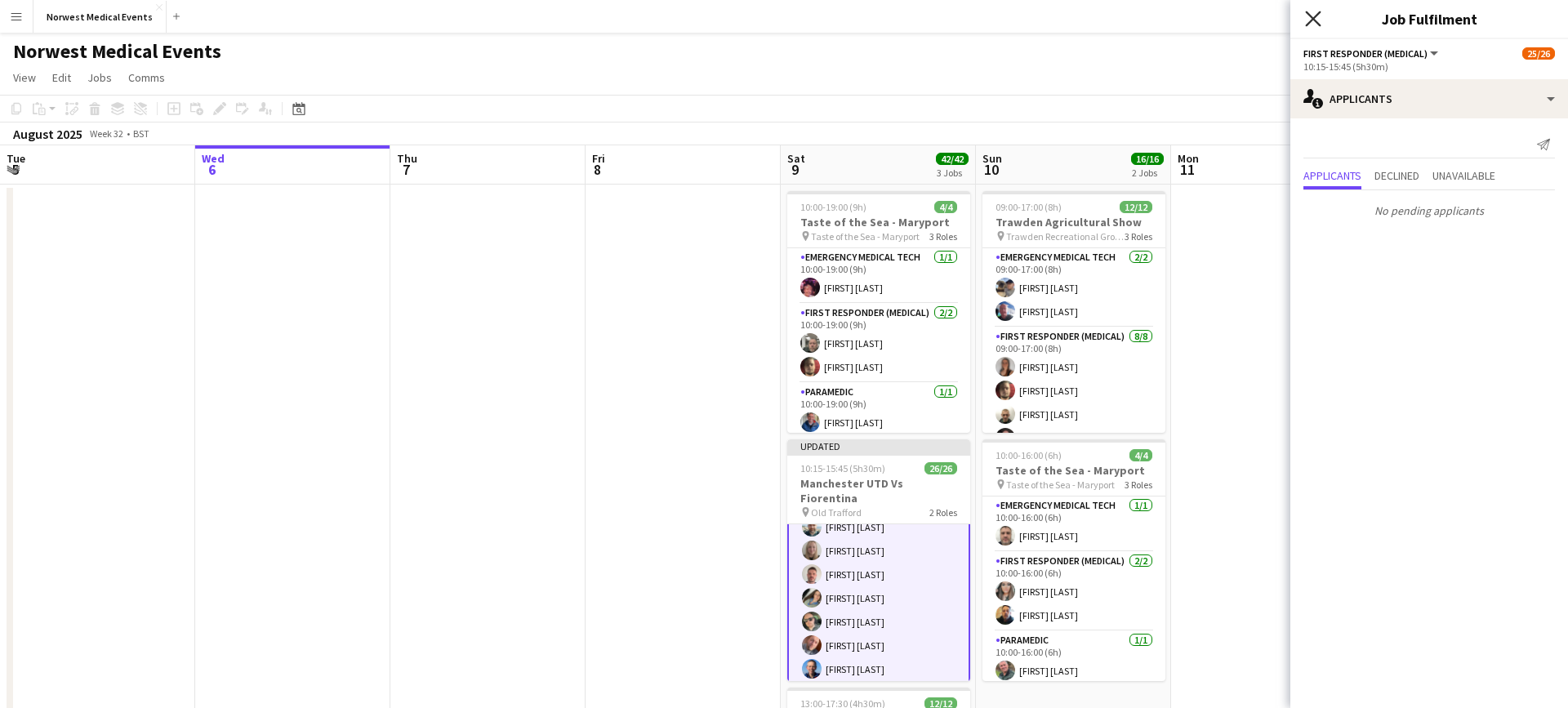 click 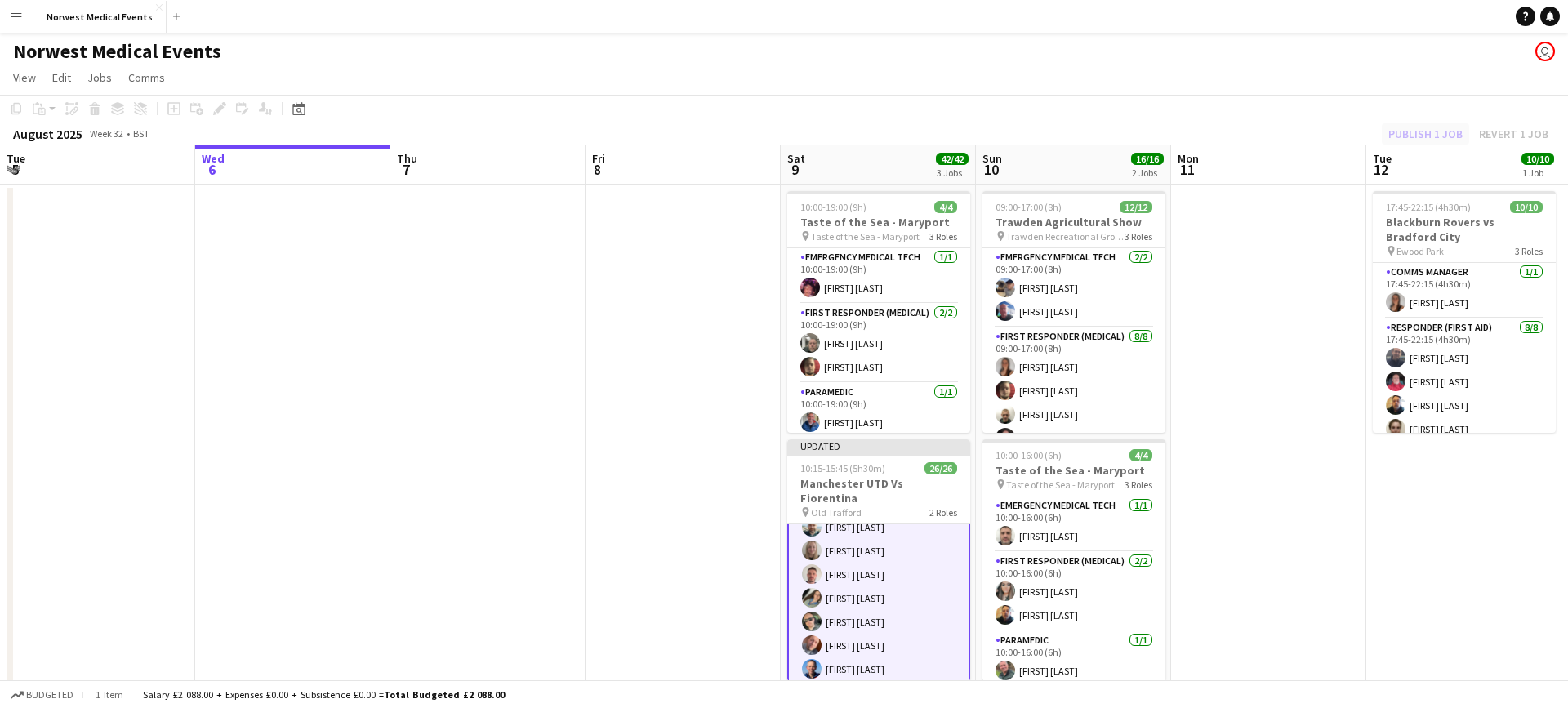 click on "Publish 1 job   Revert 1 job" 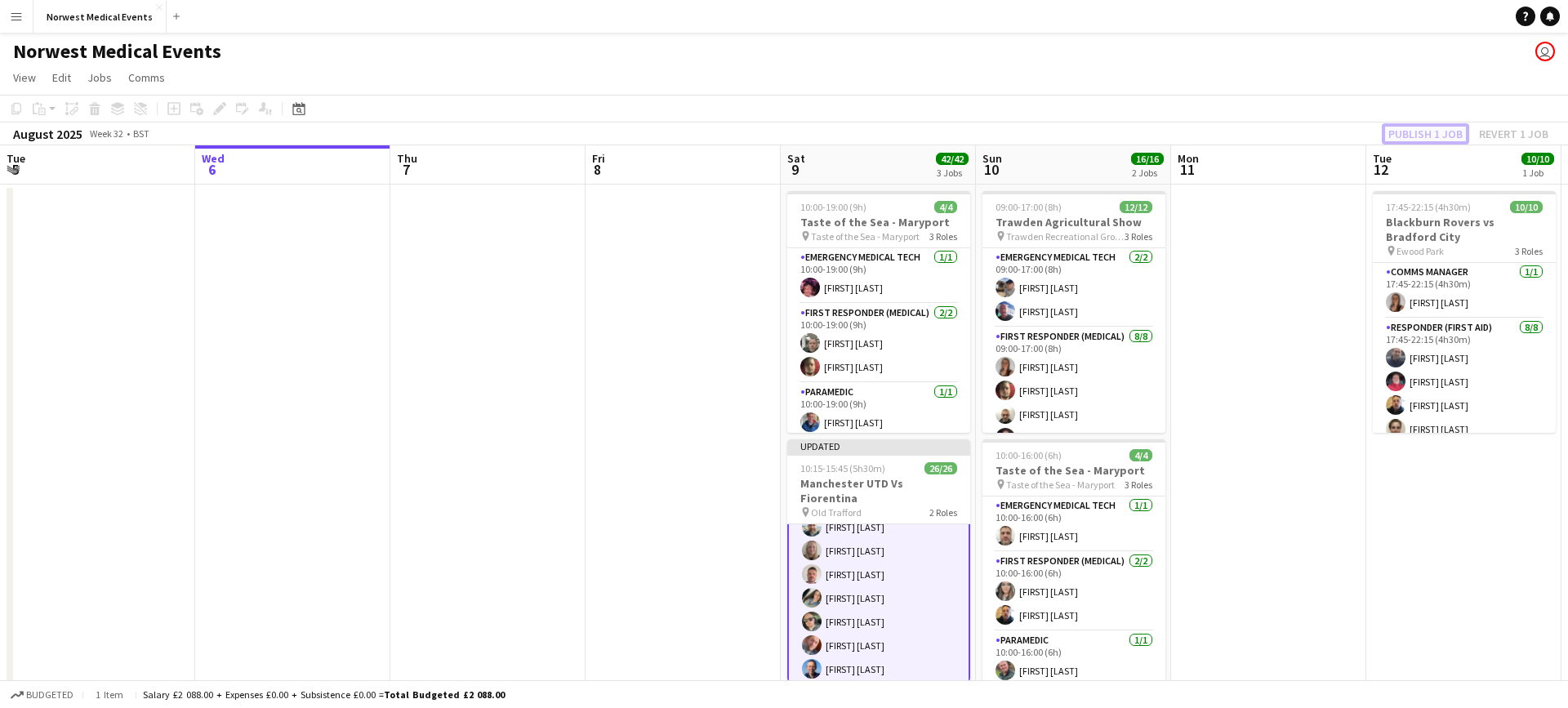 scroll, scrollTop: 495, scrollLeft: 0, axis: vertical 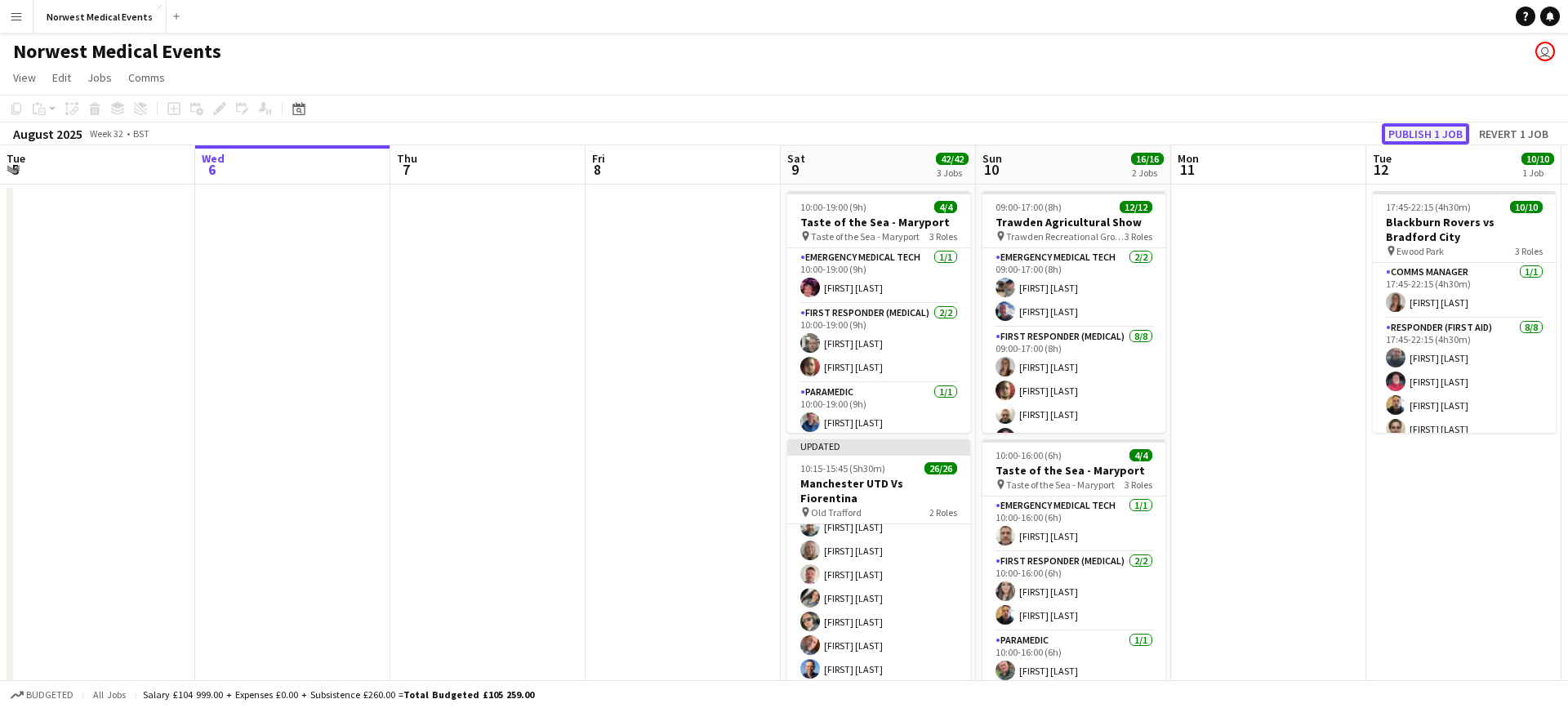 click on "Publish 1 job" 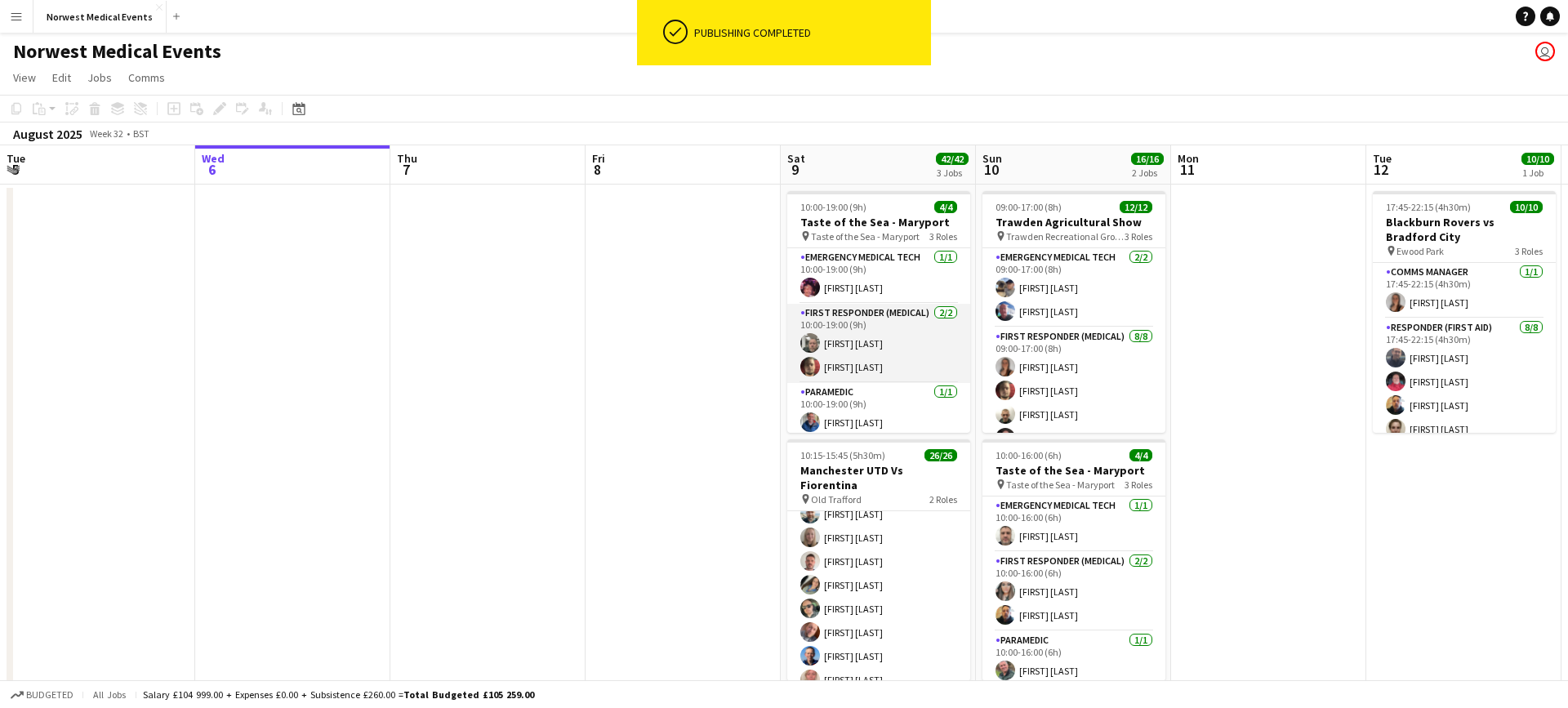 scroll, scrollTop: 6, scrollLeft: 0, axis: vertical 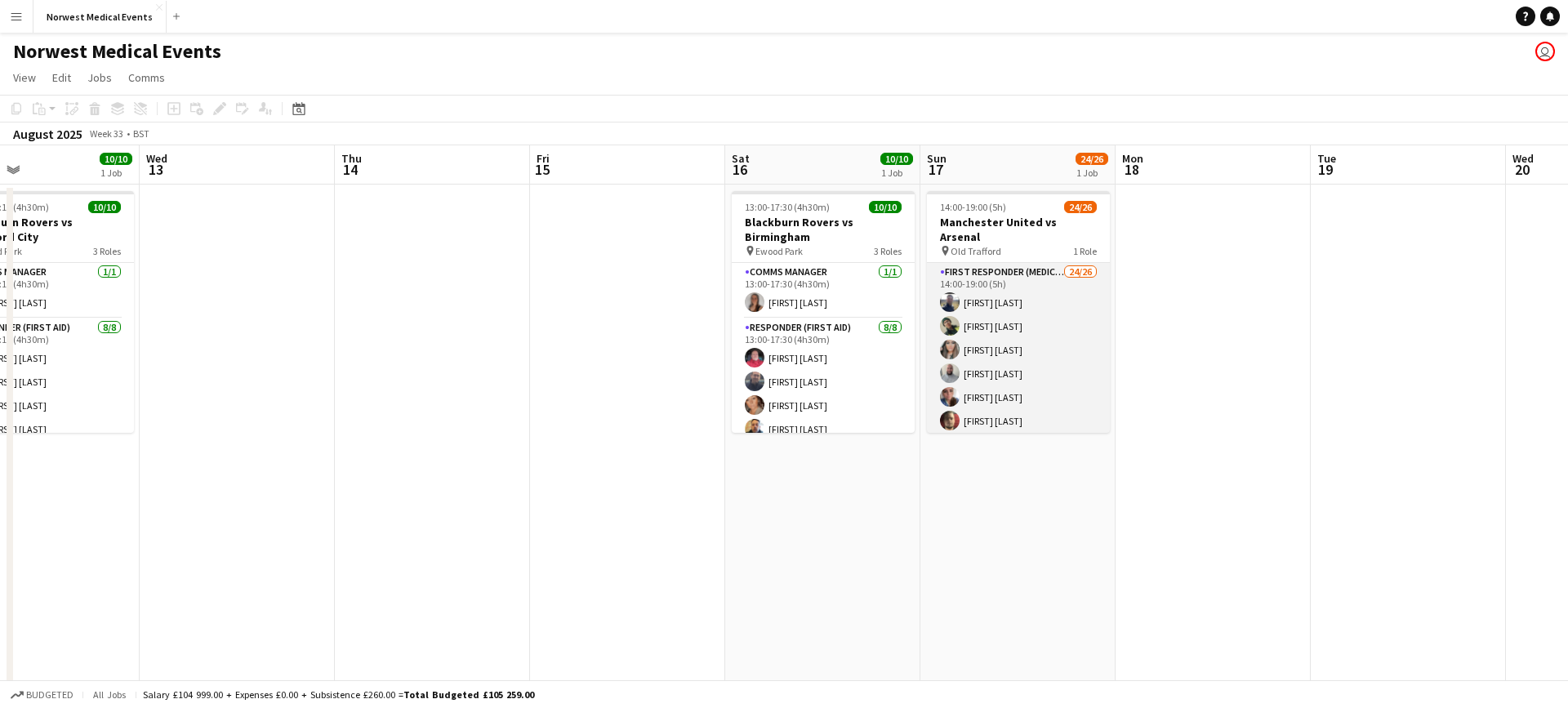 click on "First Responder (Medical)    24/26   14:00-19:00 (5h)
[FIRST] [LAST] [FIRST] [LAST] [FIRST] [LAST] [FIRST] [LAST] [FIRST] [LAST] [FIRST] [LAST] [FIRST] [LAST] [FIRST] [LAST] [FIRST] [LAST] [FIRST] [LAST] [FIRST] [LAST] [FIRST] [LAST] [FIRST] [LAST] [FIRST] [LAST] [FIRST] [LAST] [FIRST] [LAST] [FIRST] [LAST] [FIRST] [LAST] [FIRST] [LAST]
single-neutral-actions
single-neutral-actions" at bounding box center [1018, 586] 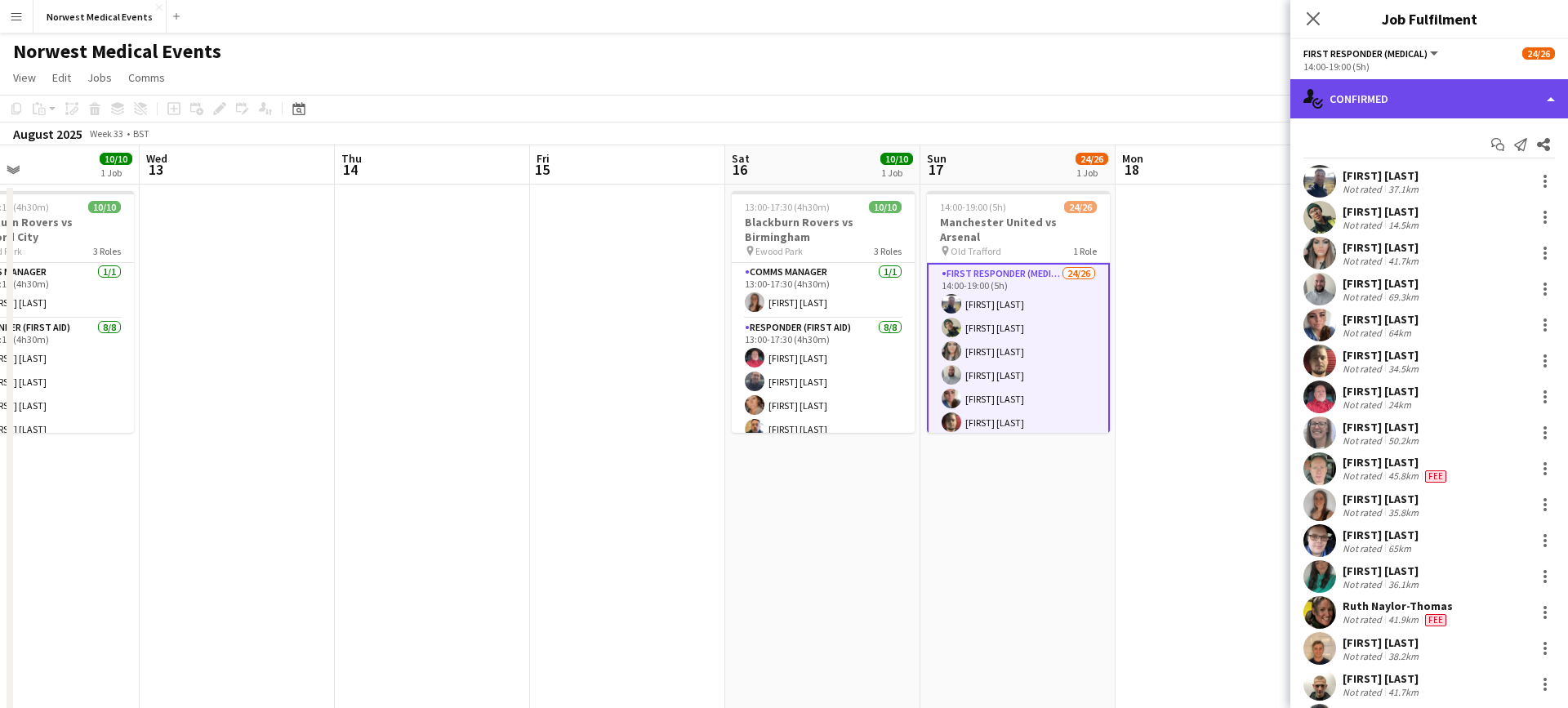 click on "single-neutral-actions-check-2
Confirmed" 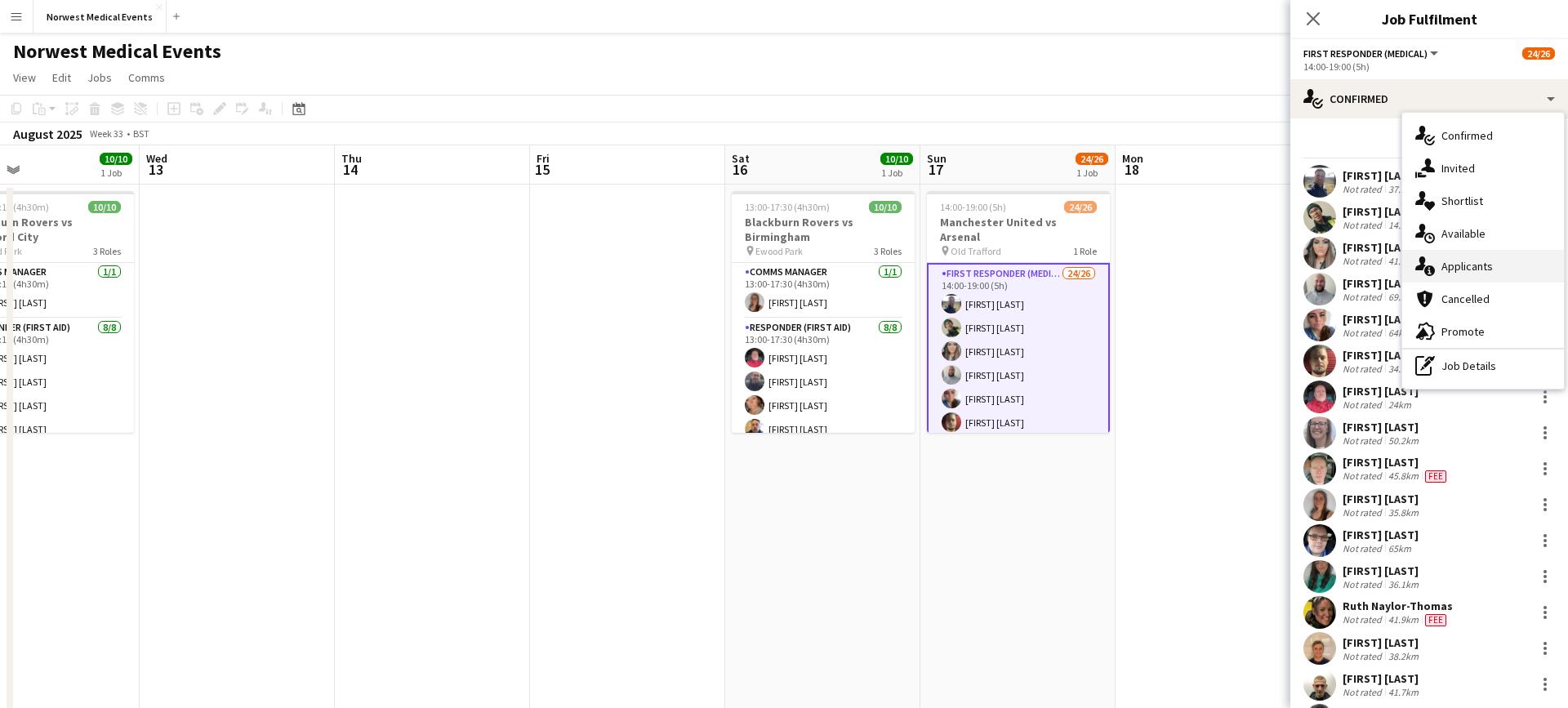 click on "single-neutral-actions-information
Applicants" at bounding box center (1483, 266) 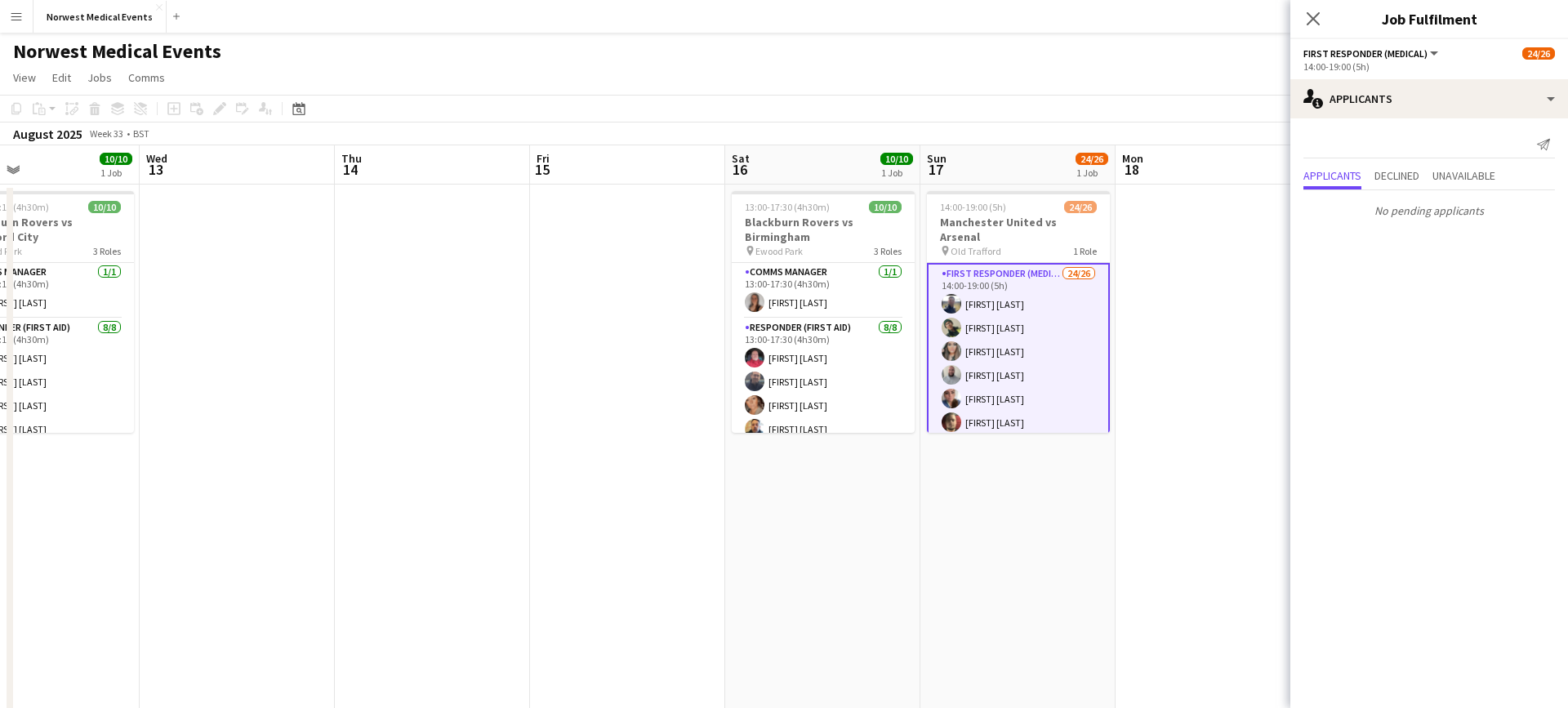 click on "Close pop-in" 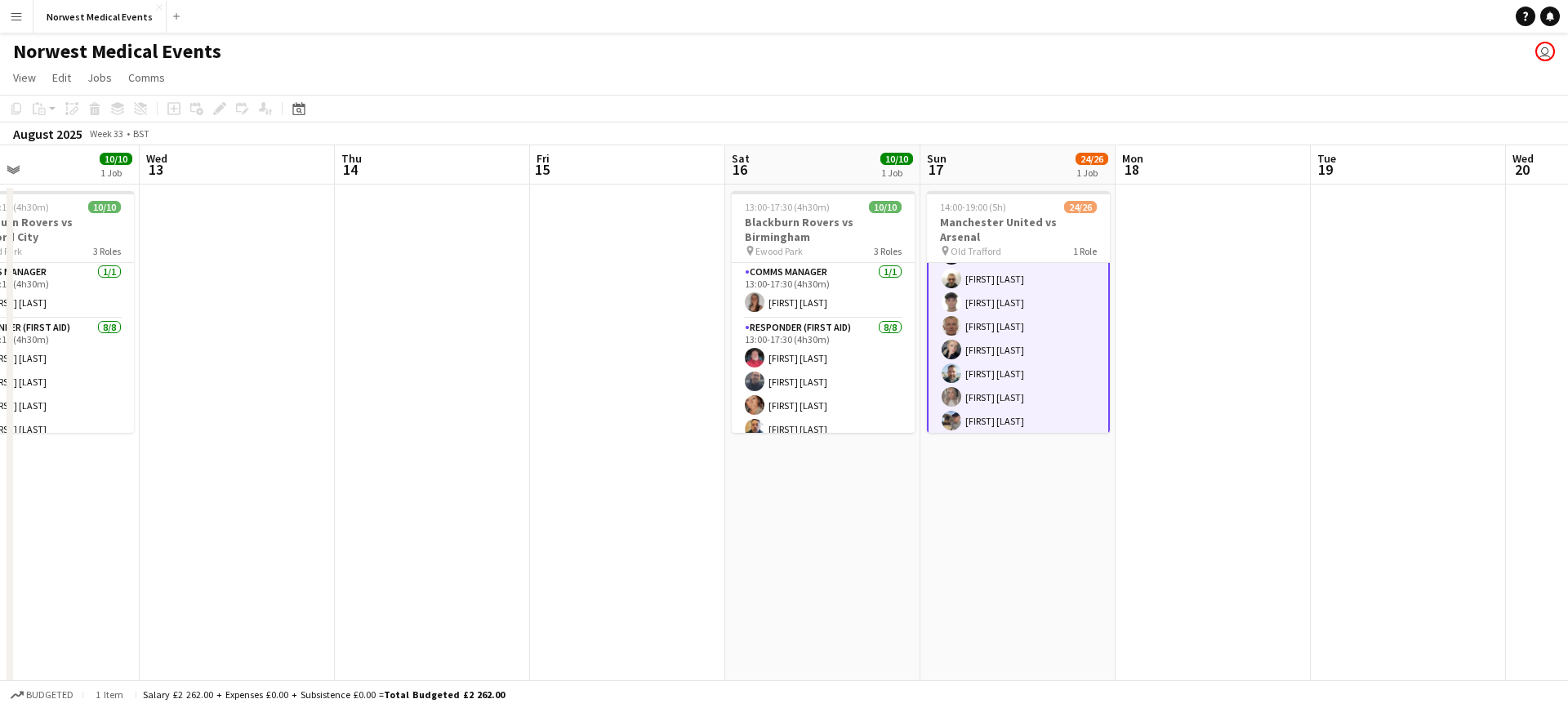 scroll, scrollTop: 466, scrollLeft: 0, axis: vertical 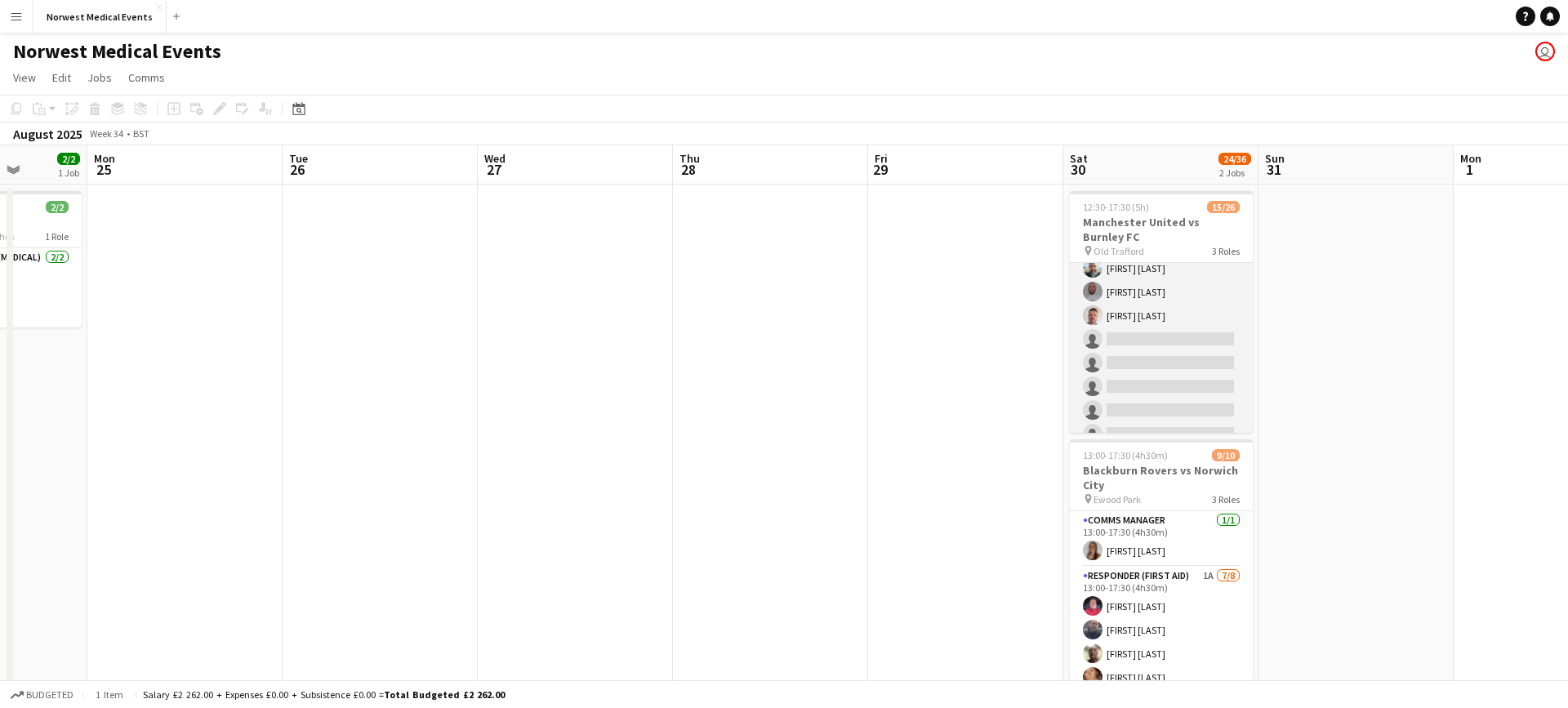 click on "First Responder (Medical)    2A   14/19   12:30-17:30 (5h)
[FIRST] [LAST] [FIRST] [LAST] [FIRST] [LAST] [FIRST] [LAST] [FIRST] [LAST] [FIRST] [LAST] [FIRST] [LAST] [FIRST] [LAST] [FIRST] [LAST] [FIRST] [LAST]
single-neutral-actions
single-neutral-actions
single-neutral-actions
single-neutral-actions
single-neutral-actions" at bounding box center [1161, 209] 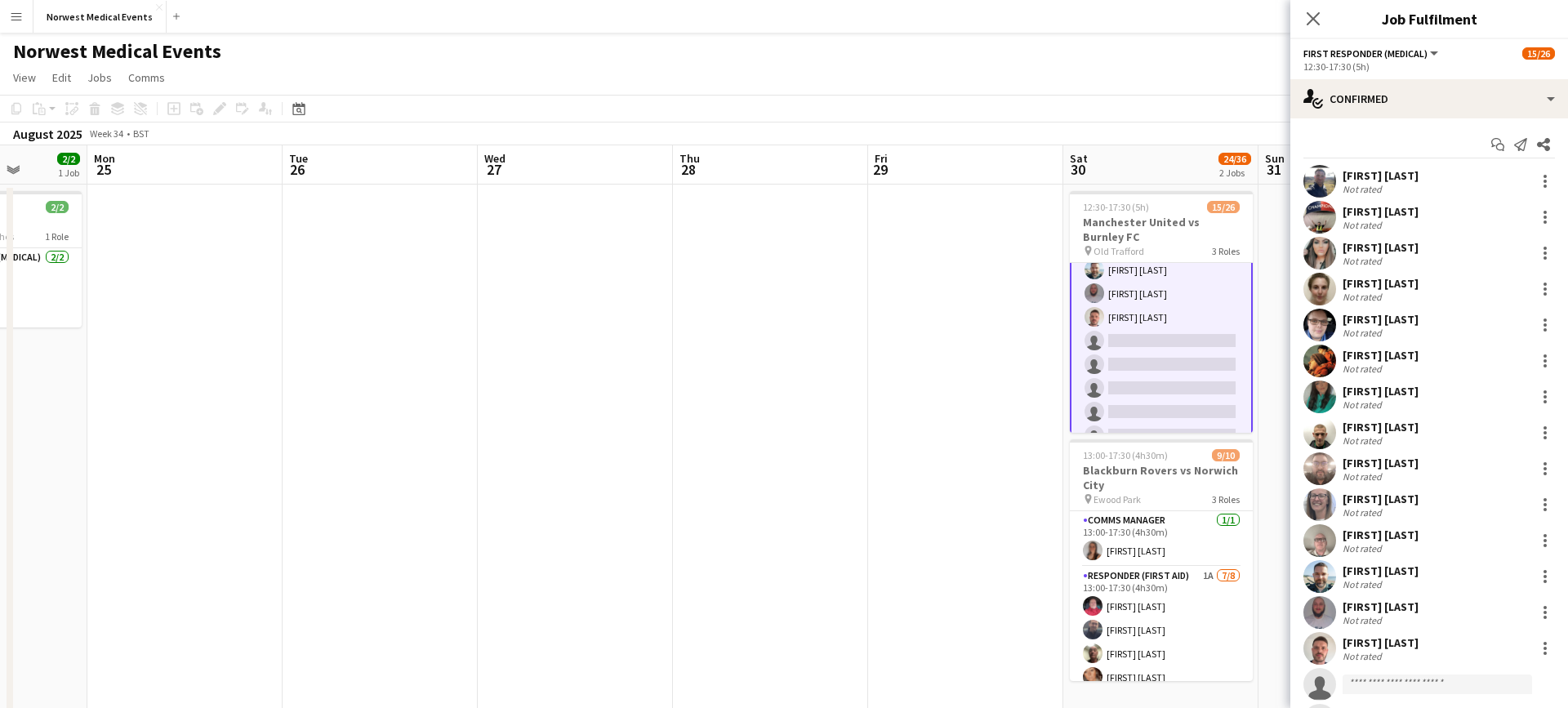 scroll, scrollTop: 296, scrollLeft: 0, axis: vertical 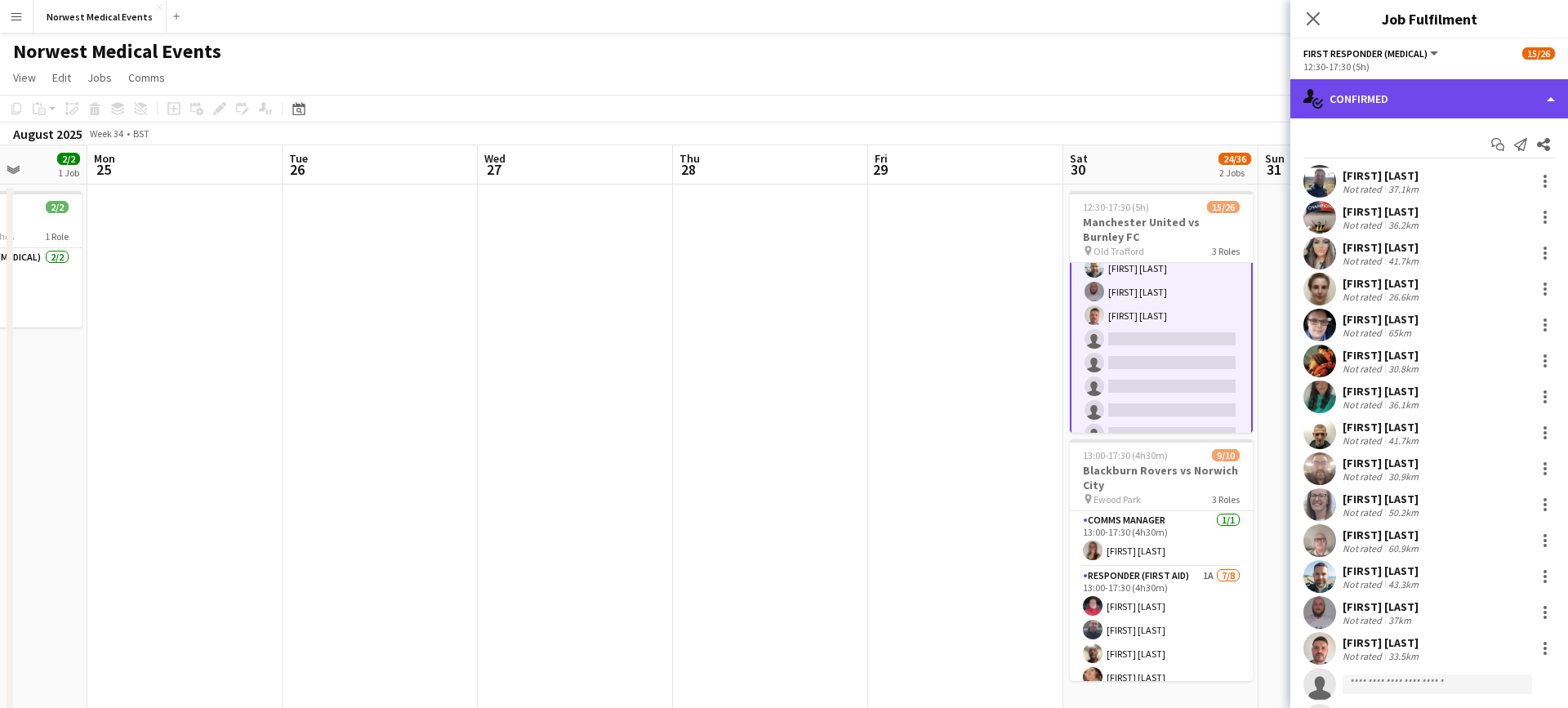 click on "single-neutral-actions-check-2
Confirmed" 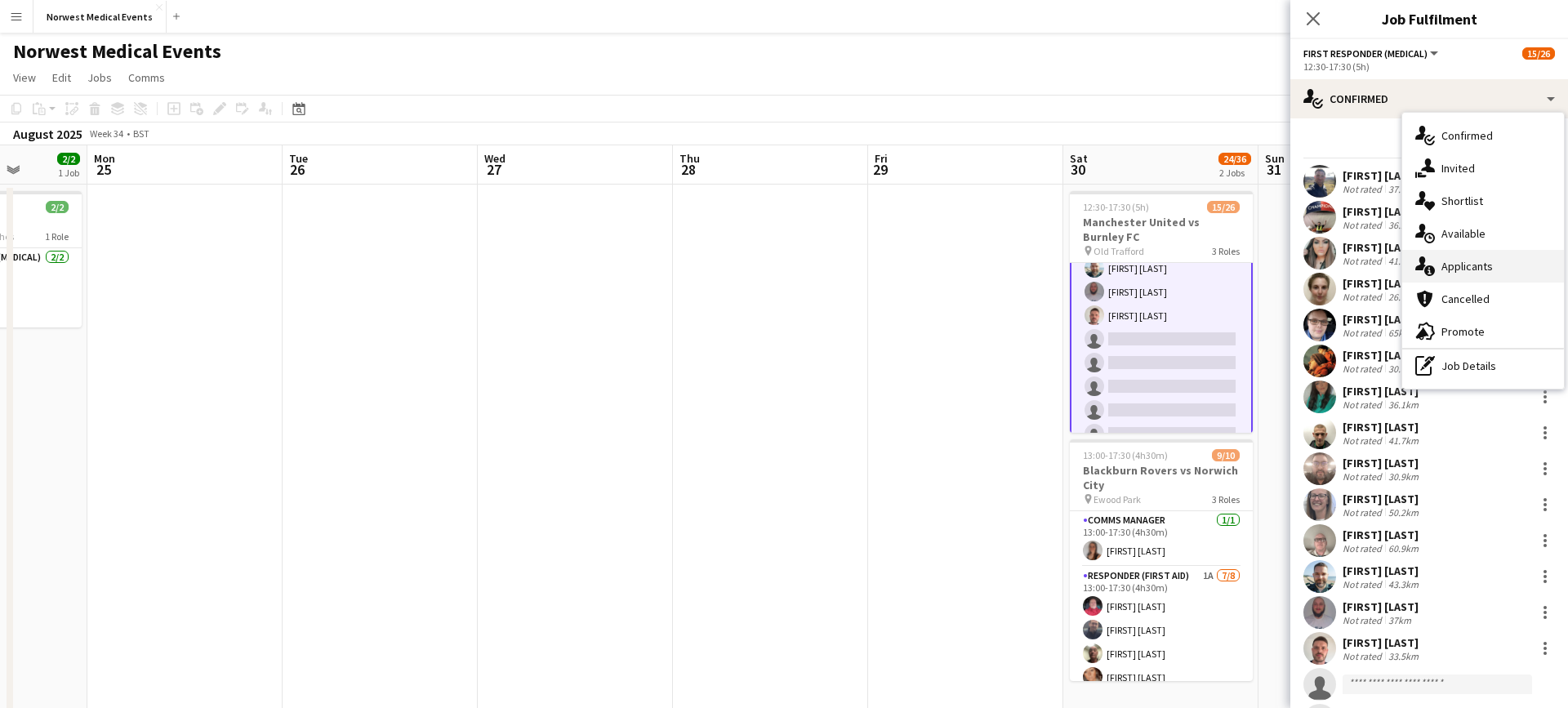 click on "single-neutral-actions-information
Applicants" at bounding box center [1483, 266] 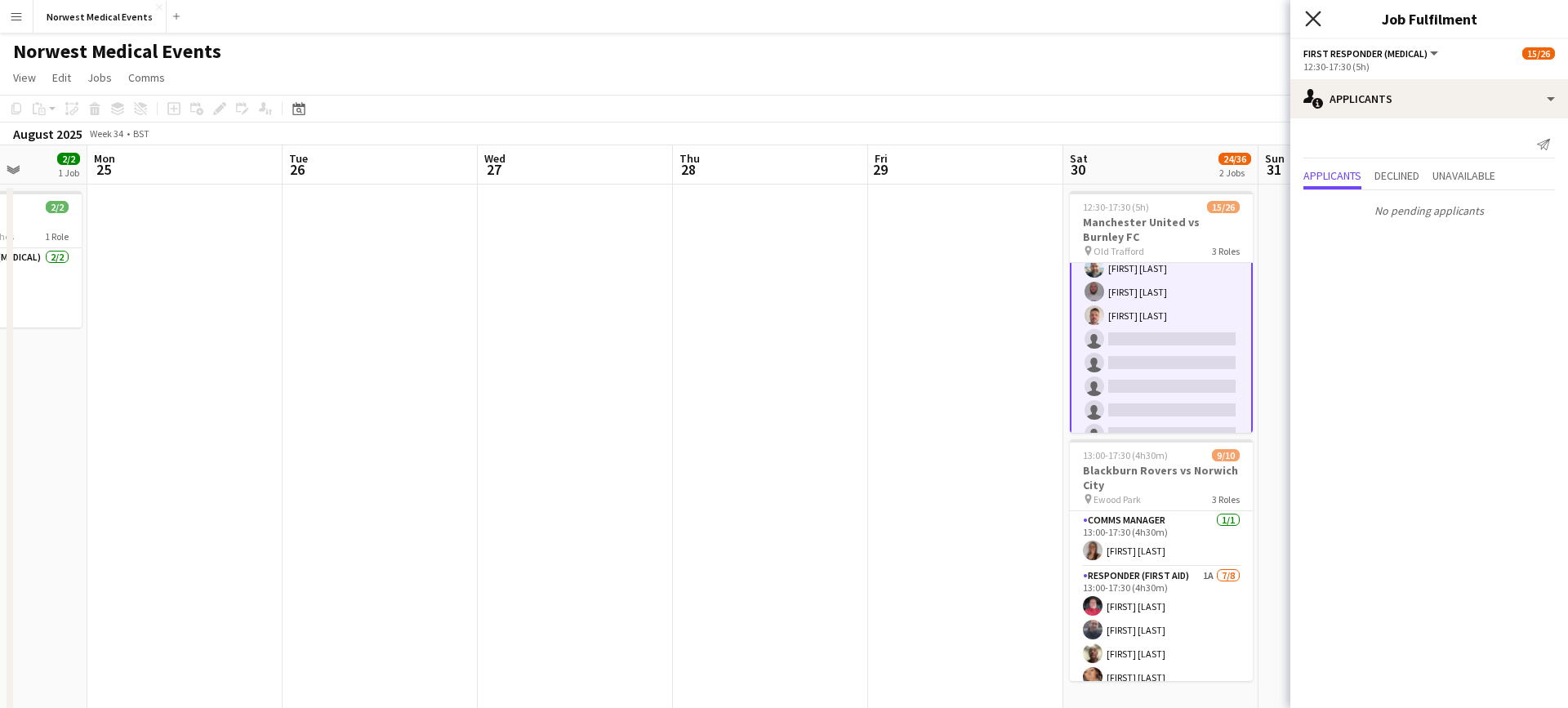click on "Close pop-in" 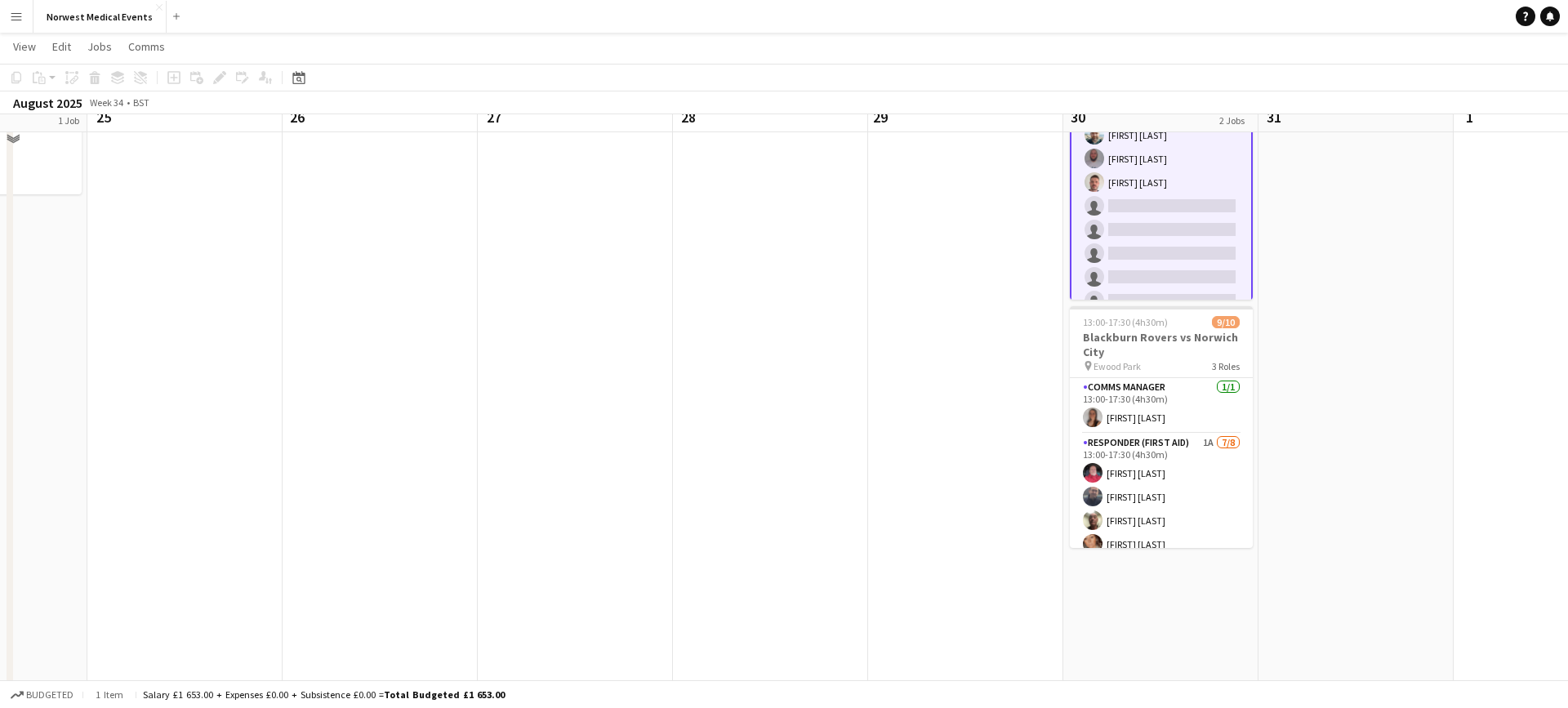 scroll, scrollTop: 154, scrollLeft: 0, axis: vertical 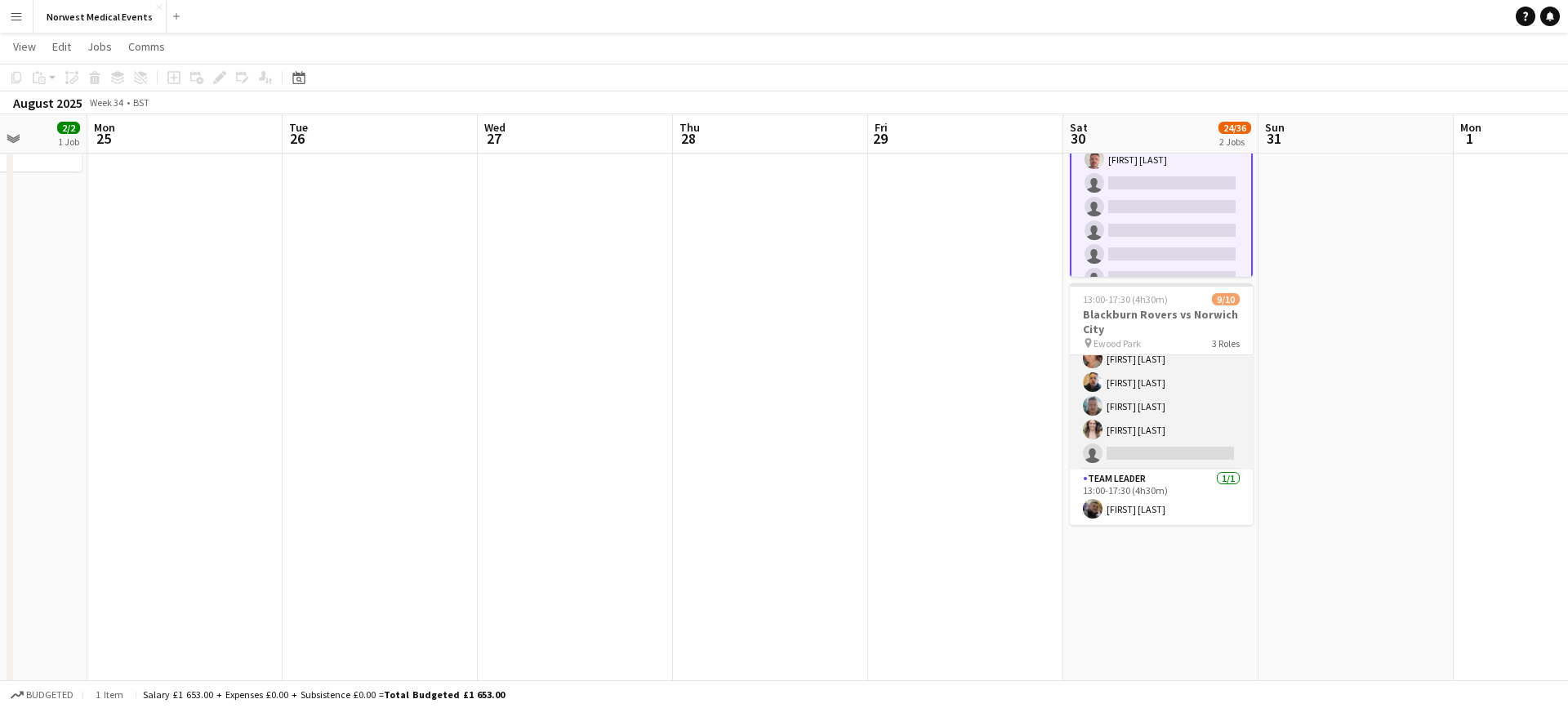 click on "Responder (First Aid)   1A   7/8   13:00-17:30 (4h30m)
[FIRST] [LAST] [FIRST] [LAST] [FIRST] [LAST] [FIRST] [LAST] [FIRST] [LAST] [FIRST] [LAST] [FIRST] [LAST]
single-neutral-actions" at bounding box center [1161, 358] 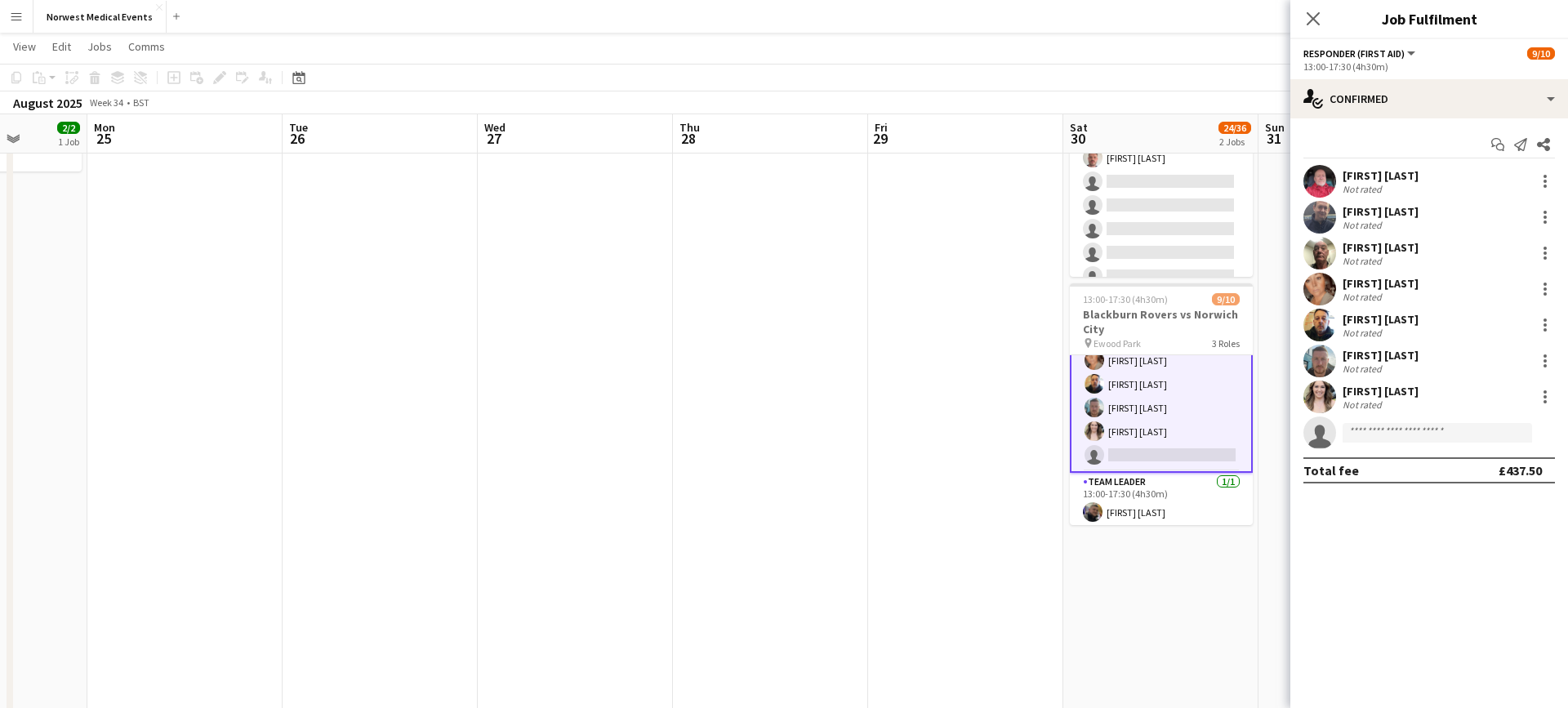scroll, scrollTop: 295, scrollLeft: 0, axis: vertical 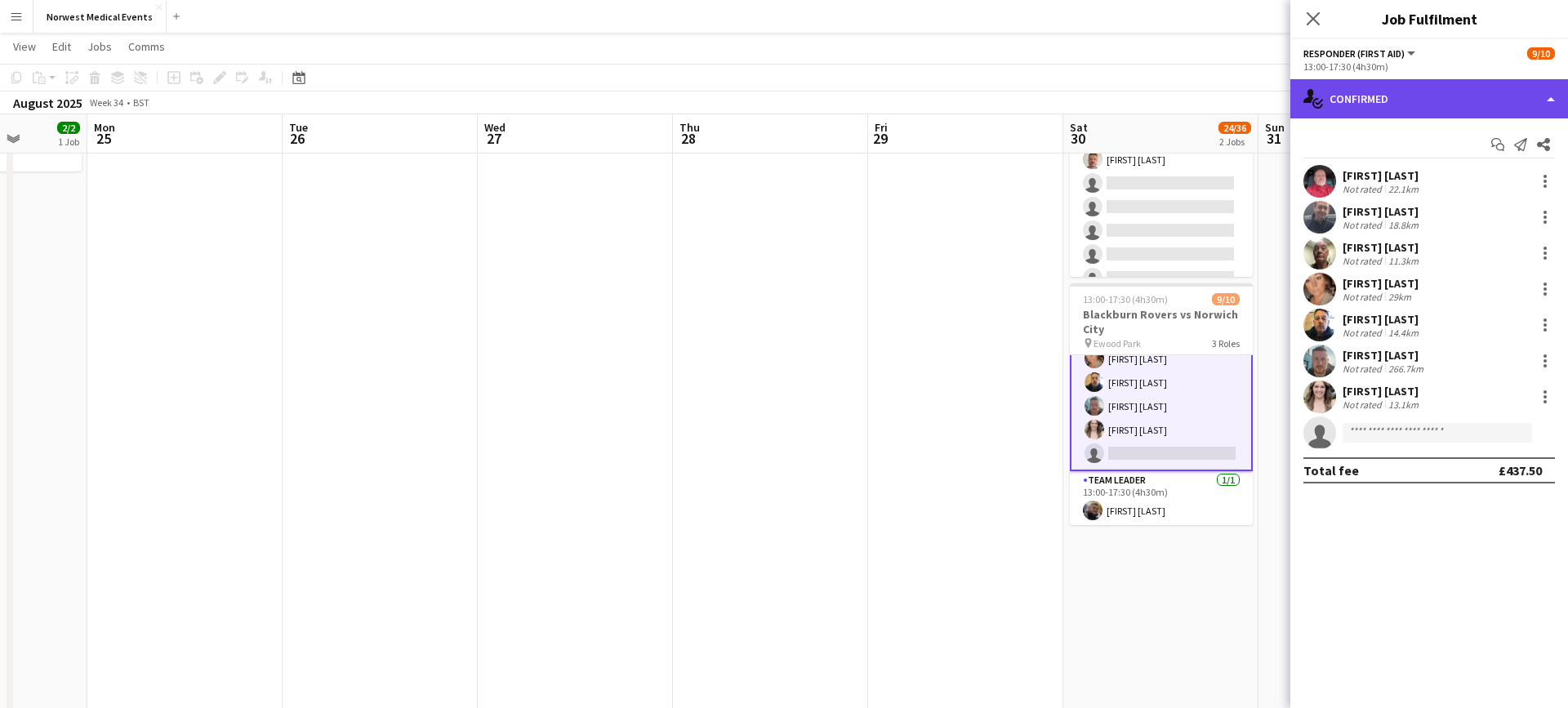 click on "single-neutral-actions-check-2
Confirmed" 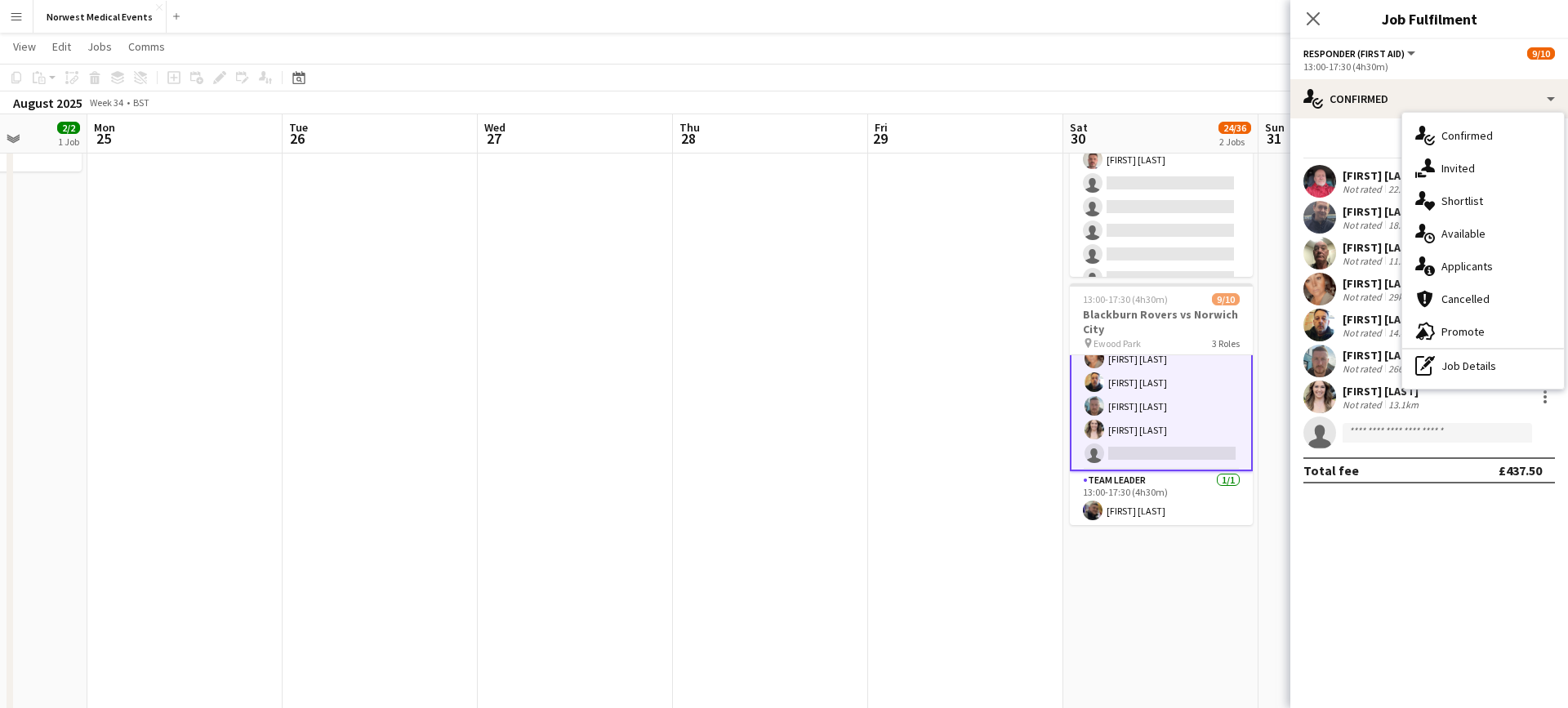 click on "single-neutral-actions-information
Applicants" at bounding box center [1483, 266] 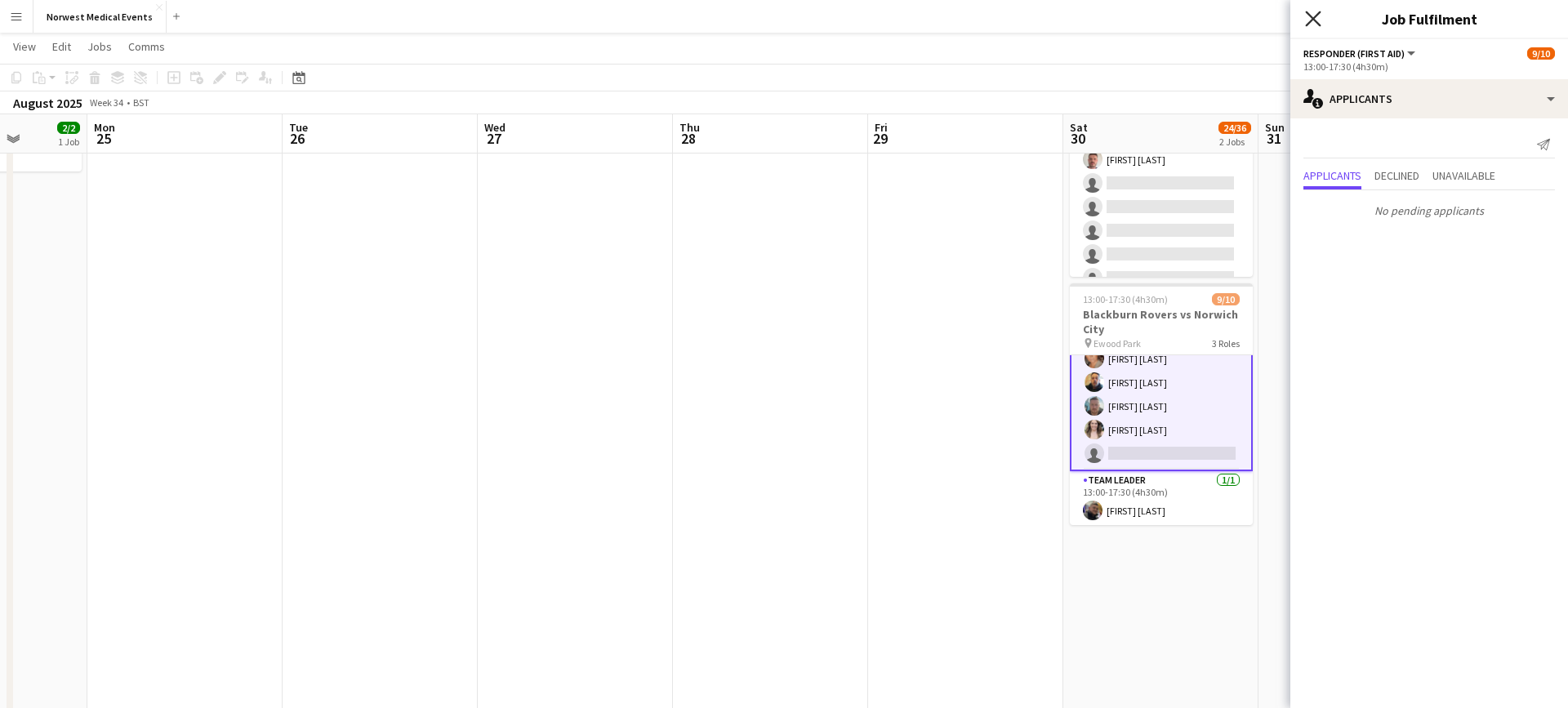 click 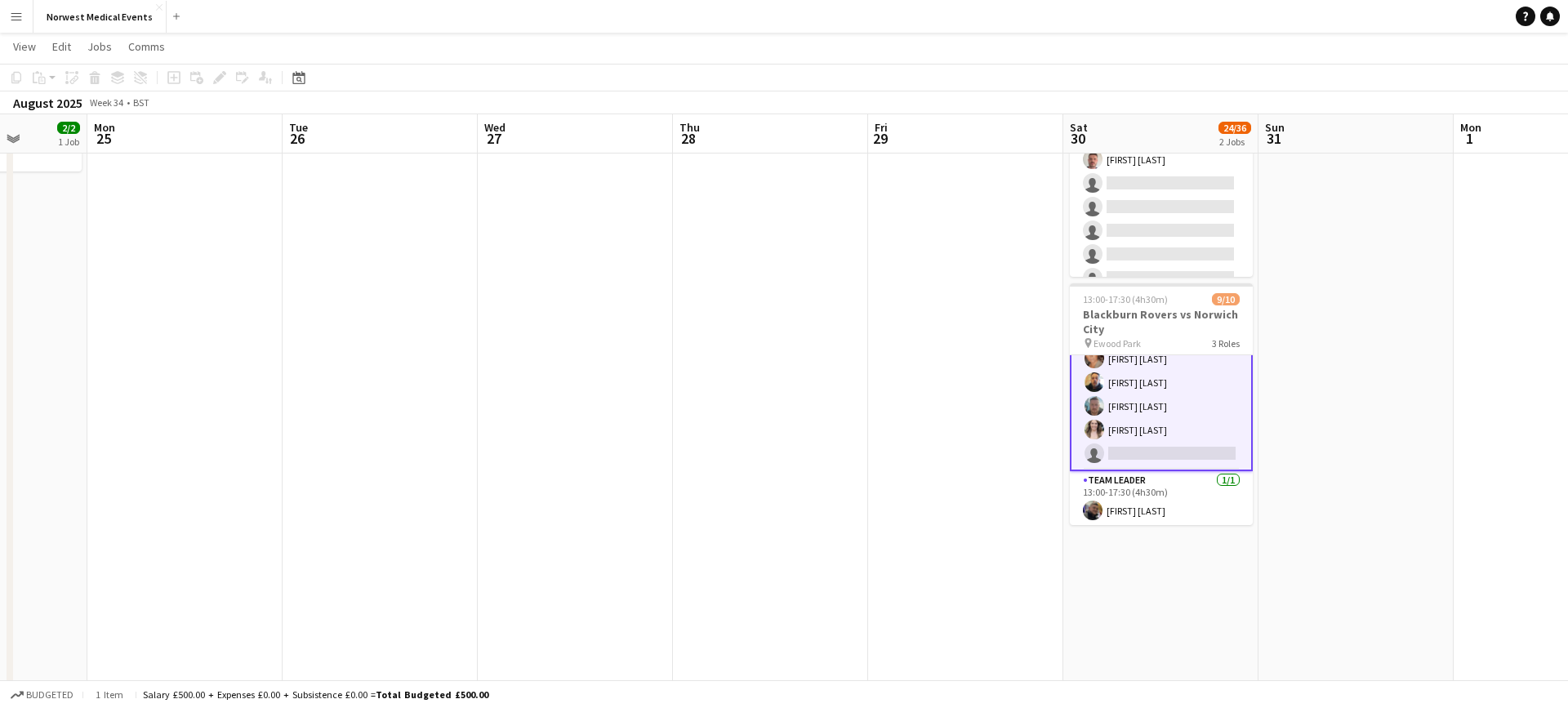 scroll, scrollTop: 0, scrollLeft: 0, axis: both 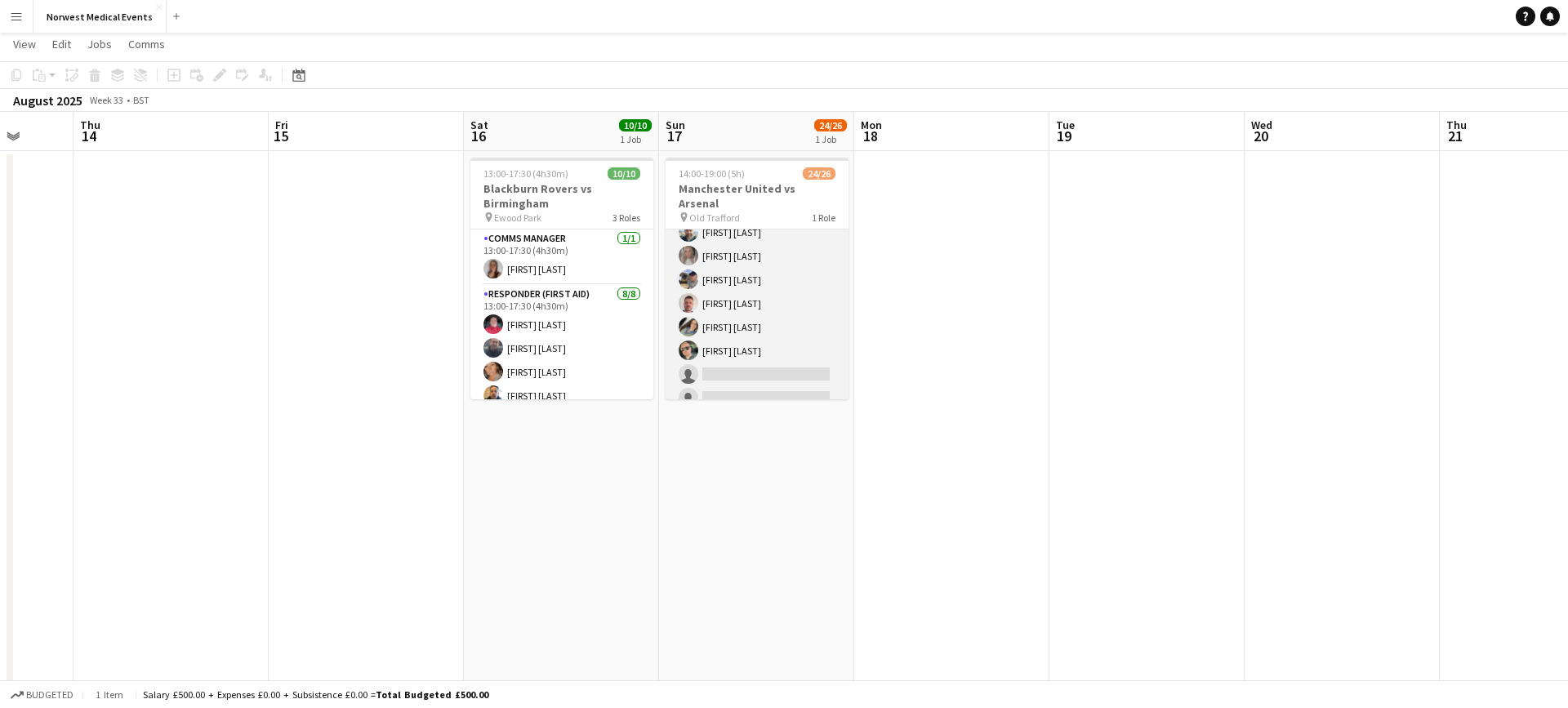 click on "First Responder (Medical)    24/26   14:00-19:00 (5h)
[FIRST] [LAST] [FIRST] [LAST] [FIRST] [LAST] [FIRST] [LAST] [FIRST] [LAST] [FIRST] [LAST] [FIRST] [LAST] [FIRST] [LAST] [FIRST] [LAST] [FIRST] [LAST] [FIRST] [LAST] [FIRST] [LAST] [FIRST] [LAST] [FIRST] [LAST] [FIRST] [LAST] [FIRST] [LAST] [FIRST] [LAST] [FIRST] [LAST] [FIRST] [LAST]
single-neutral-actions
single-neutral-actions" at bounding box center [757, 90] 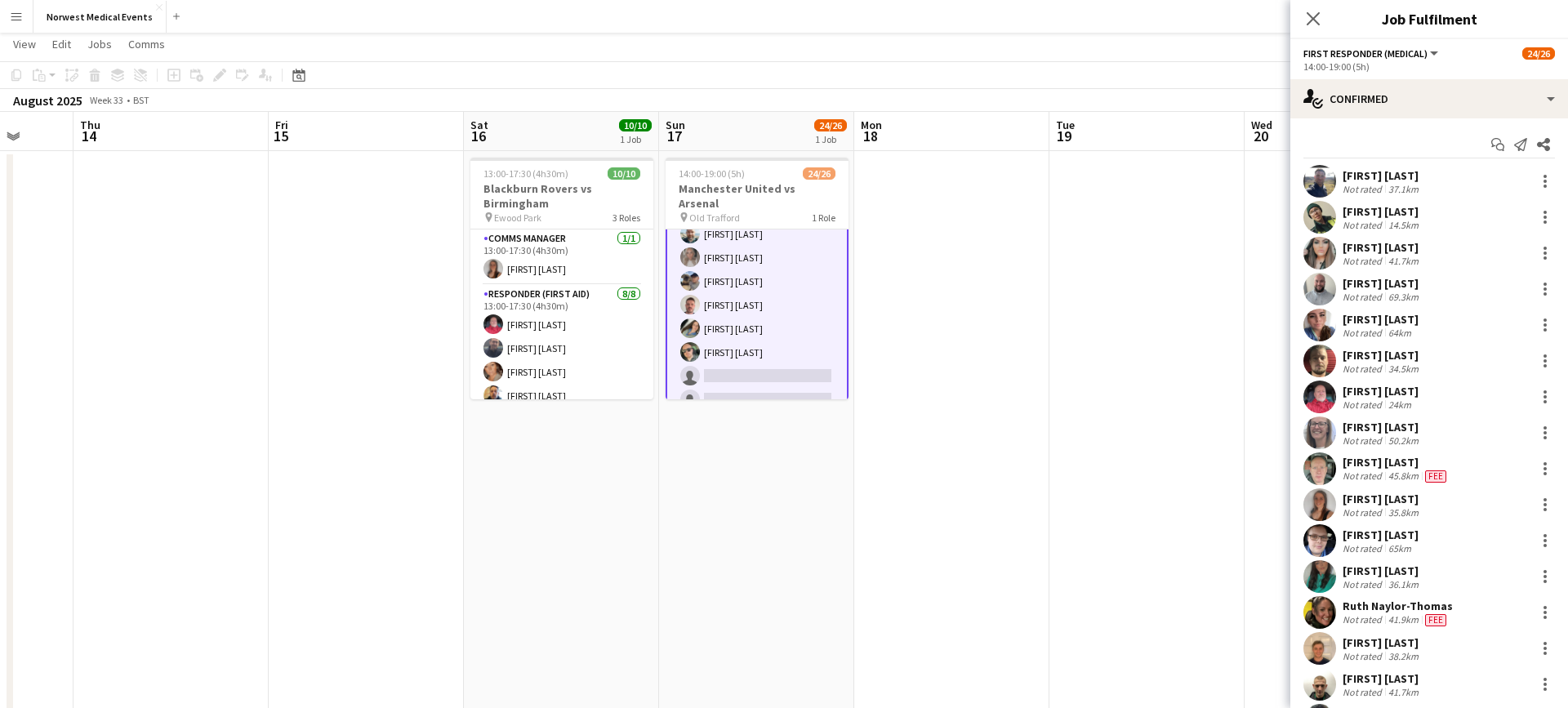 scroll, scrollTop: 465, scrollLeft: 0, axis: vertical 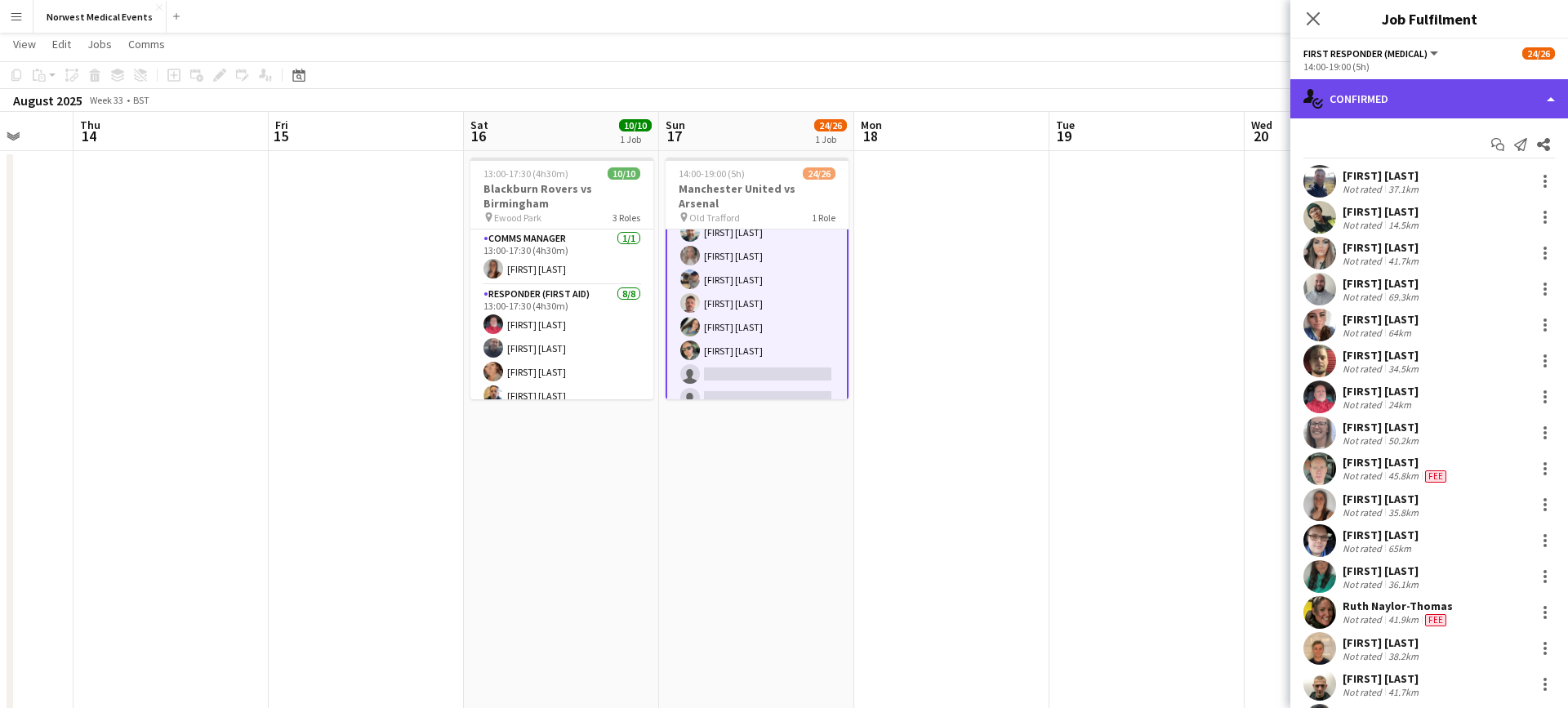 click on "single-neutral-actions-check-2
Confirmed" 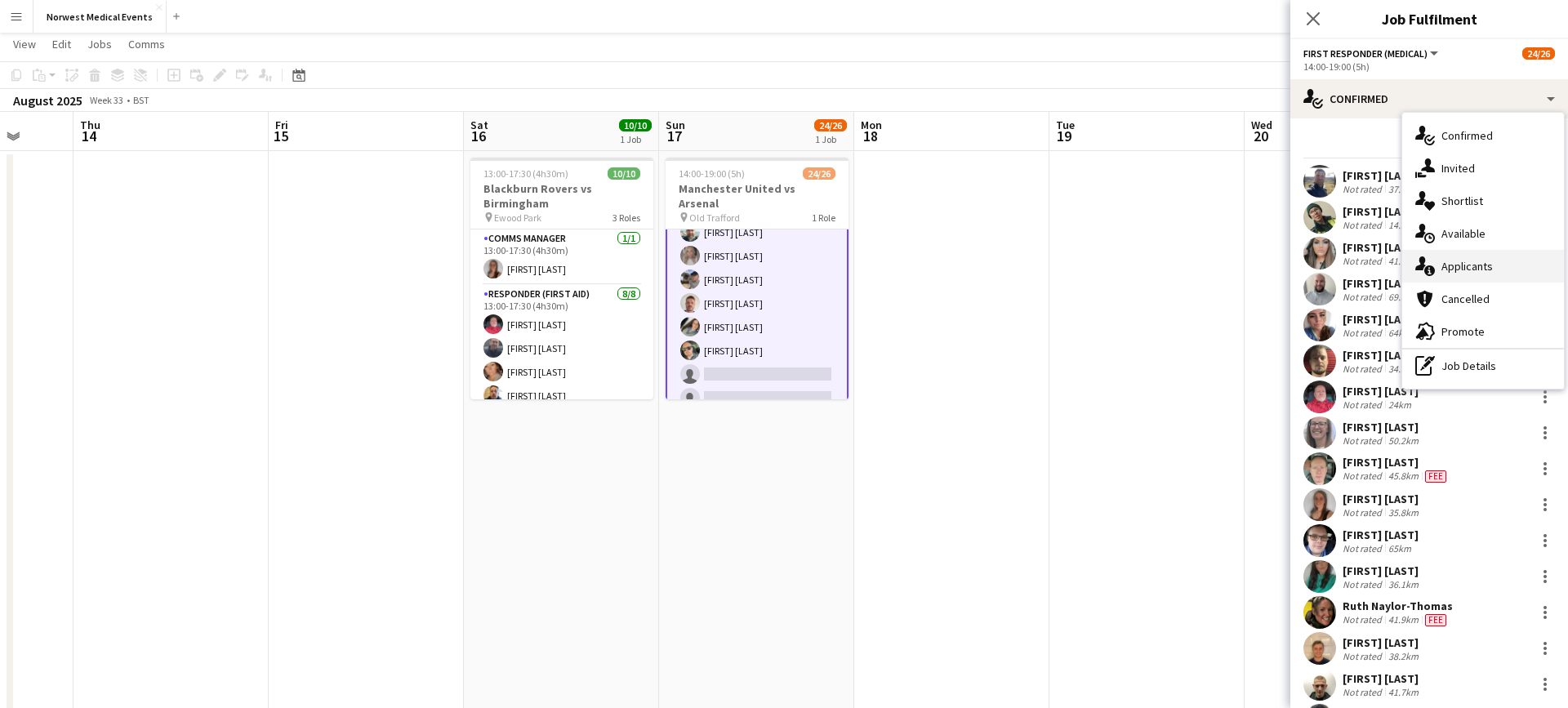 click on "single-neutral-actions-information
Applicants" at bounding box center [1483, 266] 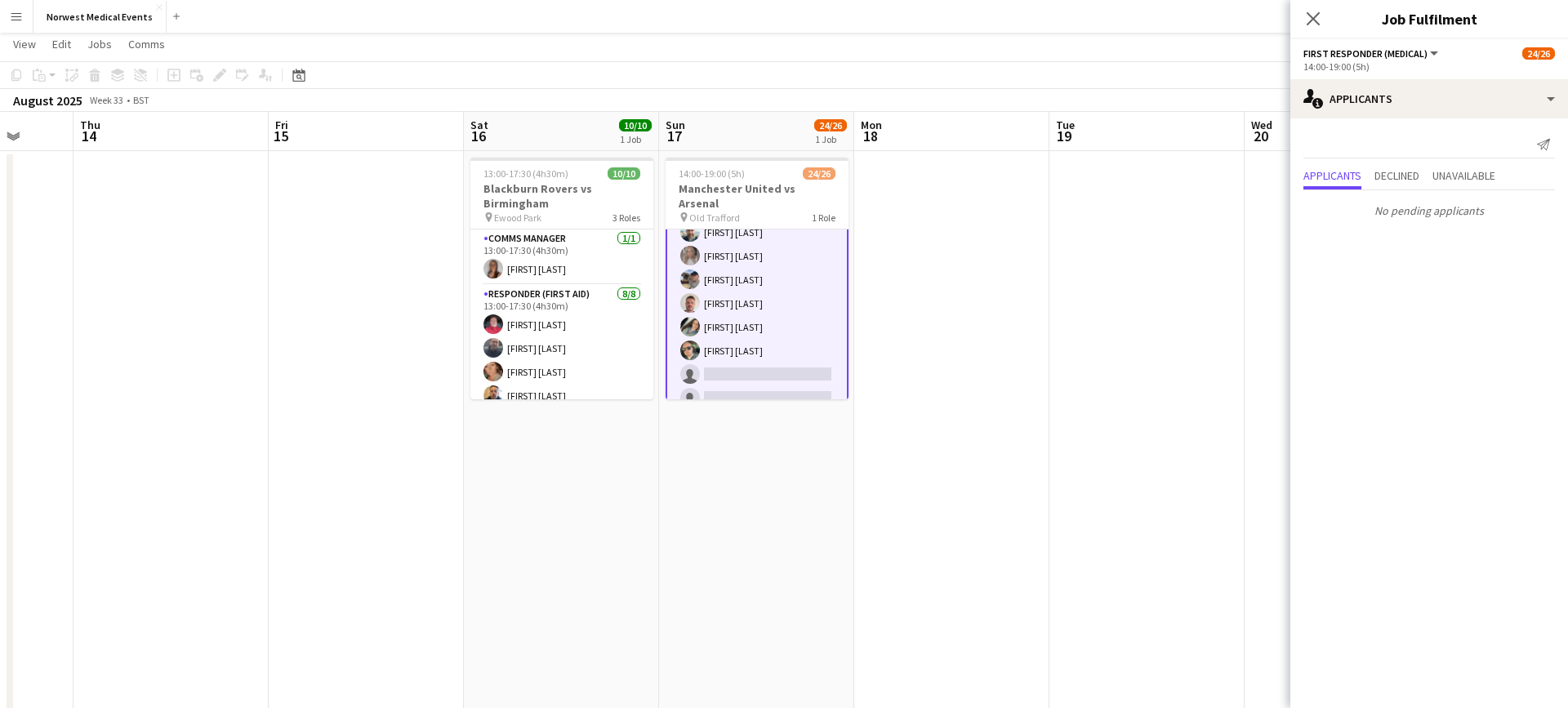 click 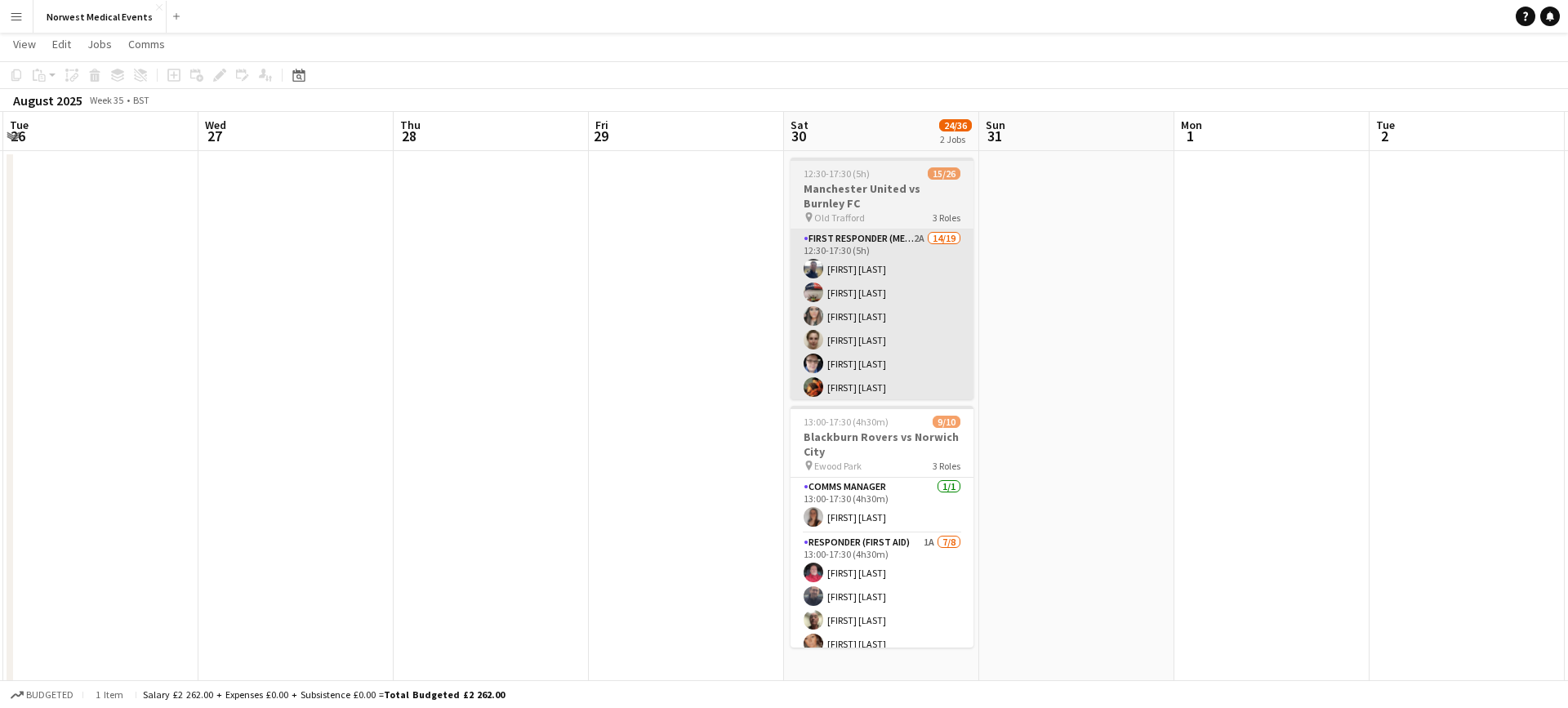 scroll, scrollTop: 0, scrollLeft: 712, axis: horizontal 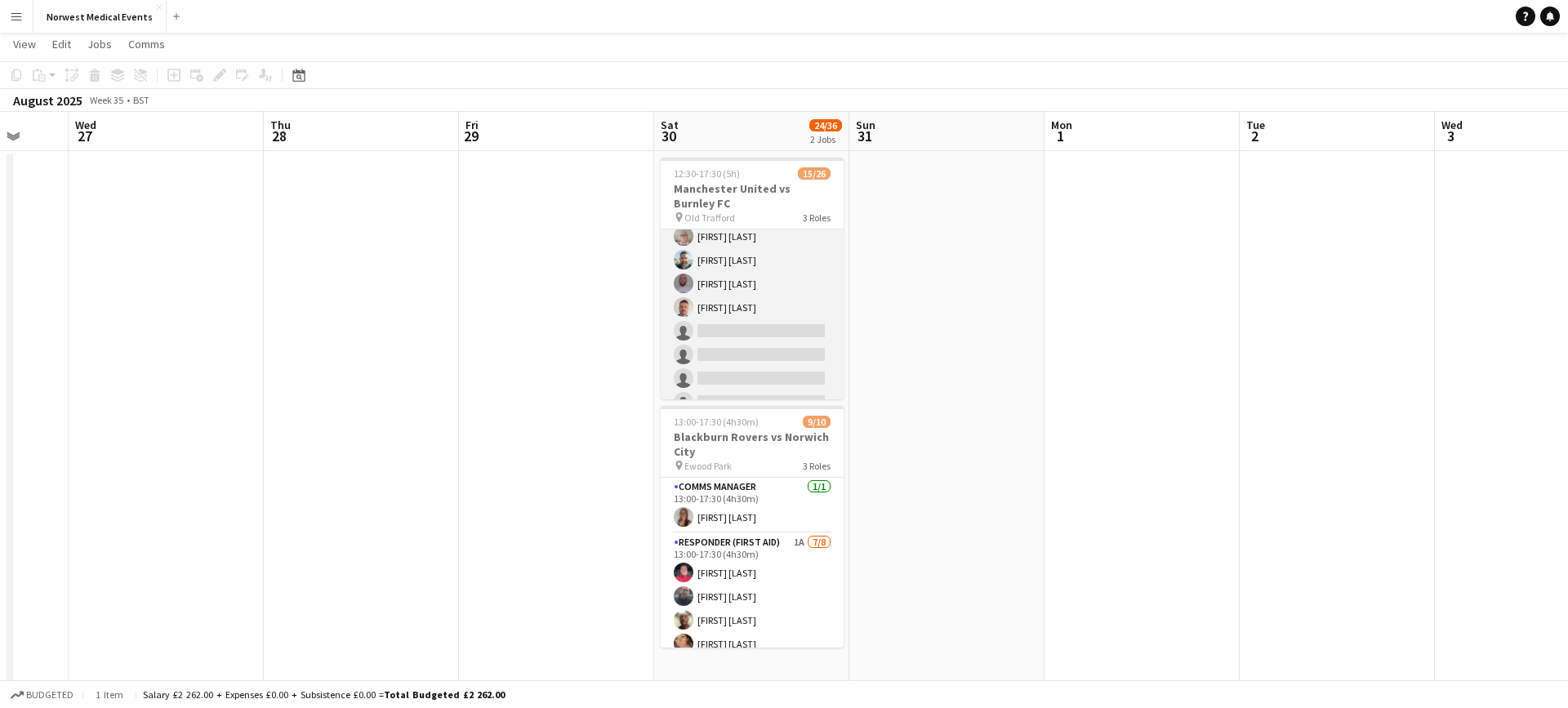 click on "First Responder (Medical)    2A   14/19   12:30-17:30 (5h)
[FIRST] [LAST] [FIRST] [LAST] [FIRST] [LAST] [FIRST] [LAST] [FIRST] [LAST] [FIRST] [LAST] [FIRST] [LAST] [FIRST] [LAST] [FIRST] [LAST] [FIRST] [LAST]
single-neutral-actions
single-neutral-actions
single-neutral-actions
single-neutral-actions
single-neutral-actions" at bounding box center [752, 201] 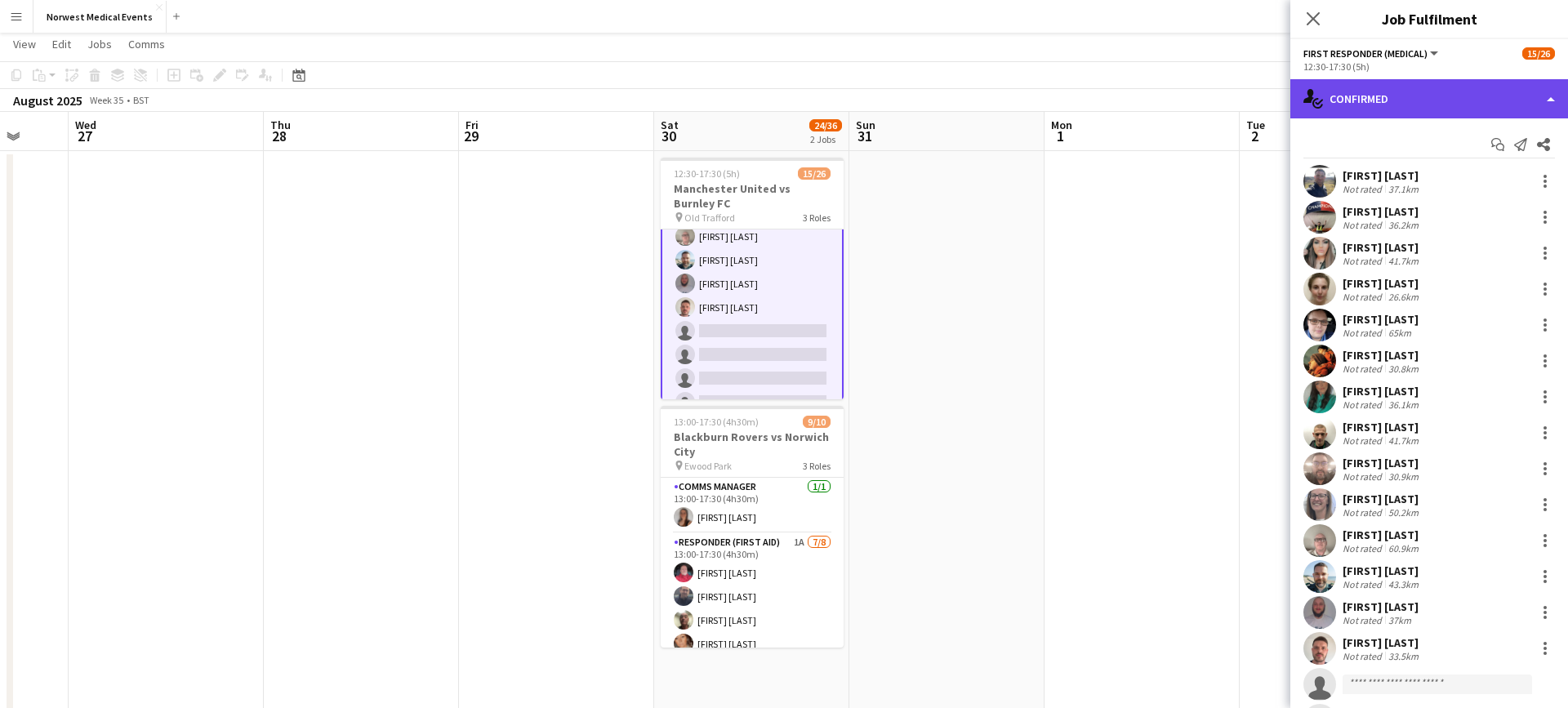 click on "single-neutral-actions-check-2
Confirmed" 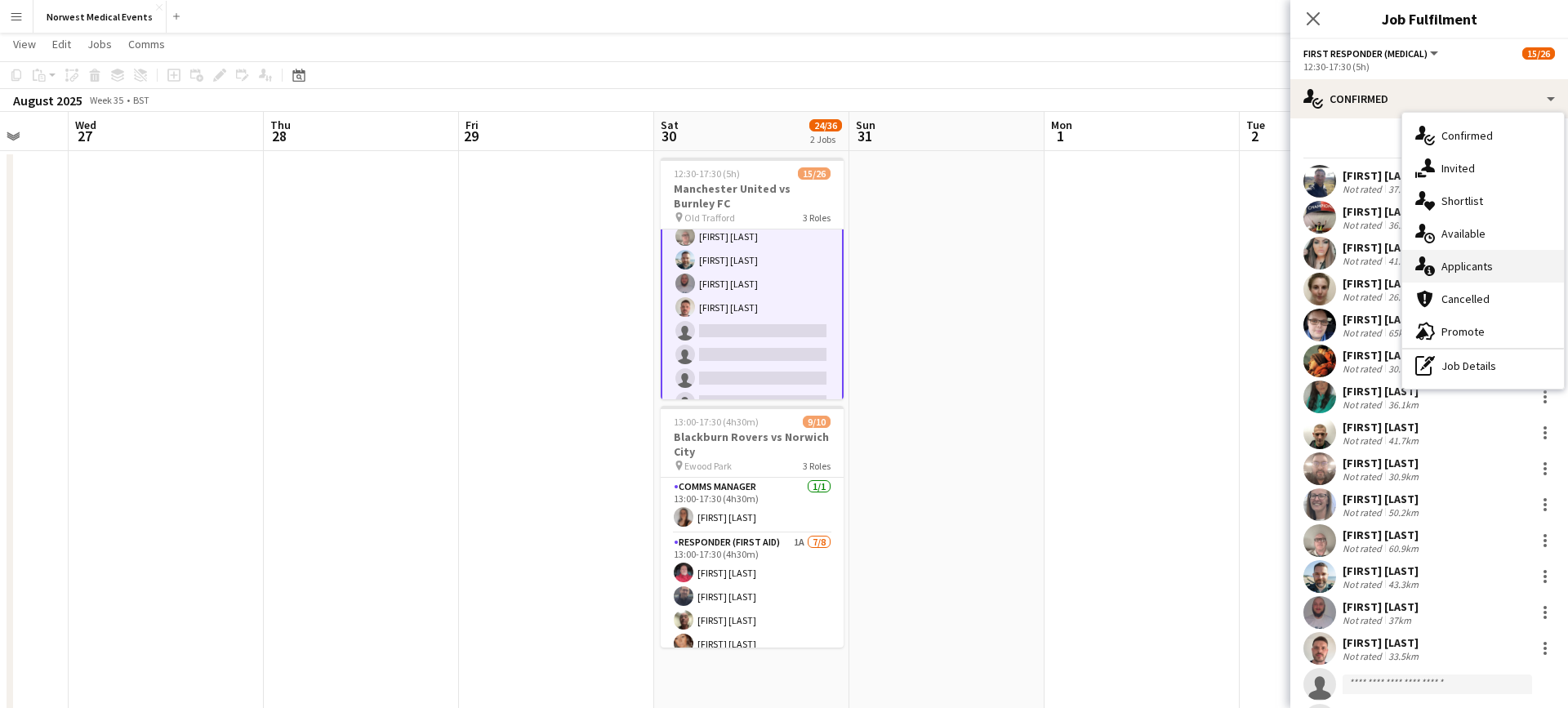 click on "single-neutral-actions-information
Applicants" at bounding box center [1483, 266] 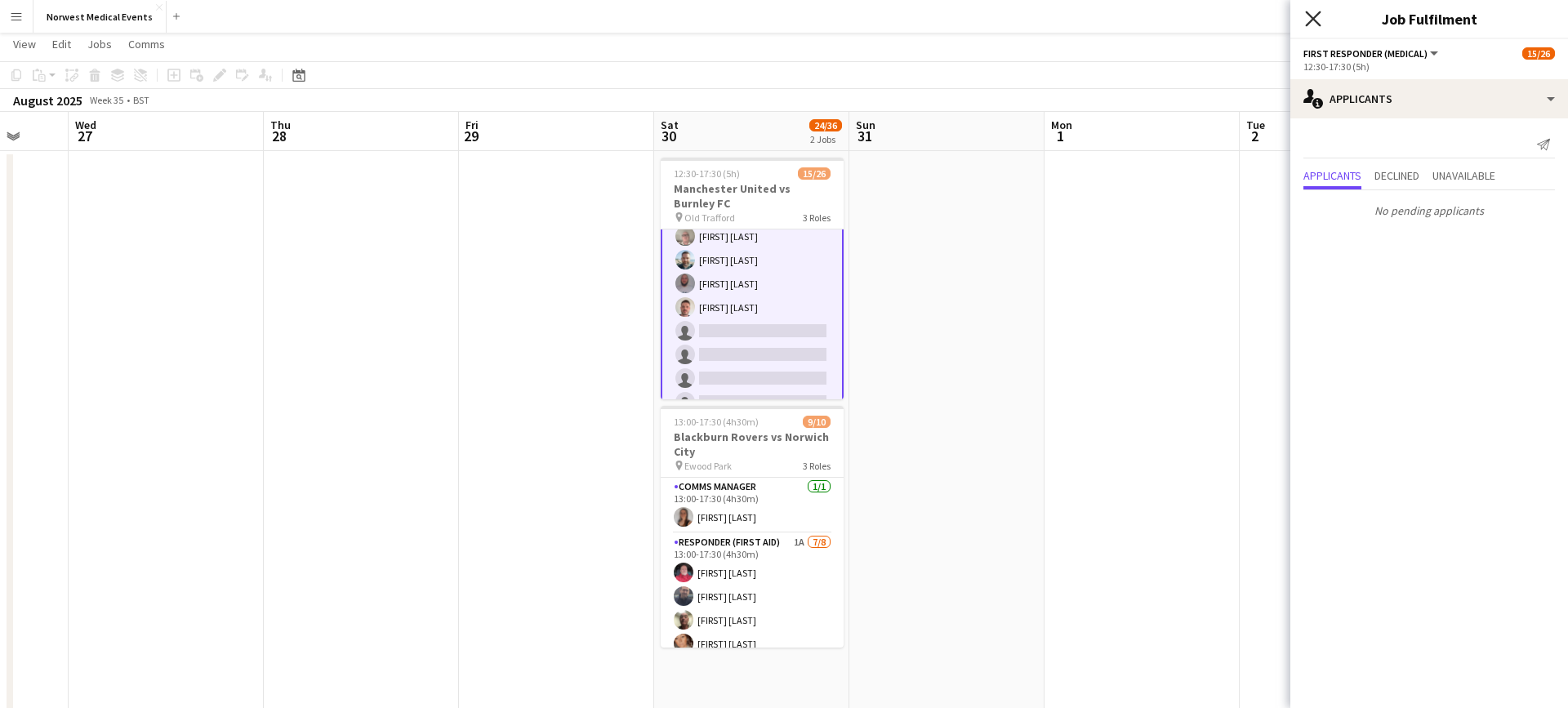 click on "Close pop-in" 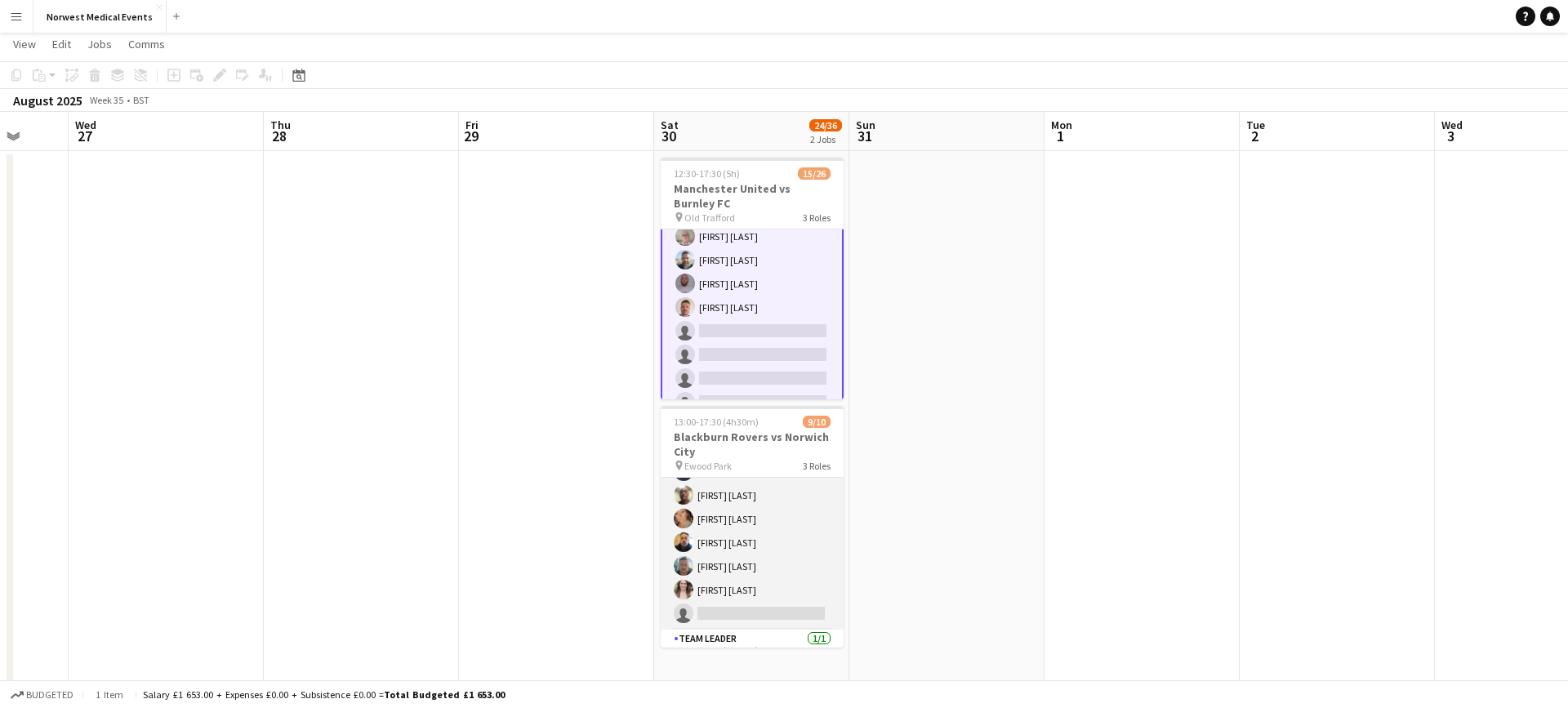 scroll, scrollTop: 163, scrollLeft: 0, axis: vertical 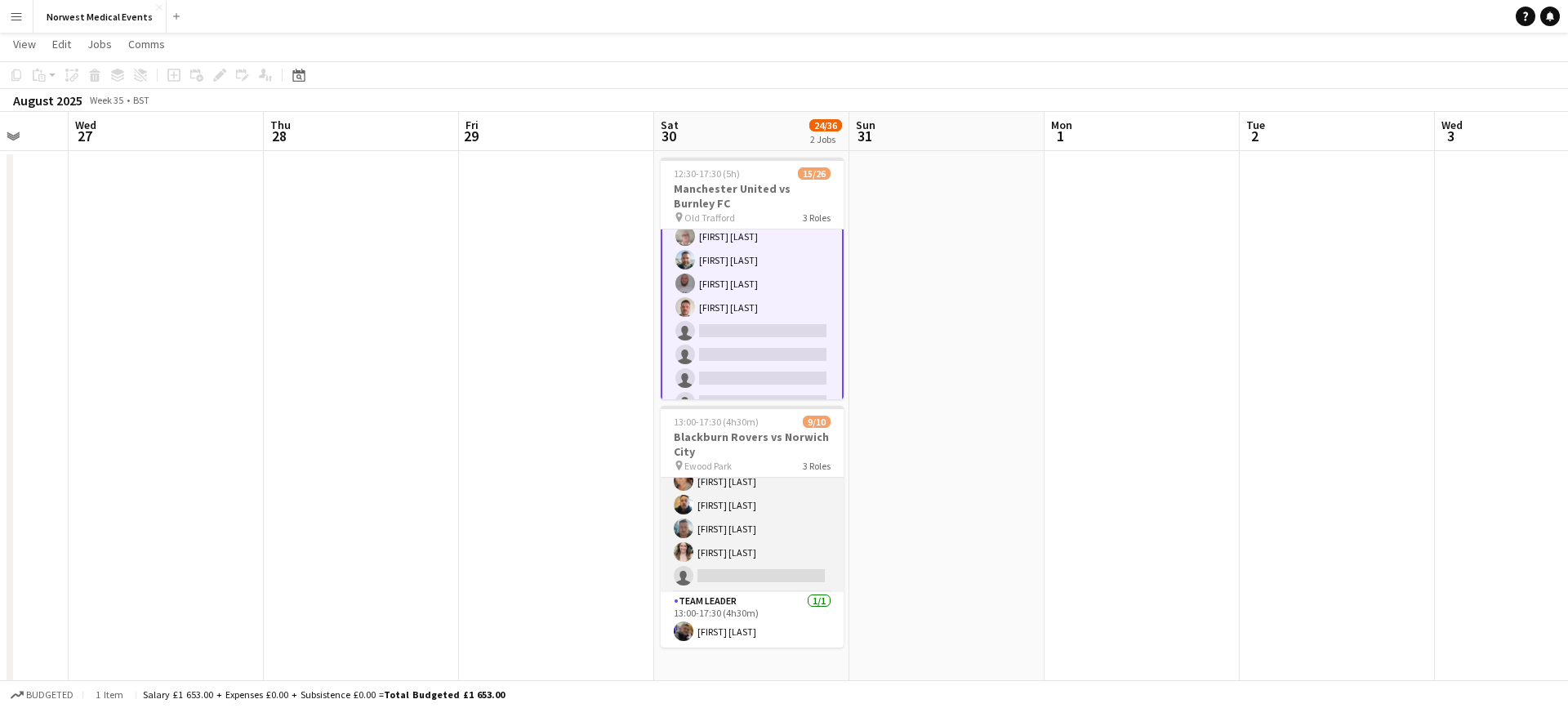 click on "Responder (First Aid)   1A   7/8   13:00-17:30 (4h30m)
[FIRST] [LAST] [FIRST] [LAST] [FIRST] [LAST] [FIRST] [LAST] [FIRST] [LAST] [FIRST] [LAST] [FIRST] [LAST]
single-neutral-actions" at bounding box center (752, 481) 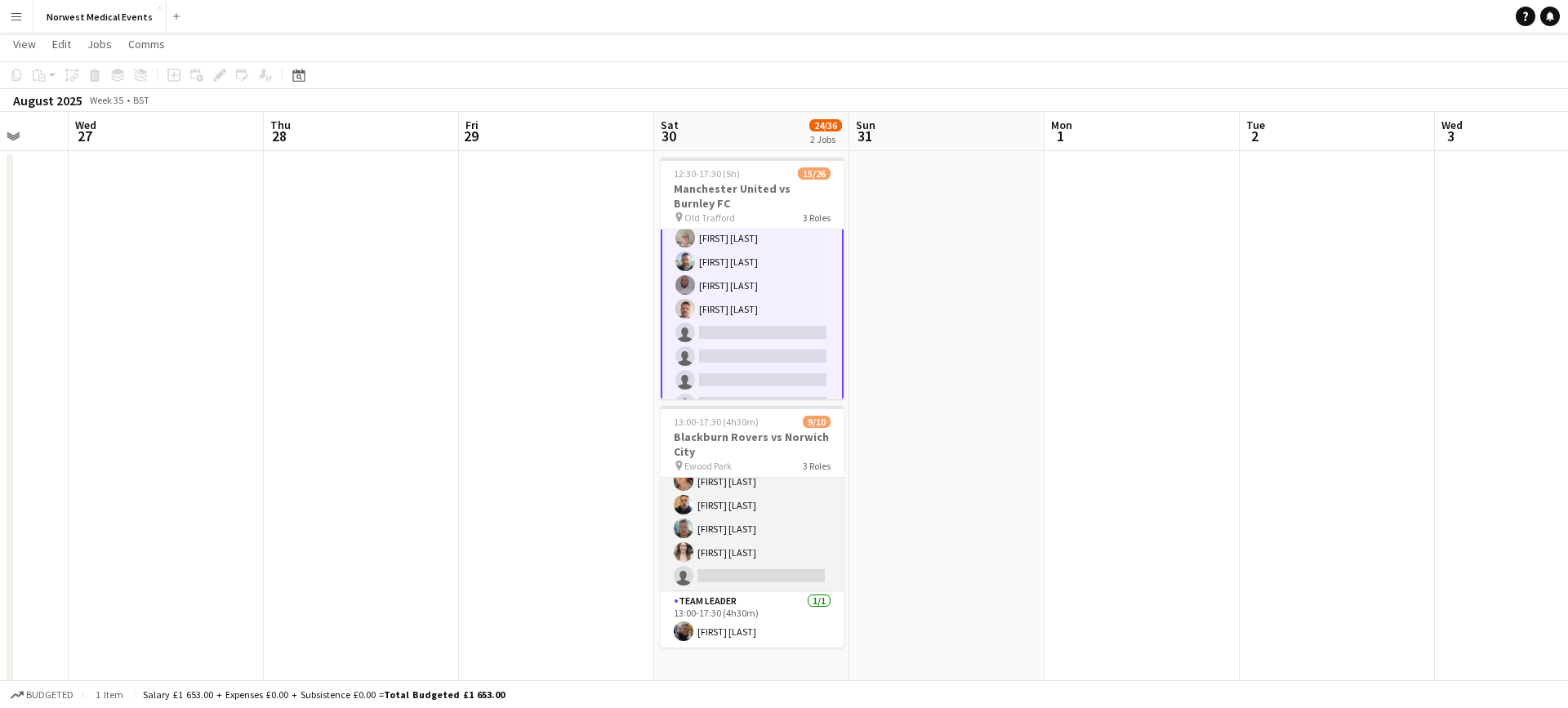 scroll, scrollTop: 164, scrollLeft: 0, axis: vertical 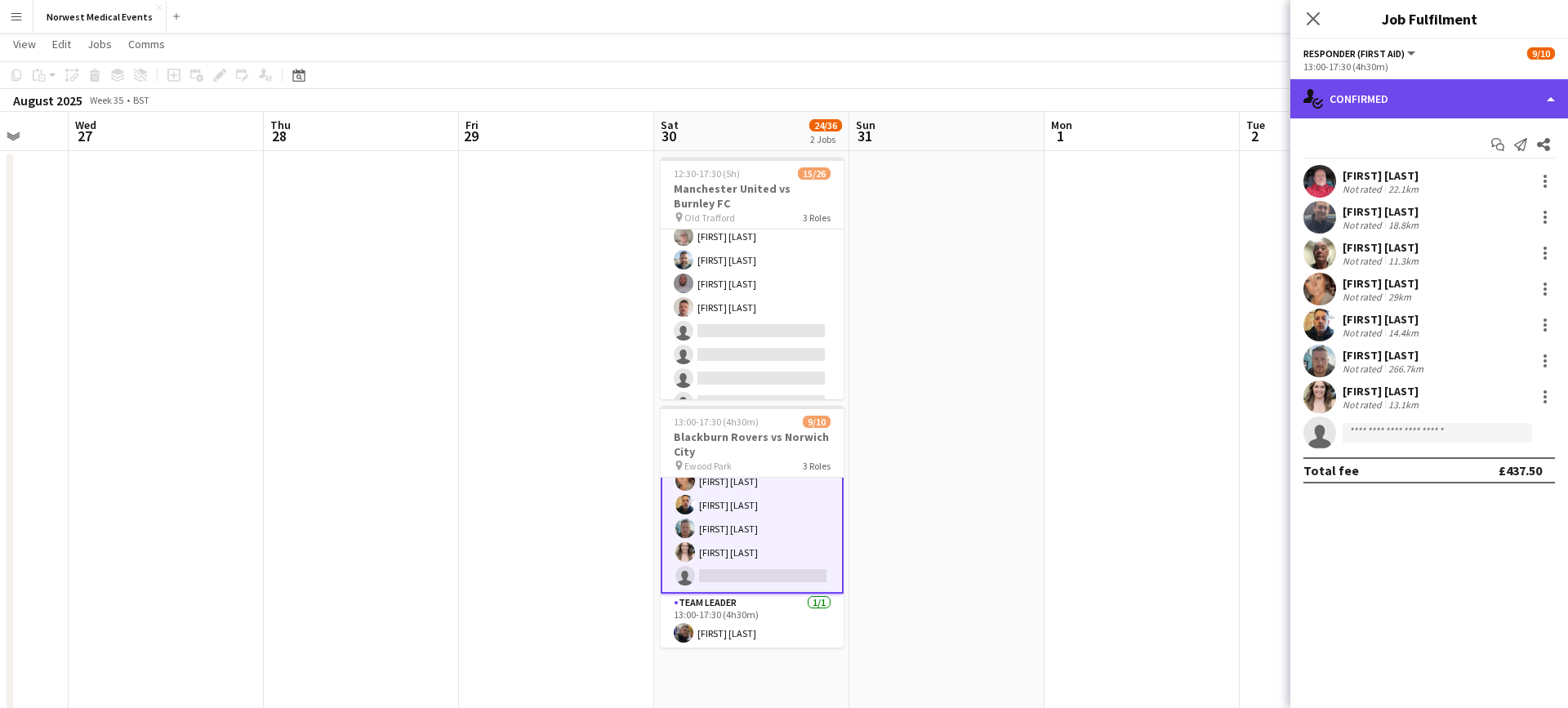 click on "single-neutral-actions-check-2
Confirmed" 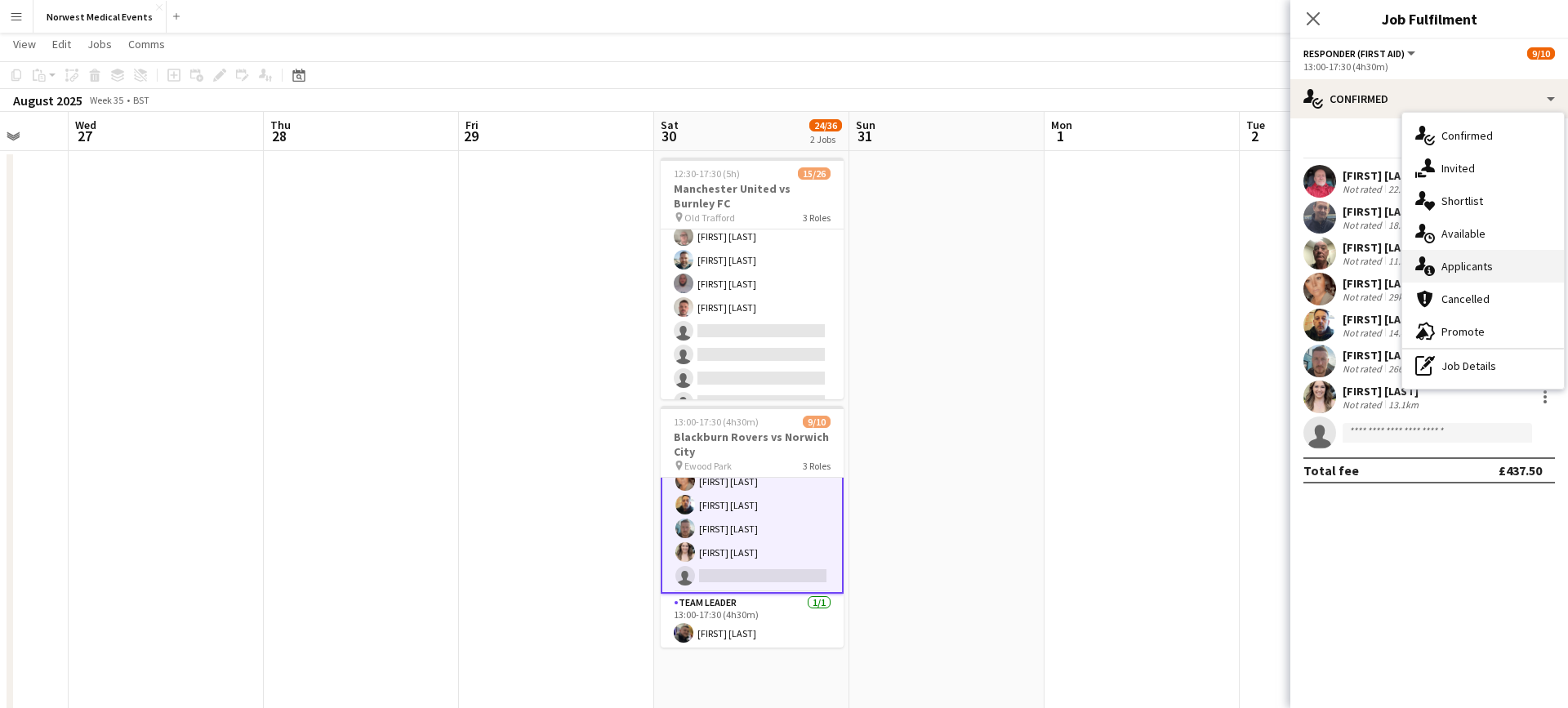click on "single-neutral-actions-information
Applicants" at bounding box center [1483, 266] 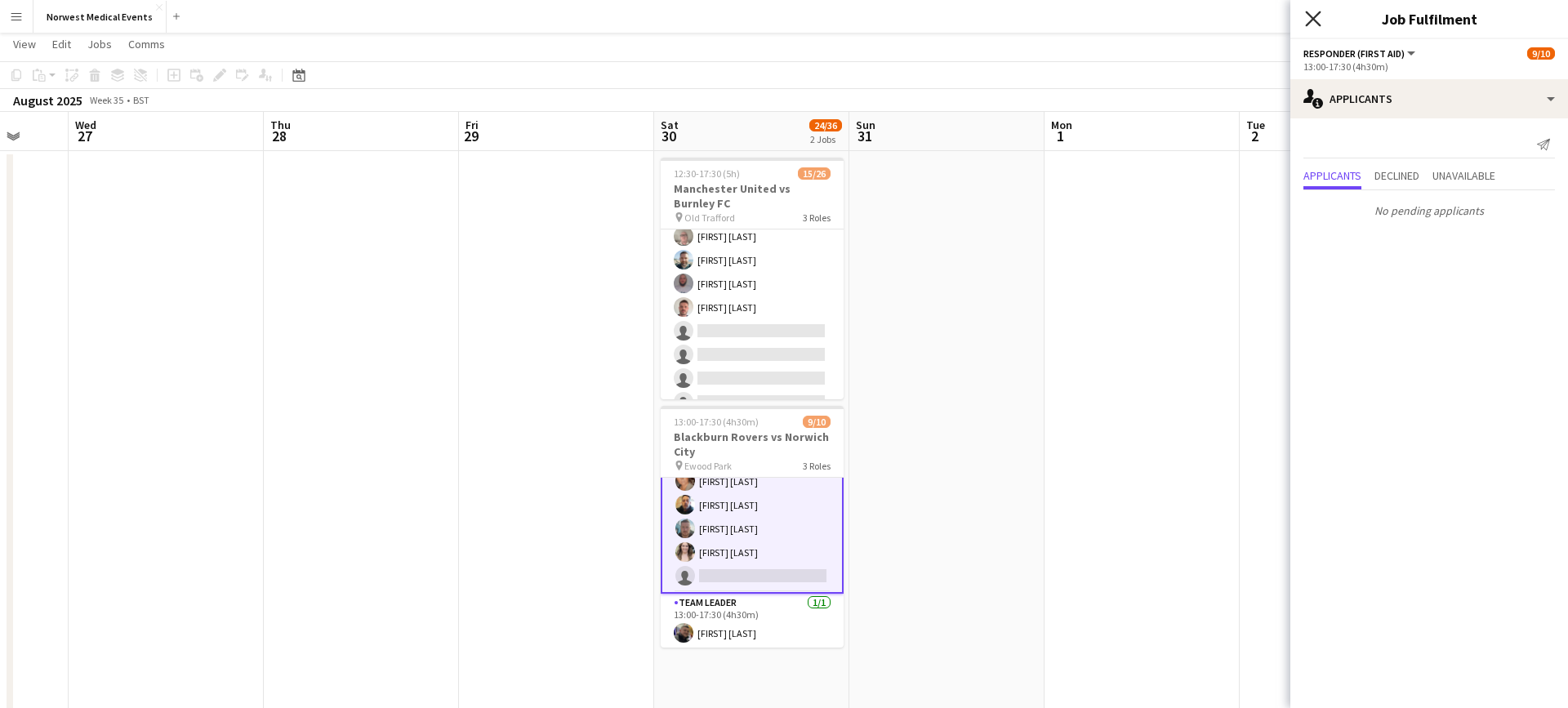 click on "Close pop-in" 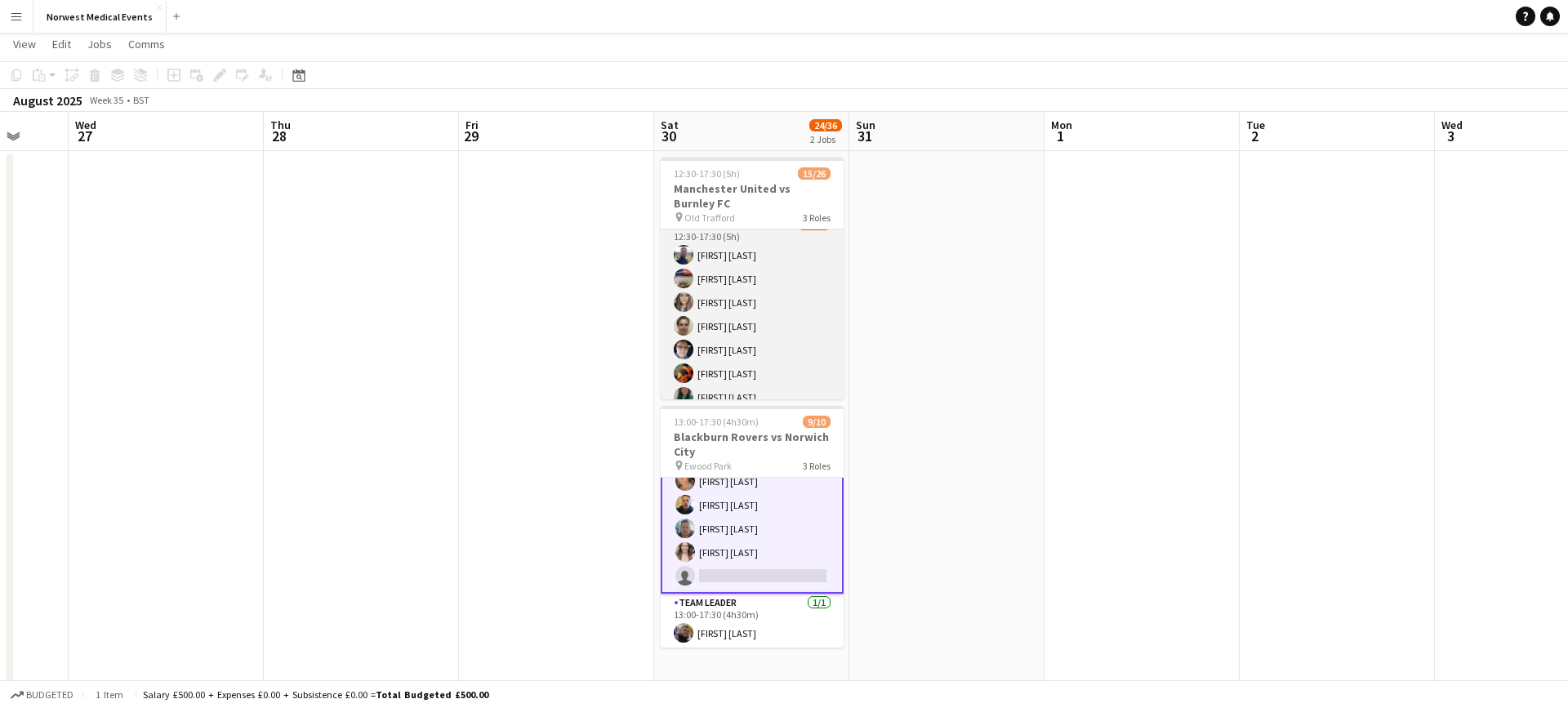 scroll, scrollTop: 0, scrollLeft: 0, axis: both 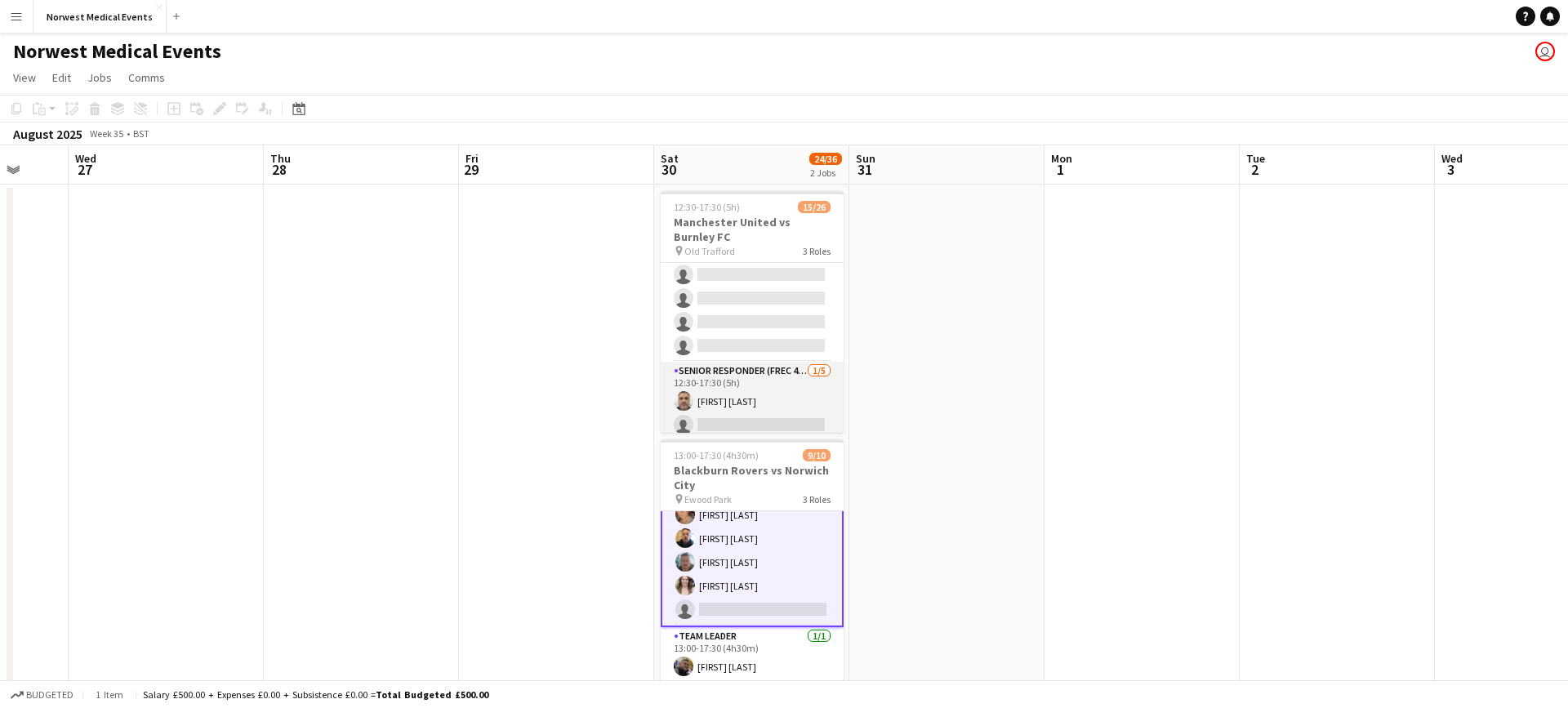 click on "Senior Responder (FREC 4 or Above)    1/5   12:30-17:30 (5h)
[FIRST] [LAST]
single-neutral-actions
single-neutral-actions
single-neutral-actions
single-neutral-actions" at bounding box center [752, 437] 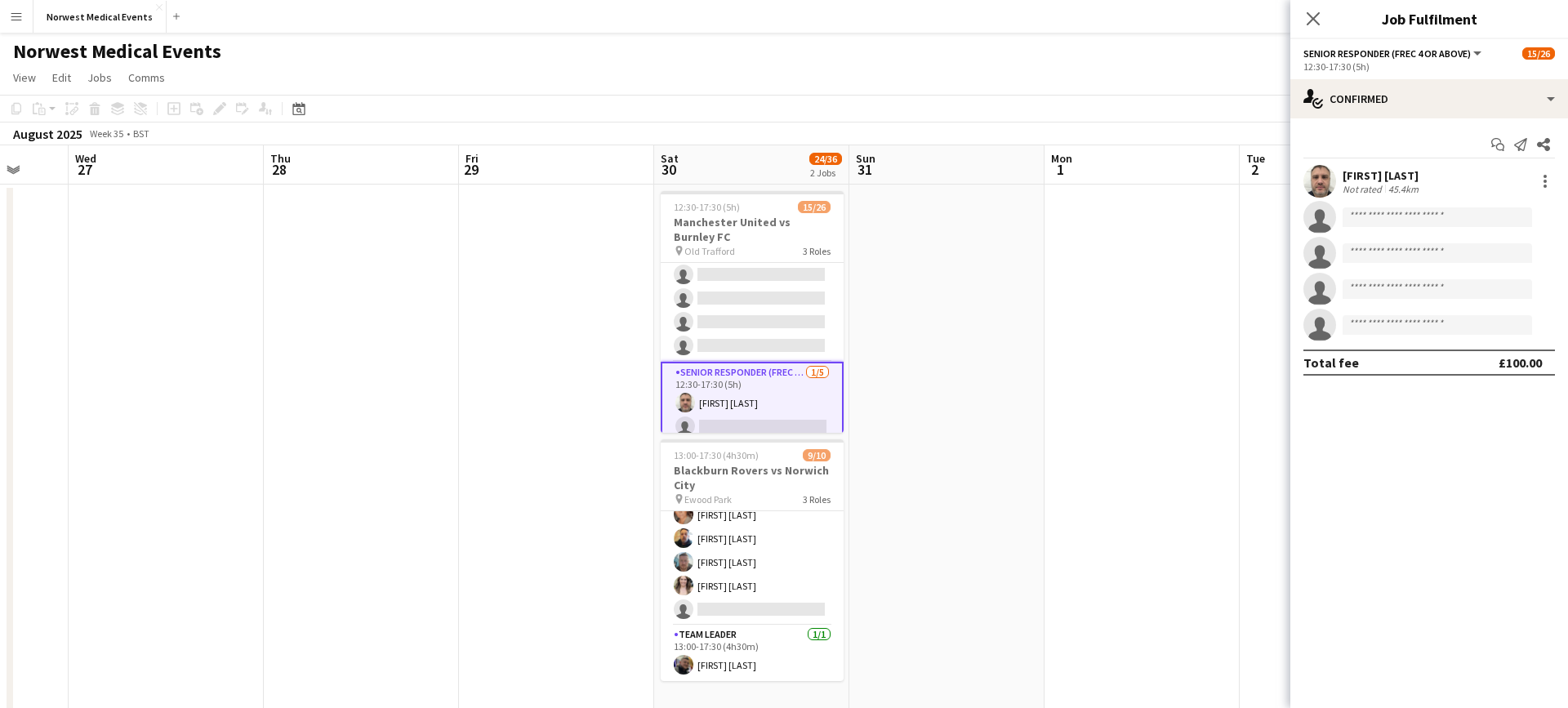 scroll, scrollTop: 163, scrollLeft: 0, axis: vertical 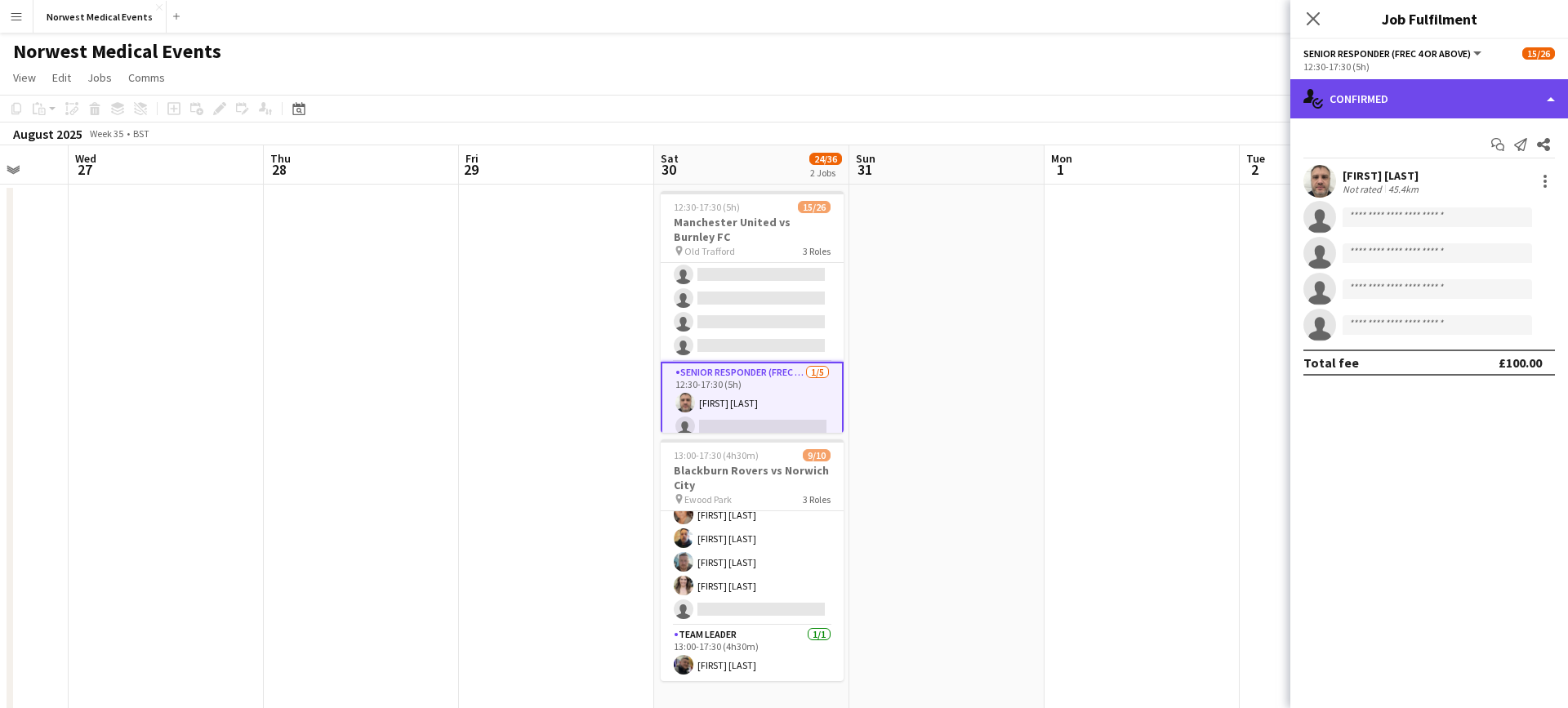 click on "single-neutral-actions-check-2
Confirmed" 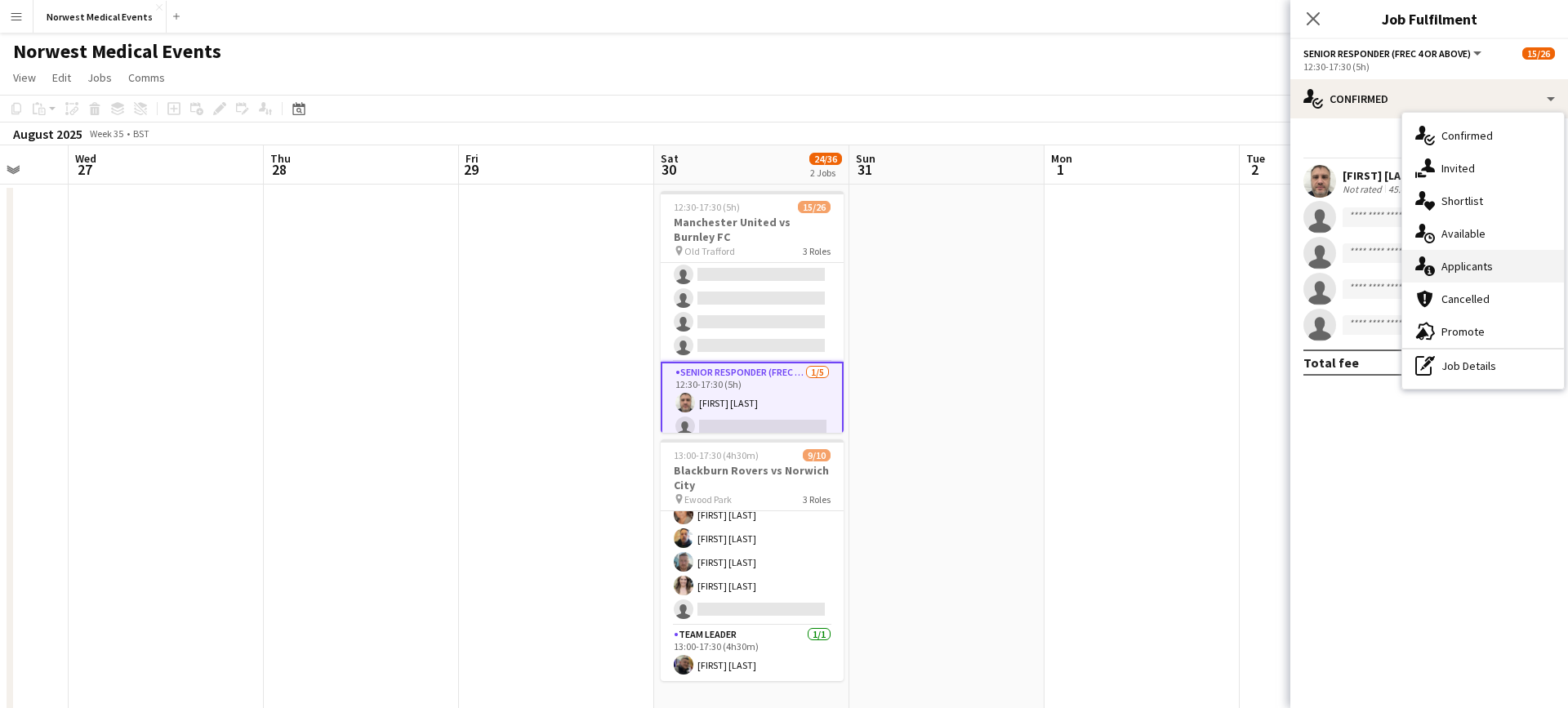 click on "single-neutral-actions-information
Applicants" at bounding box center [1483, 266] 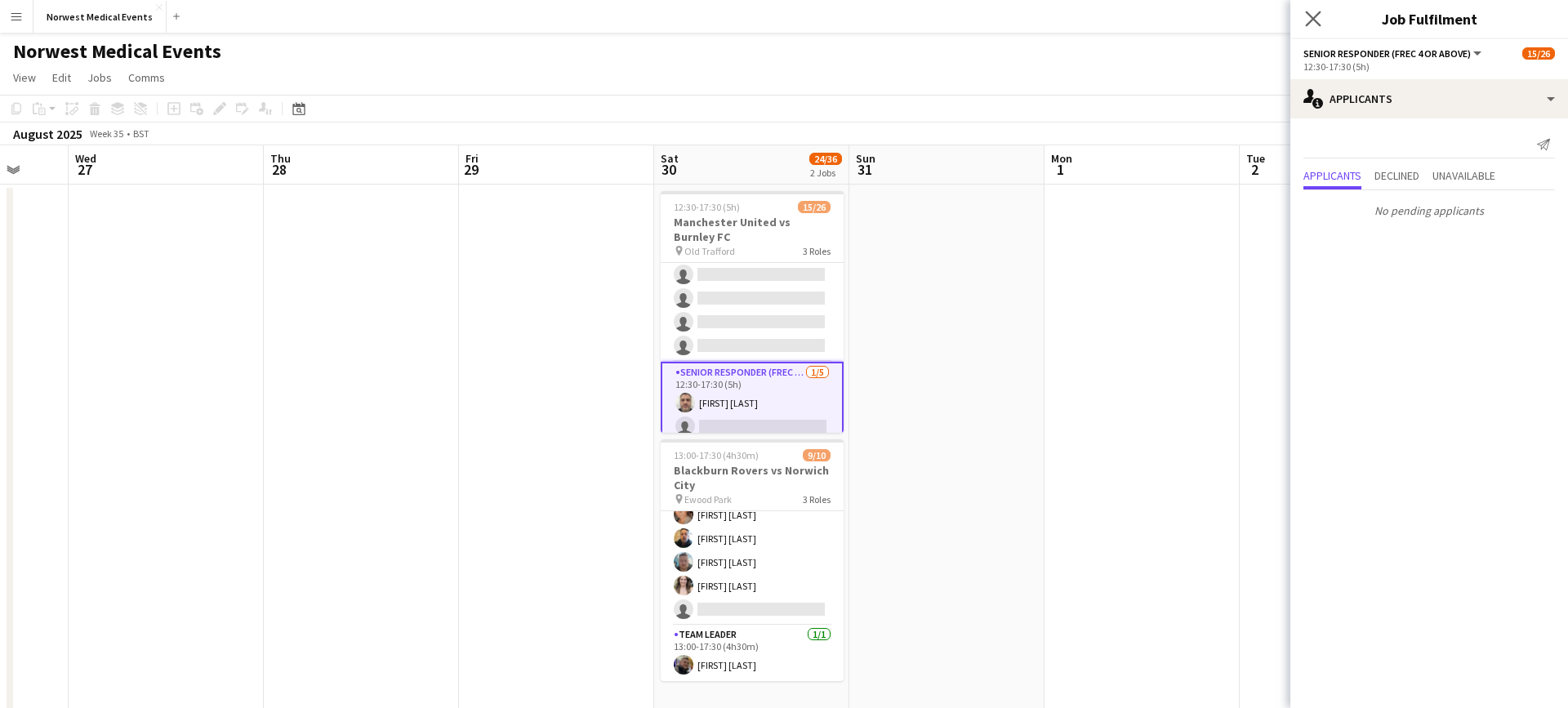 click on "Close pop-in" 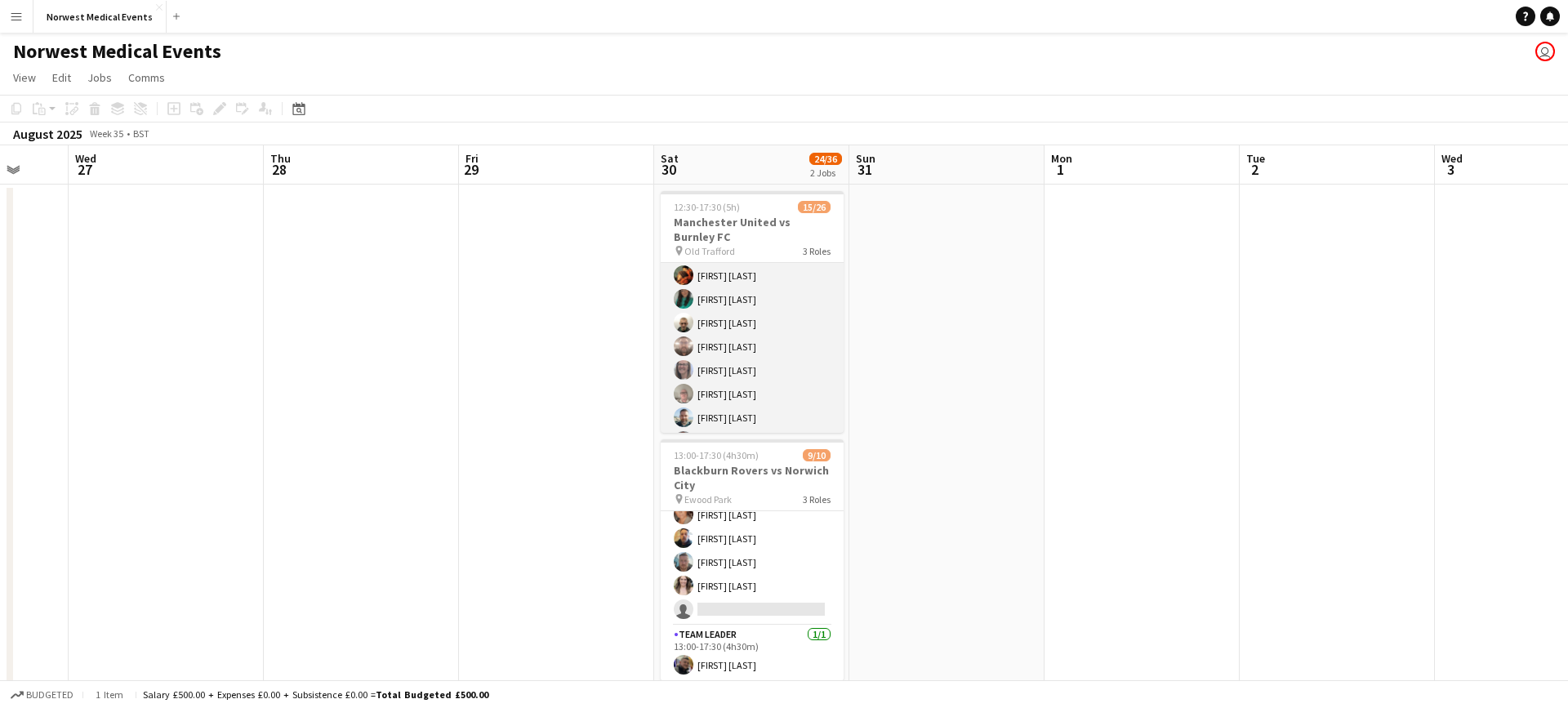 scroll, scrollTop: 0, scrollLeft: 0, axis: both 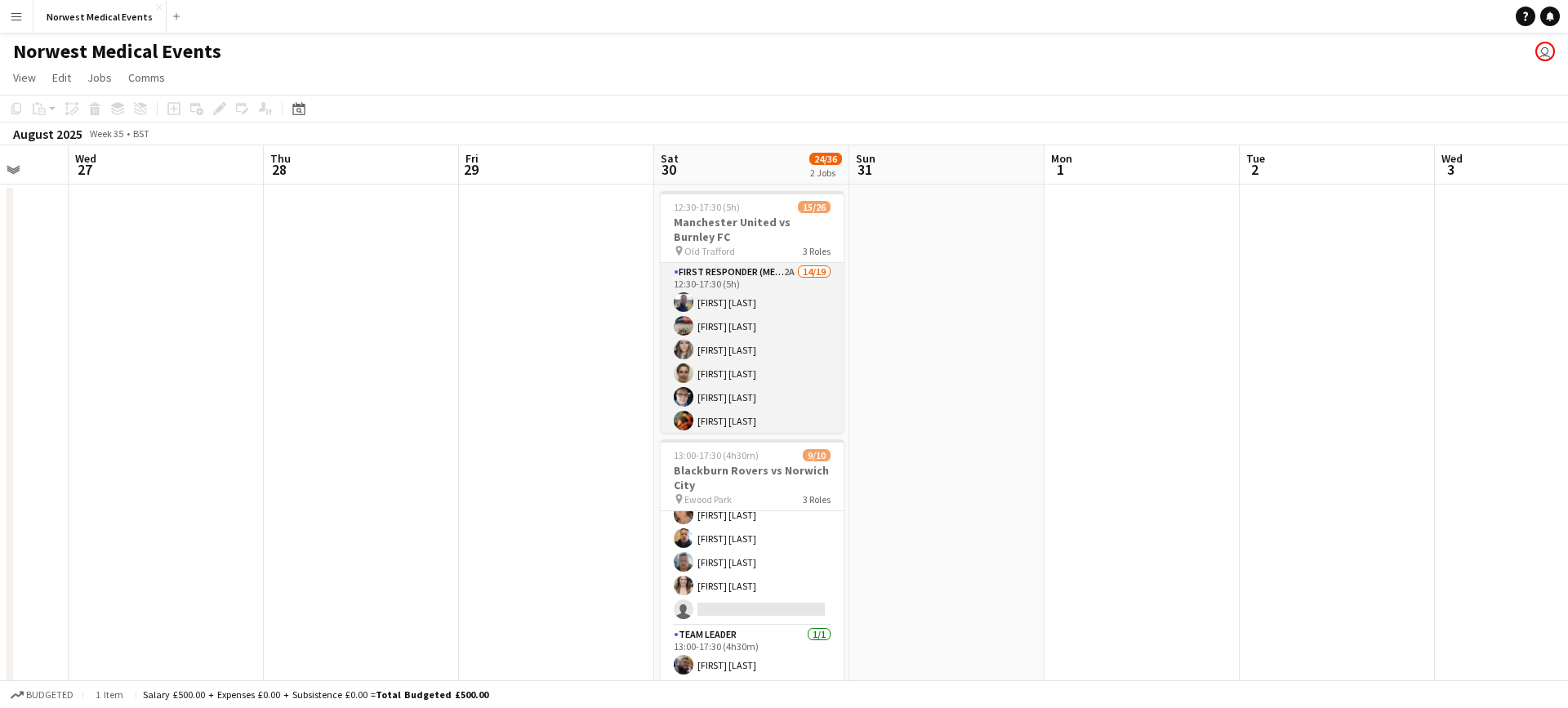 click on "First Responder (Medical)    2A   14/19   12:30-17:30 (5h)
[FIRST] [LAST] [FIRST] [LAST] [FIRST] [LAST] [FIRST] [LAST] [FIRST] [LAST] [FIRST] [LAST] [FIRST] [LAST] [FIRST] [LAST] [FIRST] [LAST] [FIRST] [LAST]
single-neutral-actions
single-neutral-actions
single-neutral-actions
single-neutral-actions
single-neutral-actions" at bounding box center (752, 504) 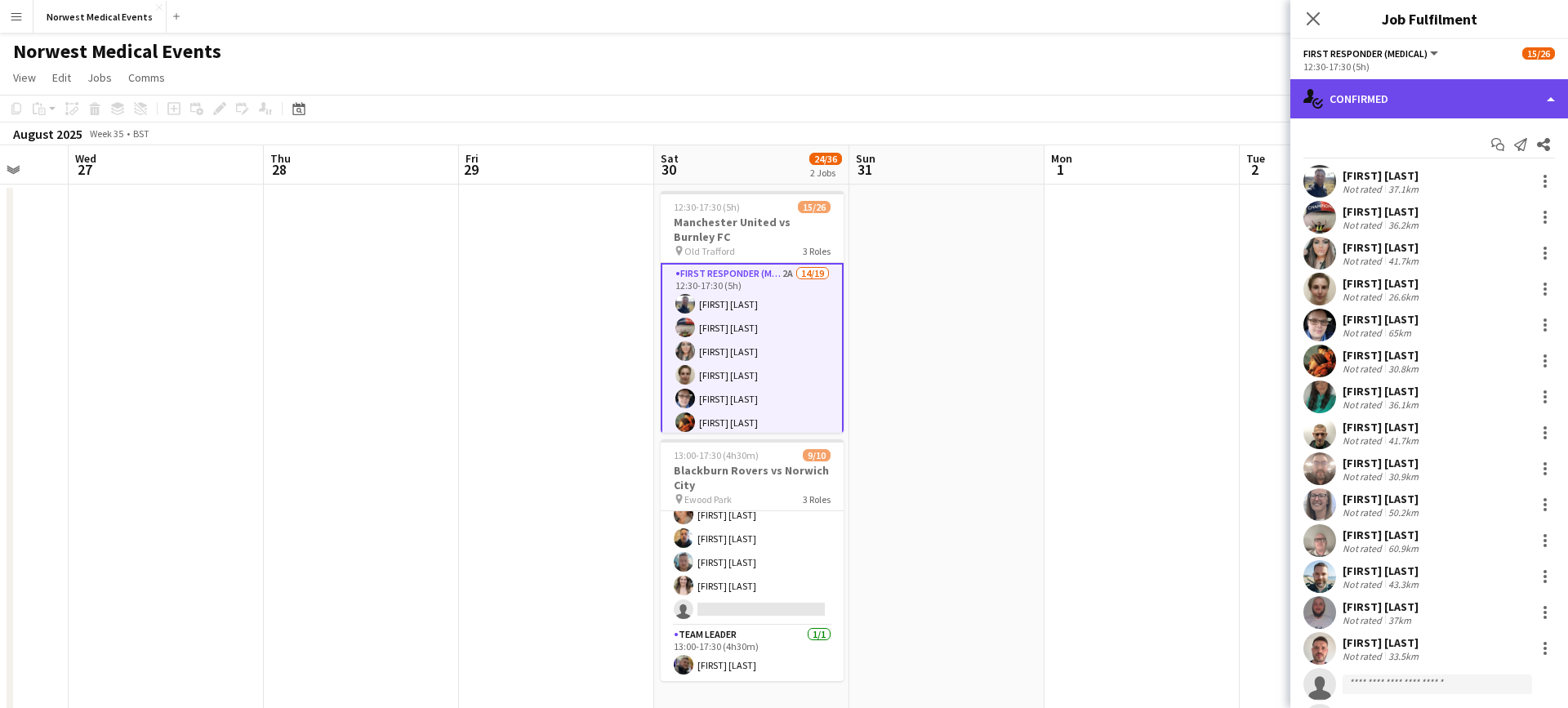 click on "single-neutral-actions-check-2
Confirmed" 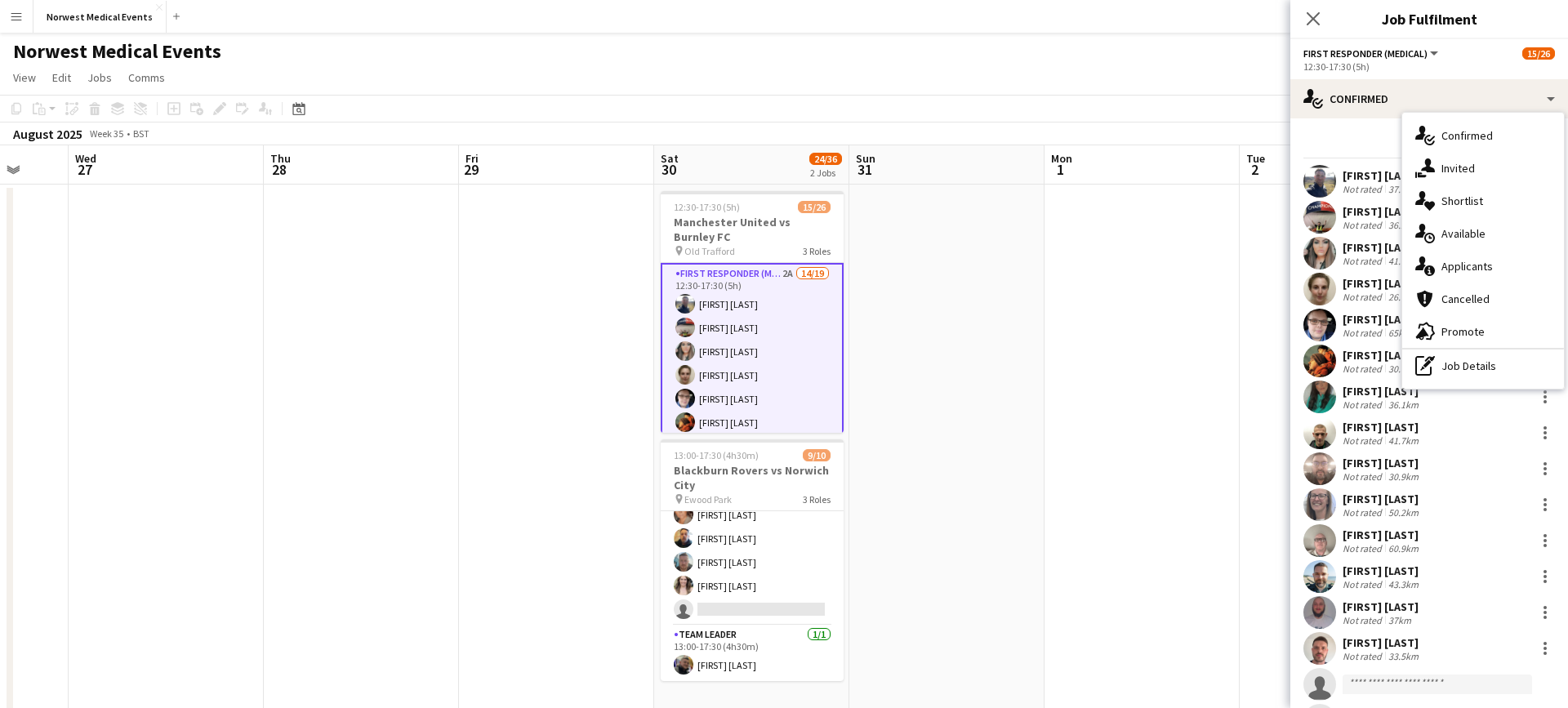 click on "single-neutral-actions-information
Applicants" at bounding box center (1483, 266) 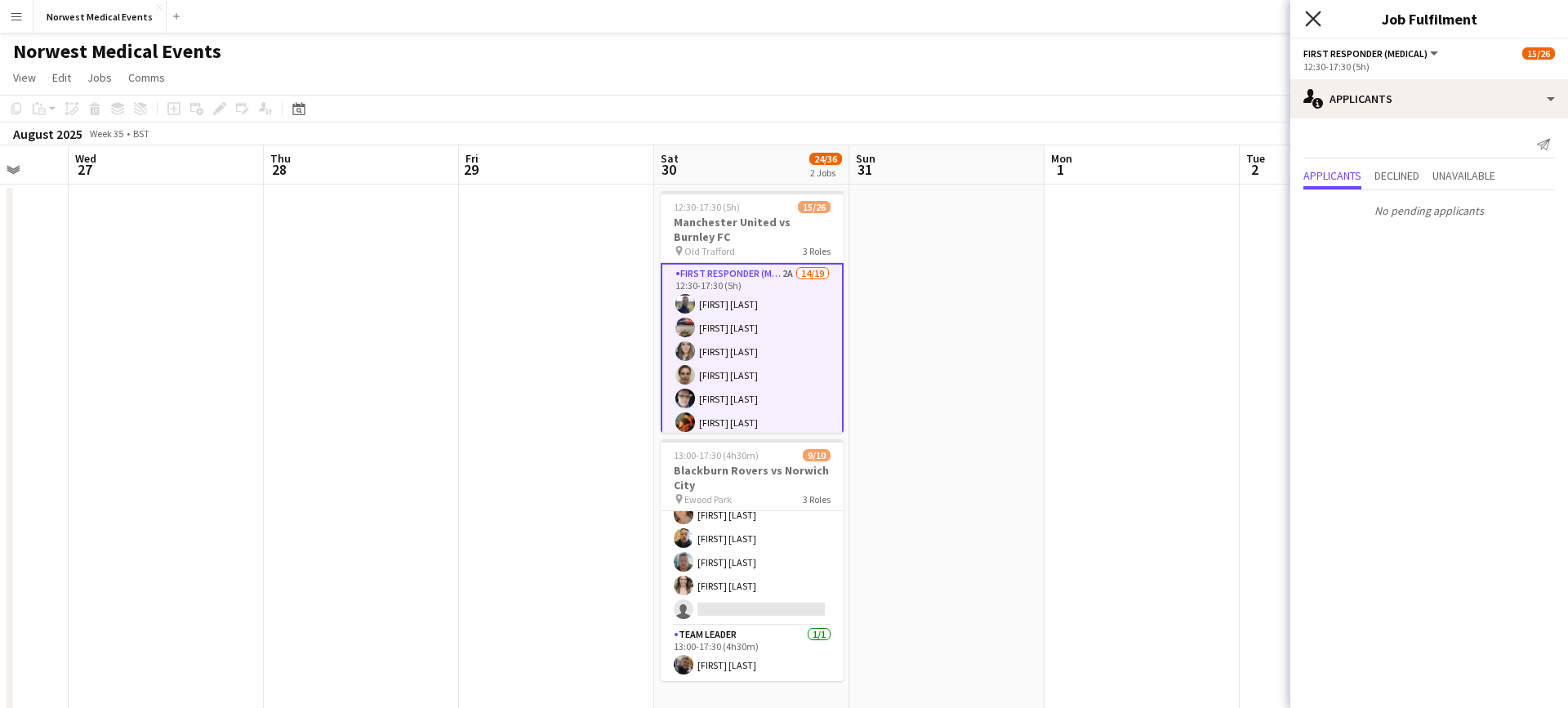 click 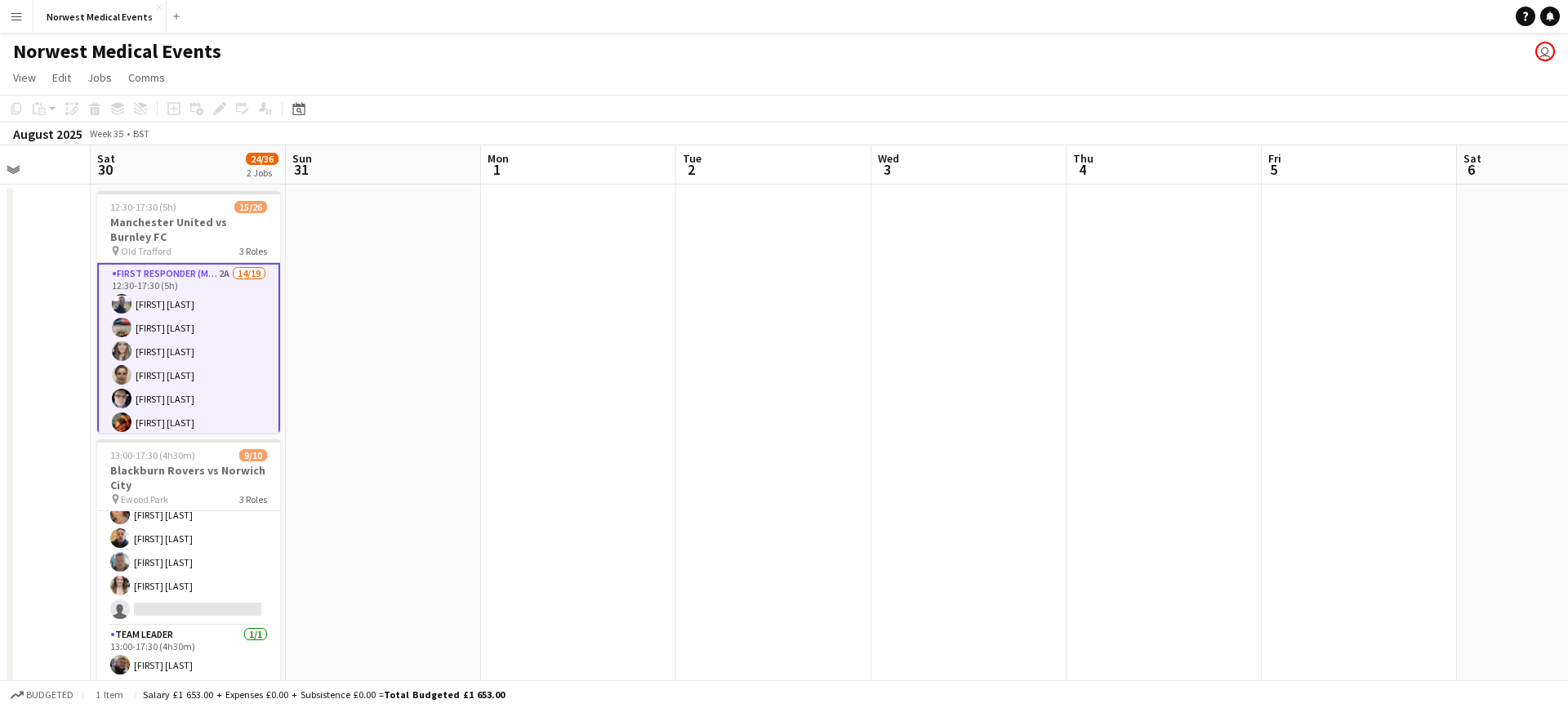 scroll, scrollTop: 0, scrollLeft: 572, axis: horizontal 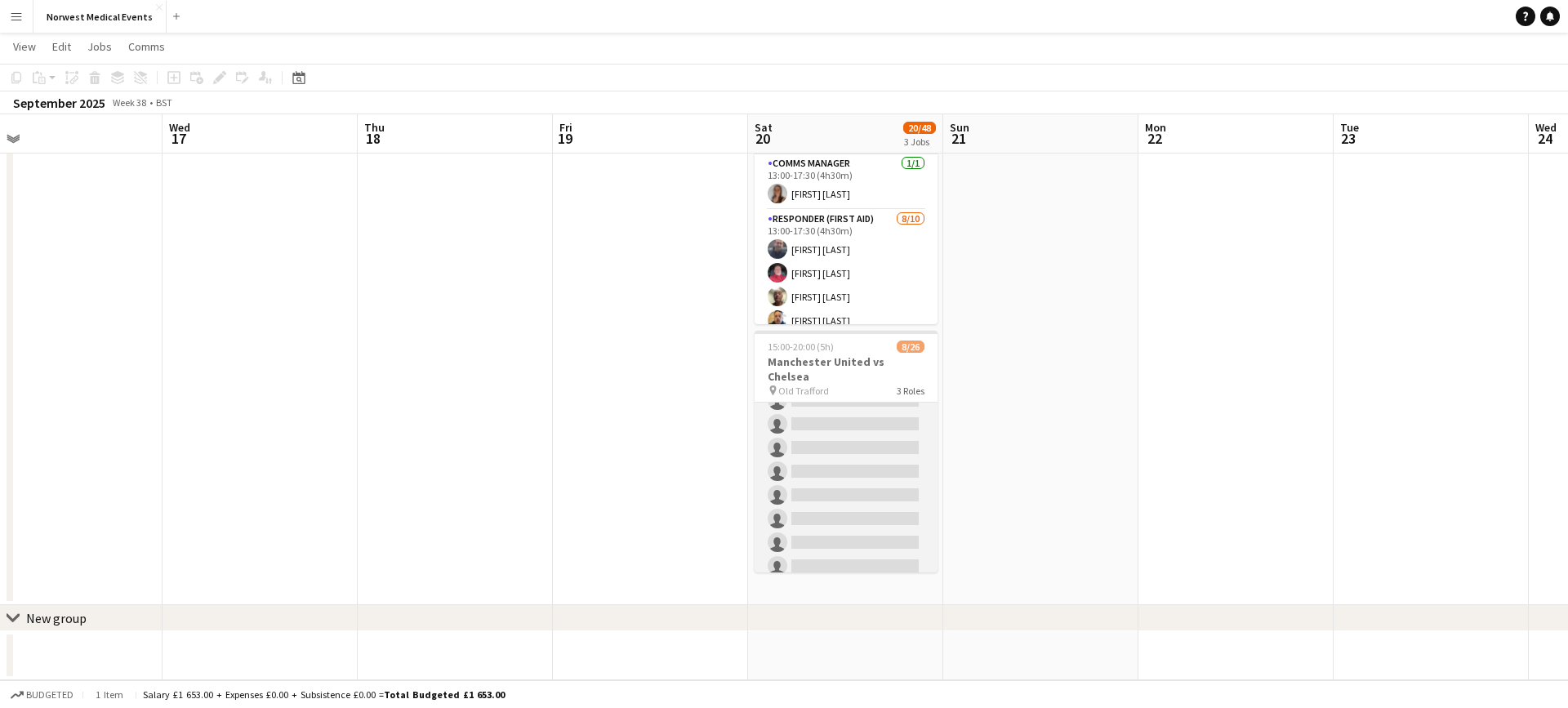 click on "First Responder (Medical)    7/19   15:00-20:00 (5h)
[FIRST] [LAST] [FIRST] [LAST] [FIRST] [LAST] [FIRST] [LAST] [FIRST] [LAST] [FIRST] [LAST]
single-neutral-actions
single-neutral-actions
single-neutral-actions
single-neutral-actions
single-neutral-actions
single-neutral-actions
single-neutral-actions
single-neutral-actions
single-neutral-actions
single-neutral-actions
single-neutral-actions
single-neutral-actions" at bounding box center (846, 341) 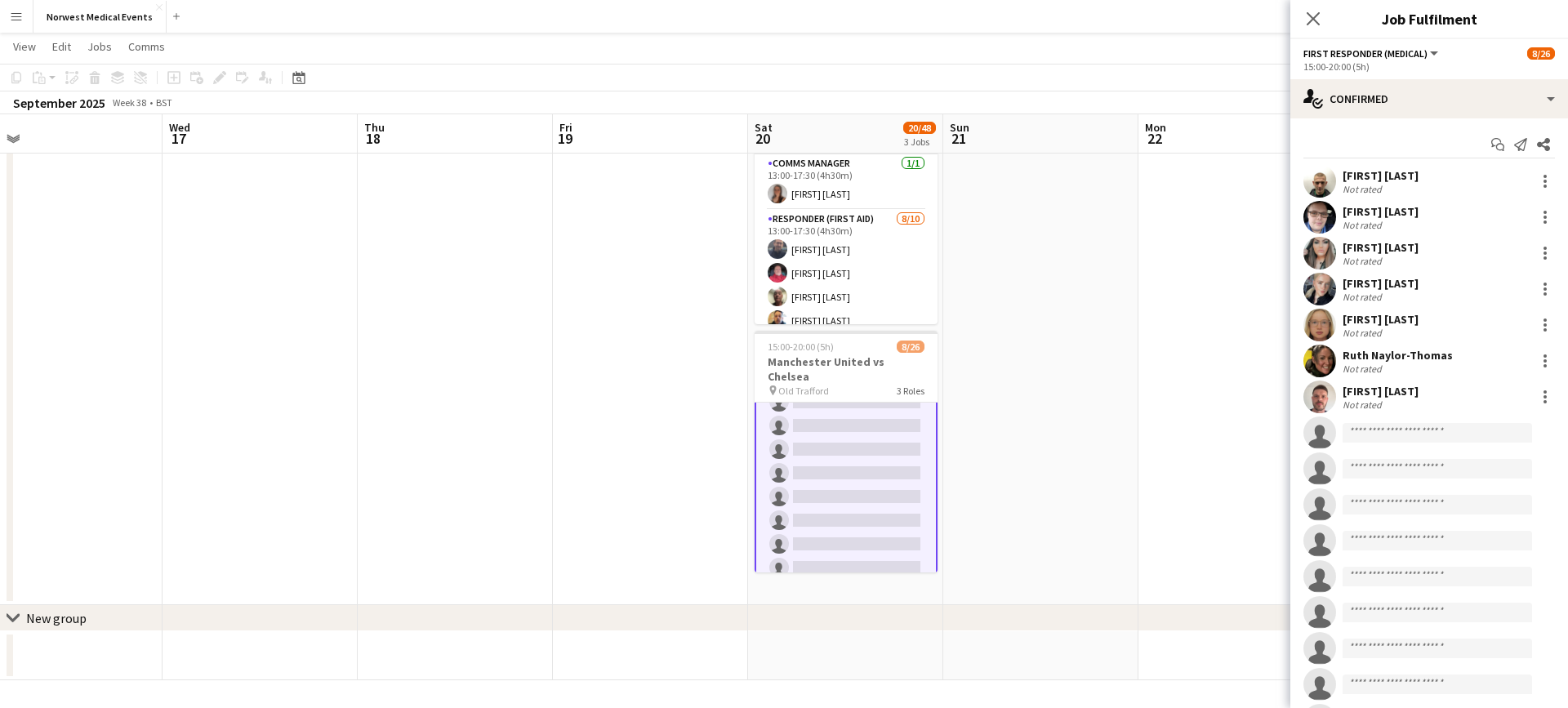scroll, scrollTop: 304, scrollLeft: 0, axis: vertical 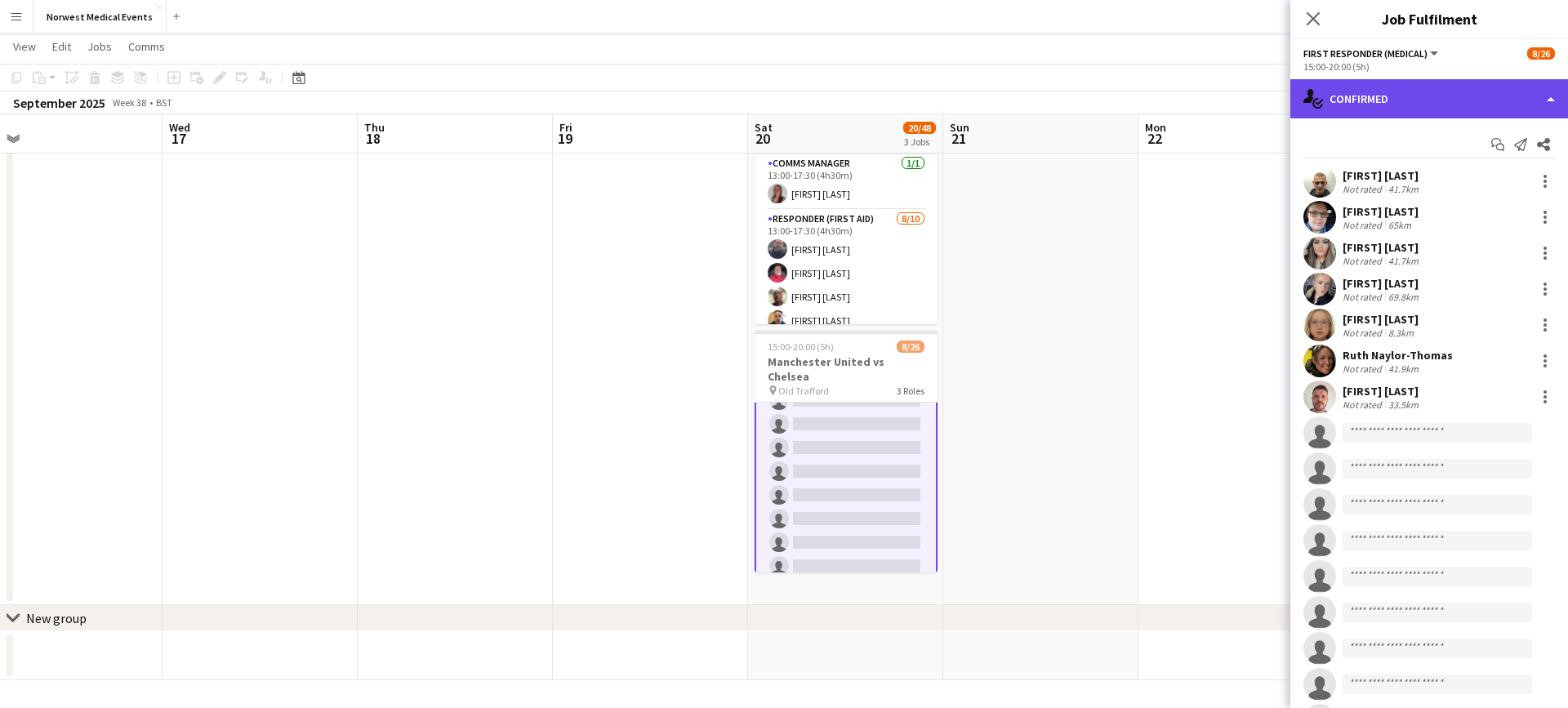 click on "single-neutral-actions-check-2
Confirmed" 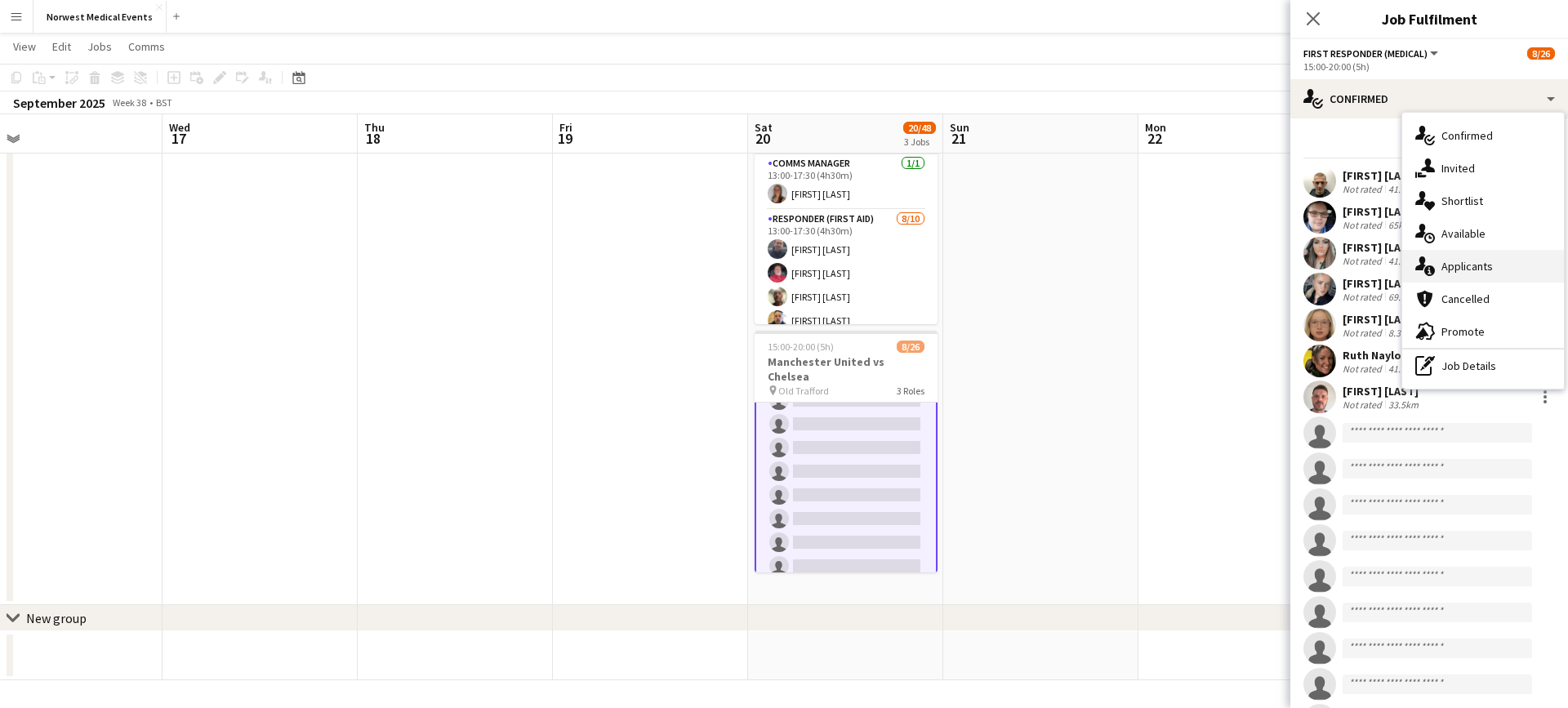 click on "single-neutral-actions-information
Applicants" at bounding box center [1483, 266] 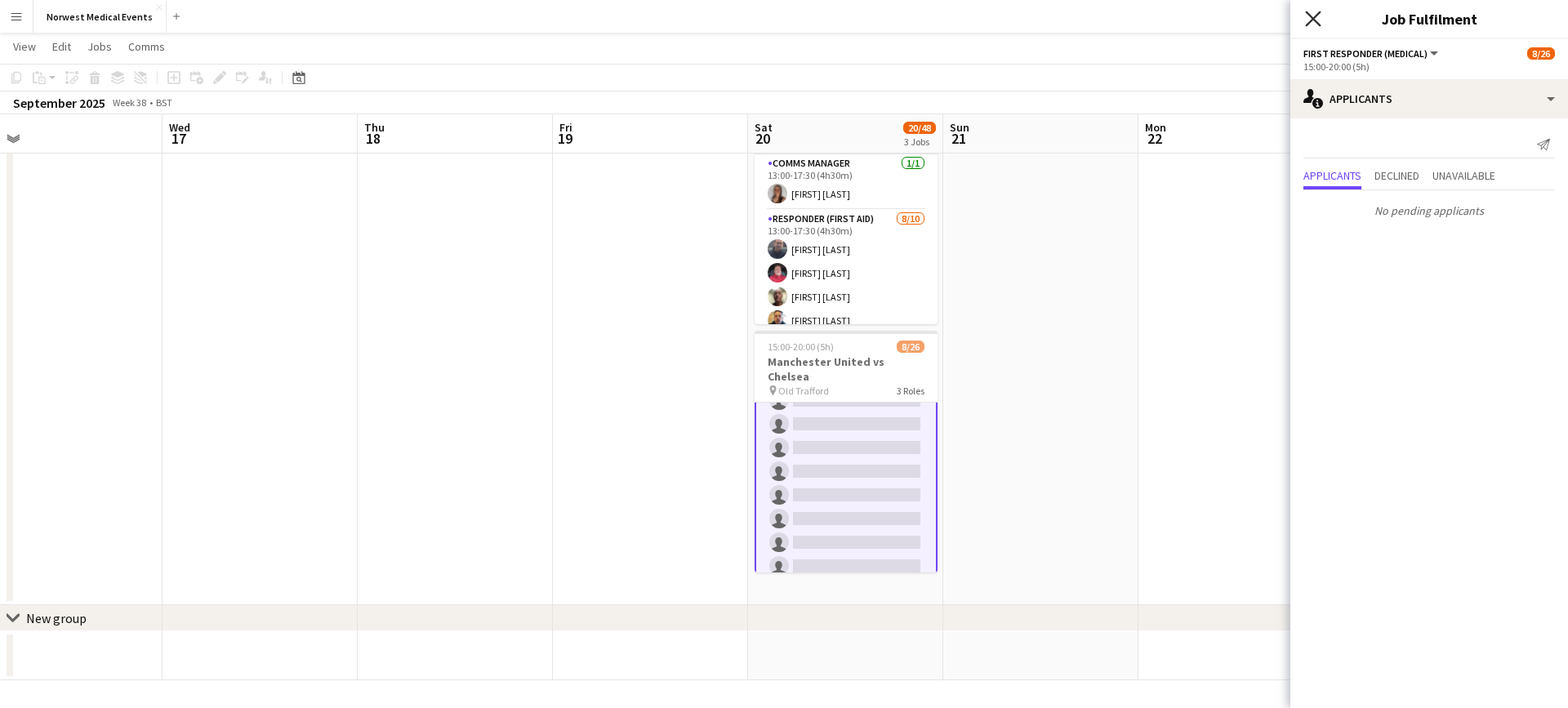 click on "Close pop-in" 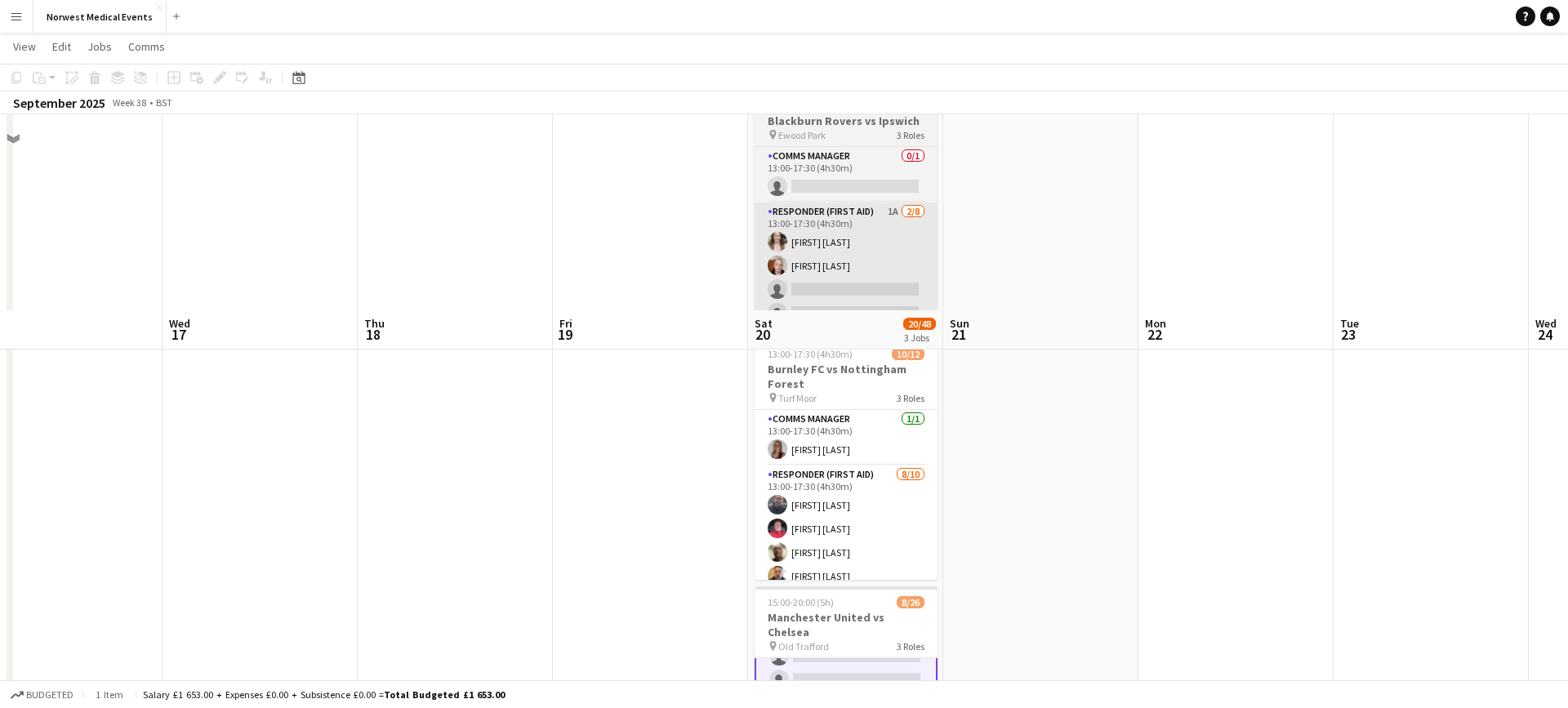 scroll, scrollTop: 0, scrollLeft: 0, axis: both 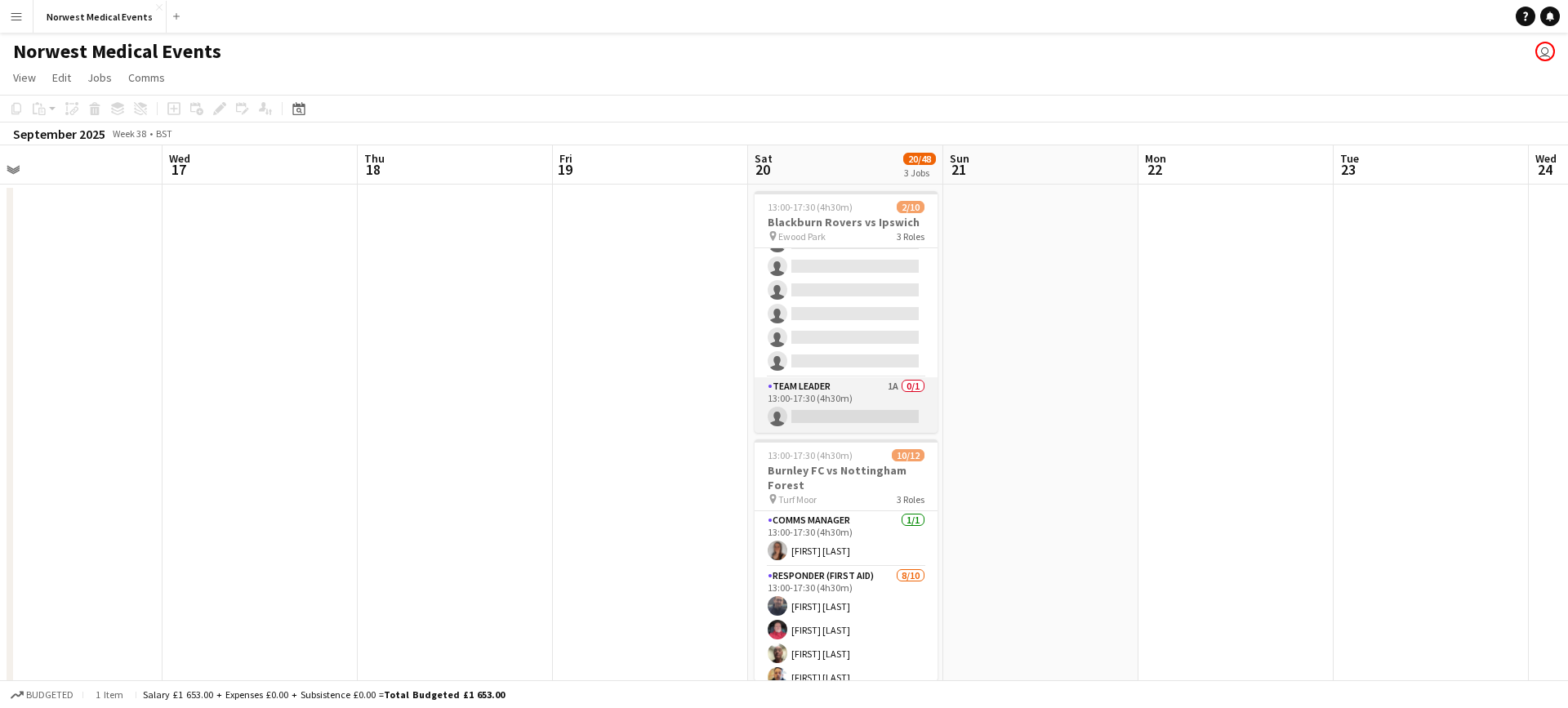 click on "Team Leader   1A   0/1   13:00-17:30 (4h30m)
single-neutral-actions" at bounding box center (846, 405) 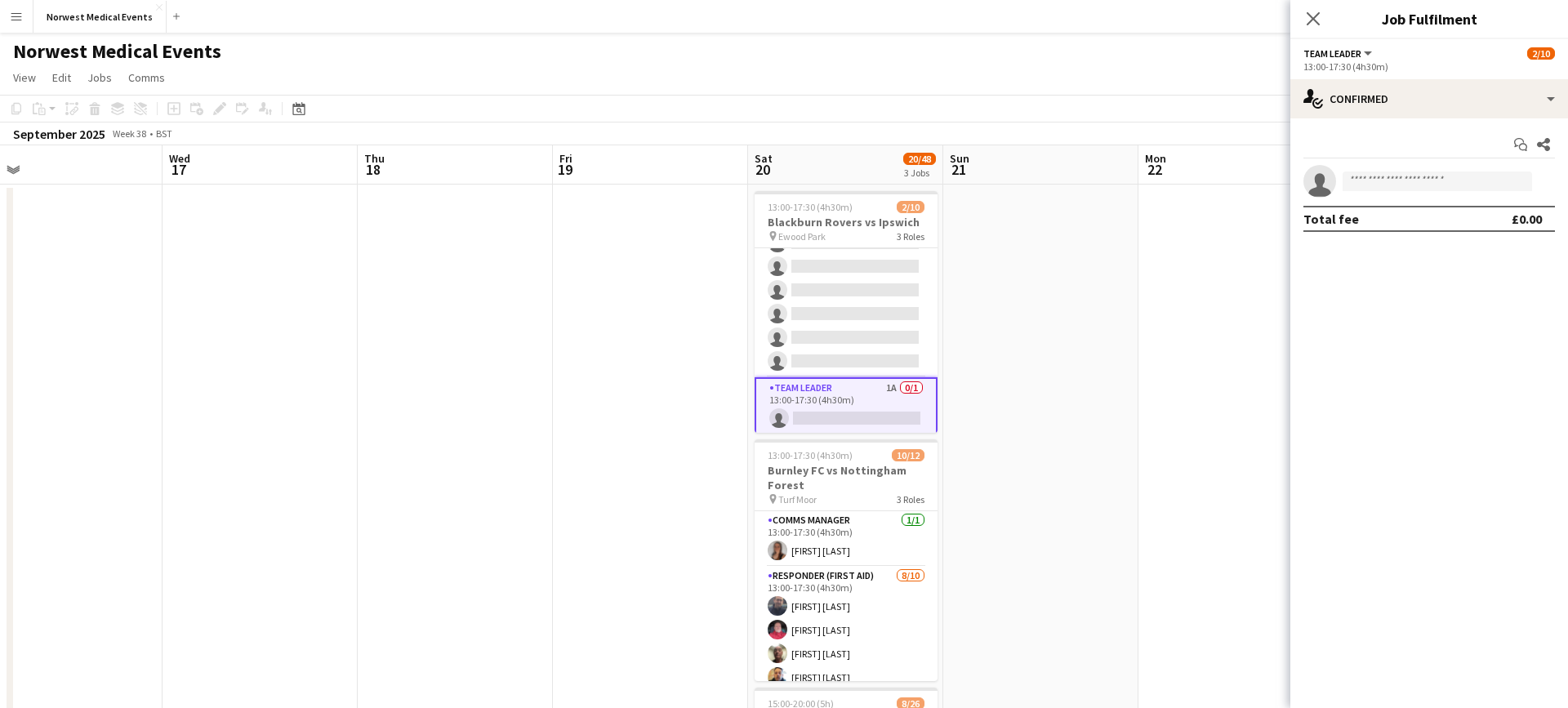 scroll, scrollTop: 302, scrollLeft: 0, axis: vertical 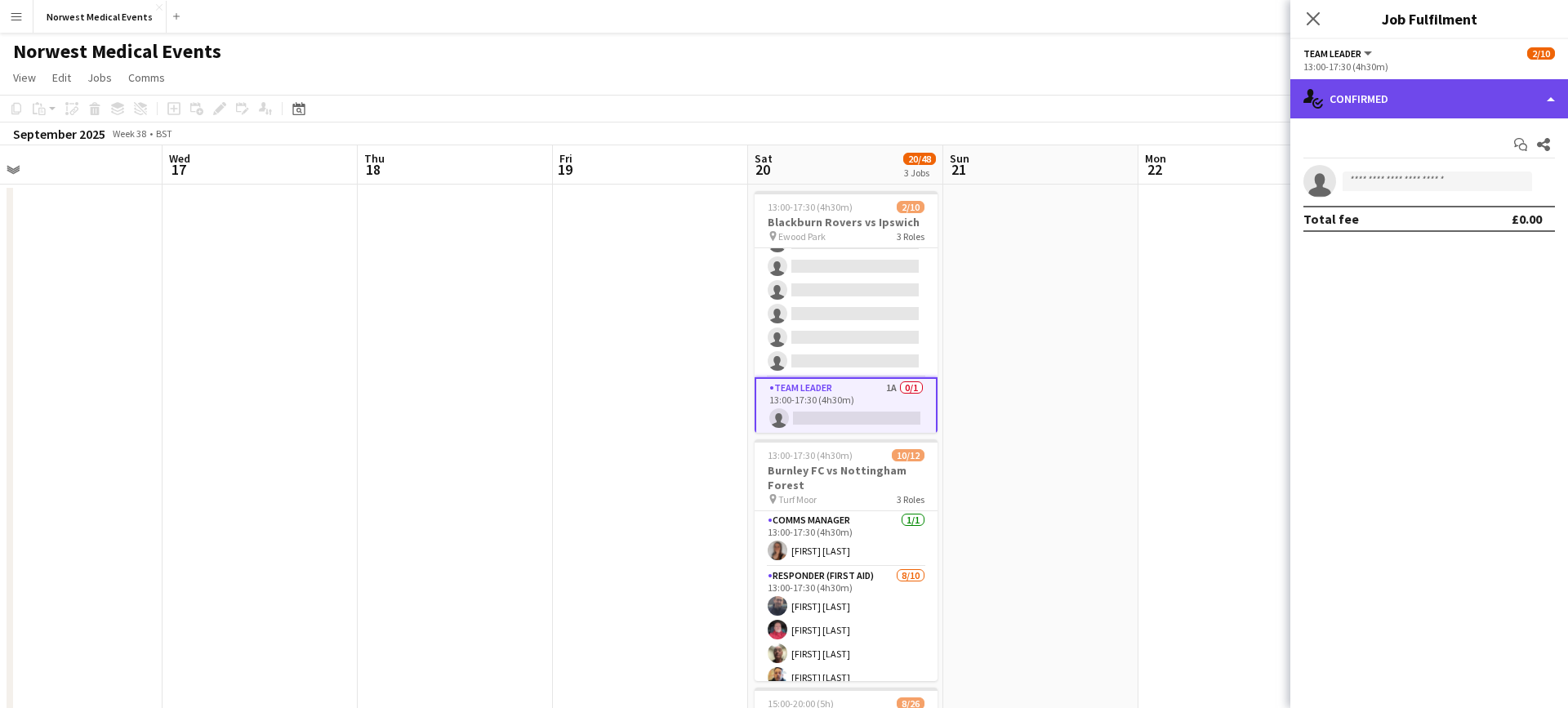click on "single-neutral-actions-check-2
Confirmed" 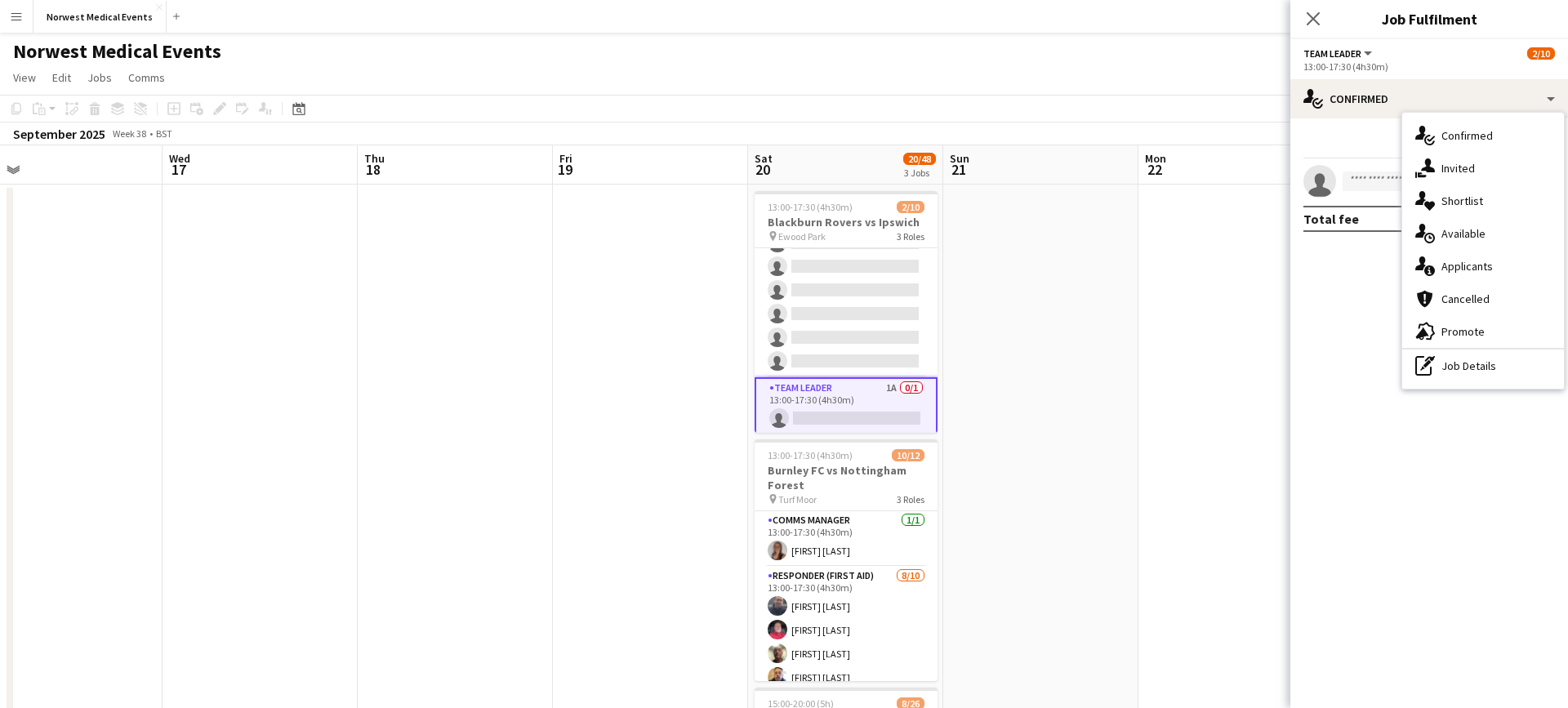 click on "single-neutral-actions-information
Applicants" at bounding box center [1483, 266] 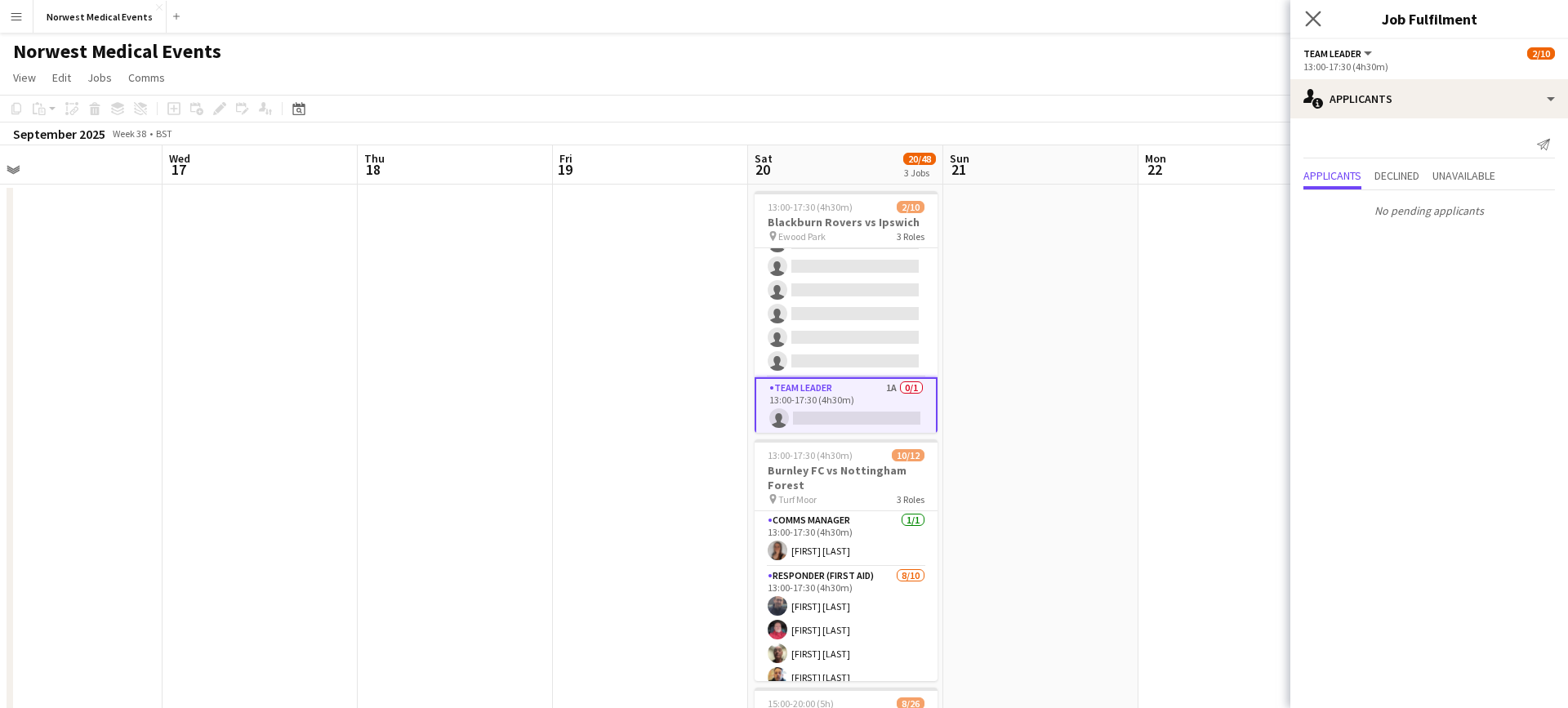 click on "Close pop-in" 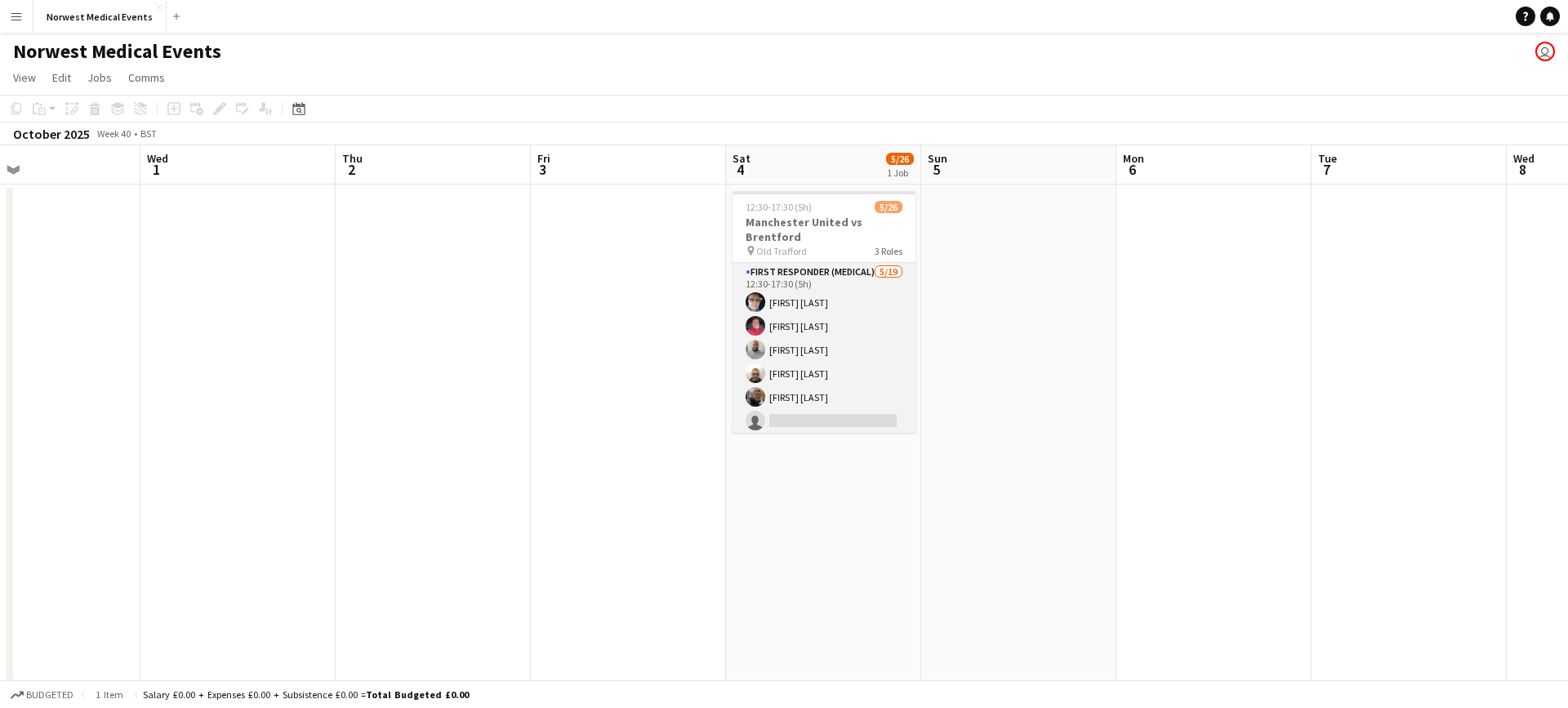 click on "First Responder (Medical)    5/19   12:30-17:30 (5h)
[FIRST] [LAST] [FIRST] [LAST] [FIRST] [LAST] [FIRST] [LAST] [FIRST] [LAST]
single-neutral-actions
single-neutral-actions
single-neutral-actions
single-neutral-actions
single-neutral-actions
single-neutral-actions
single-neutral-actions
single-neutral-actions
single-neutral-actions
single-neutral-actions
single-neutral-actions
single-neutral-actions
single-neutral-actions
single-neutral-actions
single-neutral-actions" at bounding box center [824, 504] 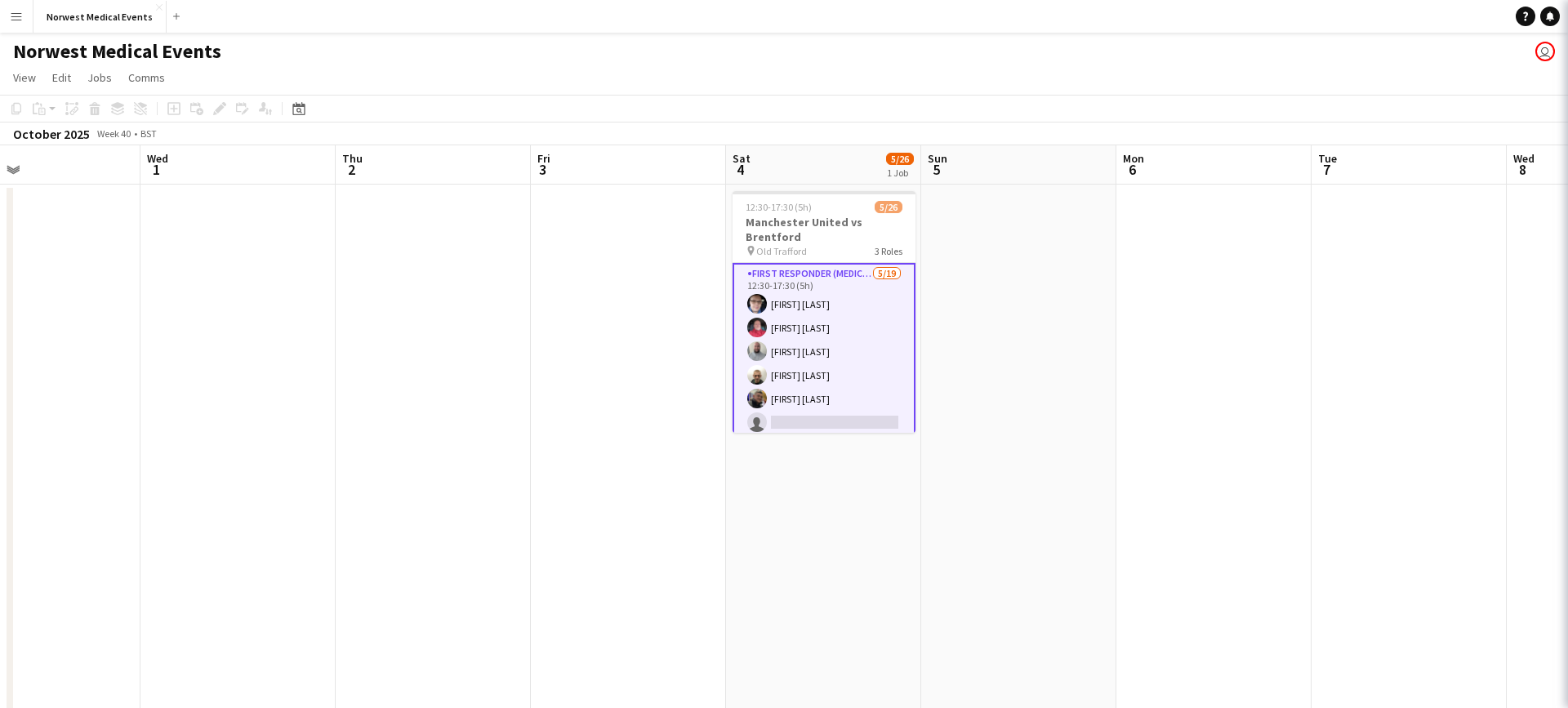 scroll, scrollTop: 0, scrollLeft: 639, axis: horizontal 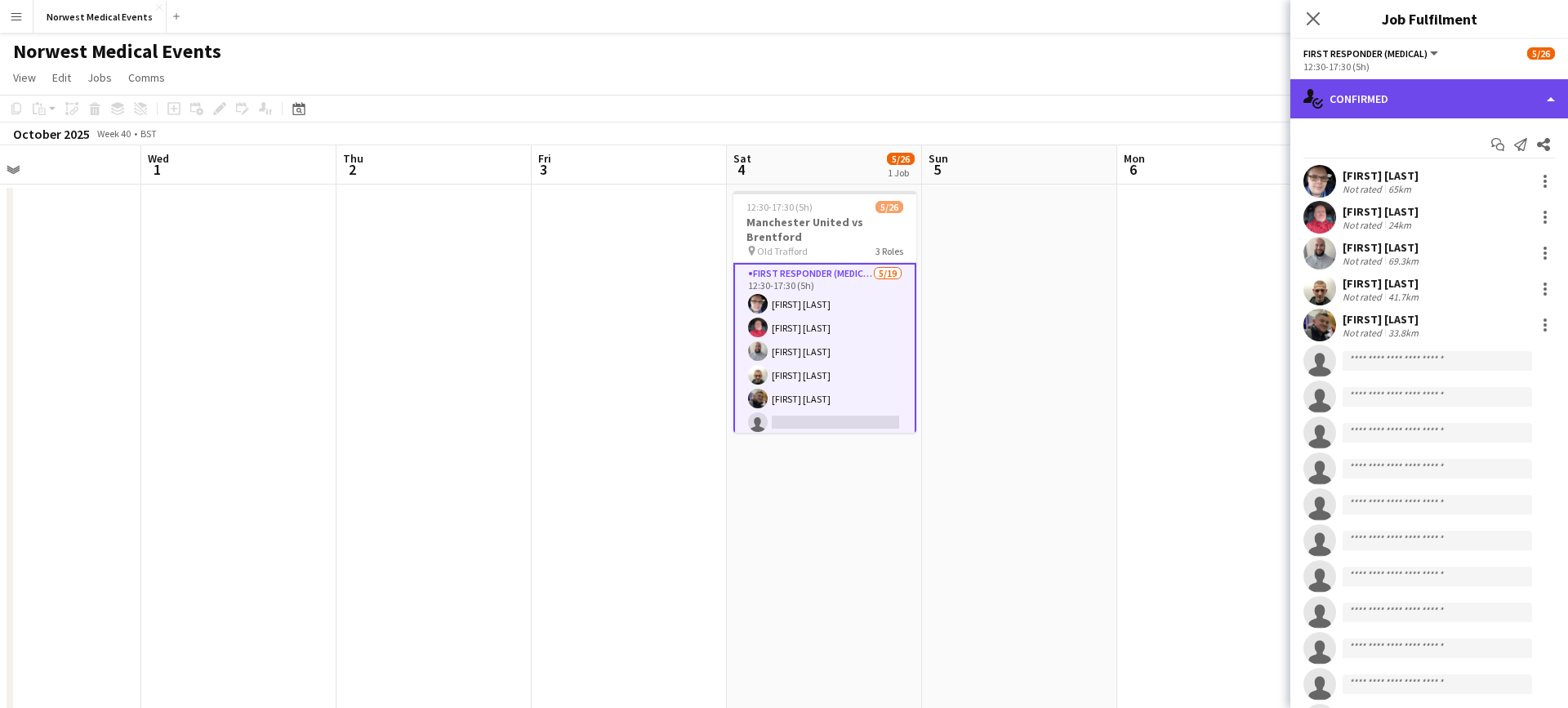 click on "single-neutral-actions-check-2
Confirmed" 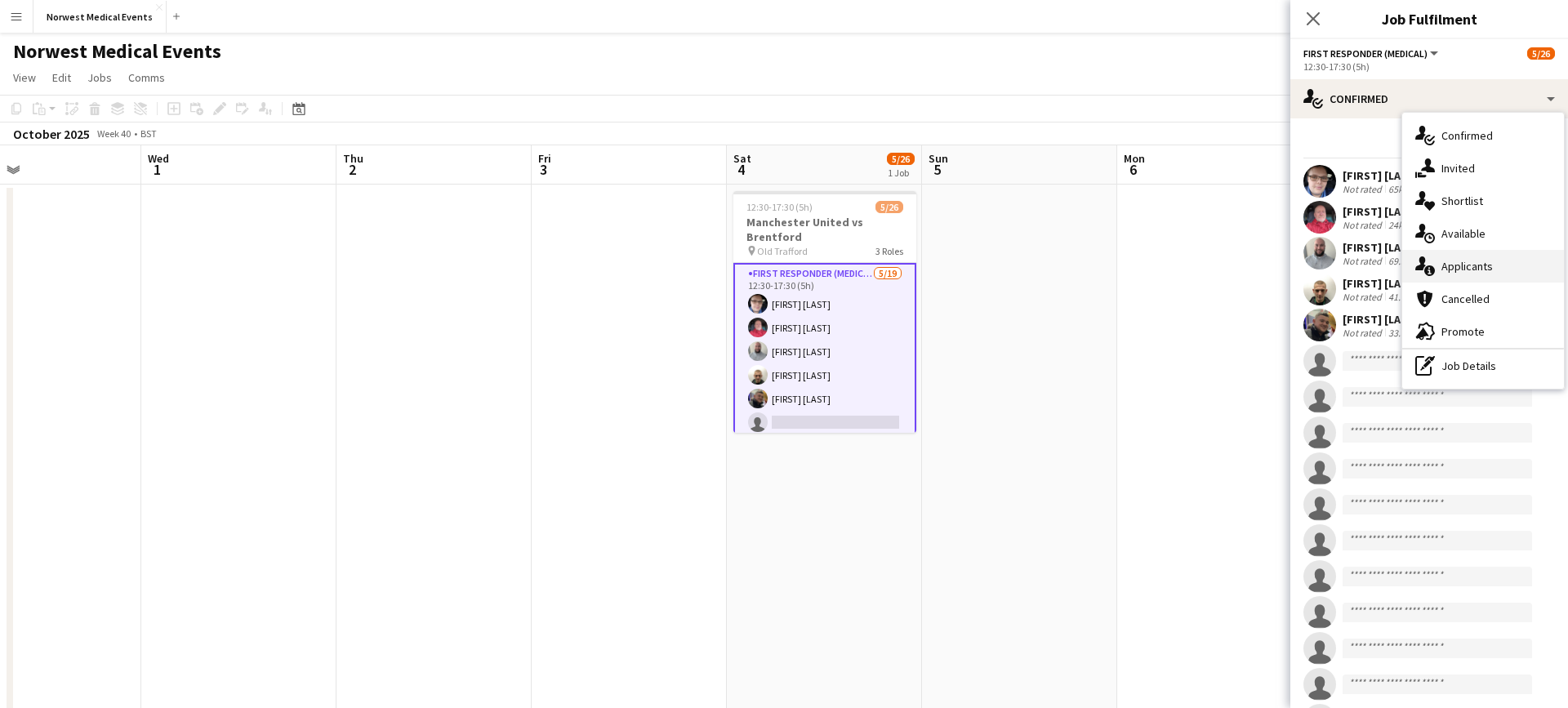 click on "single-neutral-actions-information
Applicants" at bounding box center (1483, 266) 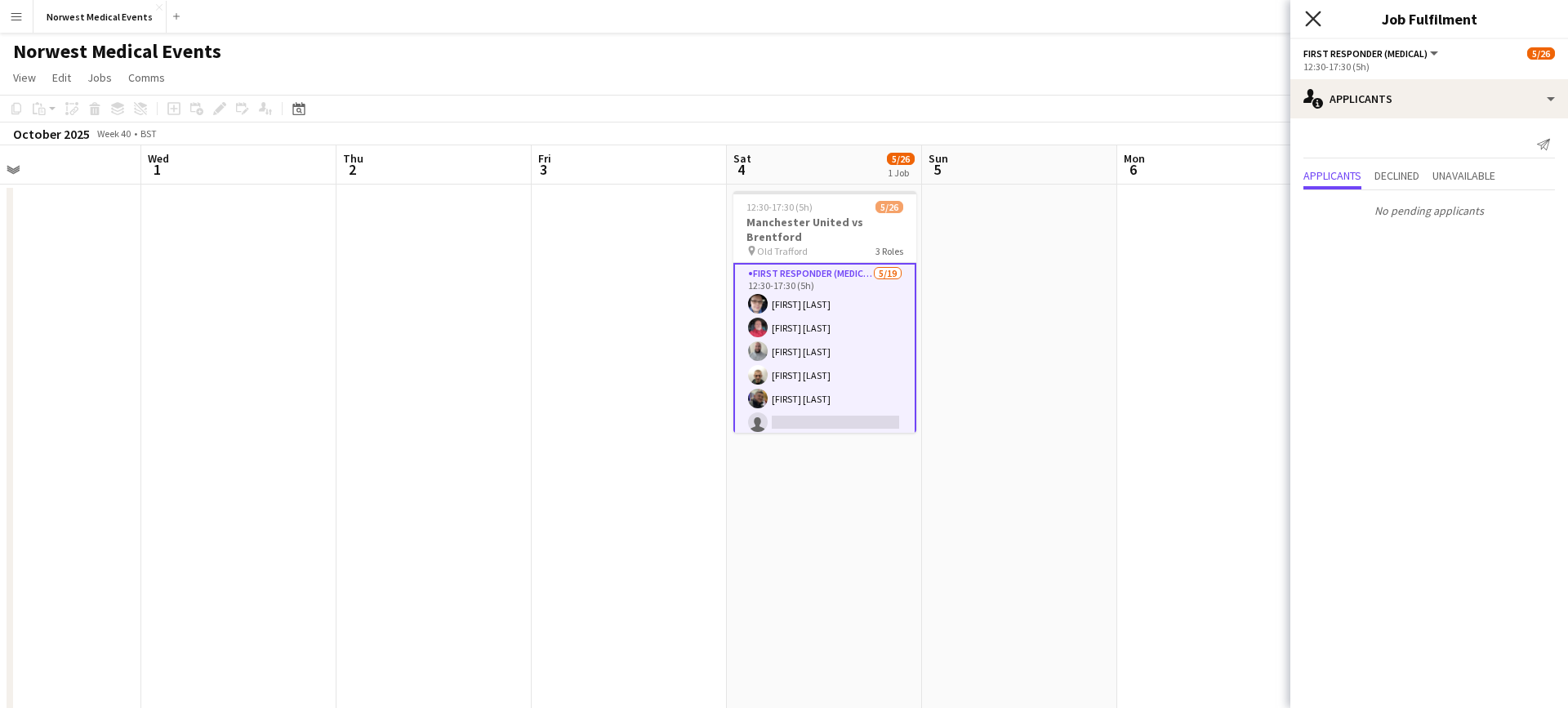 click on "Close pop-in" 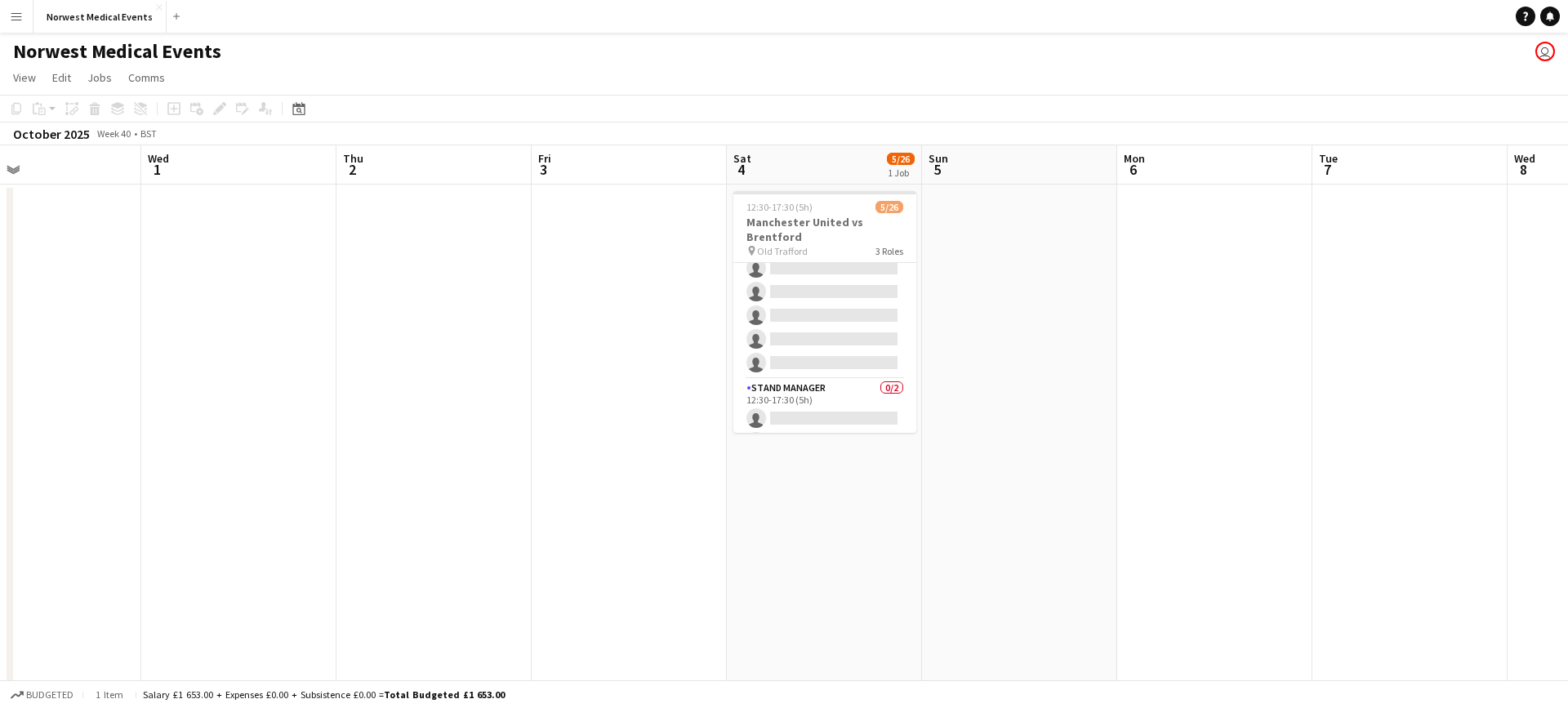 scroll, scrollTop: 545, scrollLeft: 0, axis: vertical 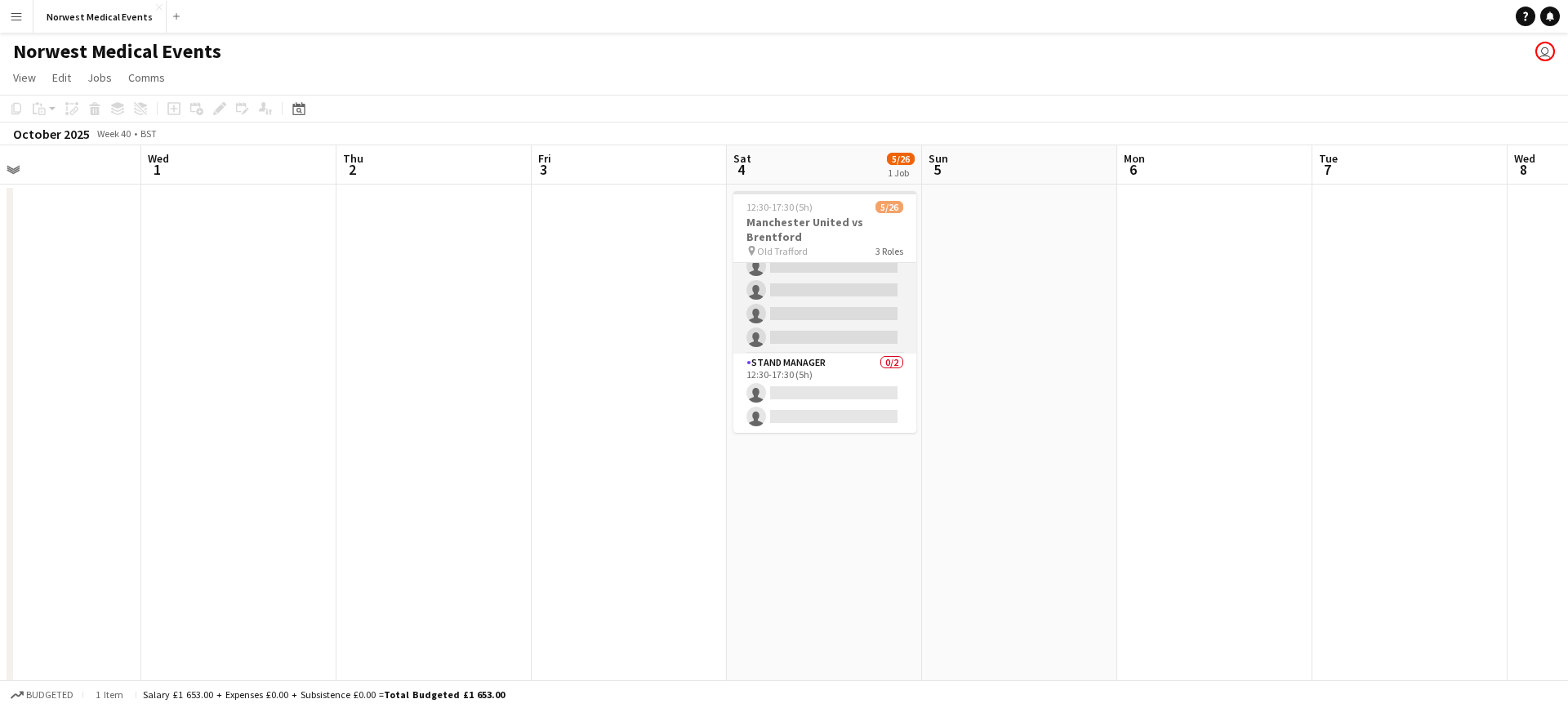 click on "Senior Responder (FREC 4 or Above)    1A   0/5   12:30-17:30 (5h)
single-neutral-actions
single-neutral-actions
single-neutral-actions
single-neutral-actions
single-neutral-actions" at bounding box center (825, 278) 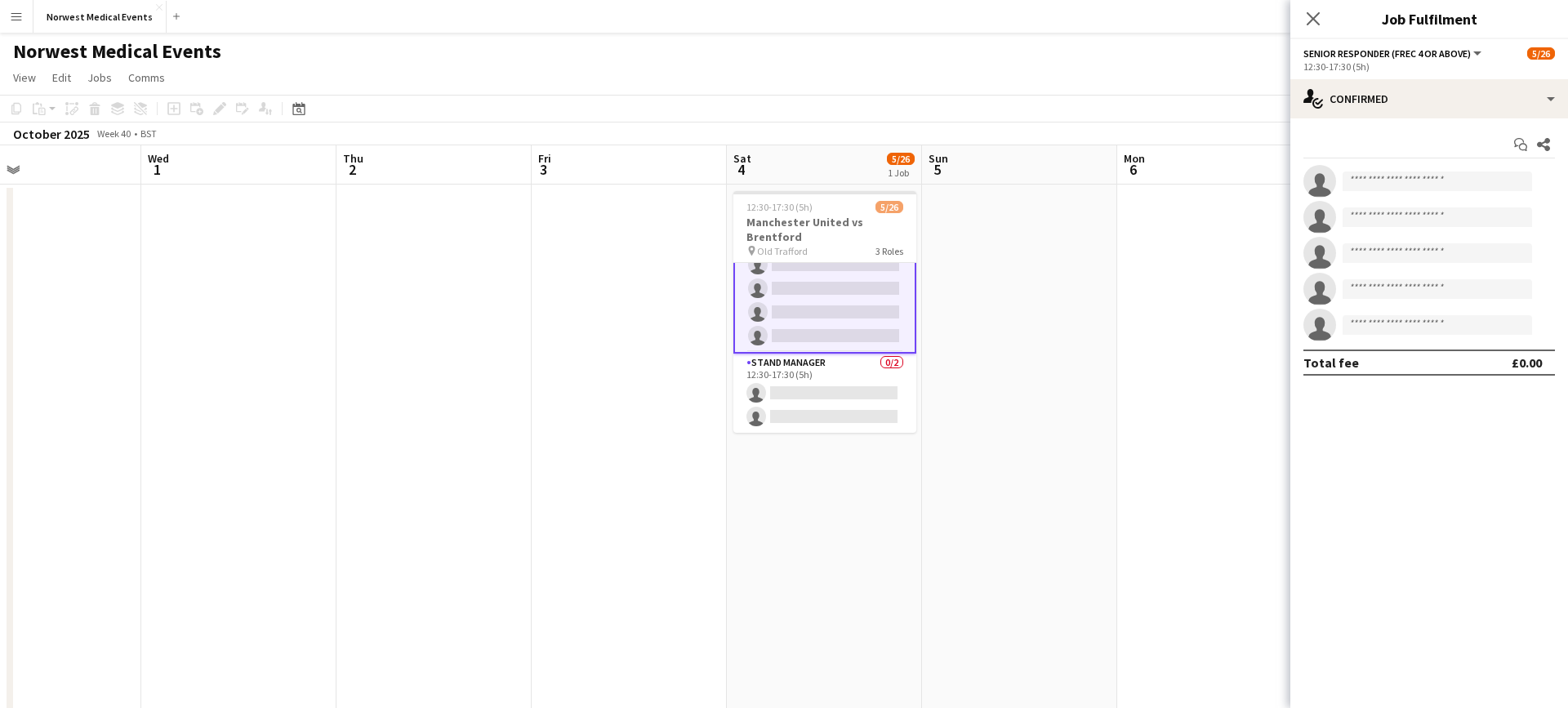 scroll, scrollTop: 543, scrollLeft: 0, axis: vertical 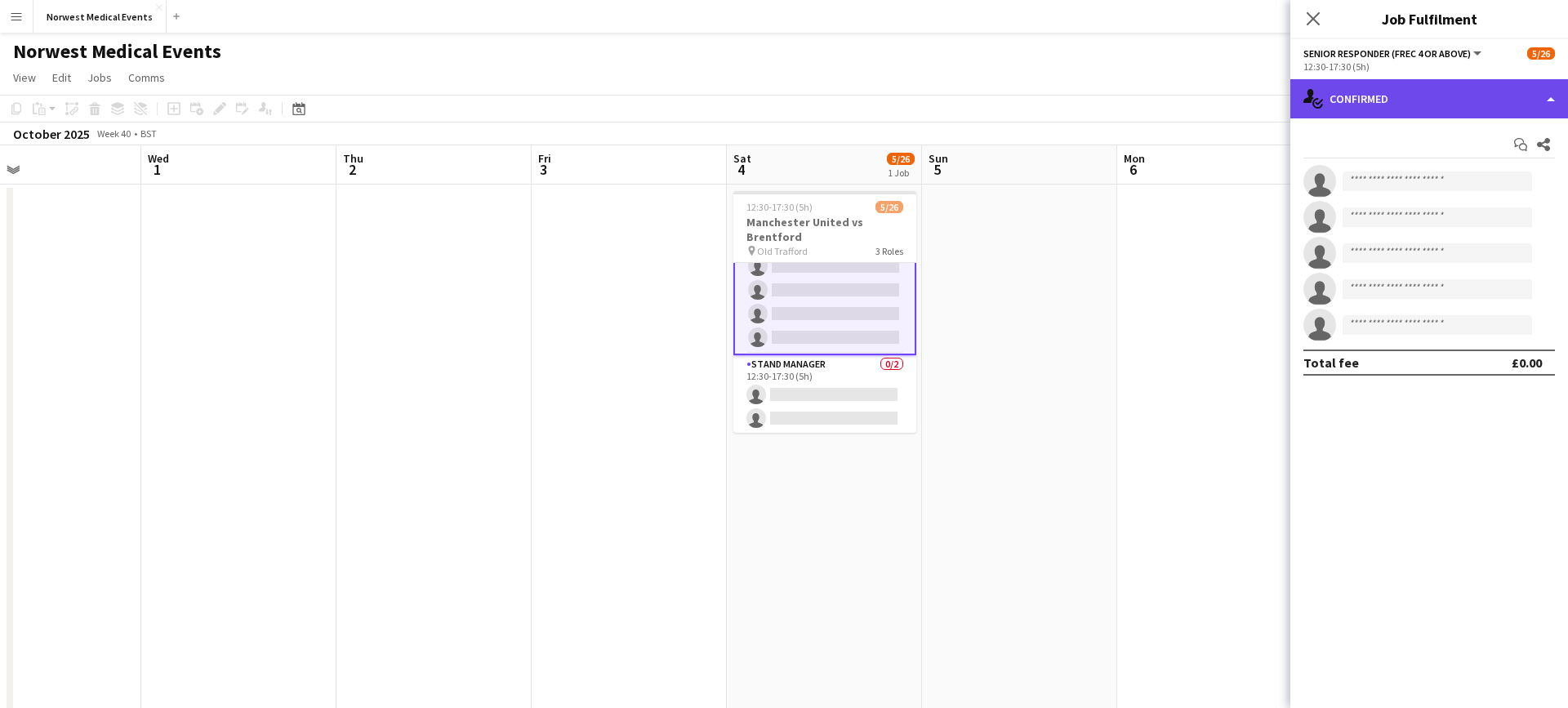 click on "single-neutral-actions-check-2
Confirmed" 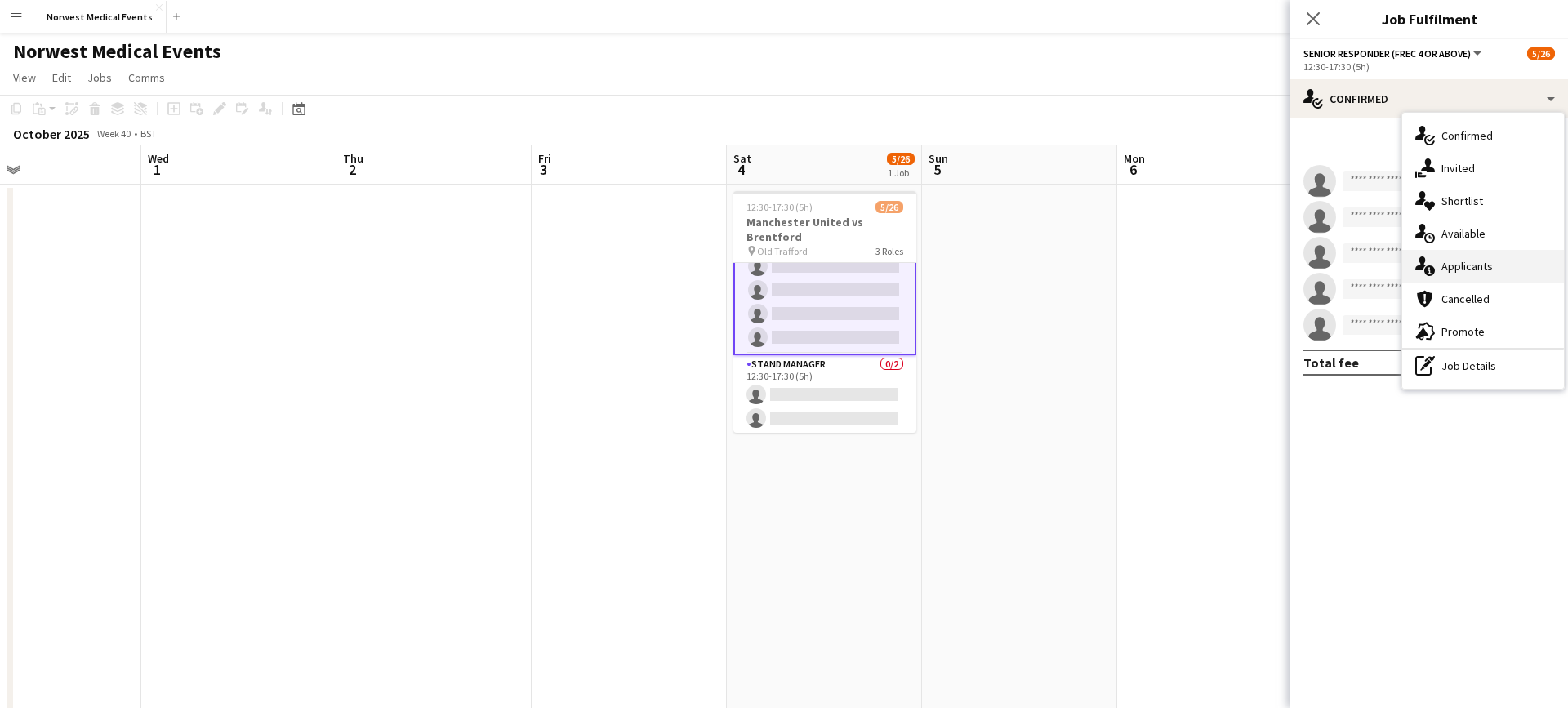 click on "single-neutral-actions-information
Applicants" at bounding box center [1483, 266] 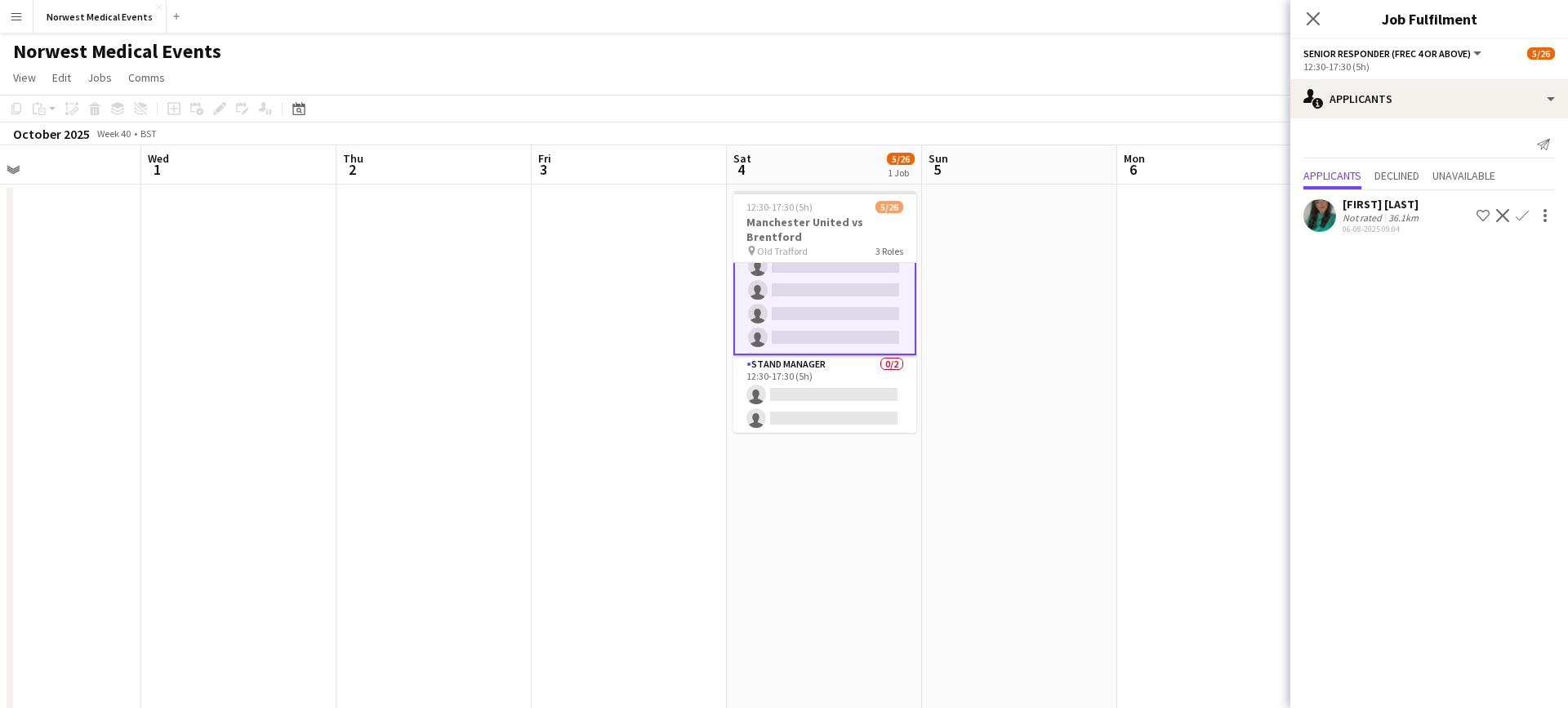 click on "Confirm" 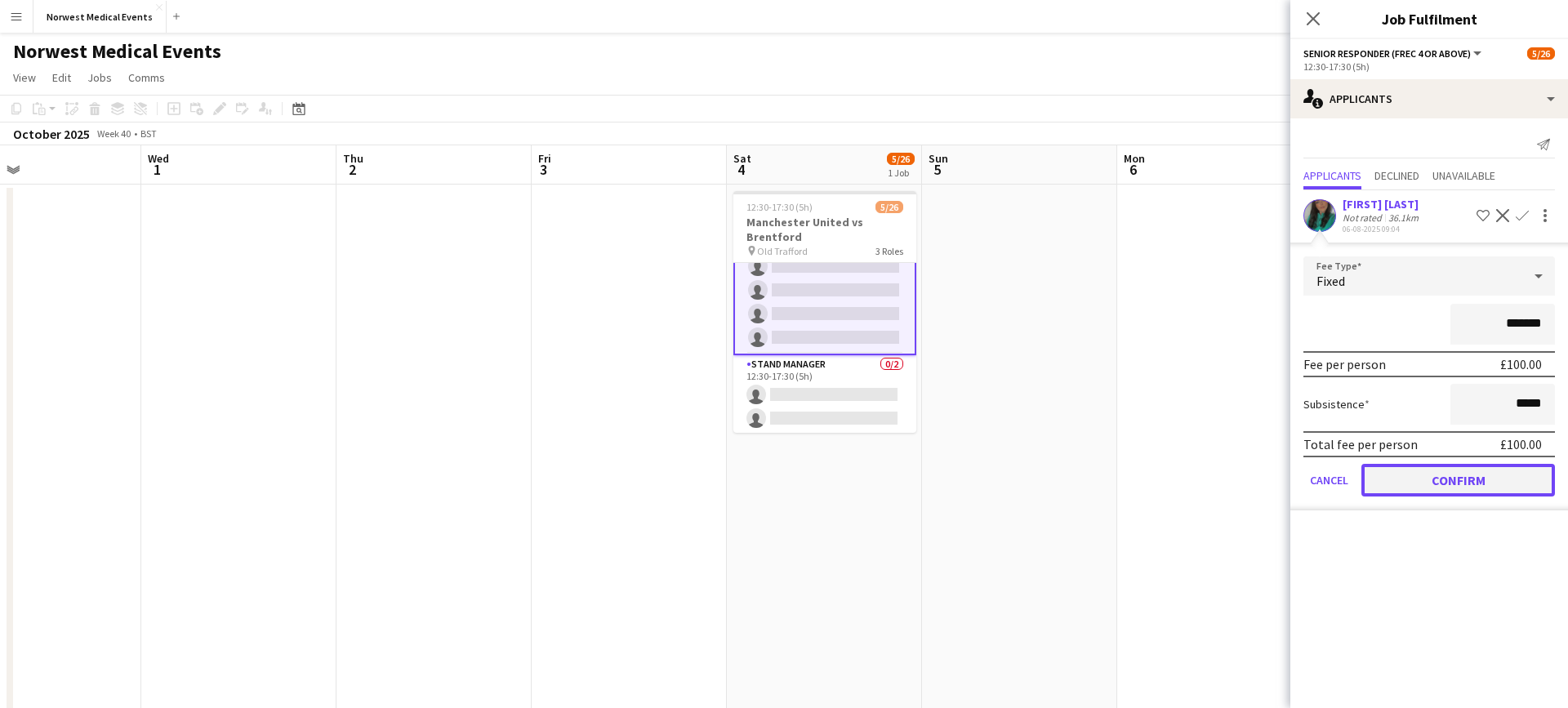 click on "Confirm" 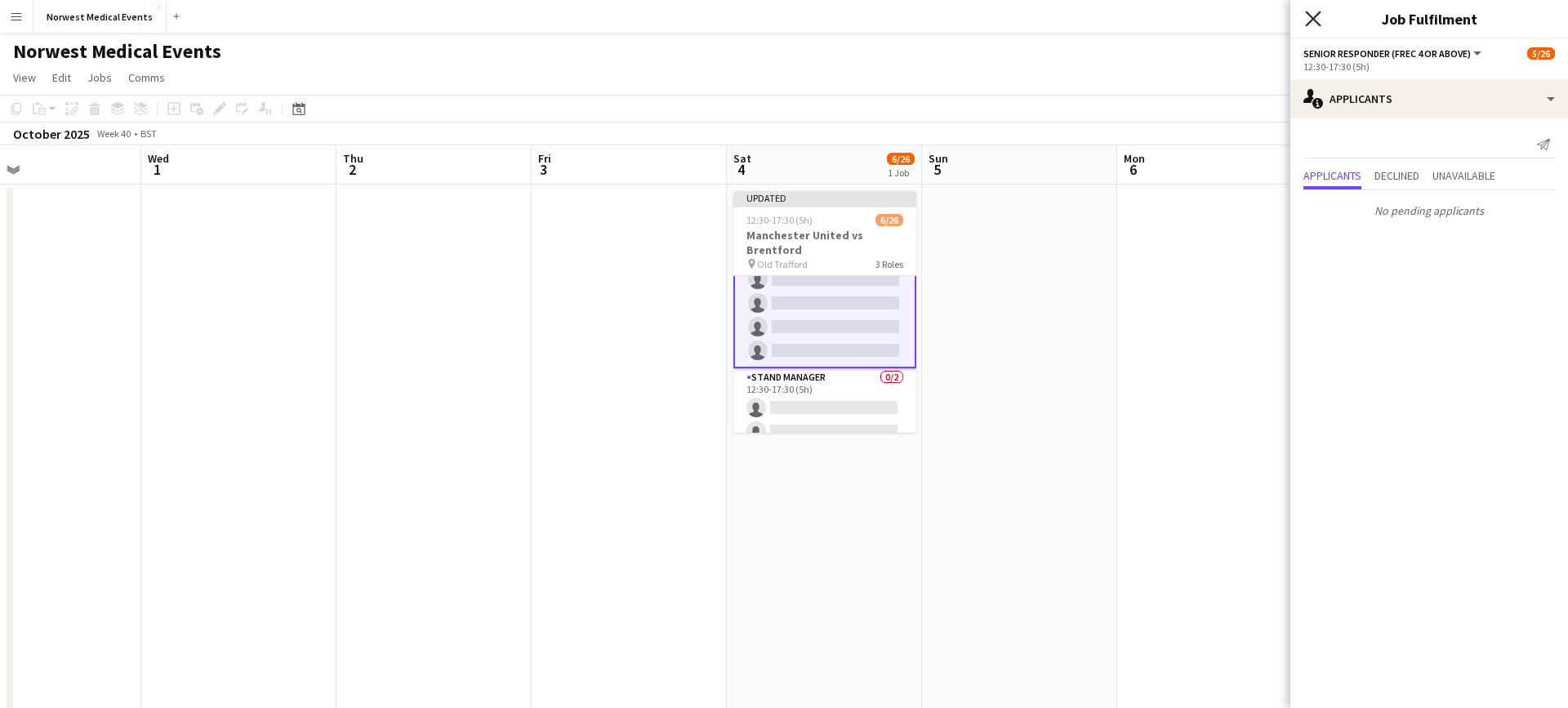 click 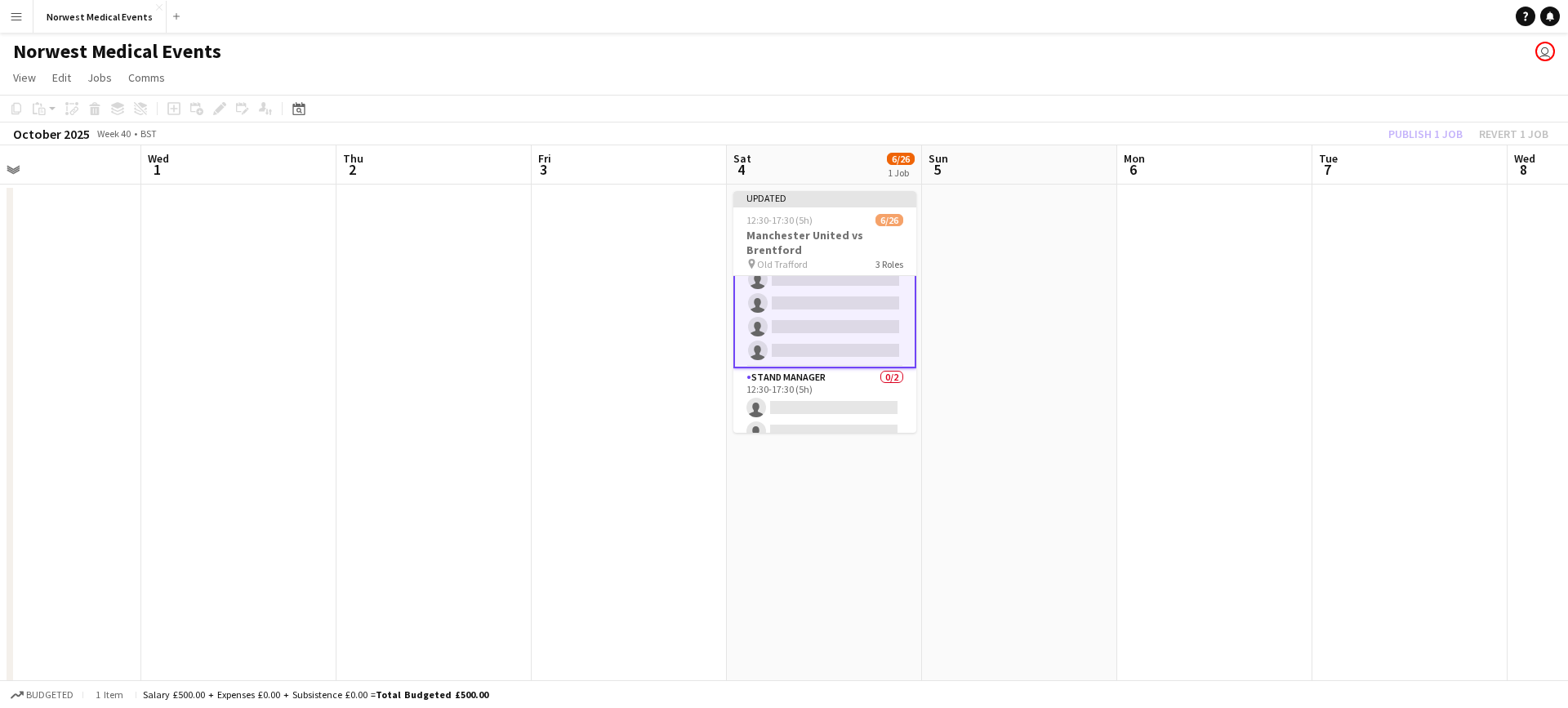 click on "Publish 1 job   Revert 1 job" 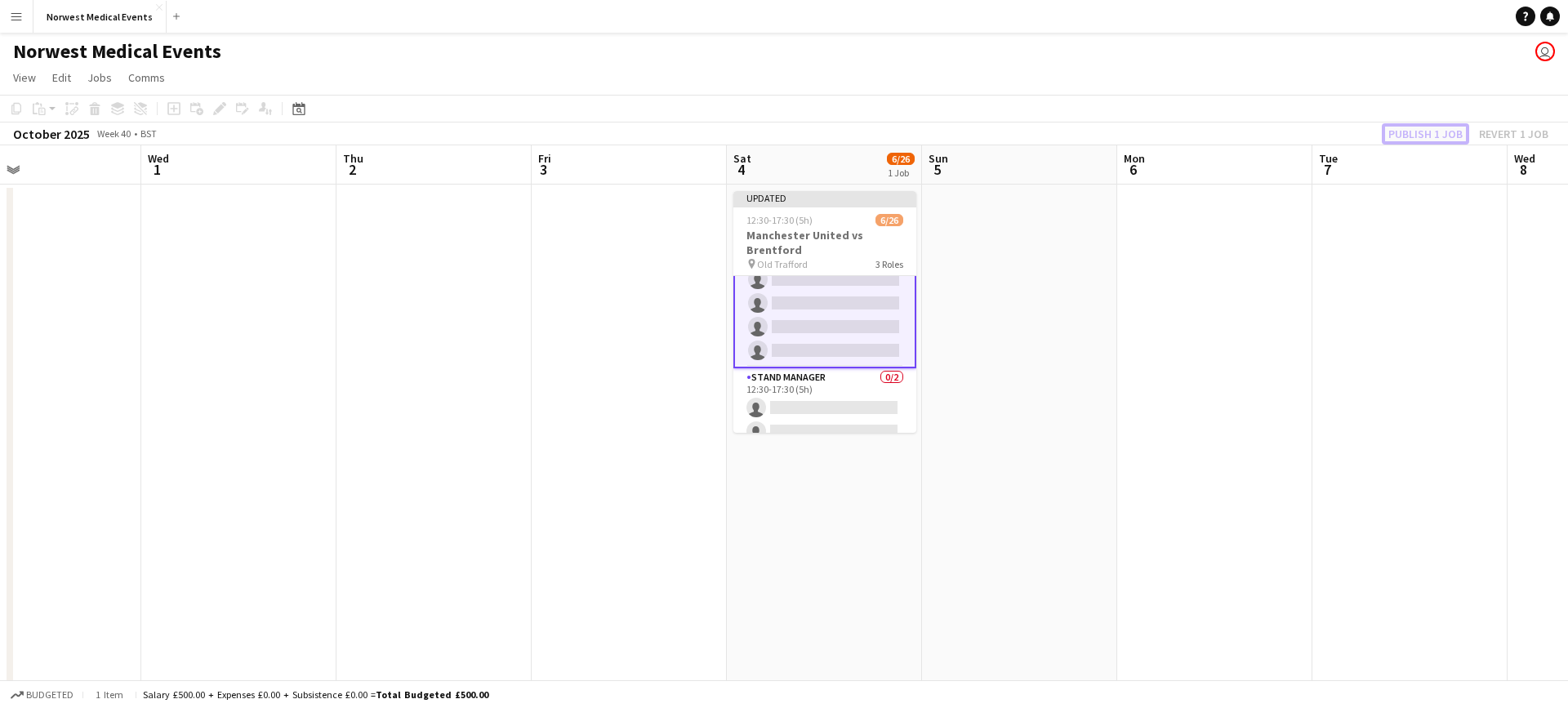scroll, scrollTop: 541, scrollLeft: 0, axis: vertical 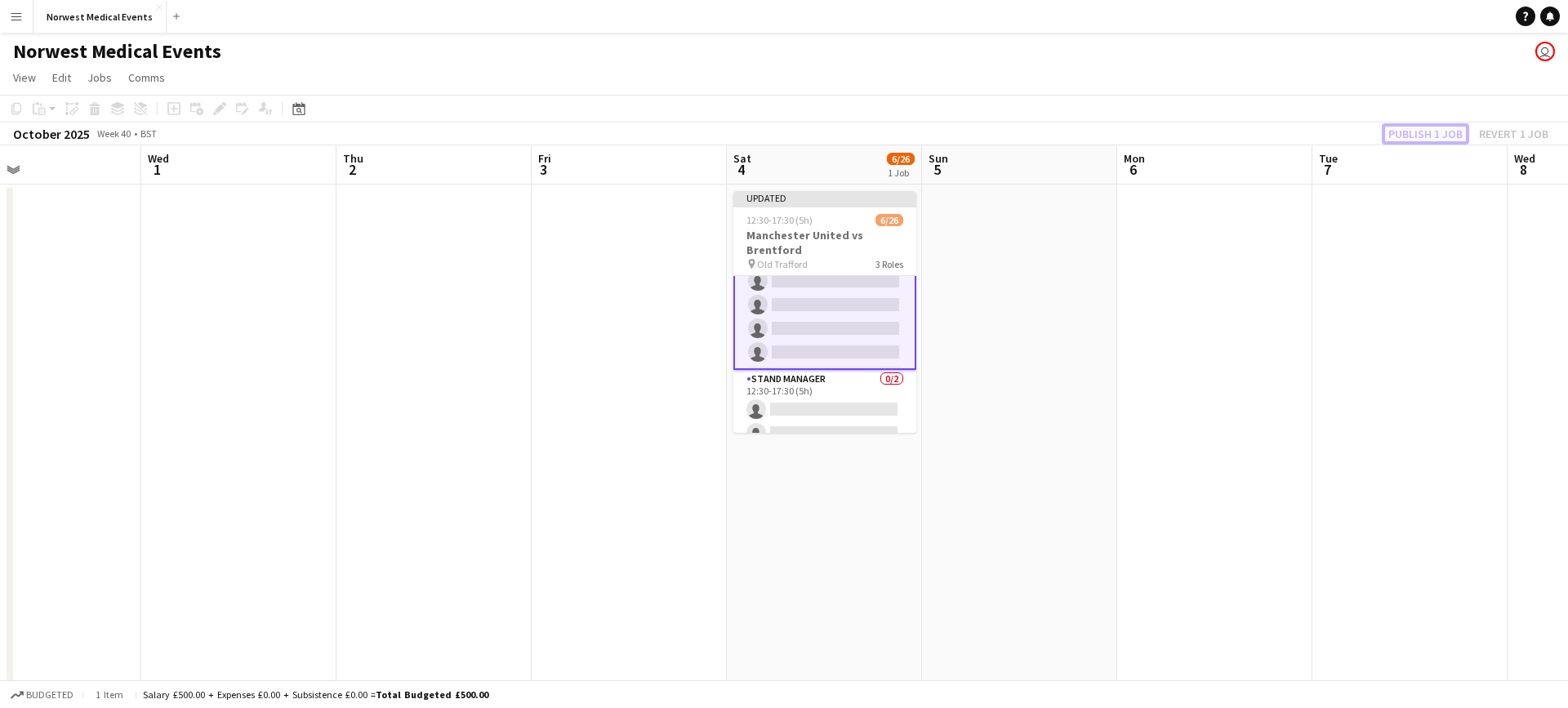 click on "Publish 1 job" 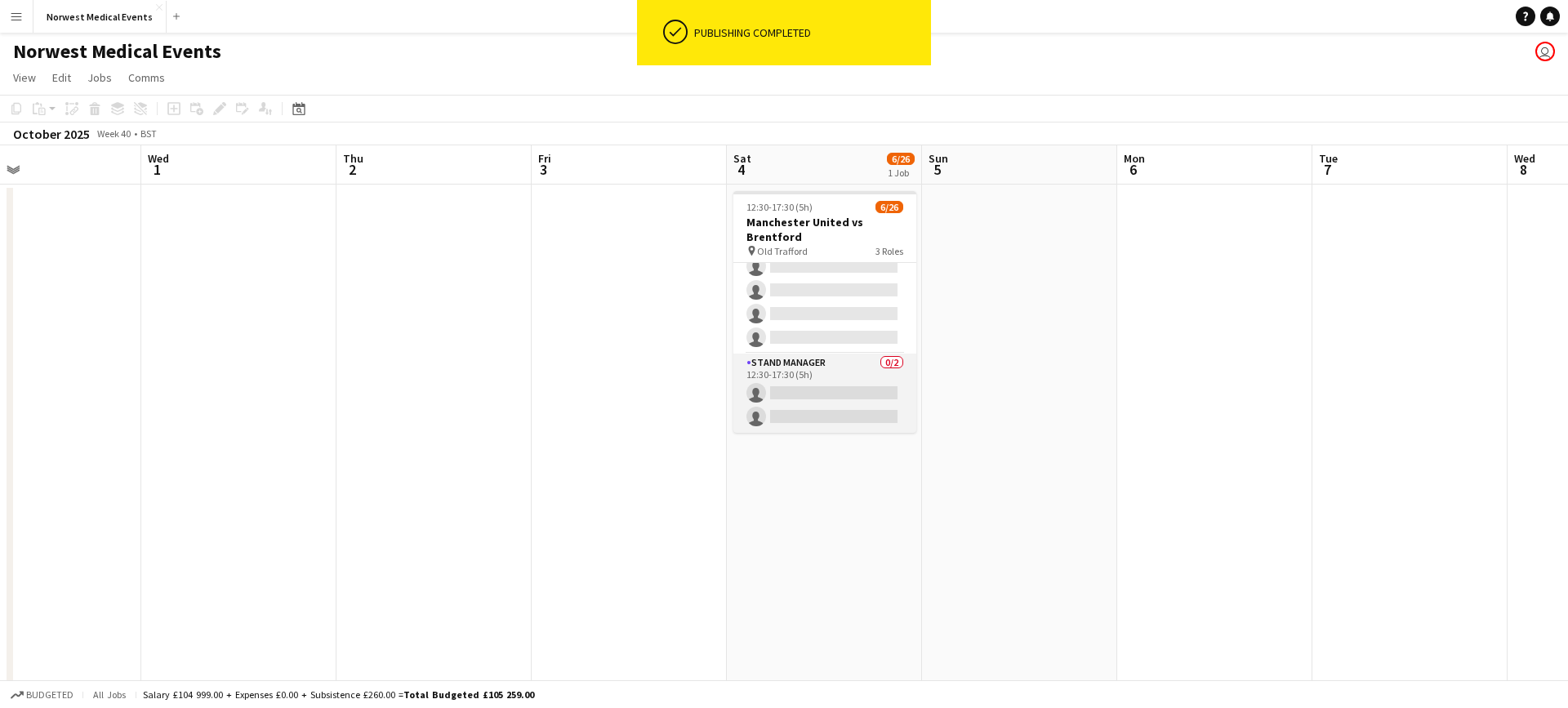 click on "Stand Manager   0/2   12:30-17:30 (5h)
single-neutral-actions
single-neutral-actions" at bounding box center (825, 393) 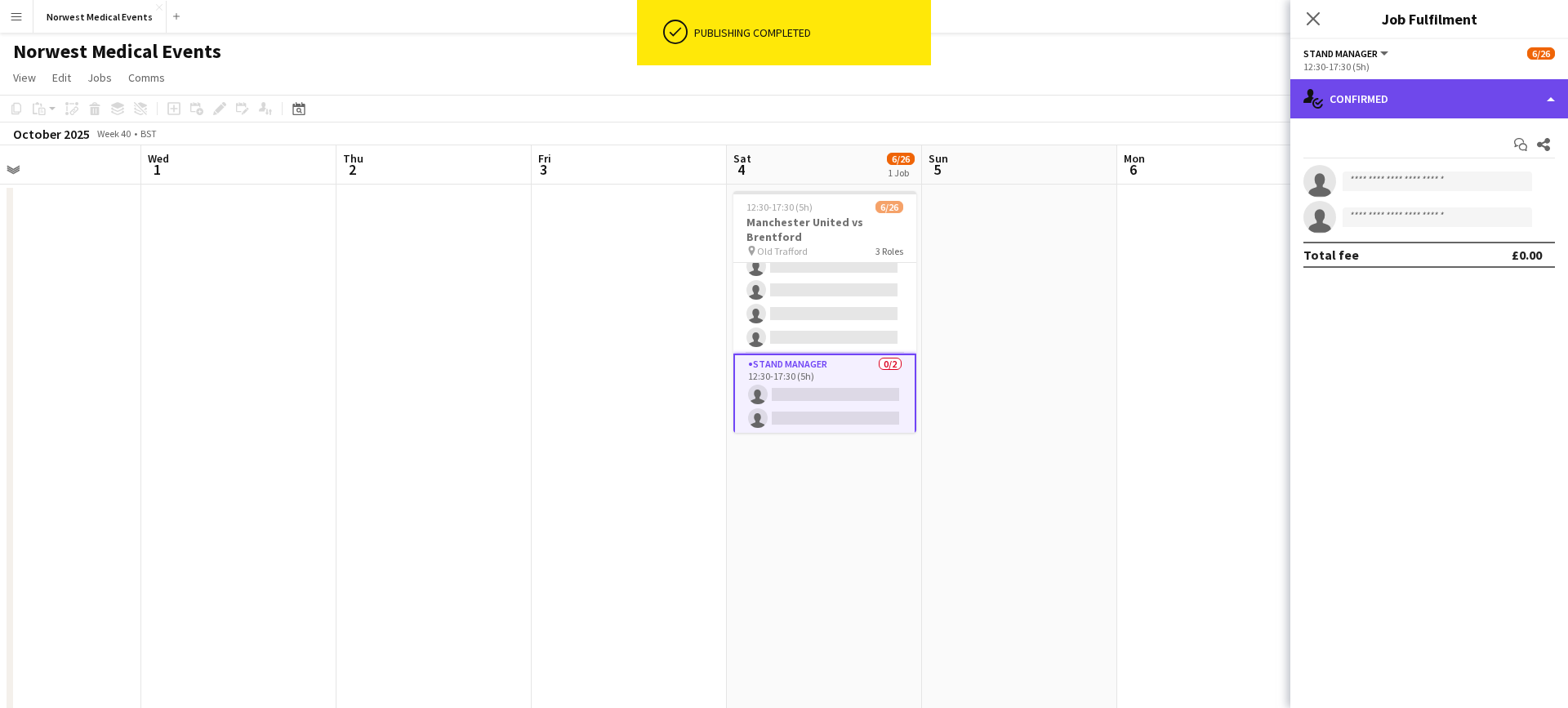 click on "single-neutral-actions-check-2
Confirmed" 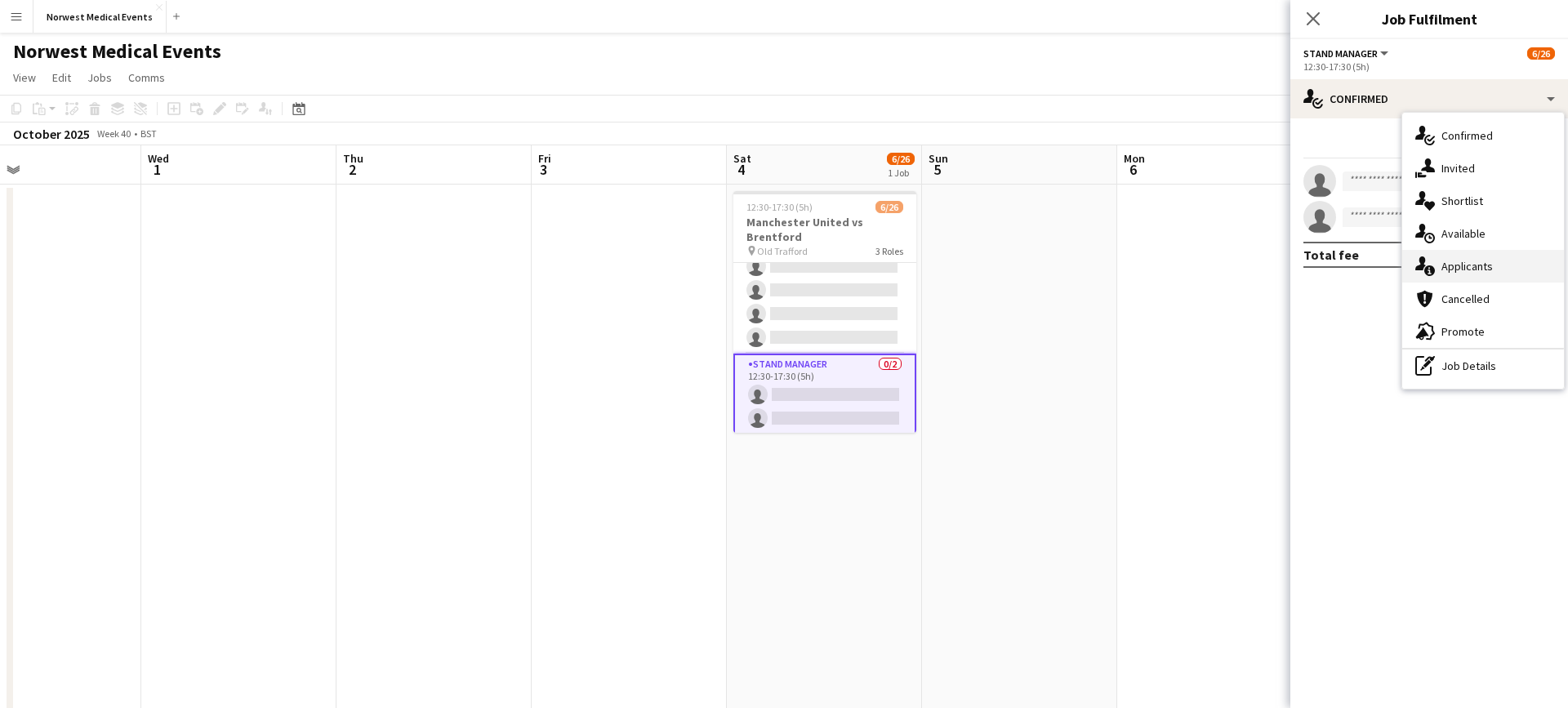 click on "single-neutral-actions-information
Applicants" at bounding box center (1483, 266) 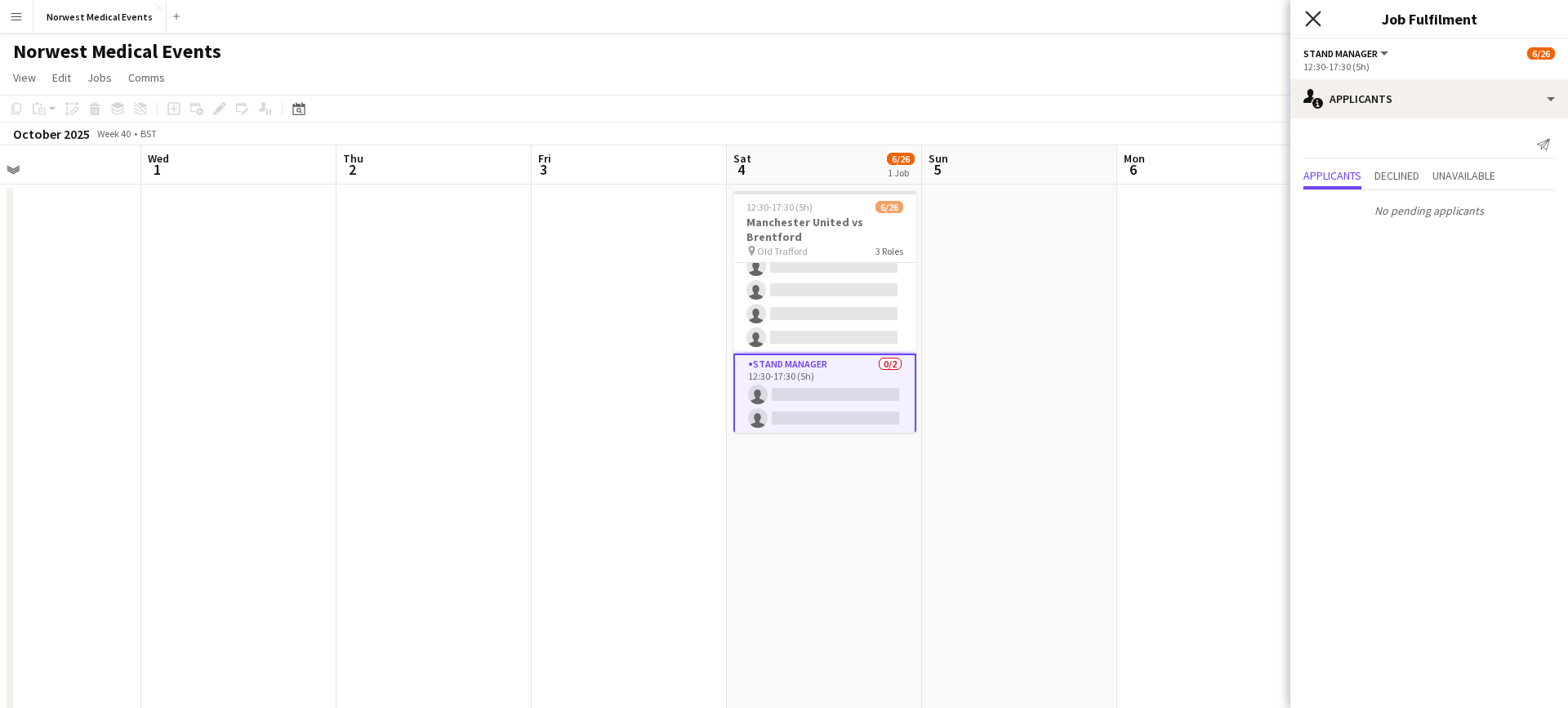 click 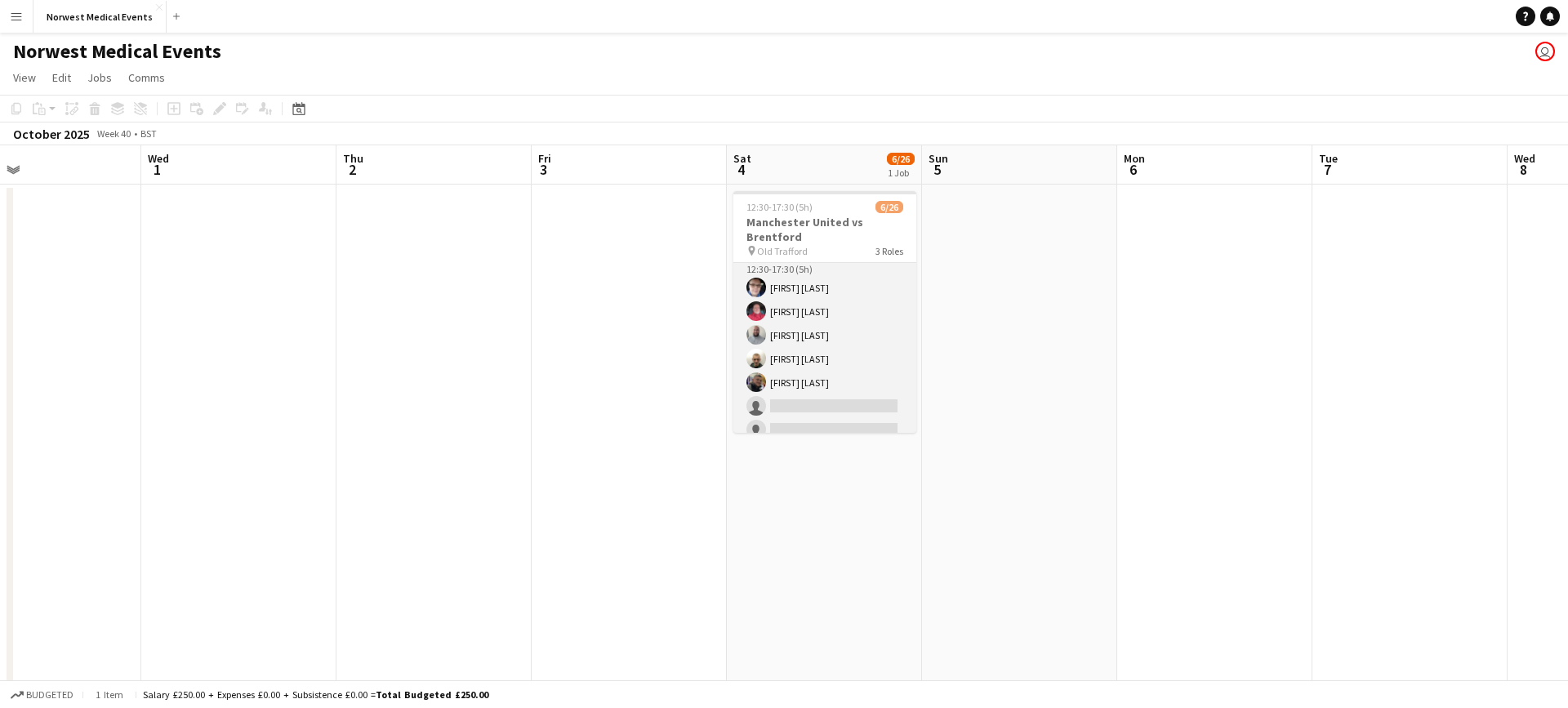 click on "First Responder (Medical)    5/19   12:30-17:30 (5h)
[FIRST] [LAST] [FIRST] [LAST] [FIRST] [LAST] [FIRST] [LAST] [FIRST] [LAST]
single-neutral-actions
single-neutral-actions
single-neutral-actions
single-neutral-actions
single-neutral-actions
single-neutral-actions
single-neutral-actions
single-neutral-actions
single-neutral-actions
single-neutral-actions
single-neutral-actions
single-neutral-actions
single-neutral-actions
single-neutral-actions
single-neutral-actions" at bounding box center [825, 489] 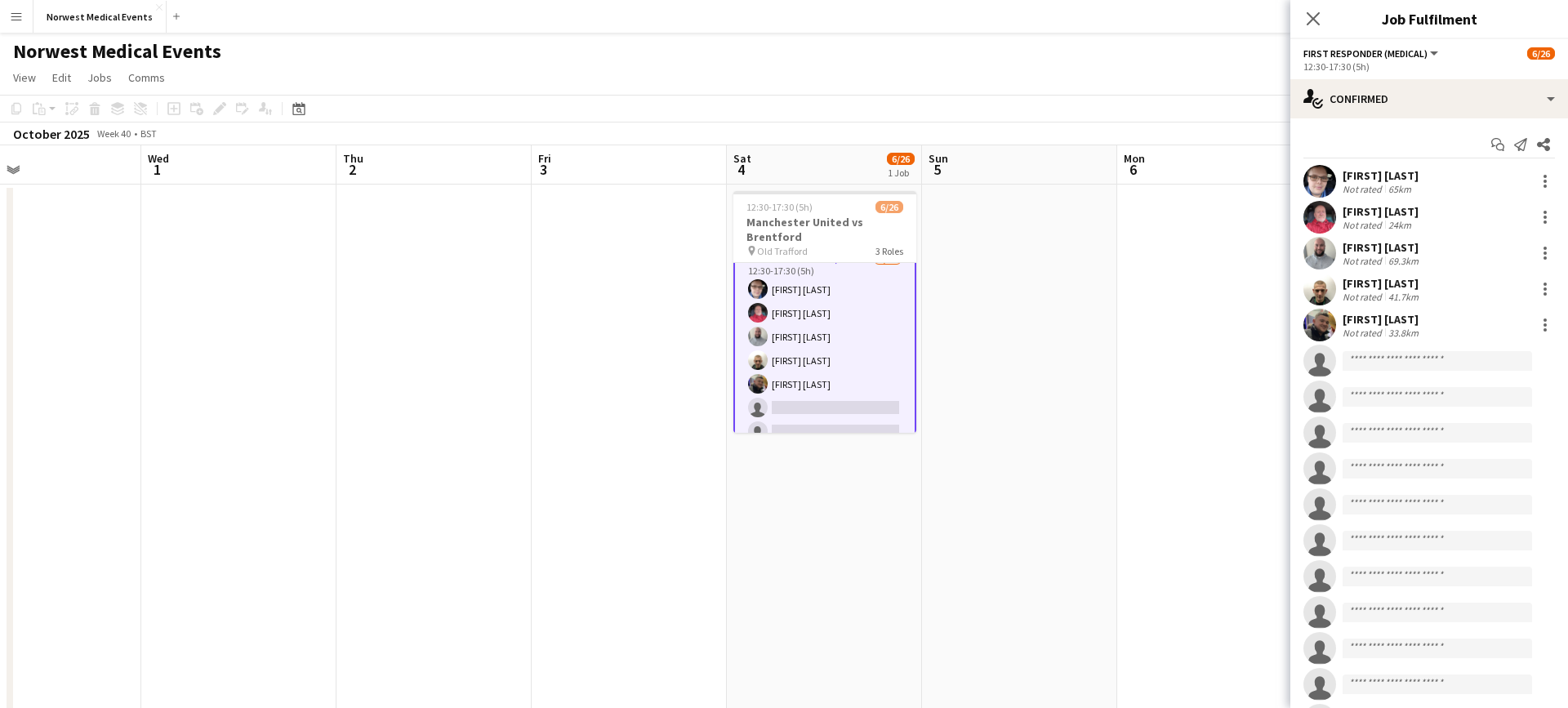 scroll, scrollTop: 16, scrollLeft: 0, axis: vertical 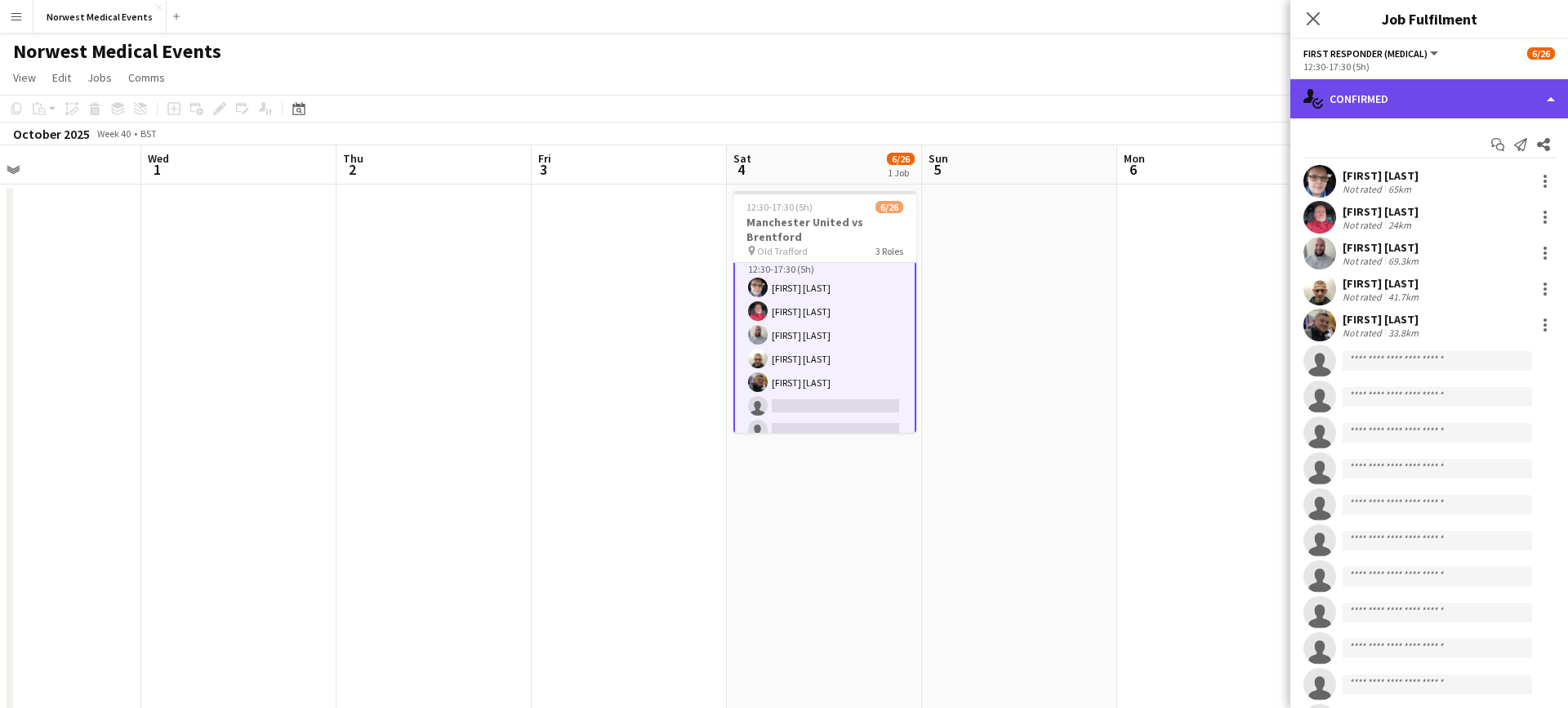 click on "single-neutral-actions-check-2
Confirmed" 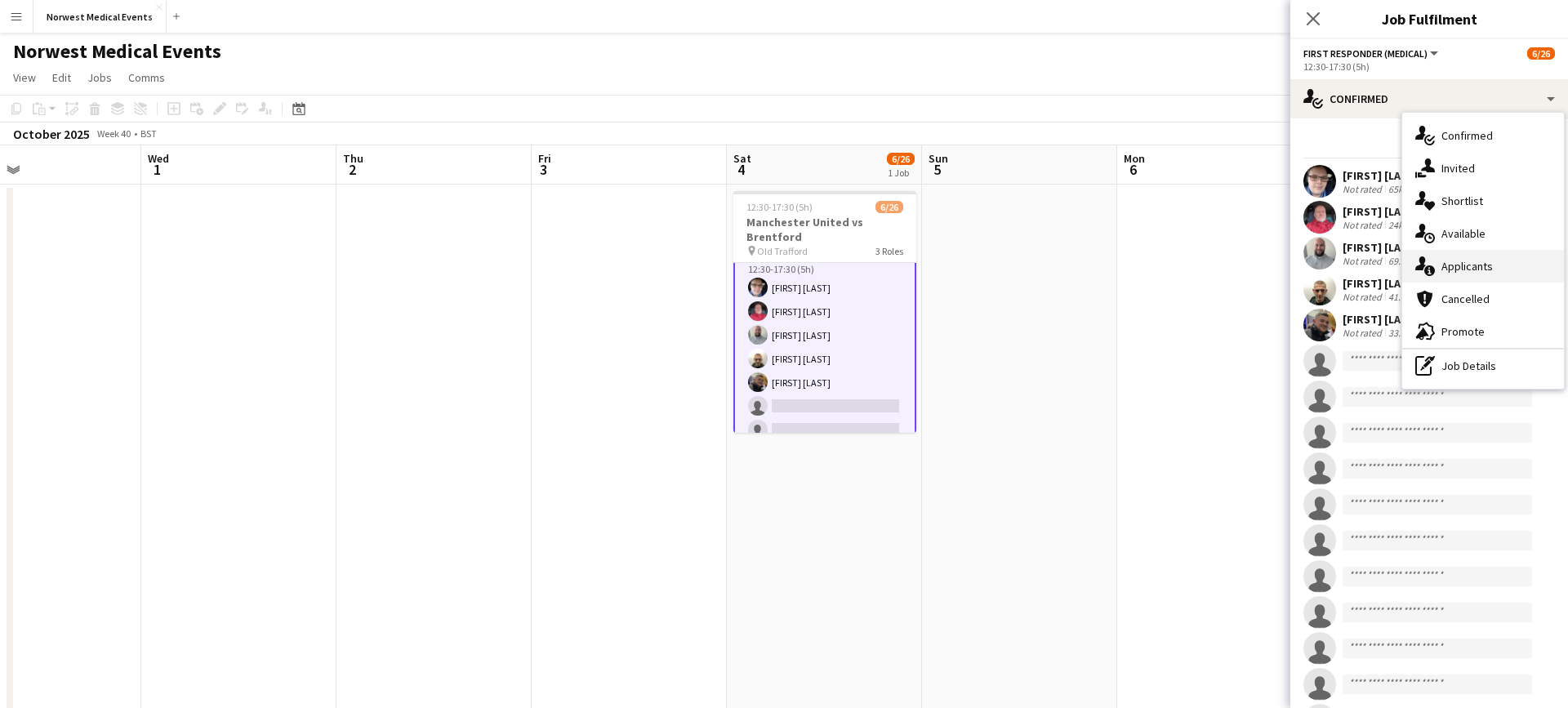 click on "single-neutral-actions-information
Applicants" at bounding box center [1483, 266] 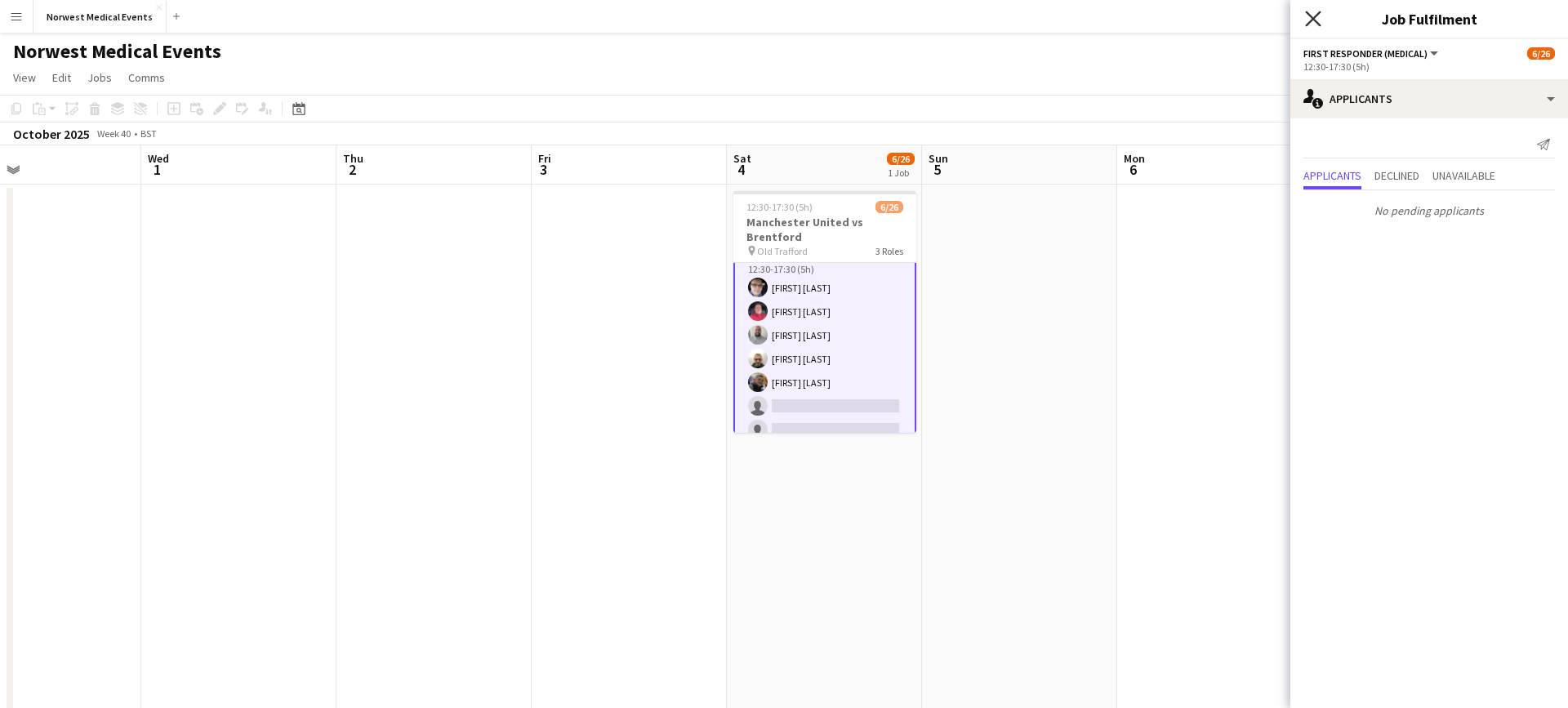 click on "Close pop-in" 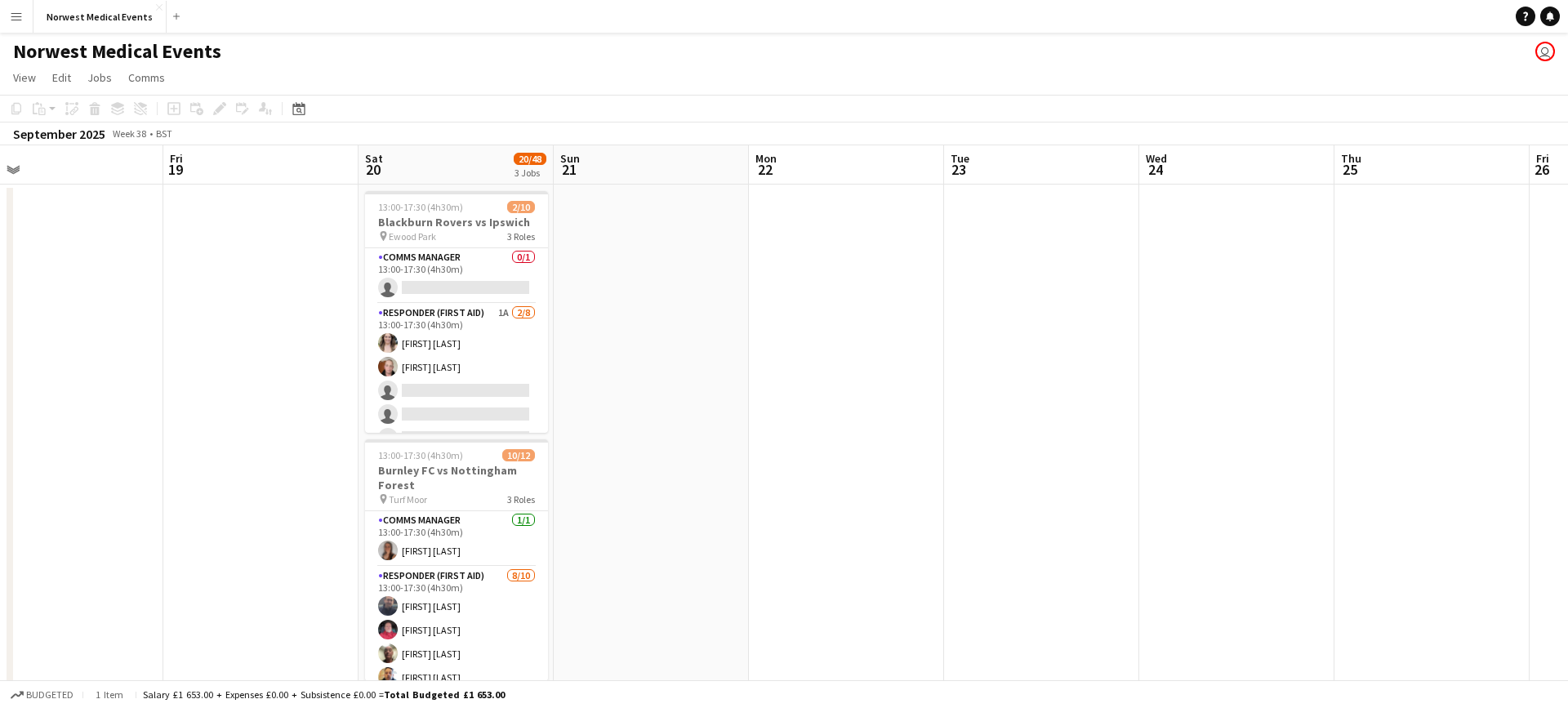 scroll, scrollTop: 0, scrollLeft: 334, axis: horizontal 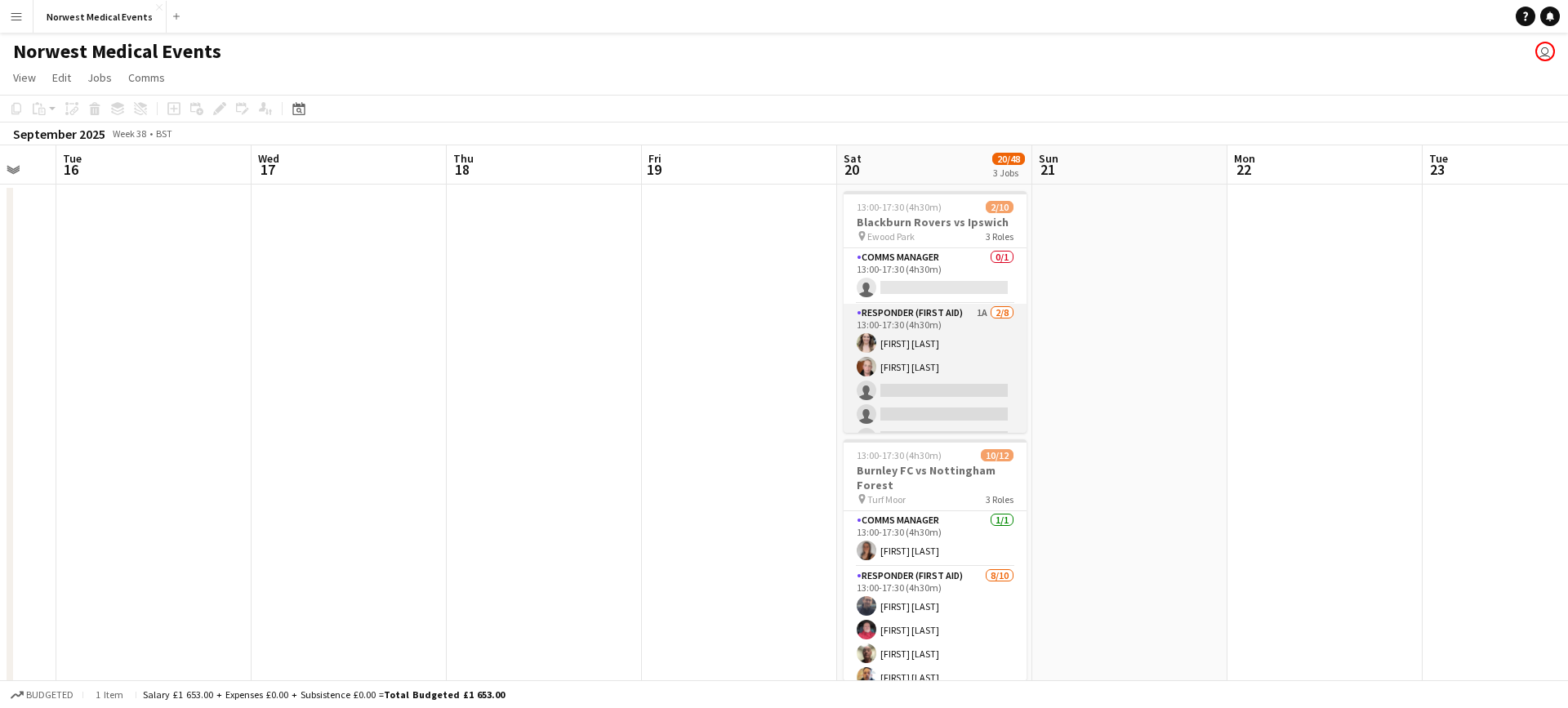 click on "Responder (First Aid)   1A   2/8   13:00-17:30 (4h30m)
[FIRST] [LAST] [FIRST] [LAST]
single-neutral-actions
single-neutral-actions
single-neutral-actions
single-neutral-actions
single-neutral-actions
single-neutral-actions
single-neutral-actions" at bounding box center [935, 414] 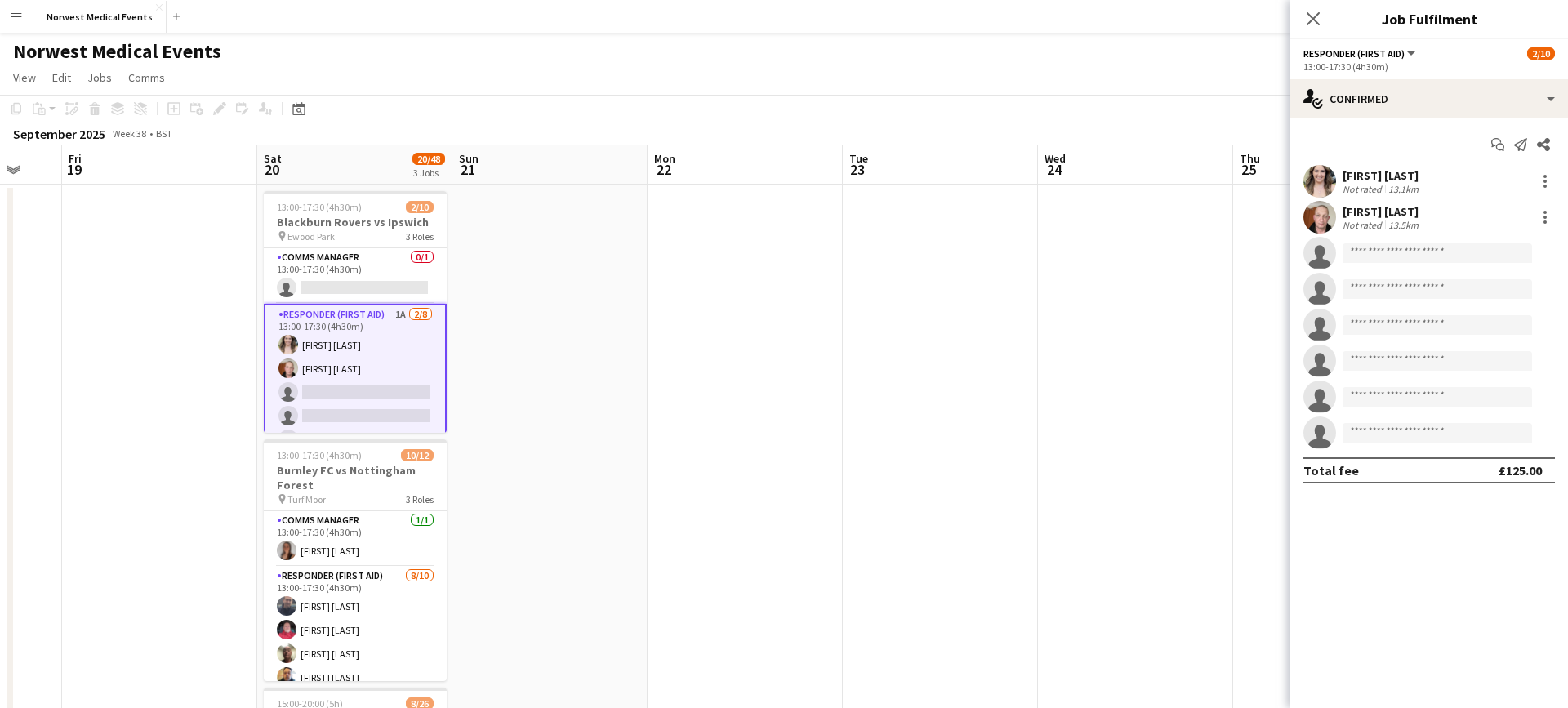 scroll, scrollTop: 0, scrollLeft: 714, axis: horizontal 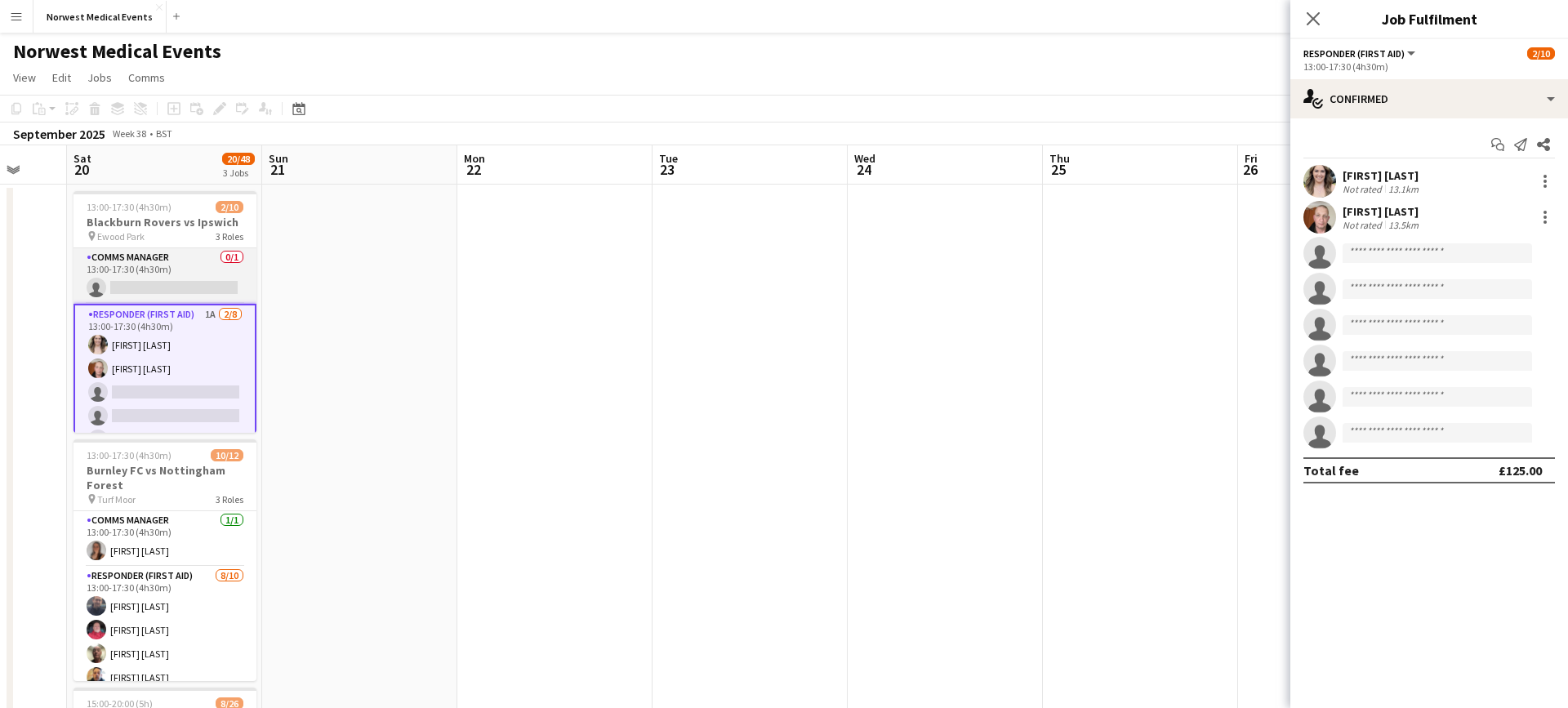 click on "Comms Manager   0/1   13:00-17:30 (4h30m)
single-neutral-actions" at bounding box center [165, 276] 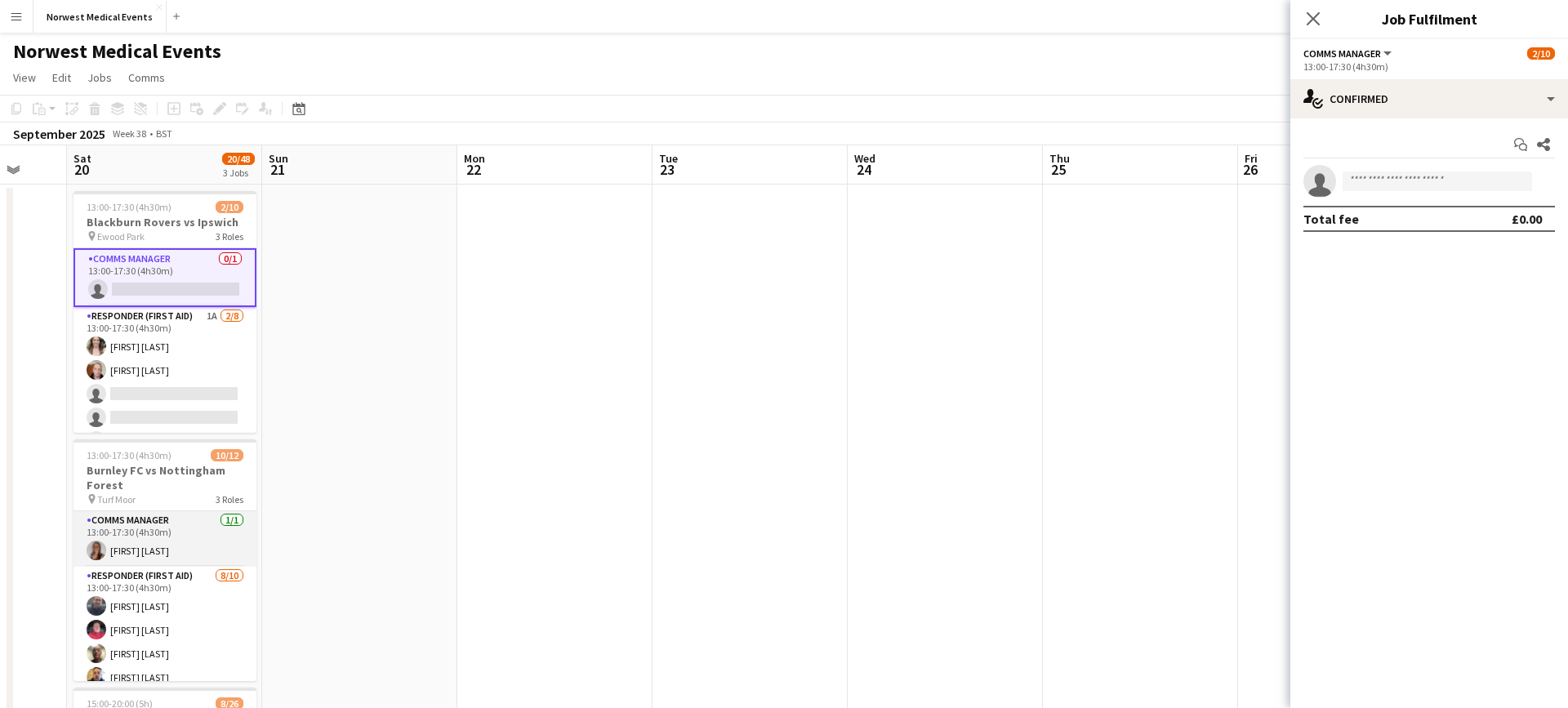 scroll, scrollTop: 210, scrollLeft: 0, axis: vertical 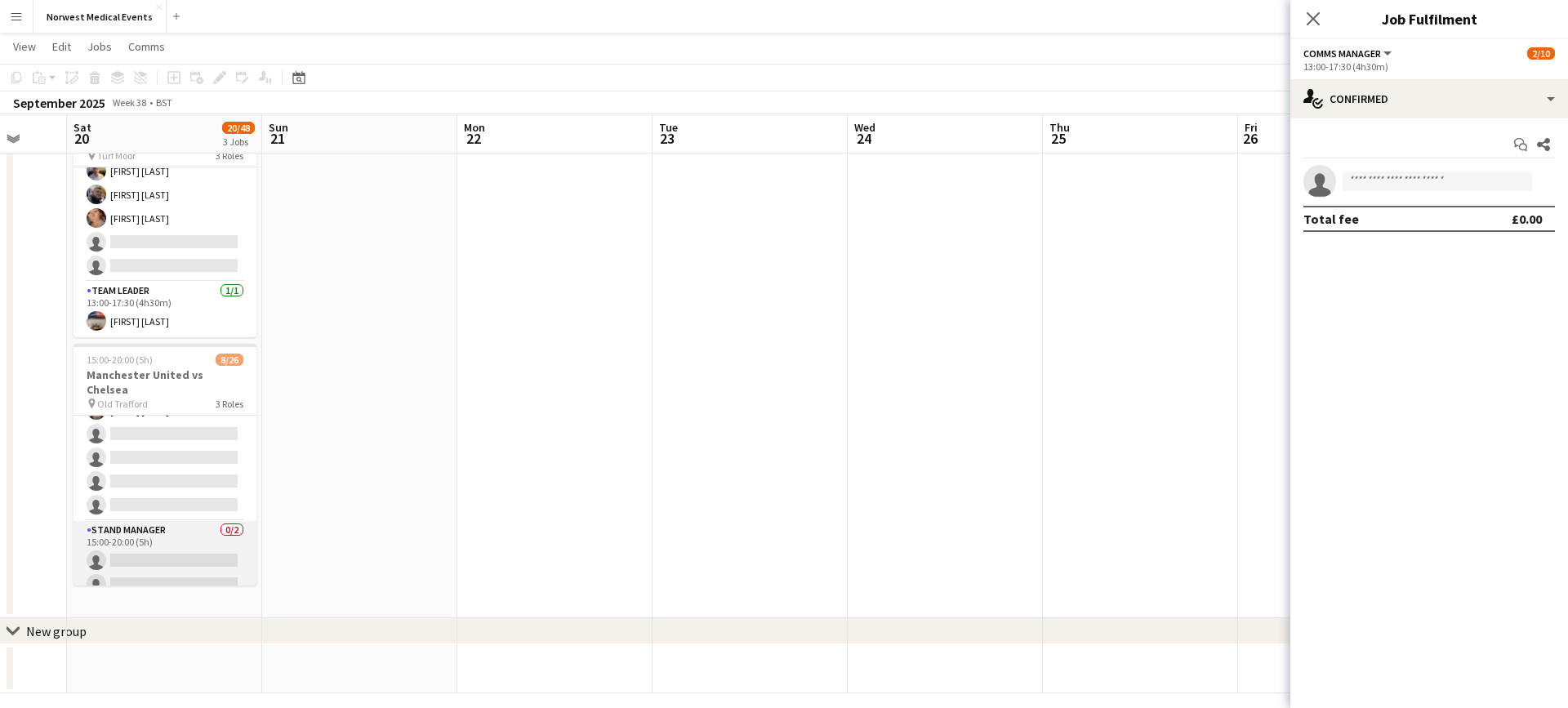 click on "Stand Manager   0/2   15:00-20:00 (5h)
single-neutral-actions
single-neutral-actions" at bounding box center [165, 560] 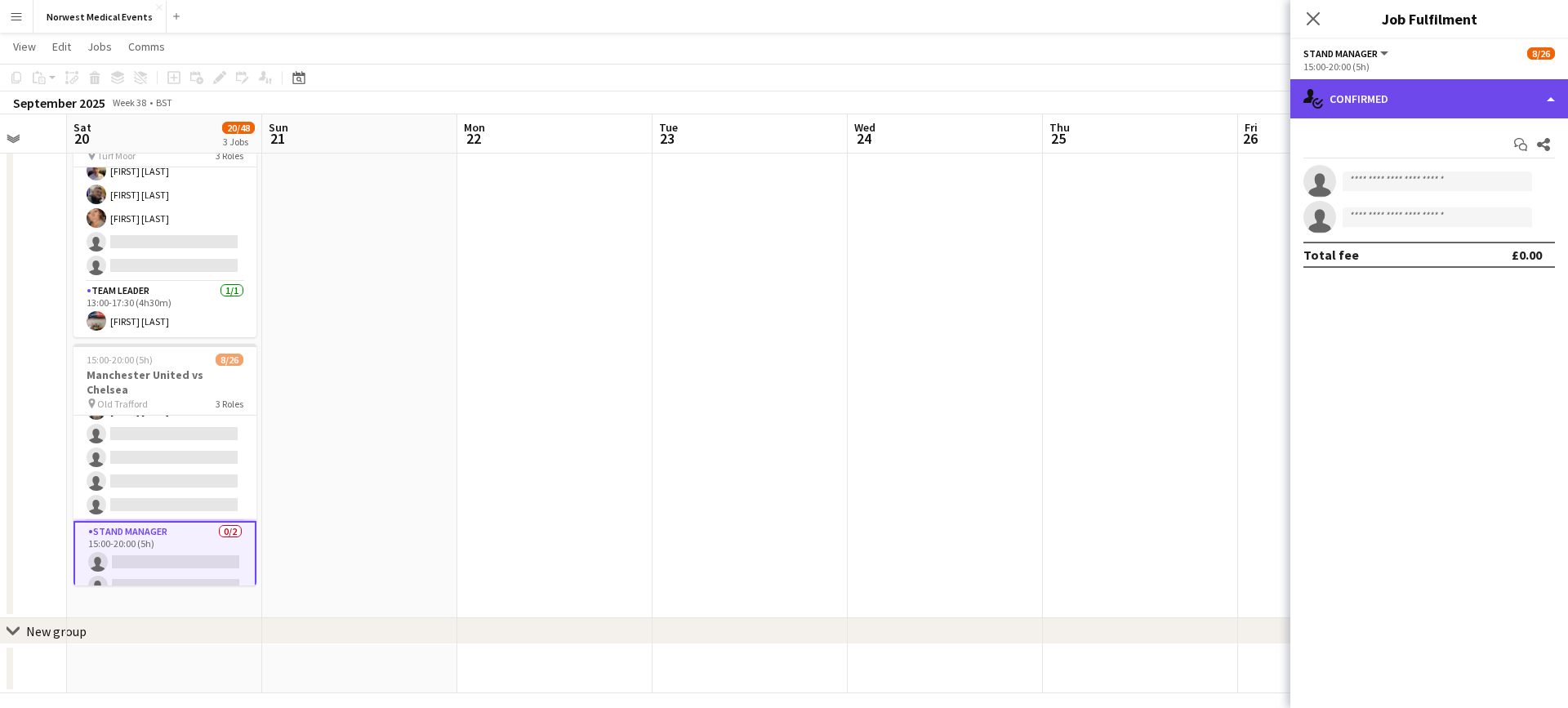 click on "single-neutral-actions-check-2
Confirmed" 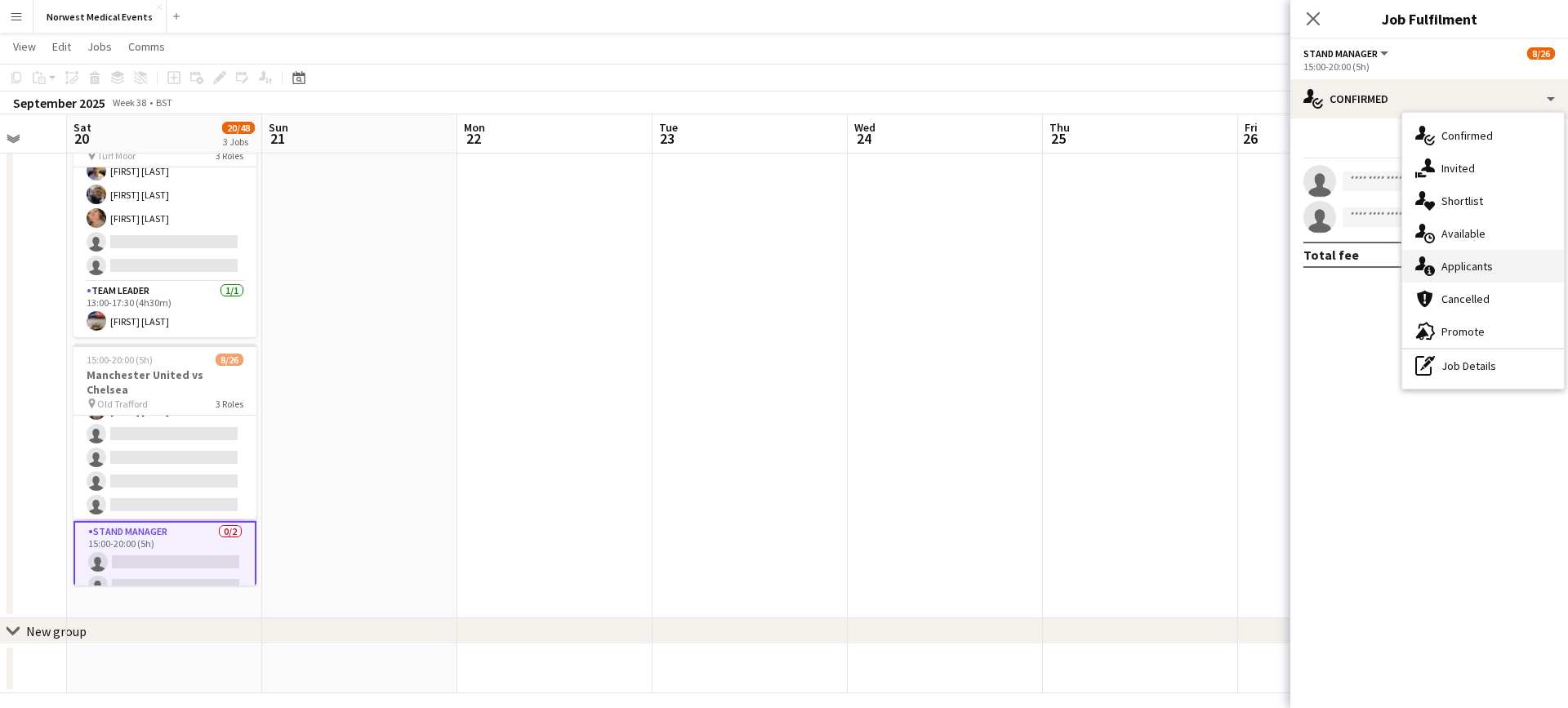 click on "single-neutral-actions-information
Applicants" at bounding box center [1483, 266] 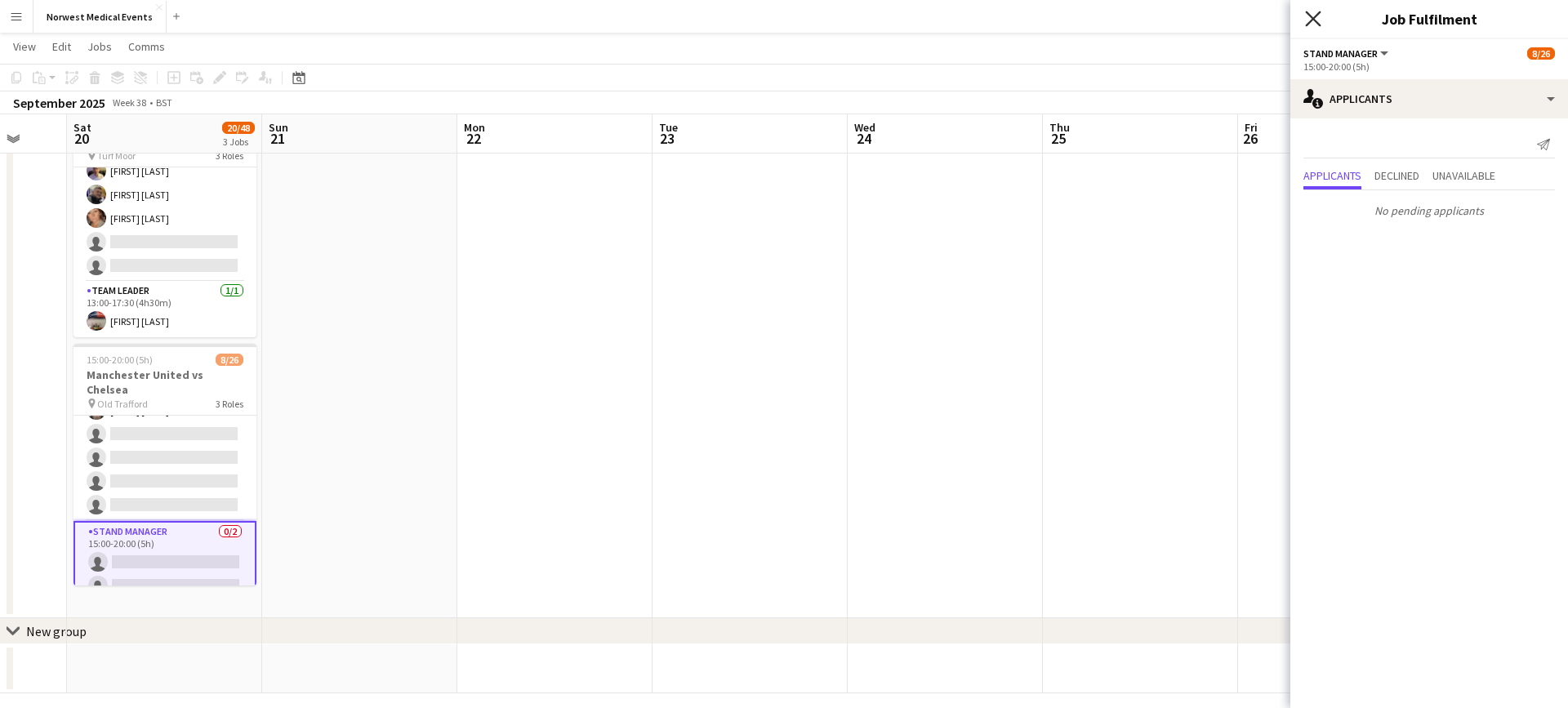 click on "Close pop-in" 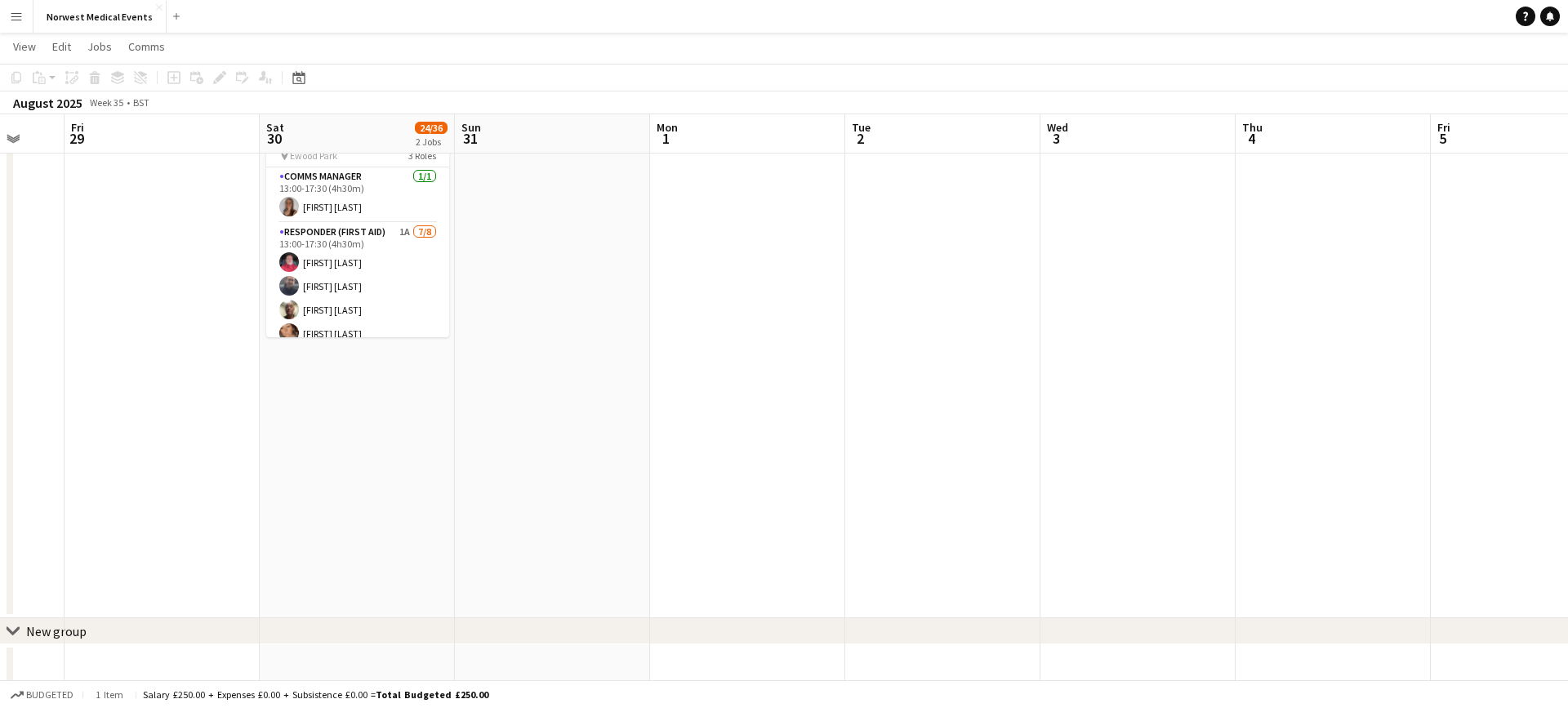 scroll, scrollTop: 0, scrollLeft: 521, axis: horizontal 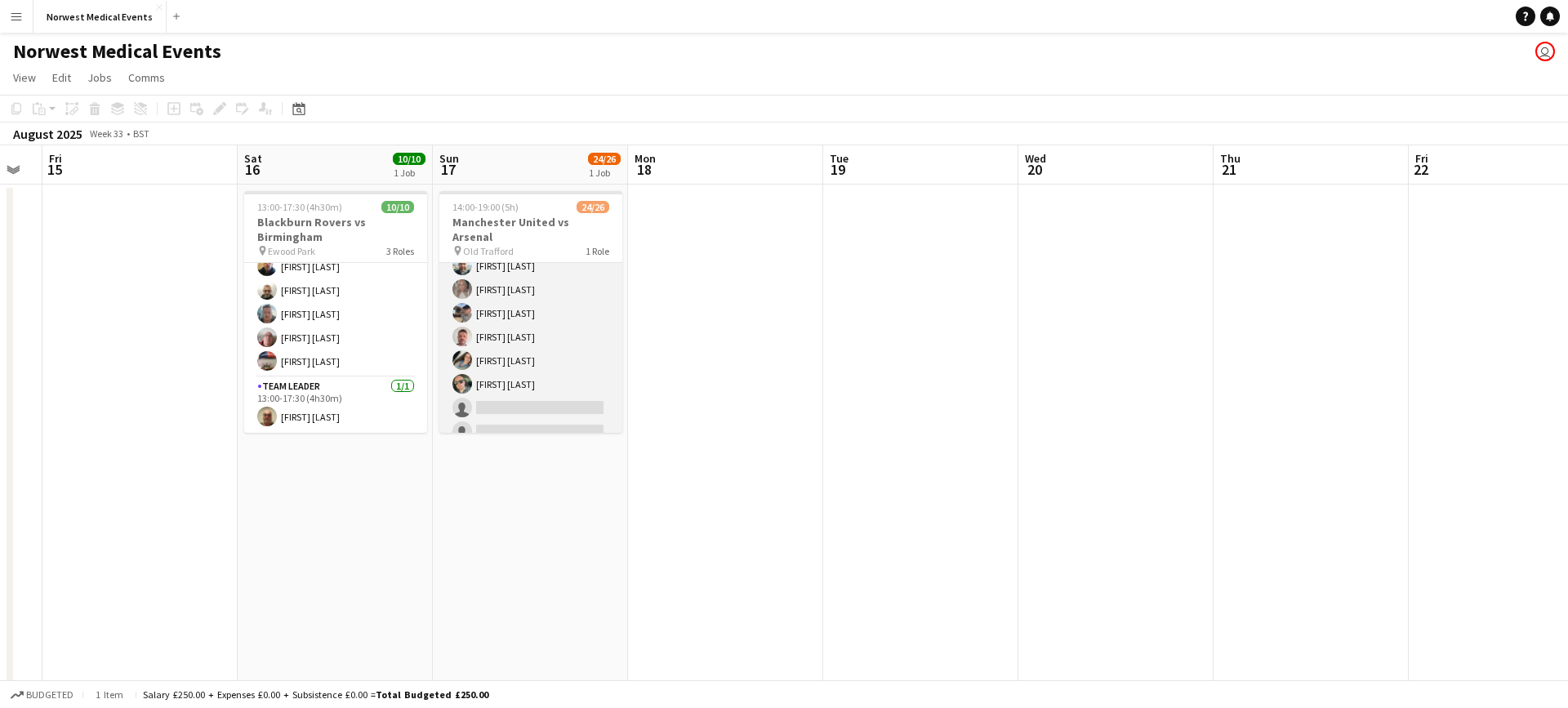 click on "First Responder (Medical)    24/26   14:00-19:00 (5h)
[FIRST] [LAST] [FIRST] [LAST] [FIRST] [LAST] [FIRST] [LAST] [FIRST] [LAST] [FIRST] [LAST] [FIRST] [LAST] [FIRST] [LAST] [FIRST] [LAST] [FIRST] [LAST] [FIRST] [LAST] [FIRST] [LAST] [FIRST] [LAST] [FIRST] [LAST] [FIRST] [LAST] [FIRST] [LAST] [FIRST] [LAST] [FIRST] [LAST] [FIRST] [LAST]
single-neutral-actions
single-neutral-actions" at bounding box center [531, 123] 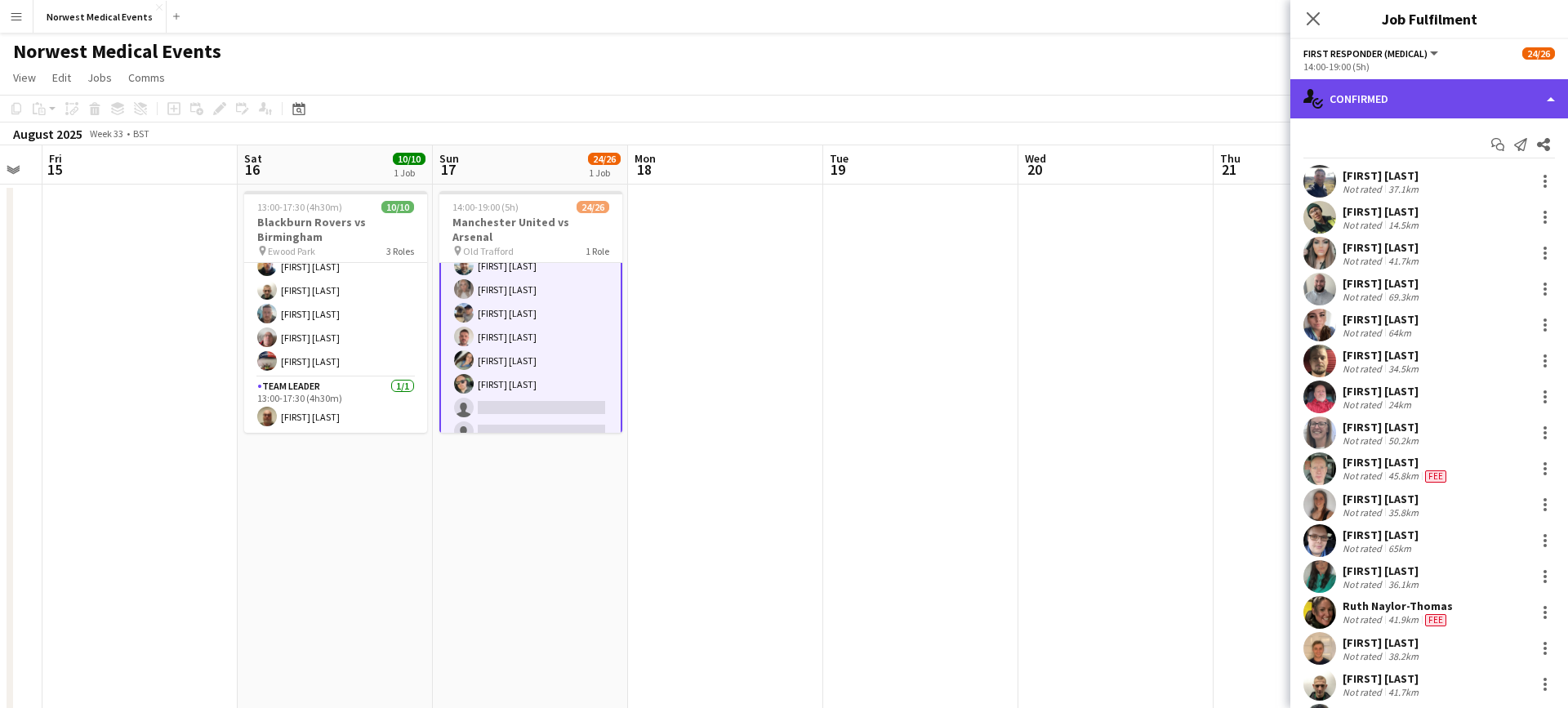 click on "single-neutral-actions-check-2
Confirmed" 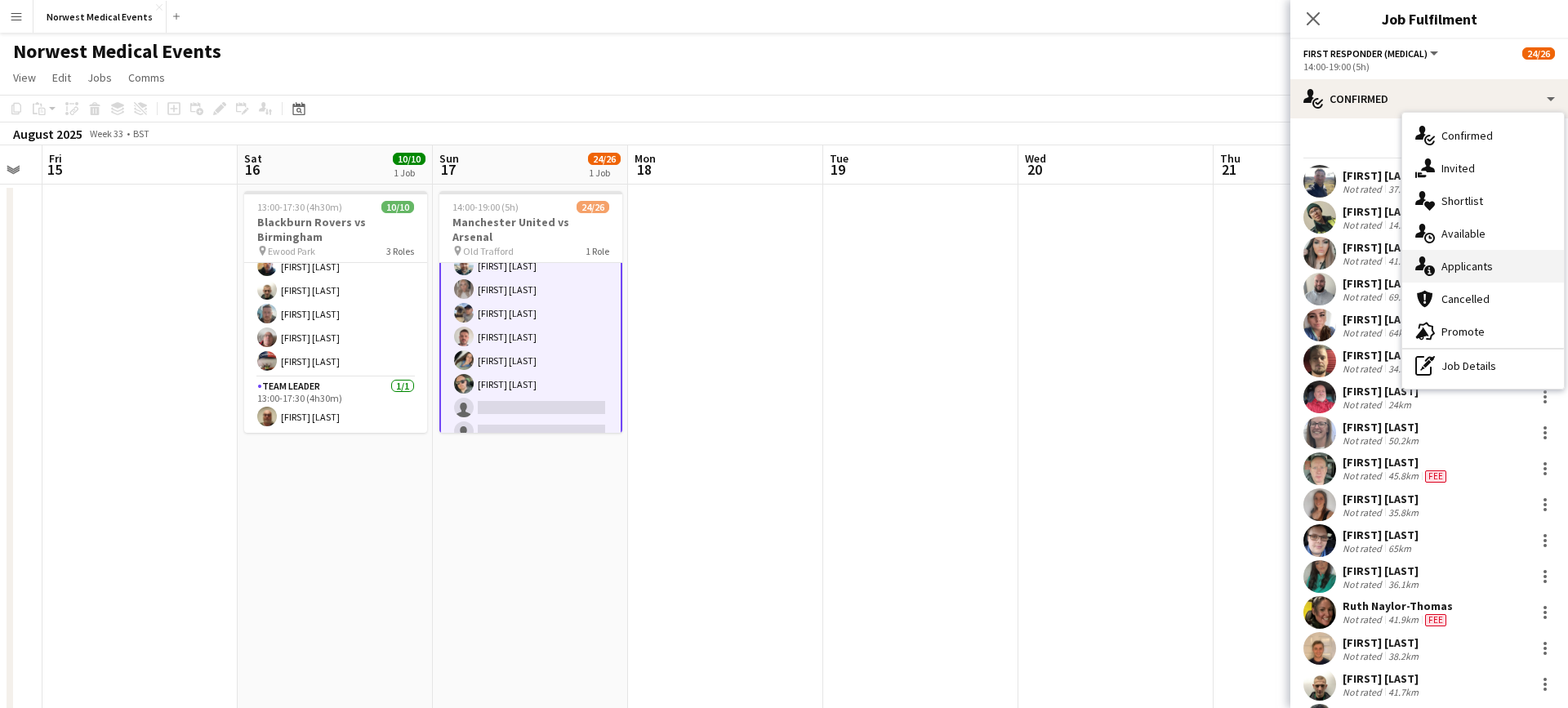 click on "single-neutral-actions-information
Applicants" at bounding box center [1483, 266] 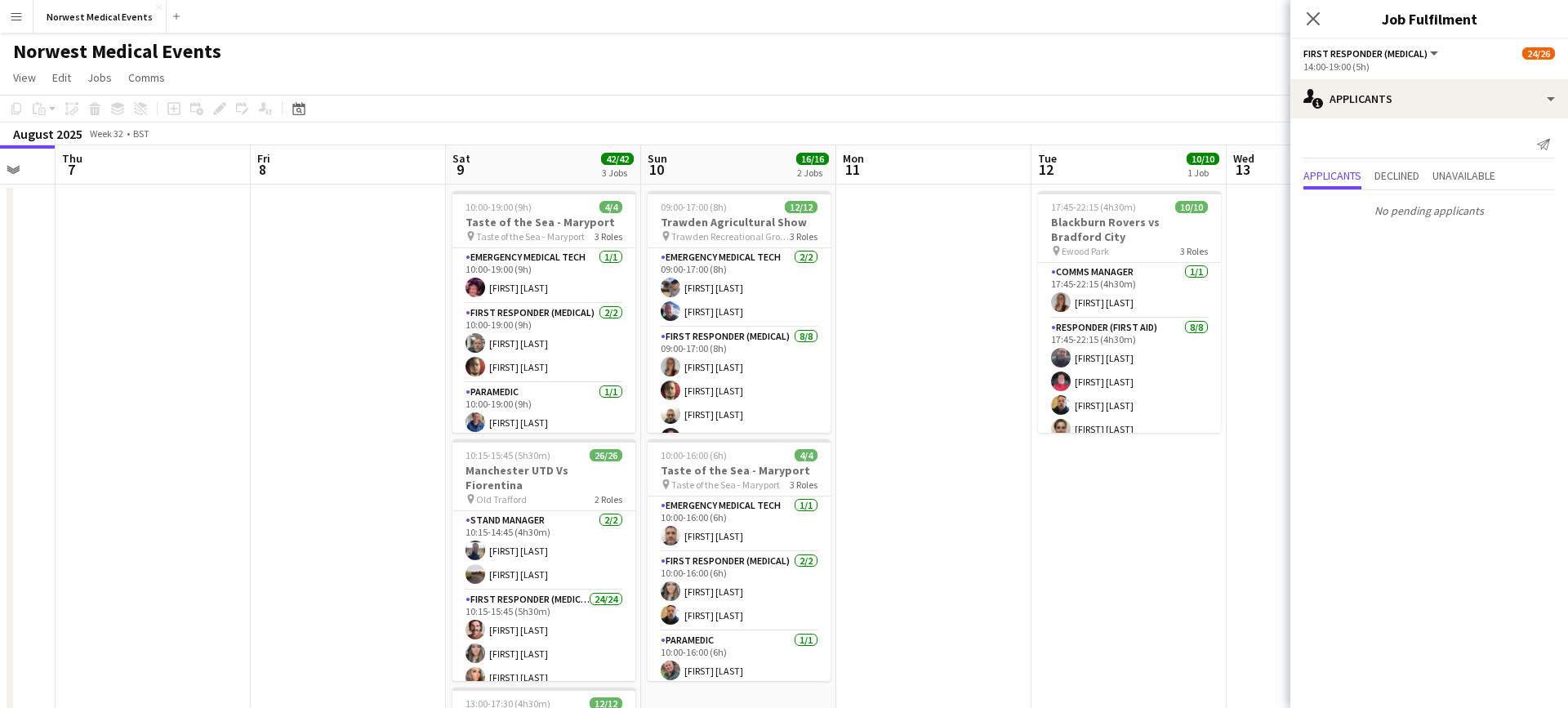 scroll, scrollTop: 0, scrollLeft: 548, axis: horizontal 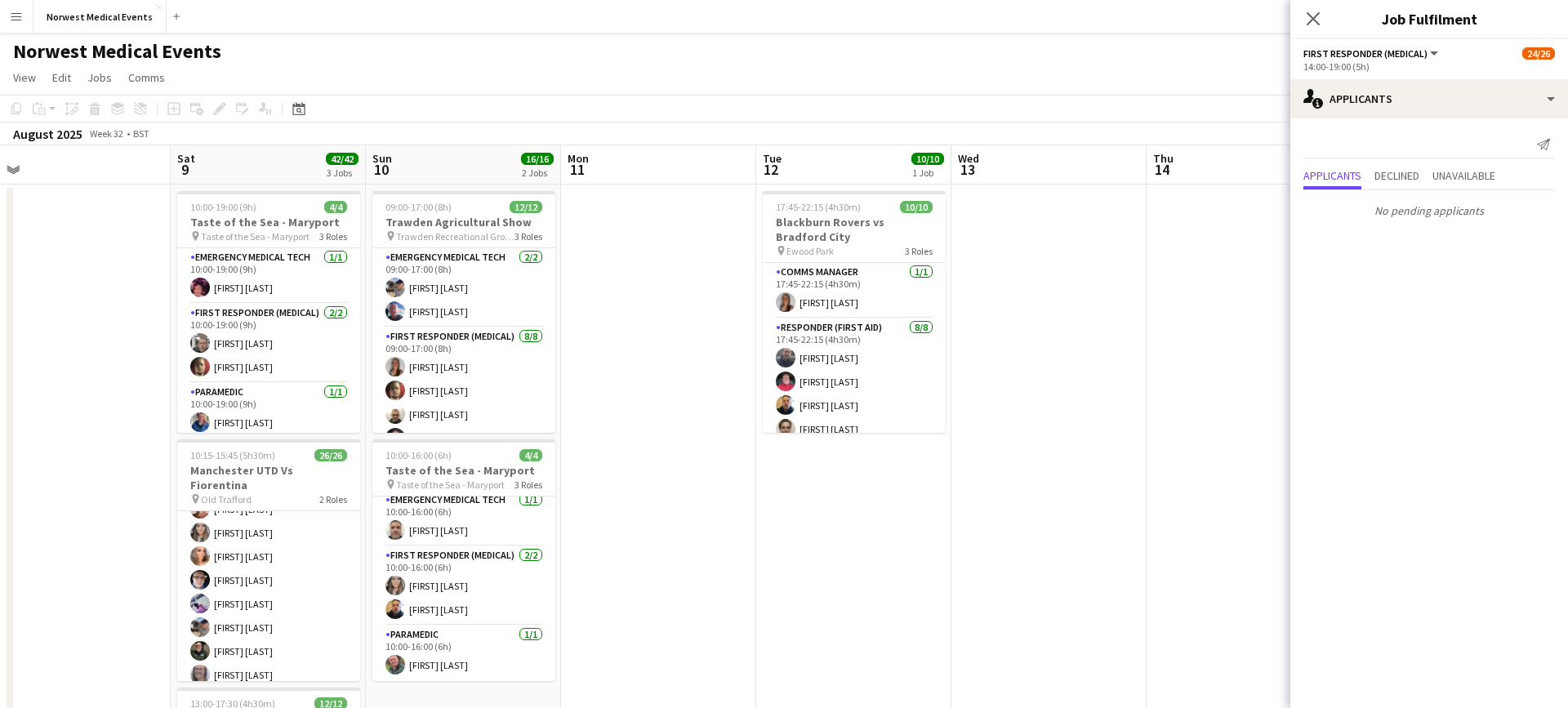 click on "Close pop-in" 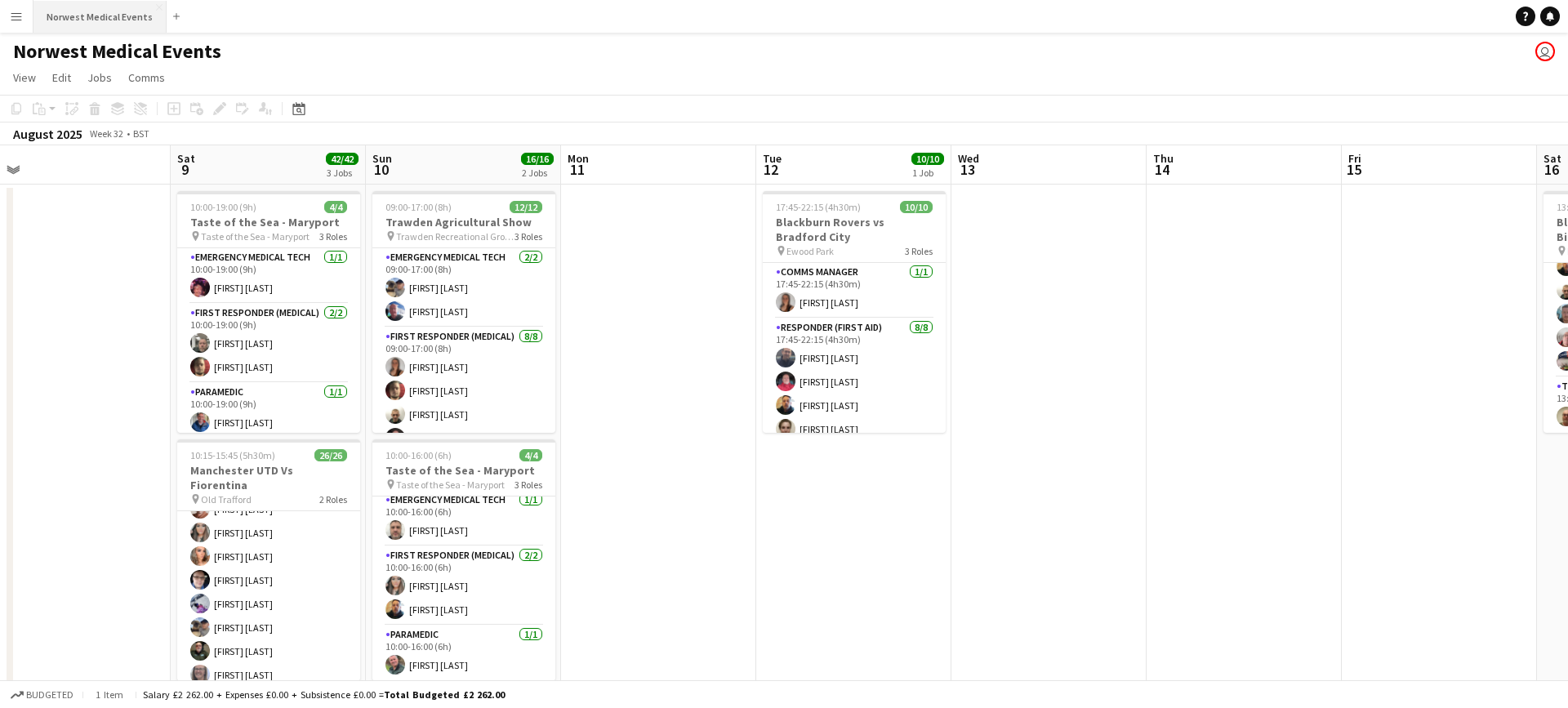 click on "Norwest Medical Events
Close" at bounding box center [100, 16] 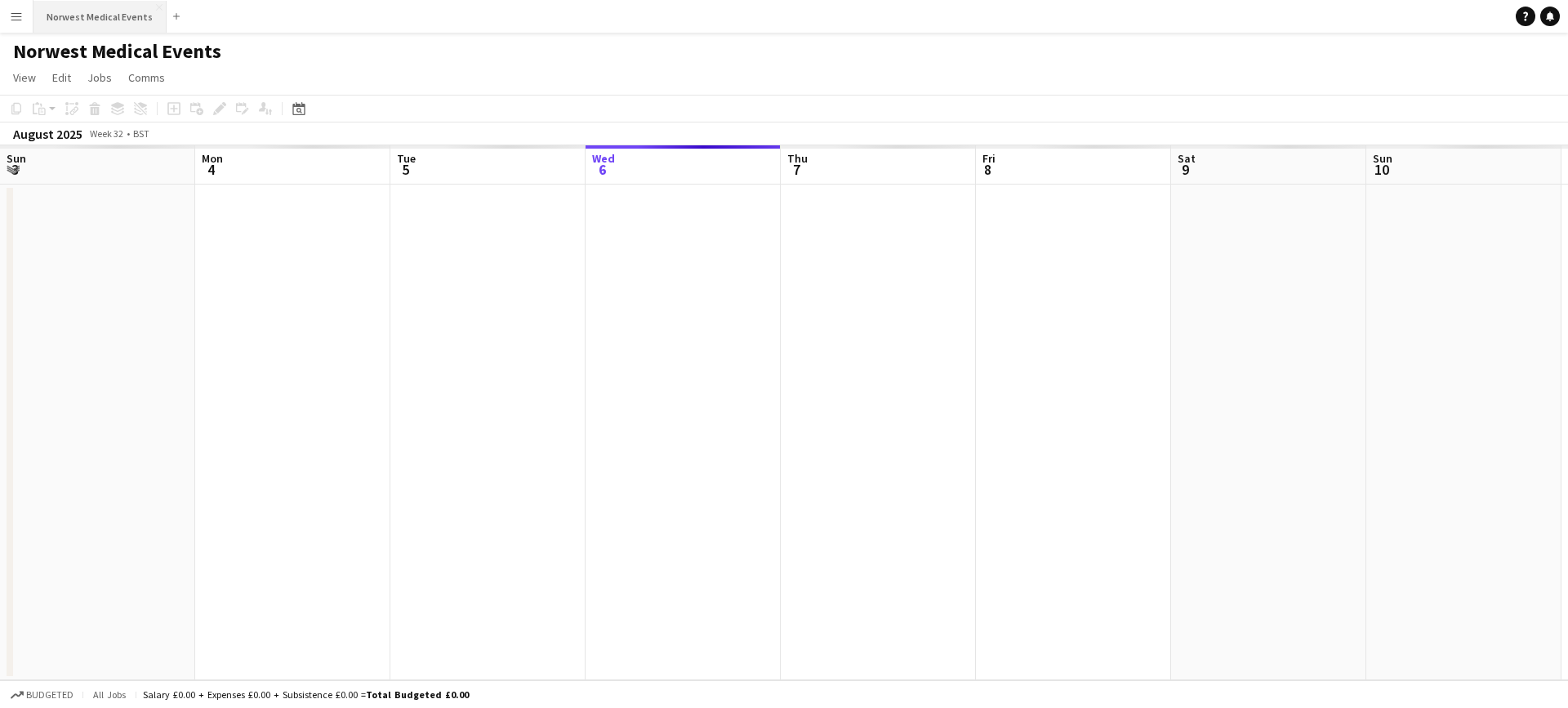 scroll, scrollTop: 0, scrollLeft: 390, axis: horizontal 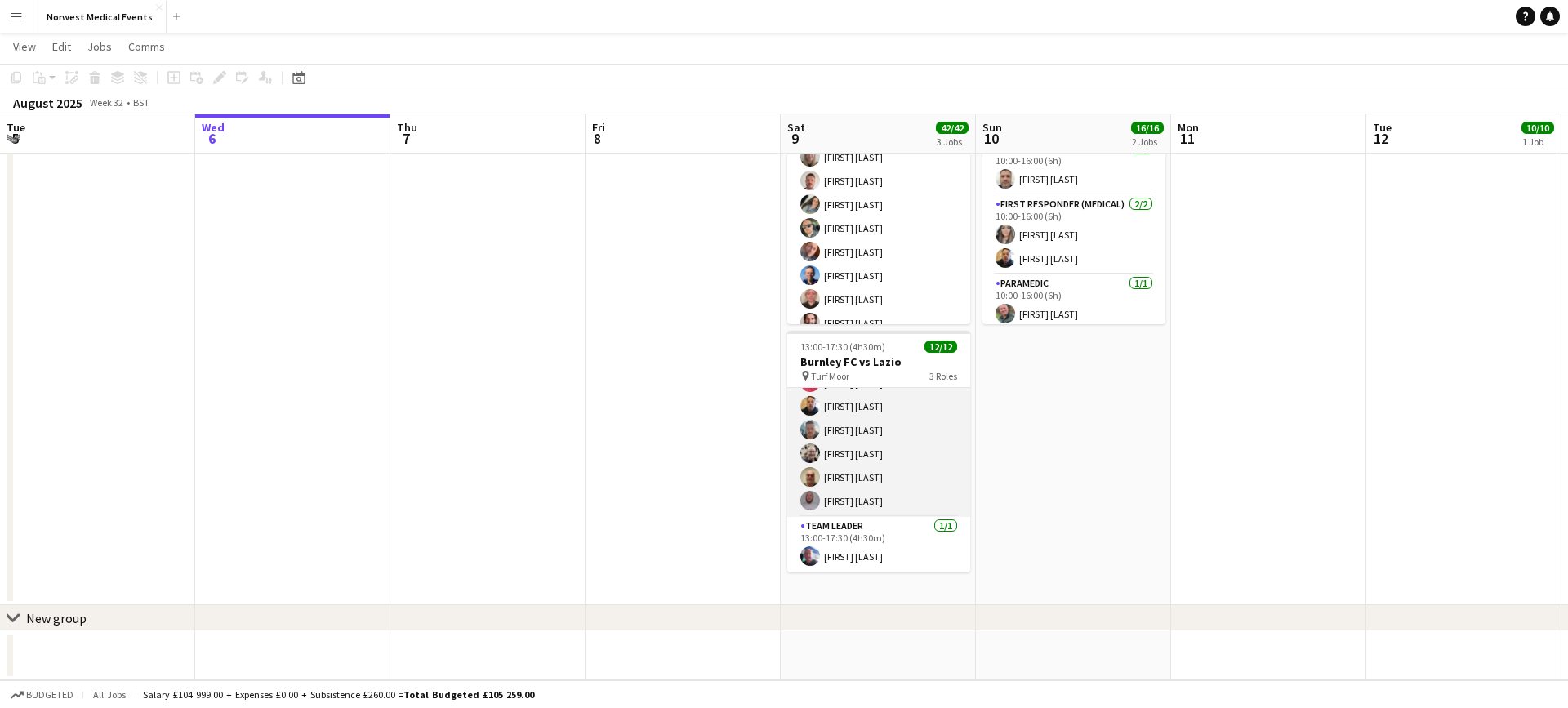 click on "Responder (First Aid)   10/10   13:00-17:30 (4h30m)
[FIRST] [LAST] [FIRST] [LAST] [FIRST] [LAST] [FIRST] [LAST] [FIRST] [LAST] [FIRST] [LAST] [FIRST] [LAST] [FIRST] [LAST] [FIRST] [LAST]" at bounding box center (879, 382) 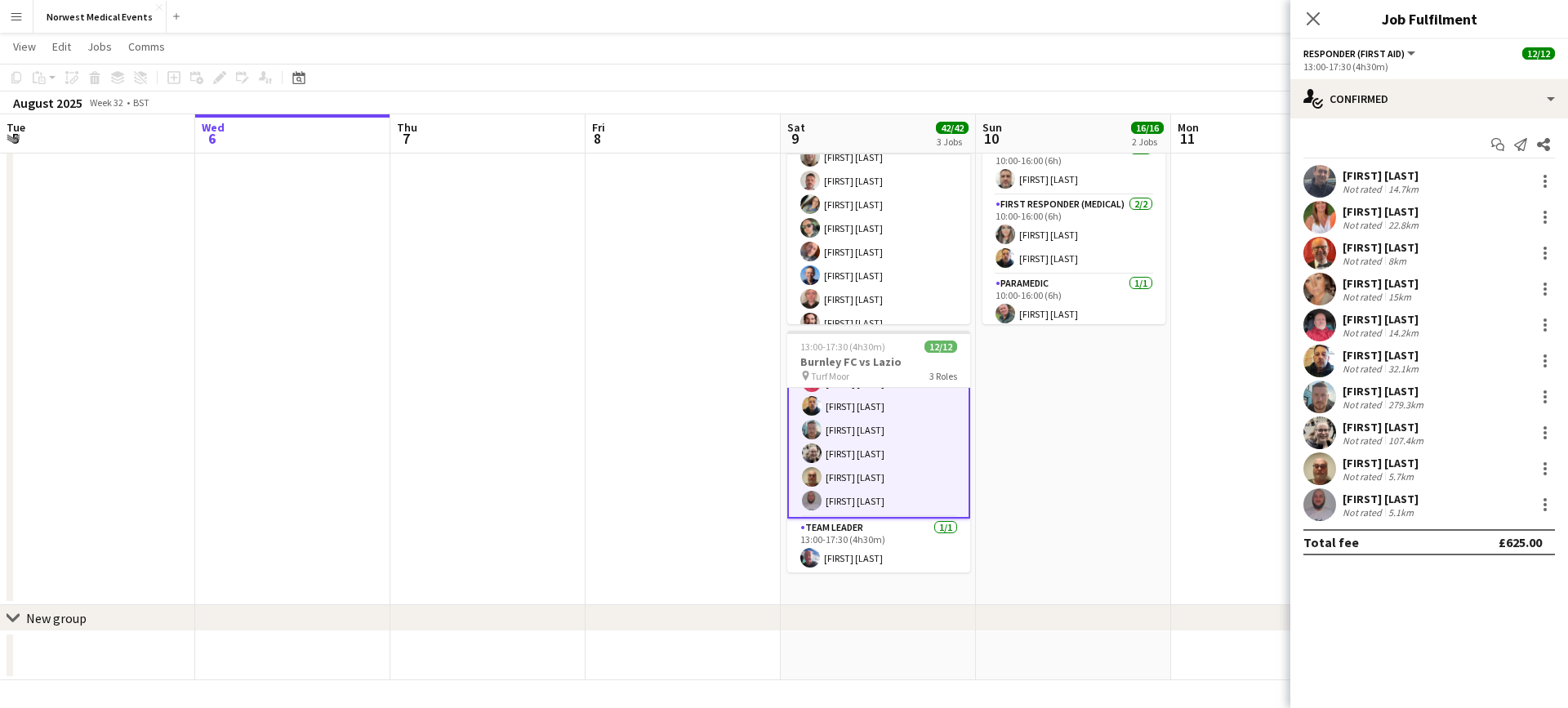 click on "09:00-17:00 (8h)    12/12   Trawden Agricultural Show
pin
Trawden Recreational Ground   3 Roles   Emergency Medical Tech    2/2   09:00-17:00 (8h)
[FIRST] [LAST] [FIRST] [LAST]  First Responder (Medical)    8/8   09:00-17:00 (8h)
[FIRST] [LAST] [FIRST] [LAST] [FIRST] [LAST] [FIRST] [LAST] [FIRST] [LAST] [FIRST] [LAST]  Paramedic   2/2   09:00-17:00 (8h)
[FIRST] [LAST] [FIRST] [LAST]     10:00-16:00 (6h)    4/4   Taste of the Sea - Maryport
pin
Taste of the Sea - Maryport   3 Roles   Emergency Medical Tech    1/1   10:00-16:00 (6h)
[FIRST] [LAST]  First Responder (Medical)    2/2   10:00-16:00 (6h)
[FIRST] [LAST] [FIRST] [LAST]  Paramedic   1/1   10:00-16:00 (6h)
[FIRST] [LAST]" at bounding box center (1073, 216) 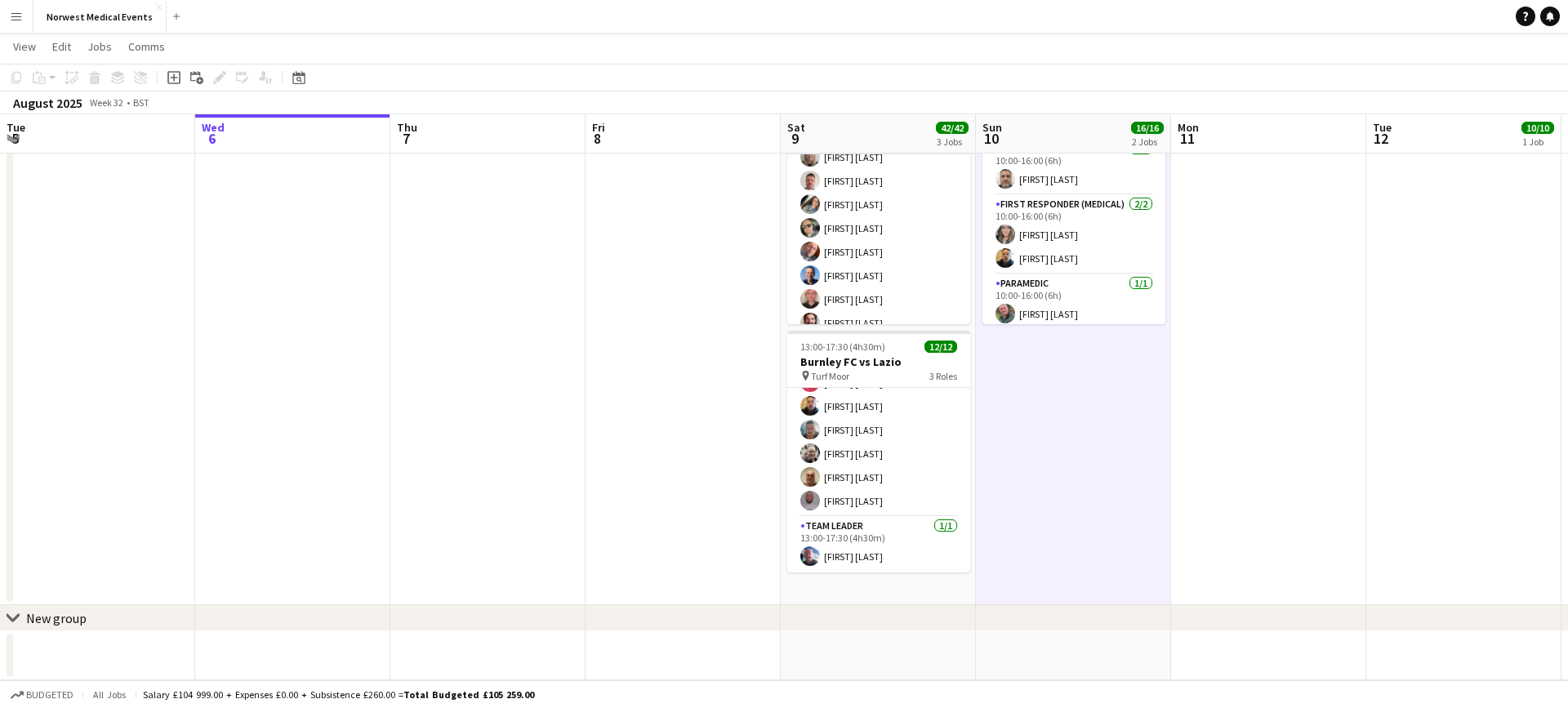 scroll, scrollTop: 195, scrollLeft: 0, axis: vertical 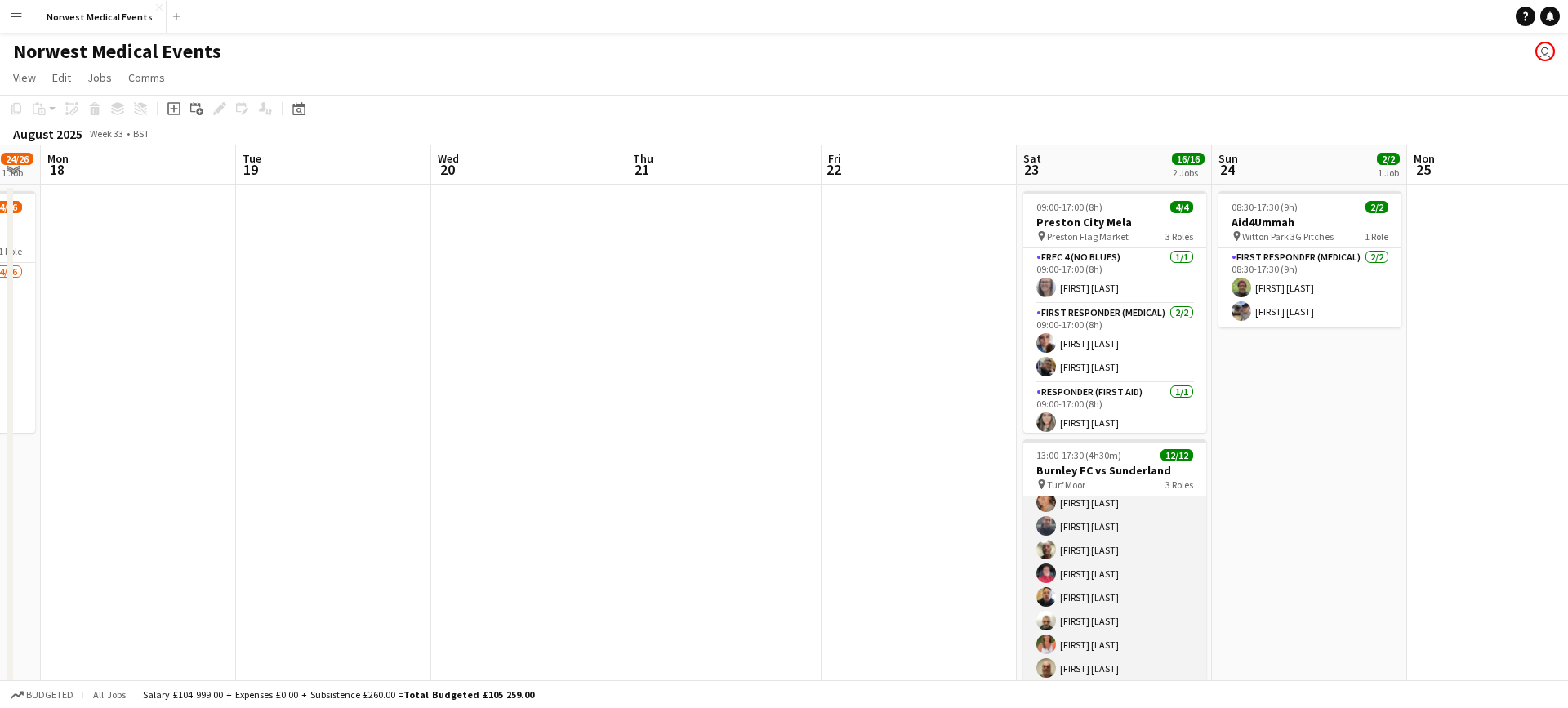 click on "Responder (First Aid)   10/10   13:00-17:30 (4h30m)
[FIRST] [LAST] [FIRST] [LAST] [FIRST] [LAST] [FIRST] [LAST] [FIRST] [LAST] [FIRST] [LAST] [FIRST] [LAST] [FIRST] [LAST] [FIRST] [LAST]" at bounding box center (1115, 597) 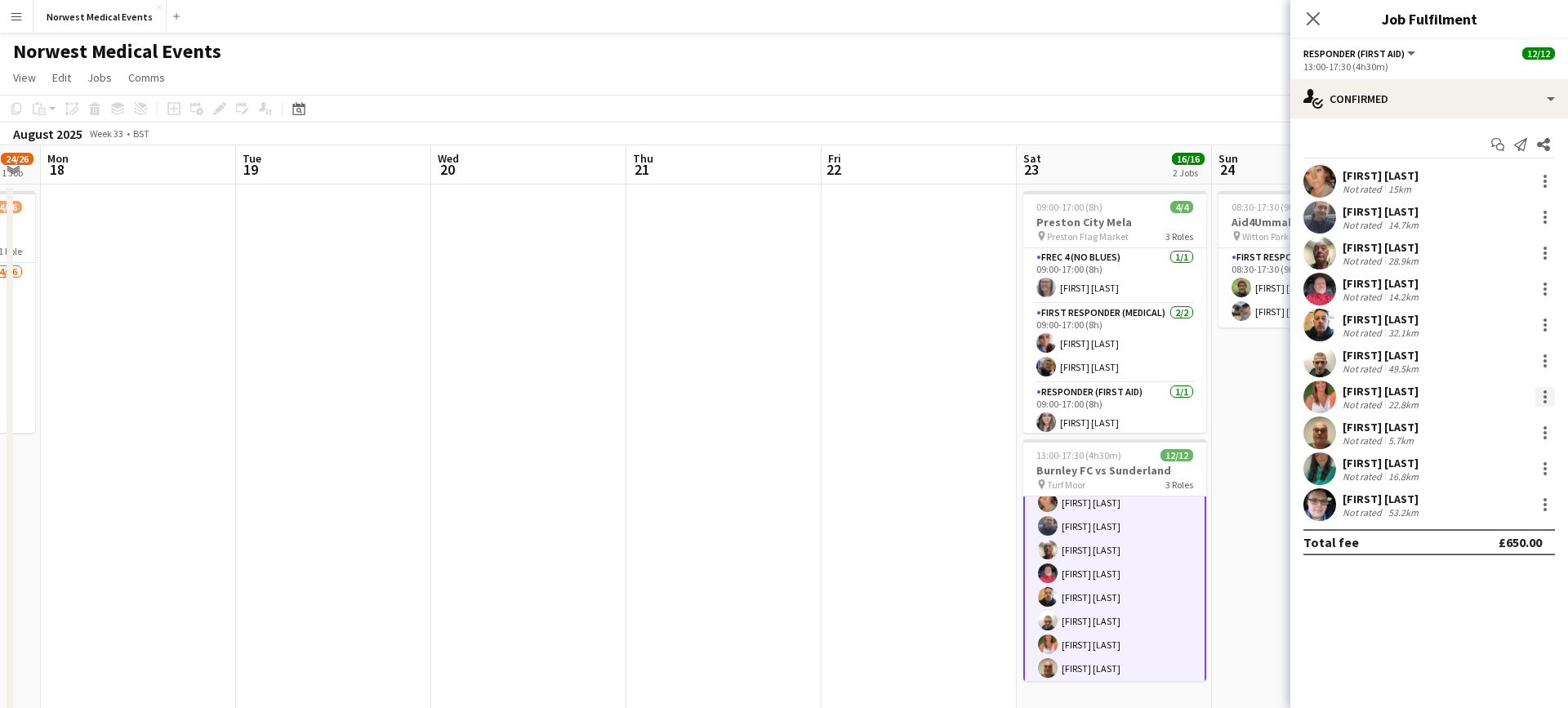 click at bounding box center (1545, 397) 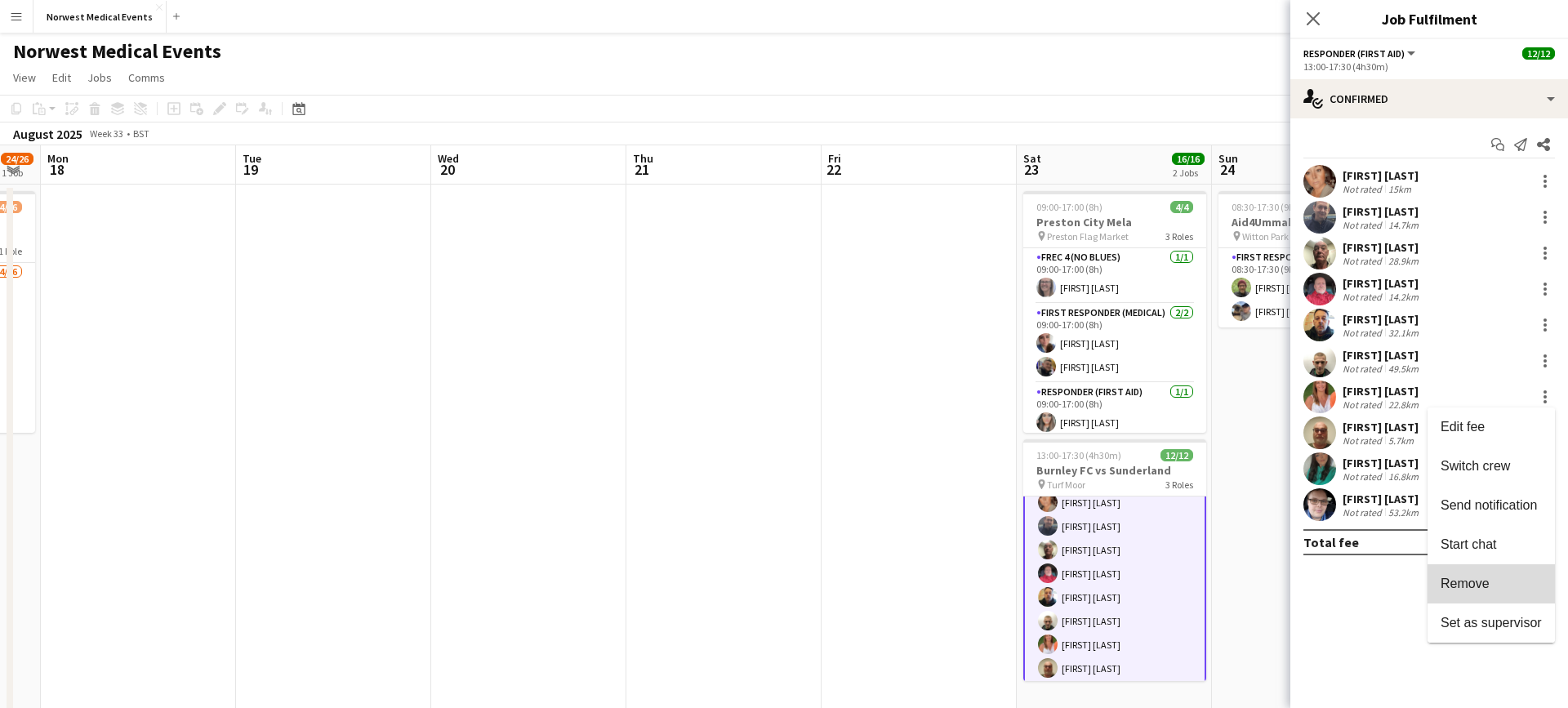 click on "Remove" at bounding box center (1491, 584) 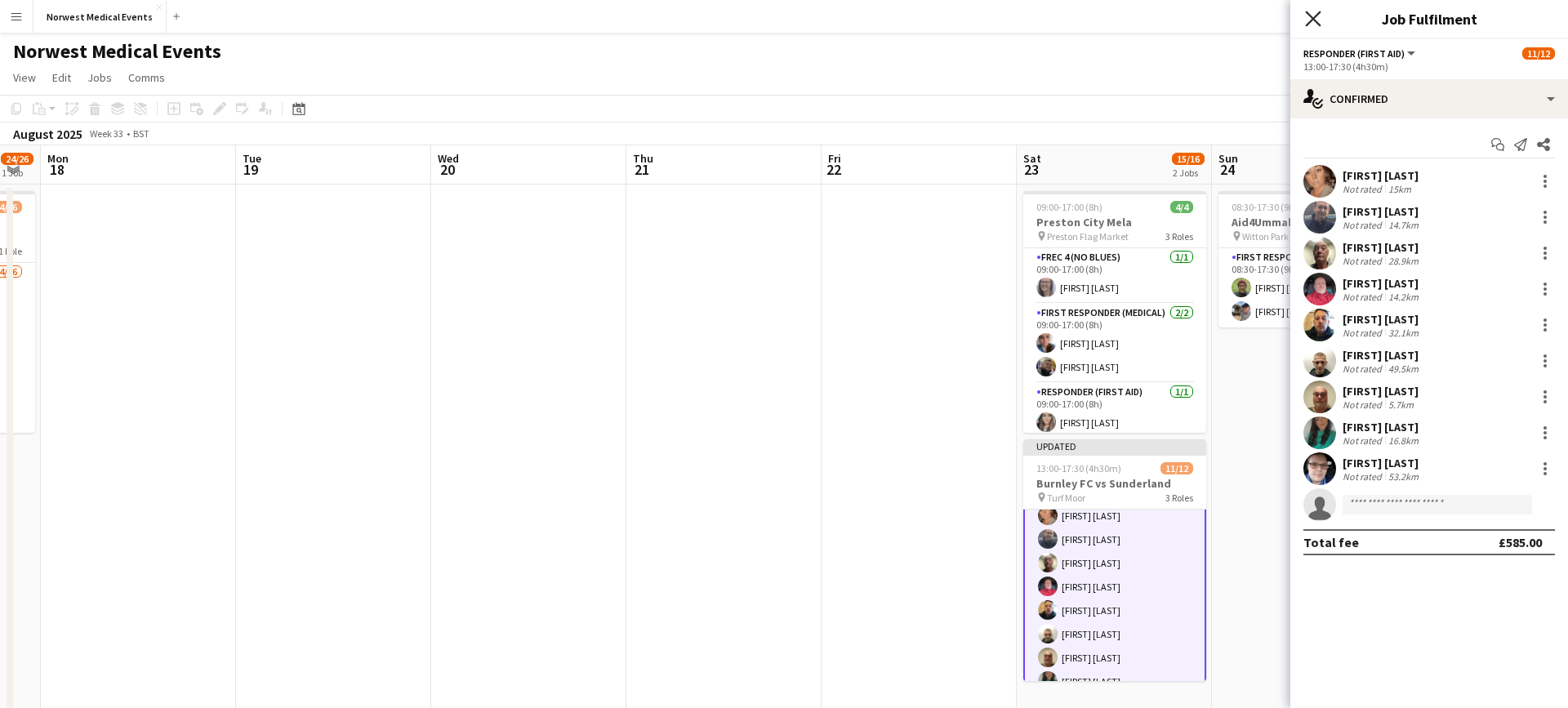 click 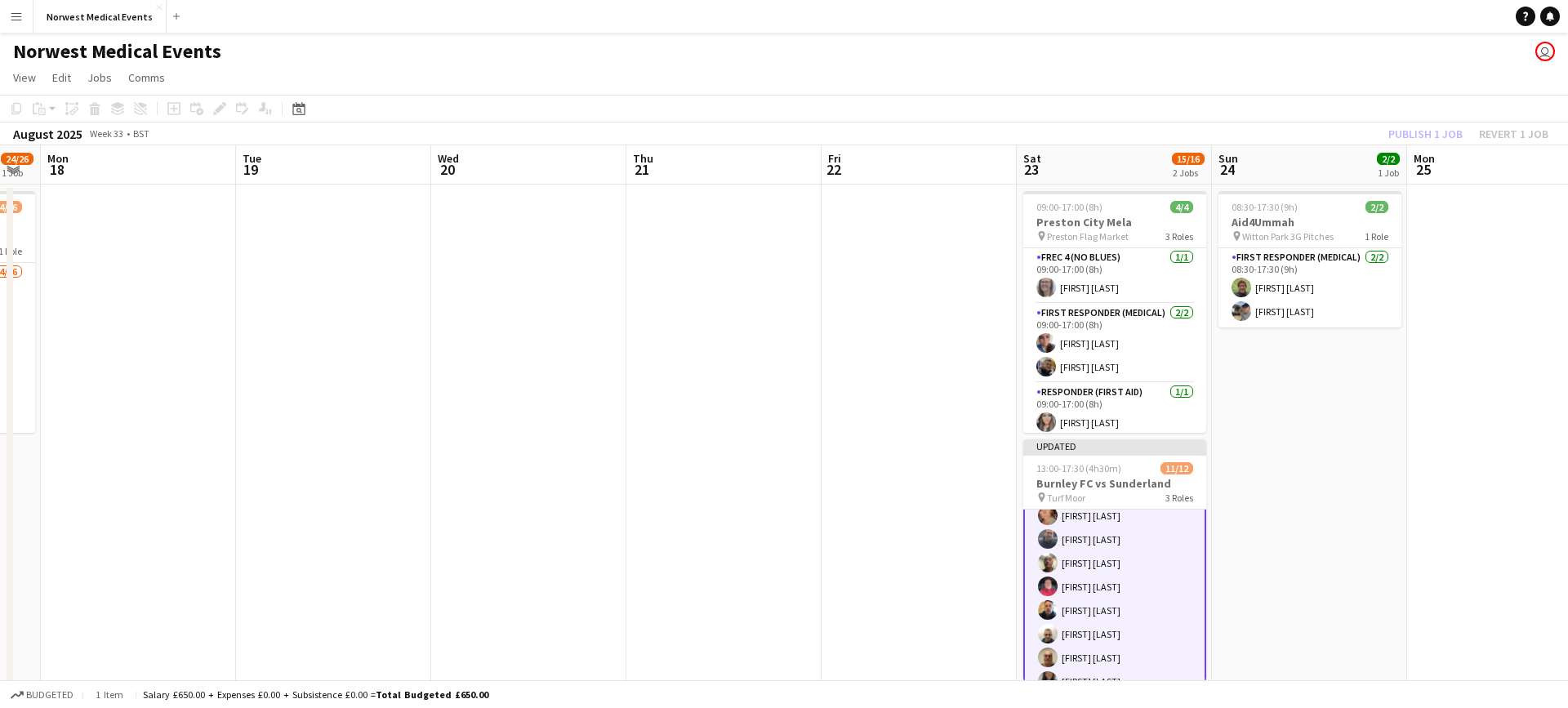 click on "Publish 1 job   Revert 1 job" 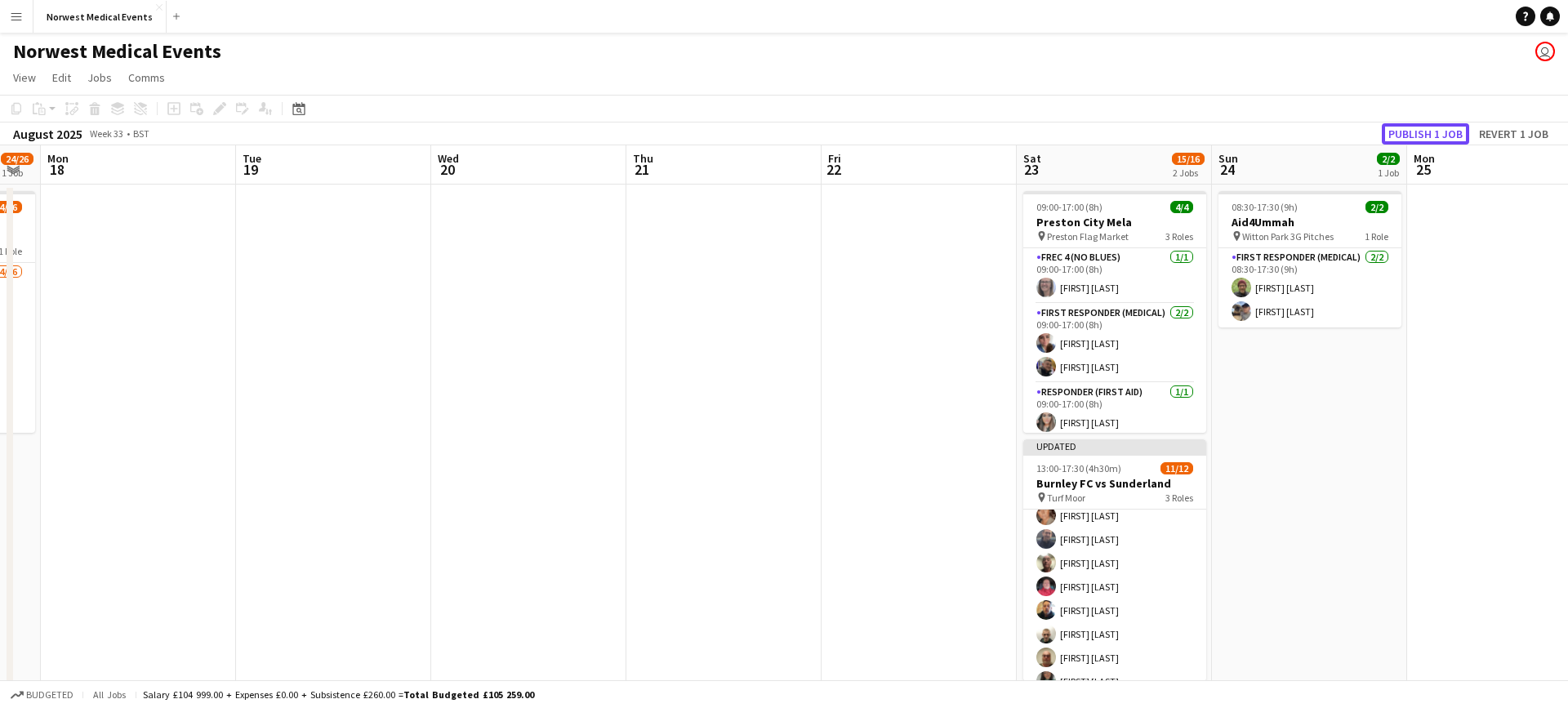 click on "Publish 1 job" 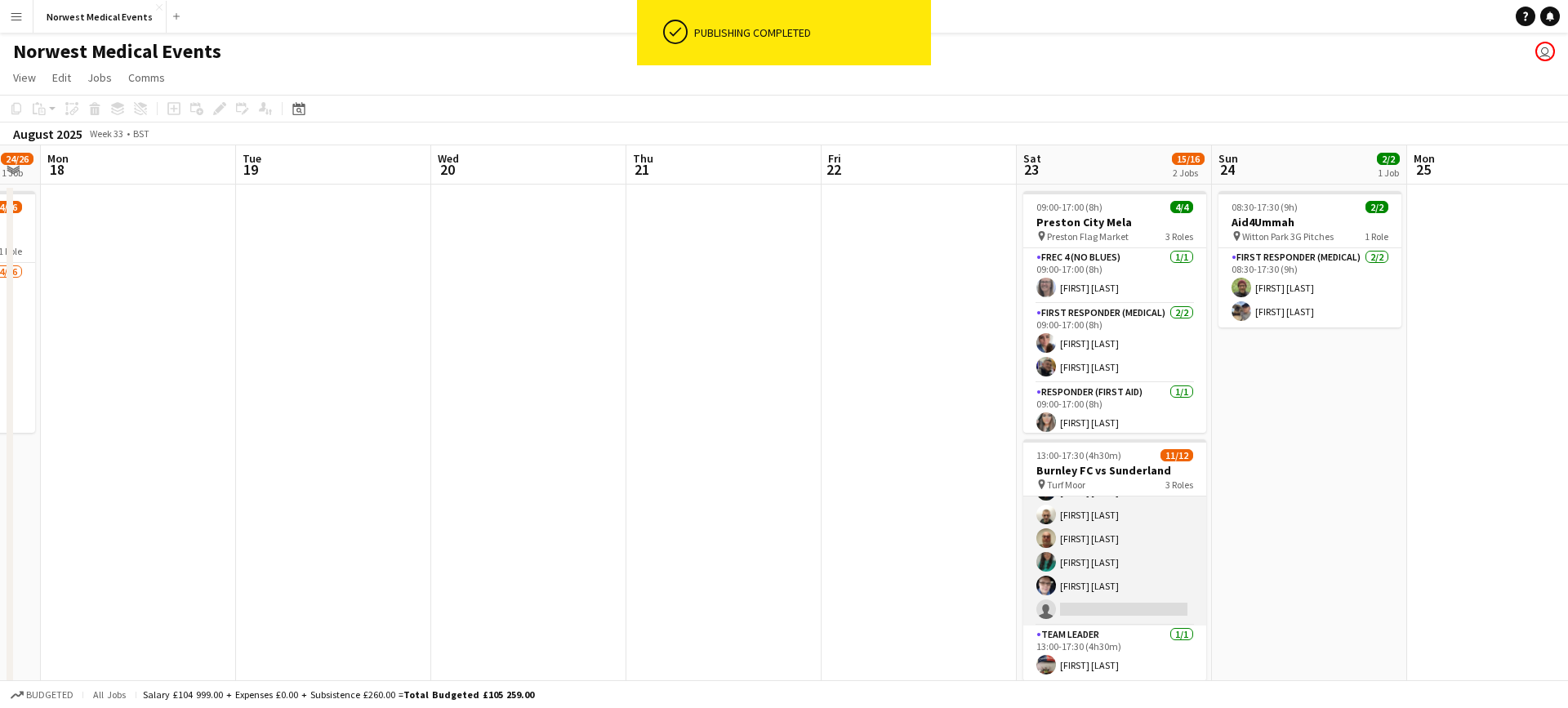 click on "Responder (First Aid)   1A   9/10   13:00-17:30 (4h30m)
[FIRST] [LAST] [FIRST] [LAST] [FIRST] [LAST] [FIRST] [LAST] [FIRST] [LAST] [FIRST] [LAST] [FIRST] [LAST] [FIRST] [LAST] [FIRST] [LAST]
single-neutral-actions" at bounding box center [1115, 491] 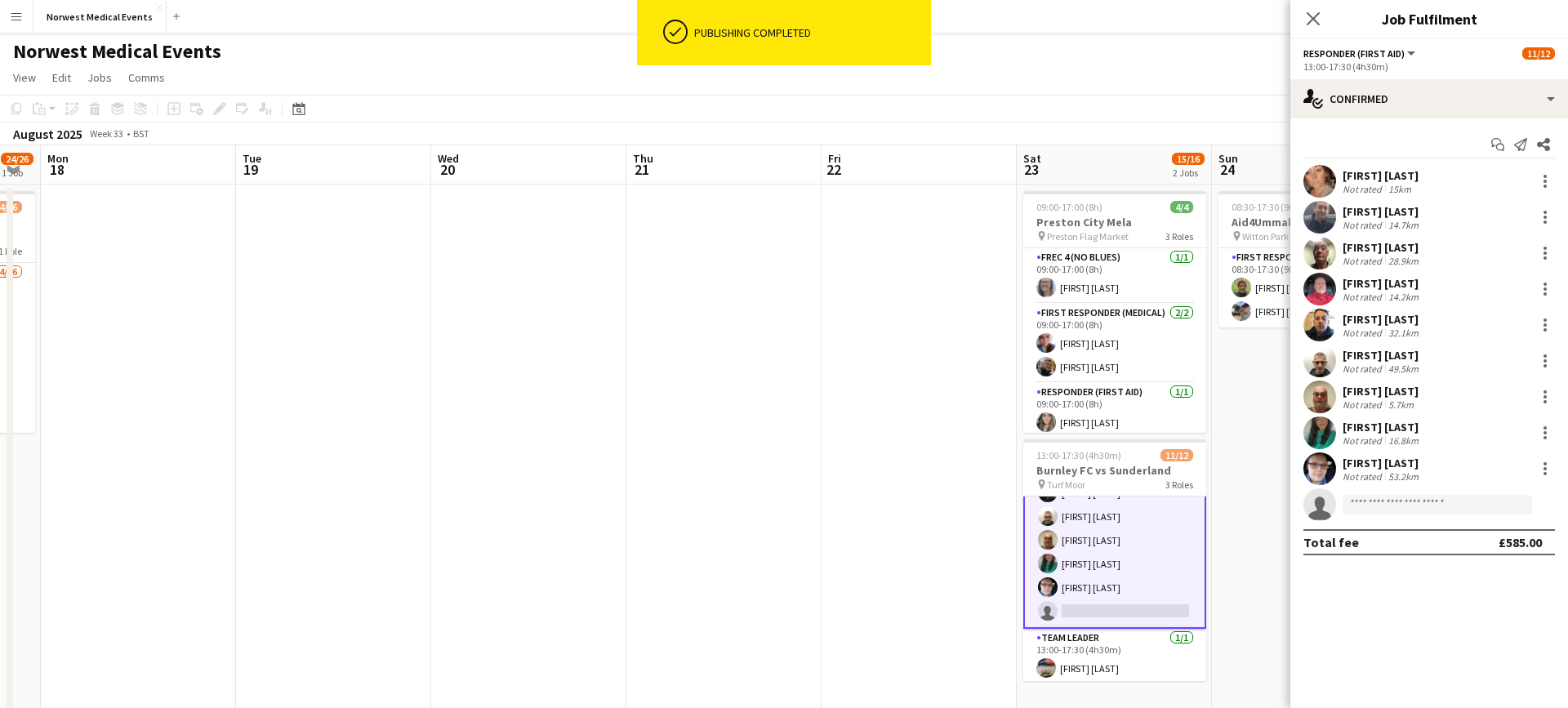 scroll, scrollTop: 197, scrollLeft: 0, axis: vertical 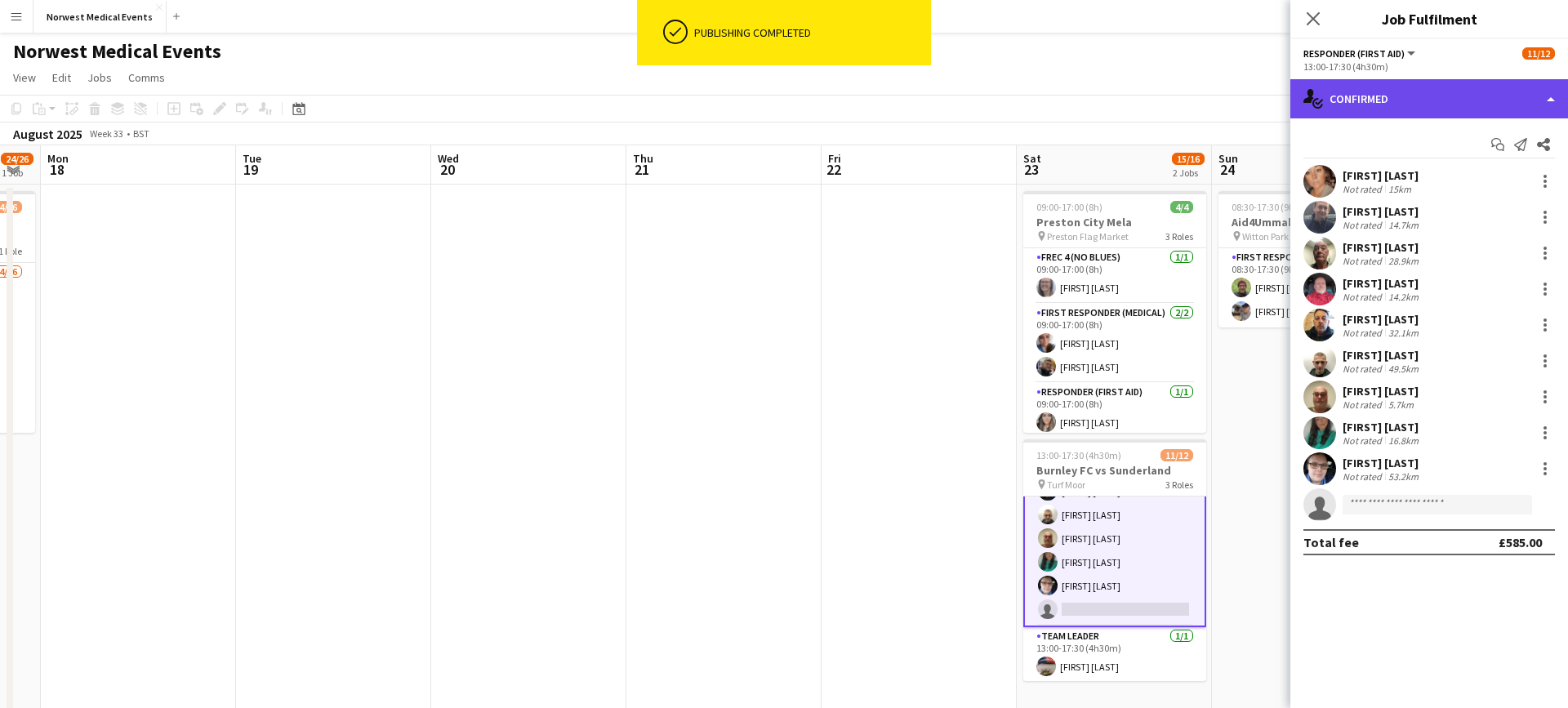 click on "single-neutral-actions-check-2
Confirmed" 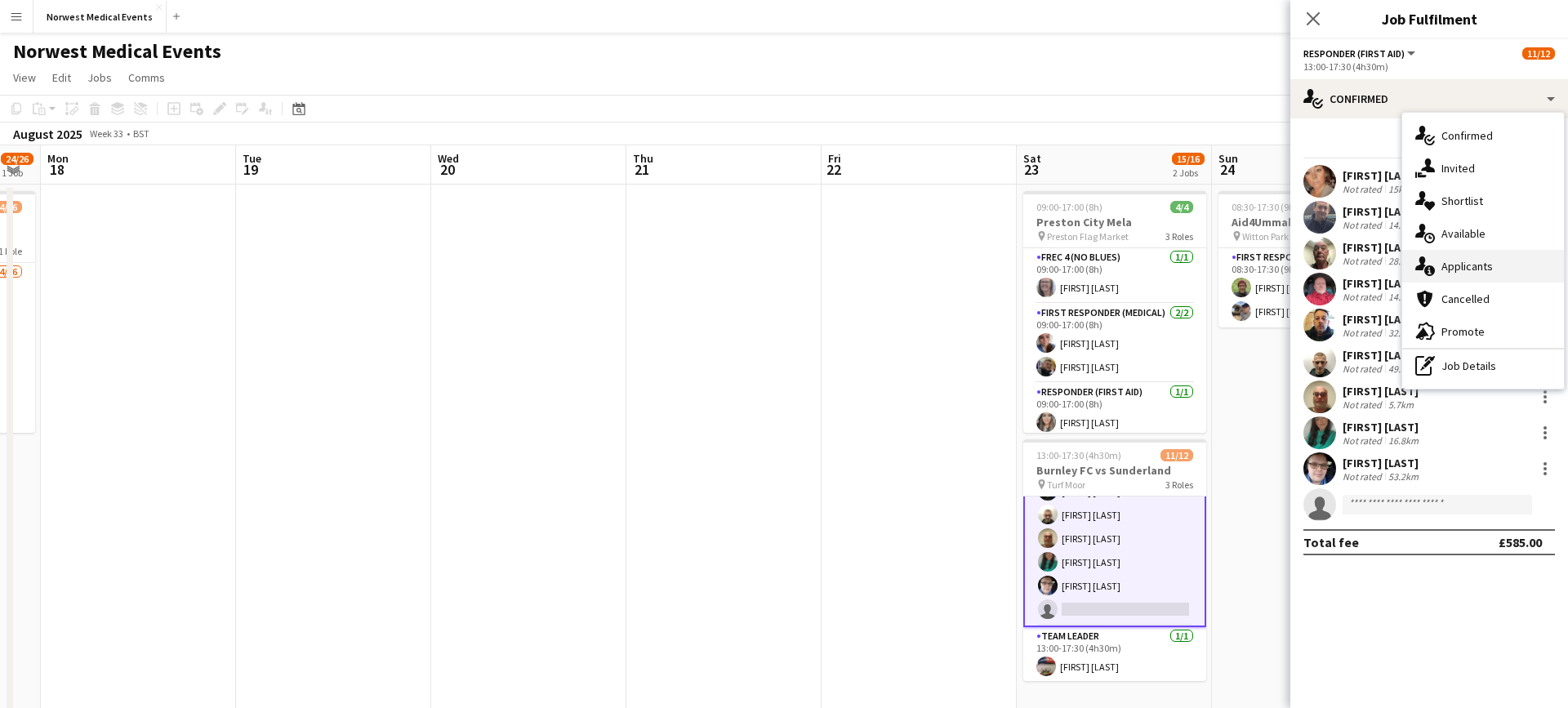 click on "single-neutral-actions-information
Applicants" at bounding box center [1483, 266] 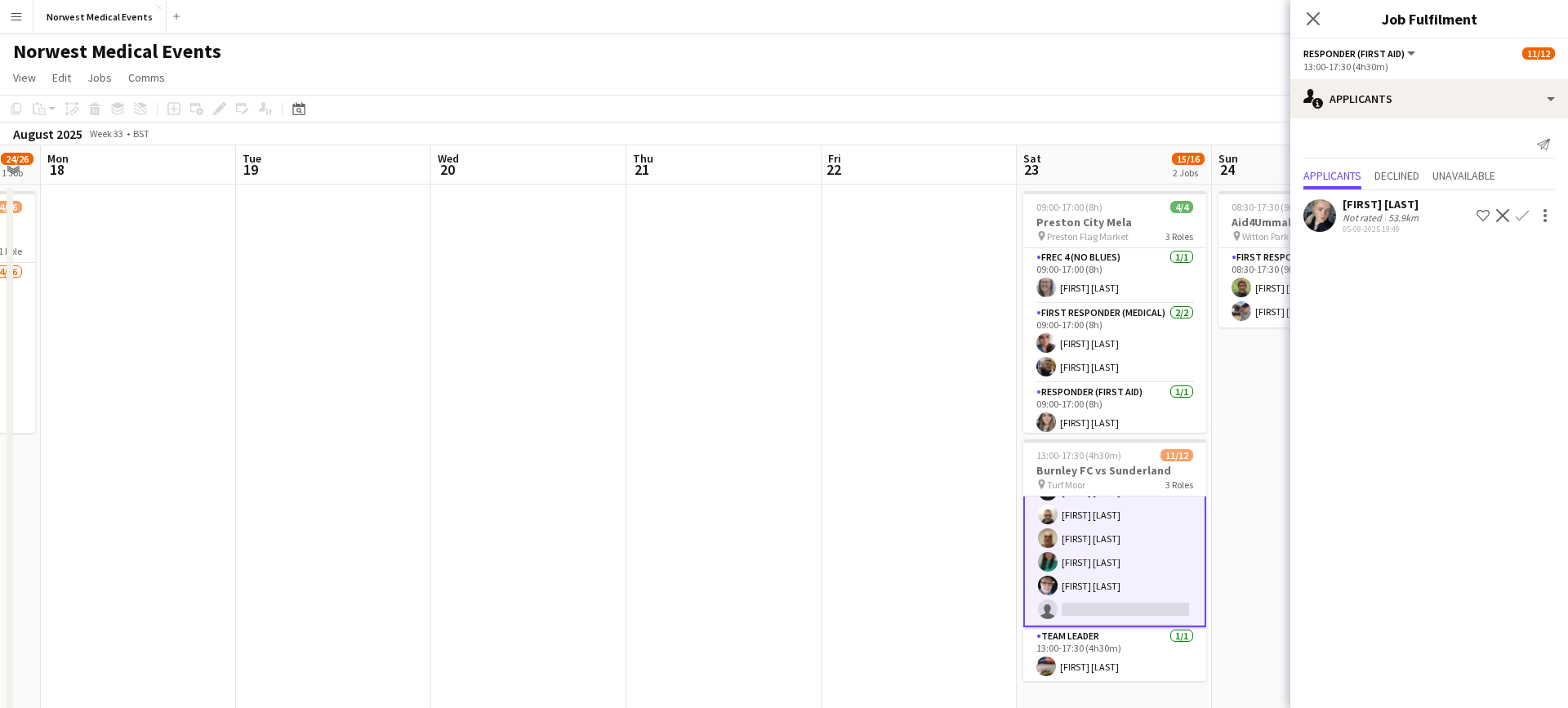 click on "Confirm" 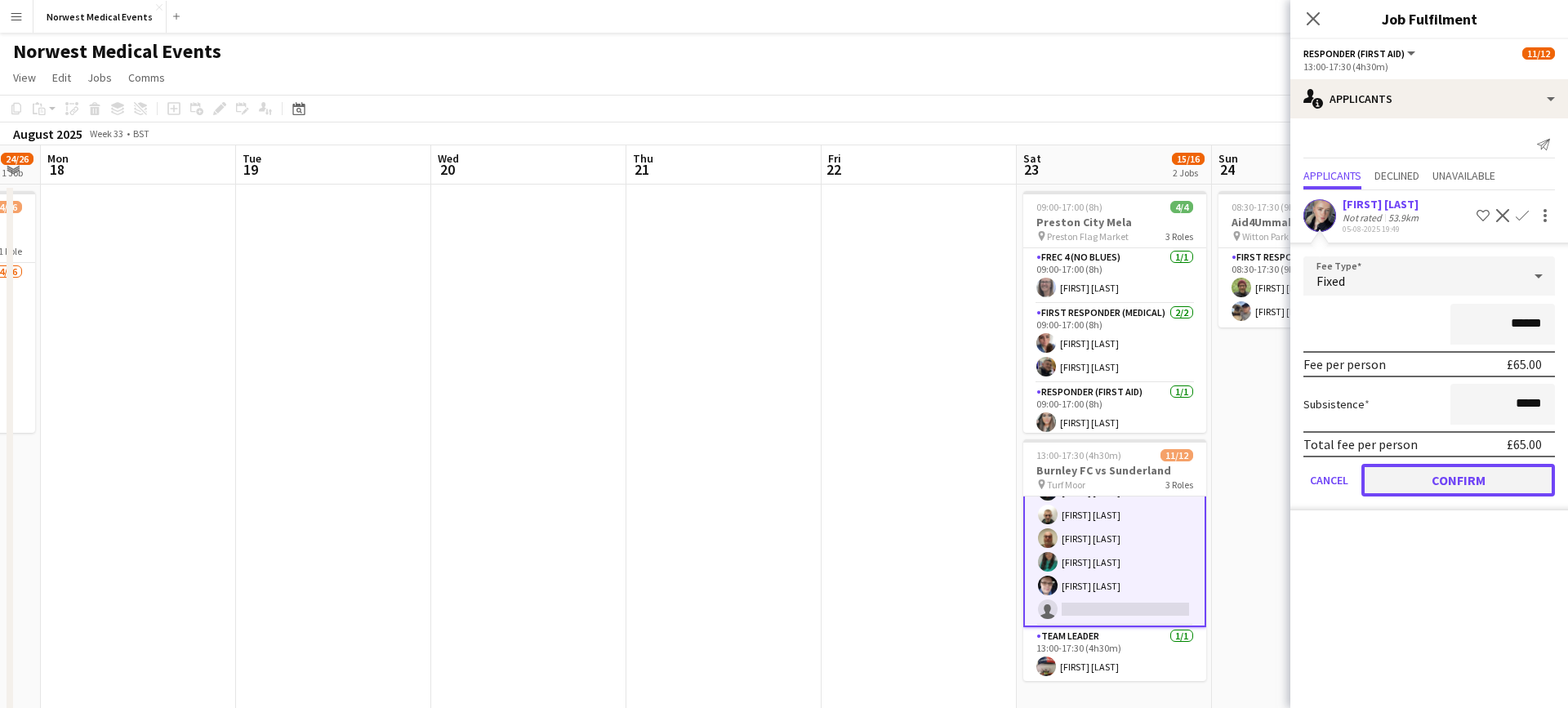 click on "Confirm" 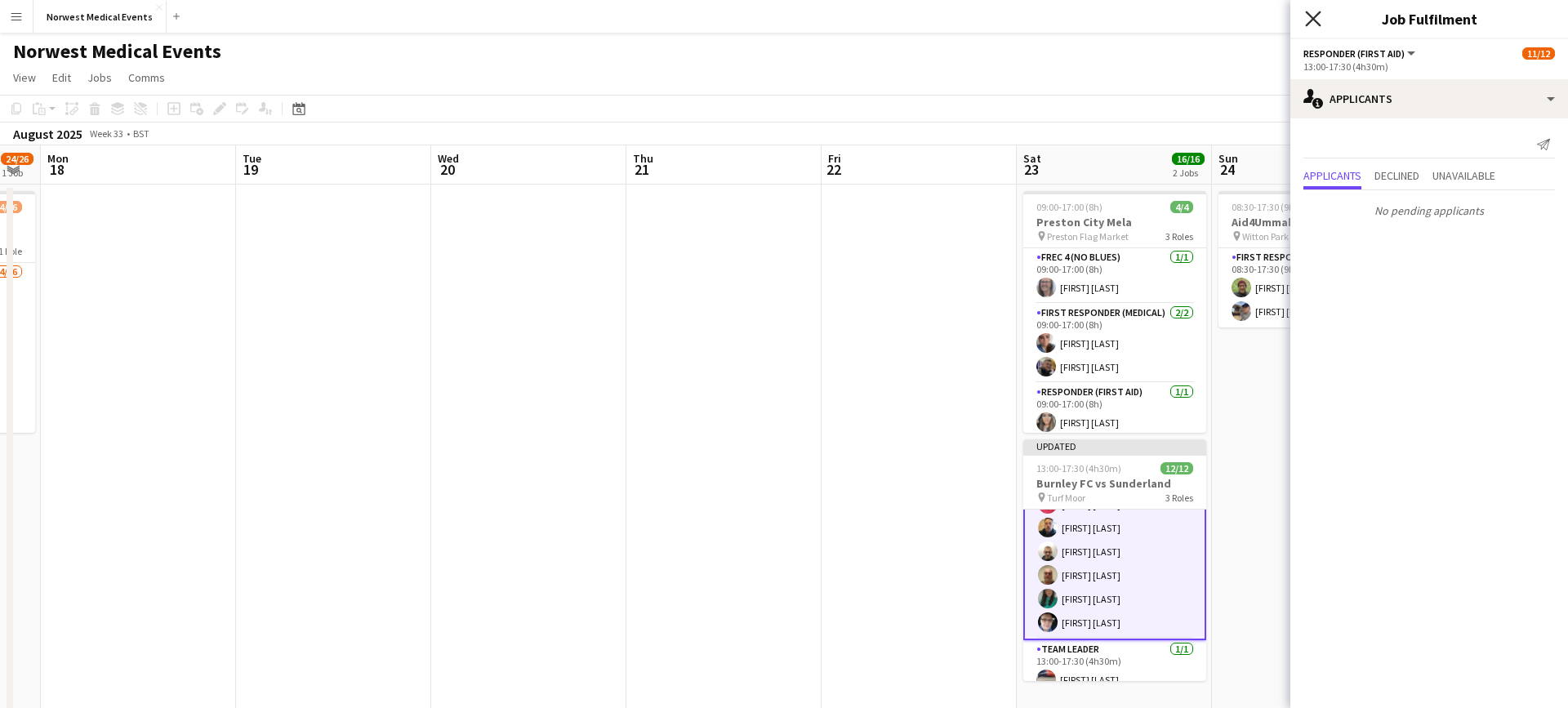 click 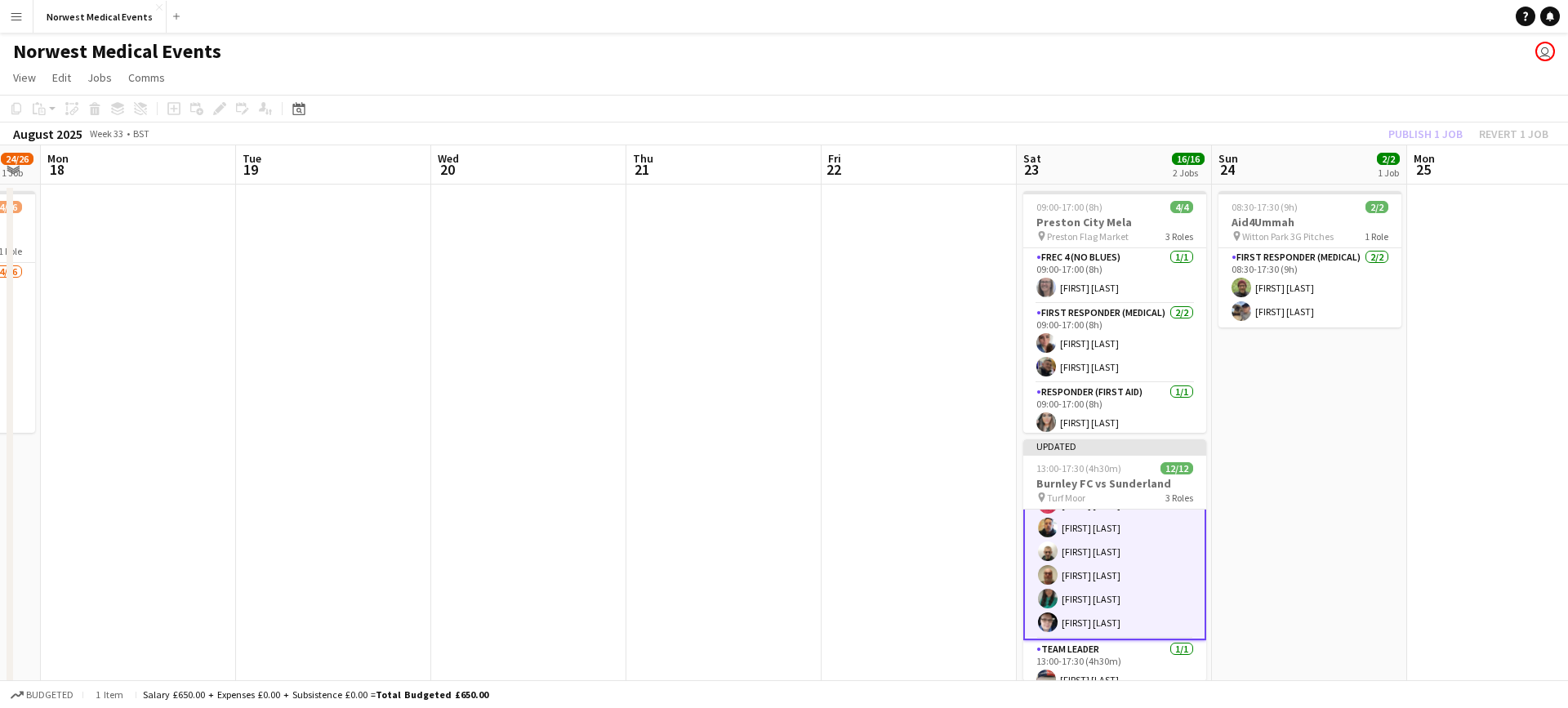 click on "Publish 1 job   Revert 1 job" 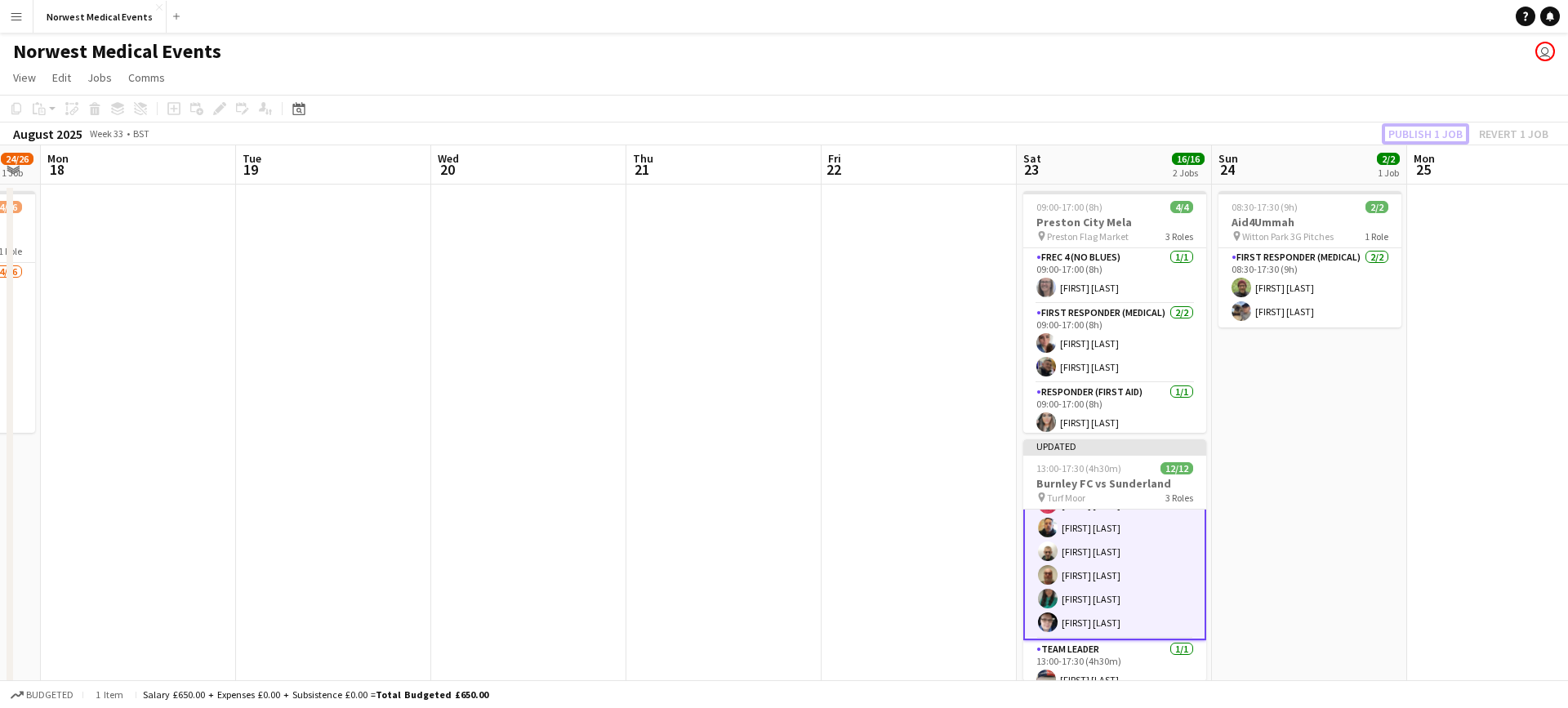 scroll, scrollTop: 195, scrollLeft: 0, axis: vertical 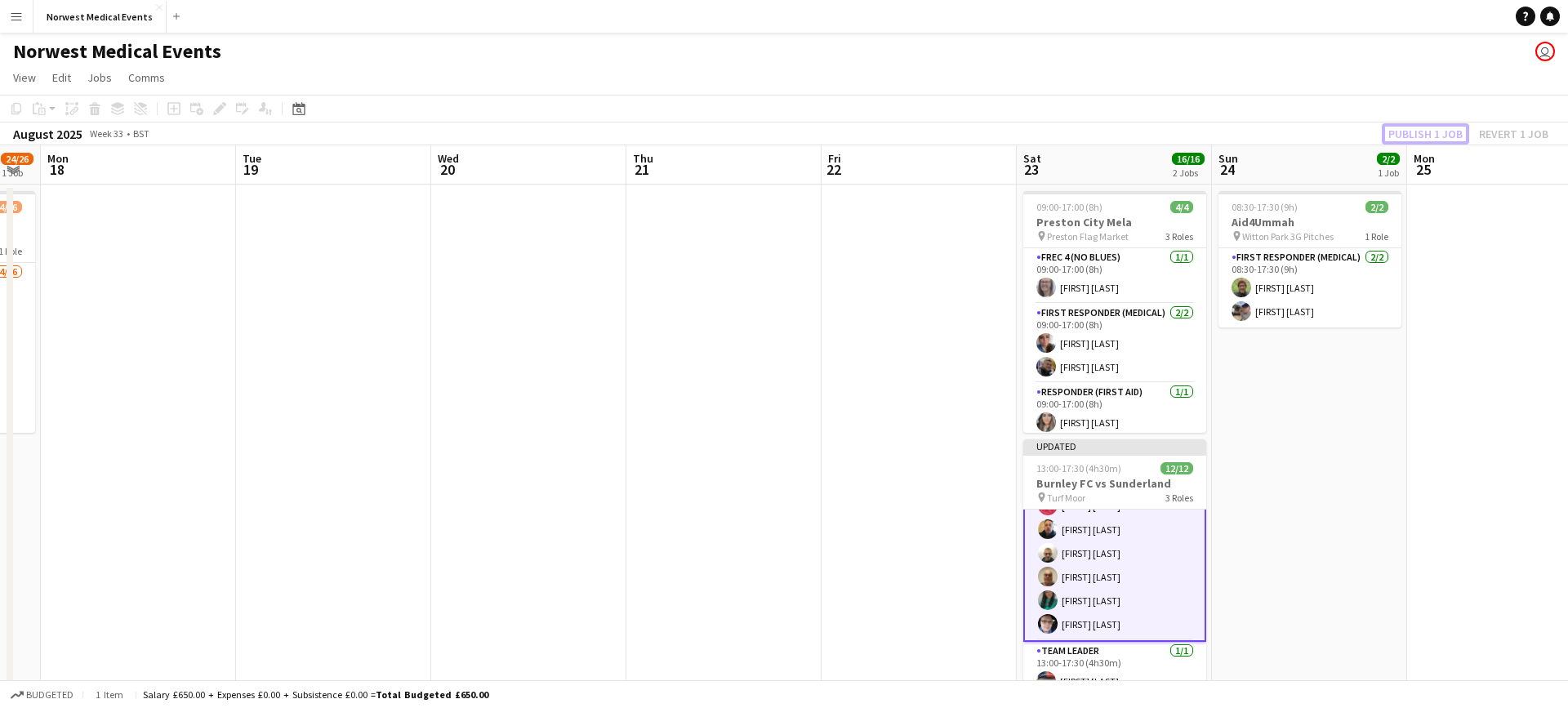 click on "Publish 1 job" 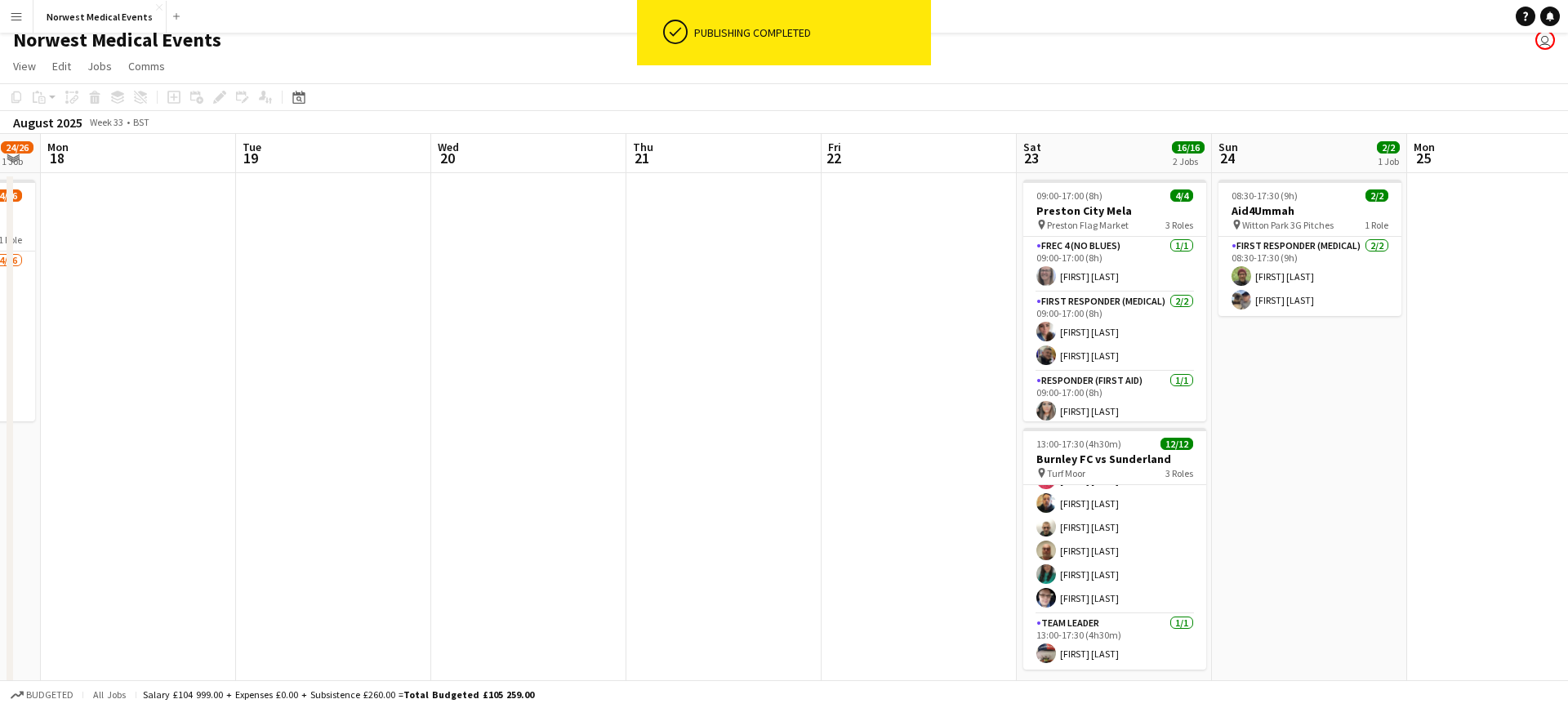 scroll, scrollTop: 0, scrollLeft: 0, axis: both 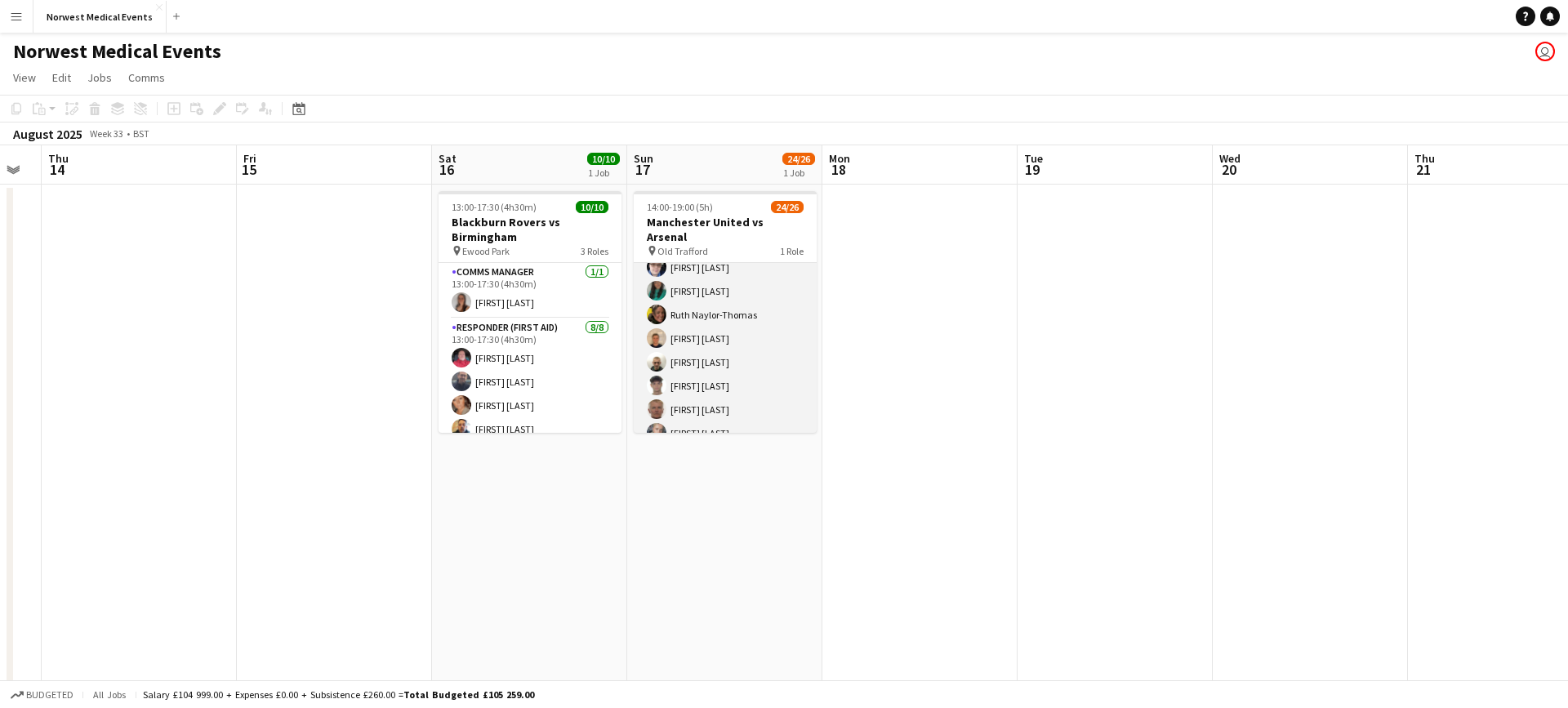 click on "First Responder (Medical)    24/26   14:00-19:00 (5h)
[FIRST] [LAST] [FIRST] [LAST] [FIRST] [LAST] [FIRST] [LAST] [FIRST] [LAST] [FIRST] [LAST] [FIRST] [LAST] [FIRST] [LAST] [FIRST] [LAST] [FIRST] [LAST] [FIRST] [LAST] [FIRST] [LAST] [FIRST] [LAST] [FIRST] [LAST] [FIRST] [LAST] [FIRST] [LAST] [FIRST] [LAST] [FIRST] [LAST] [FIRST] [LAST]
single-neutral-actions
single-neutral-actions" at bounding box center [725, 314] 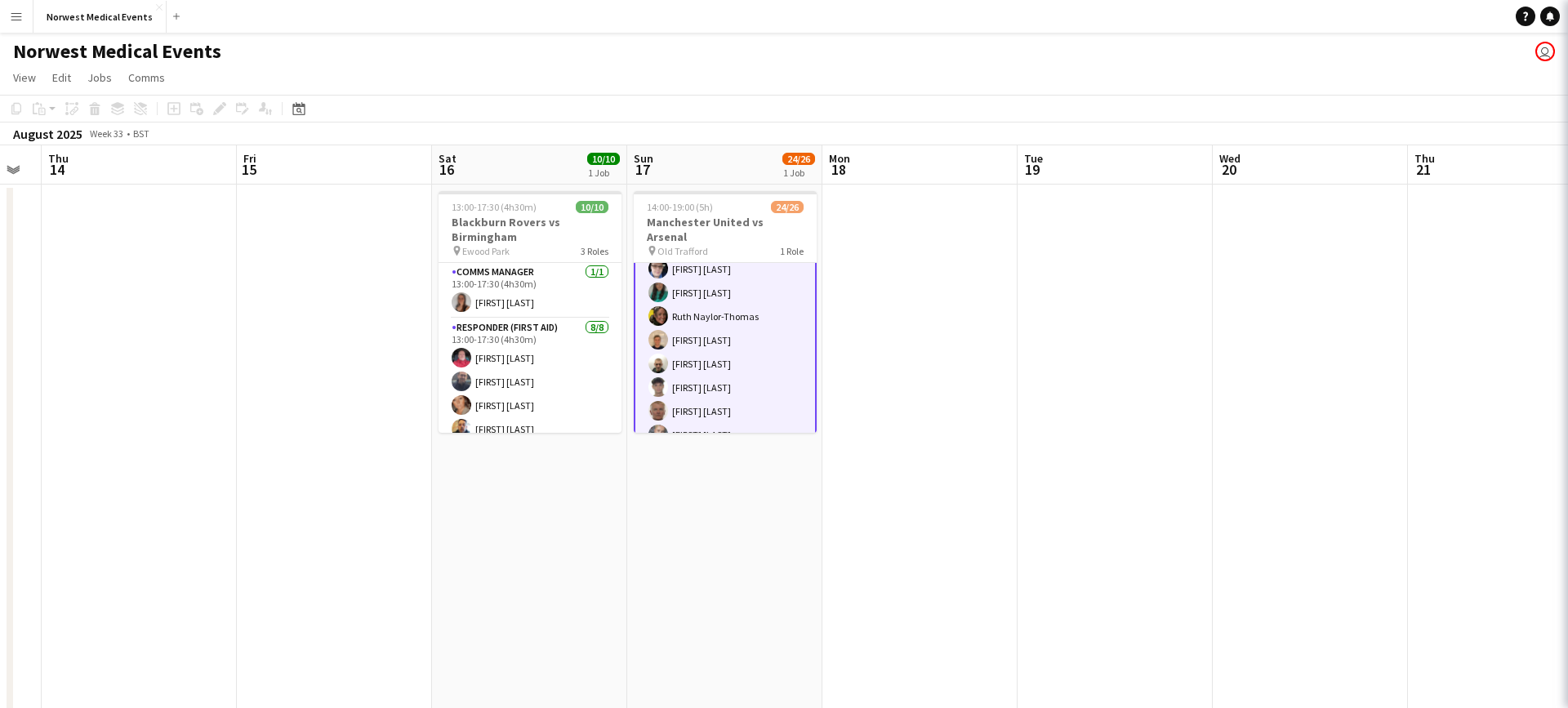 scroll, scrollTop: 274, scrollLeft: 0, axis: vertical 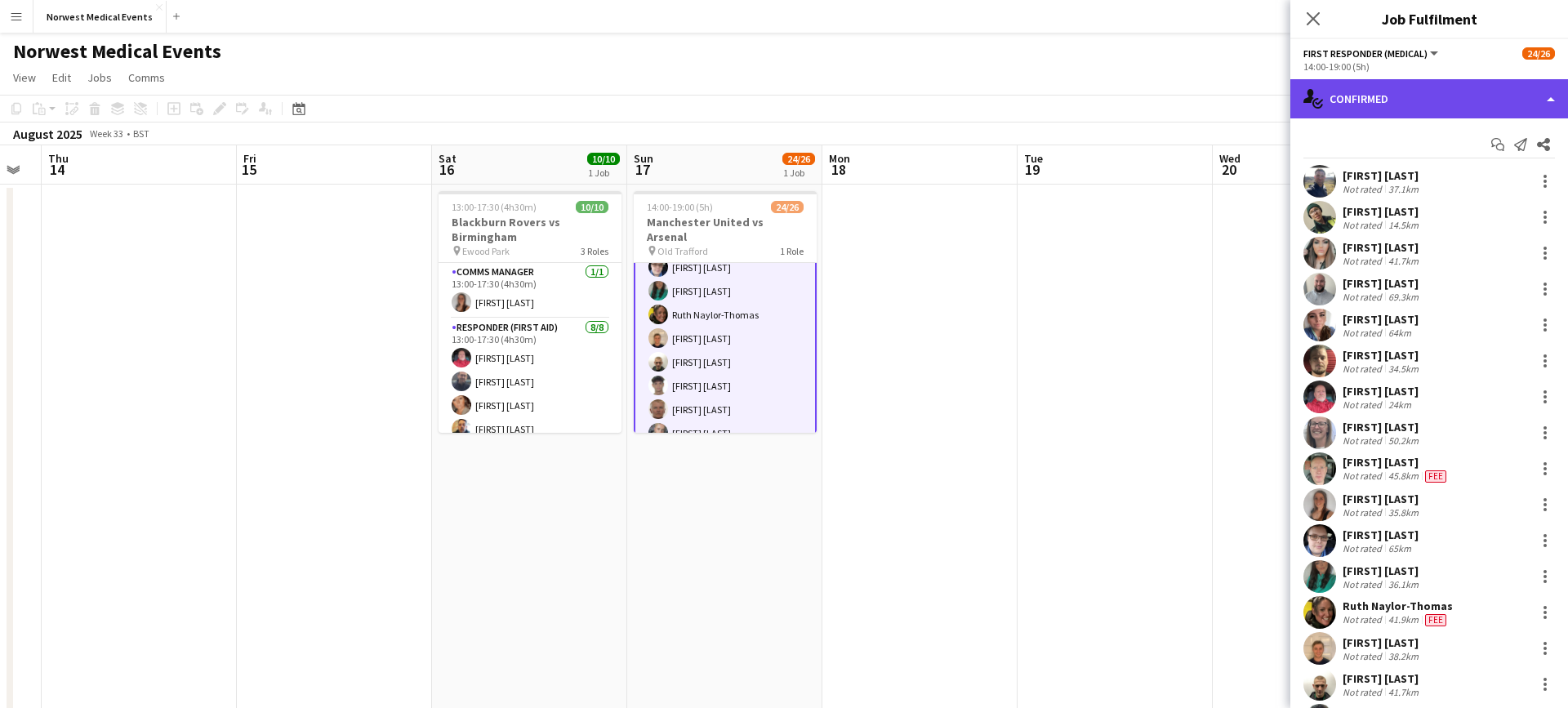 click on "single-neutral-actions-check-2
Confirmed" 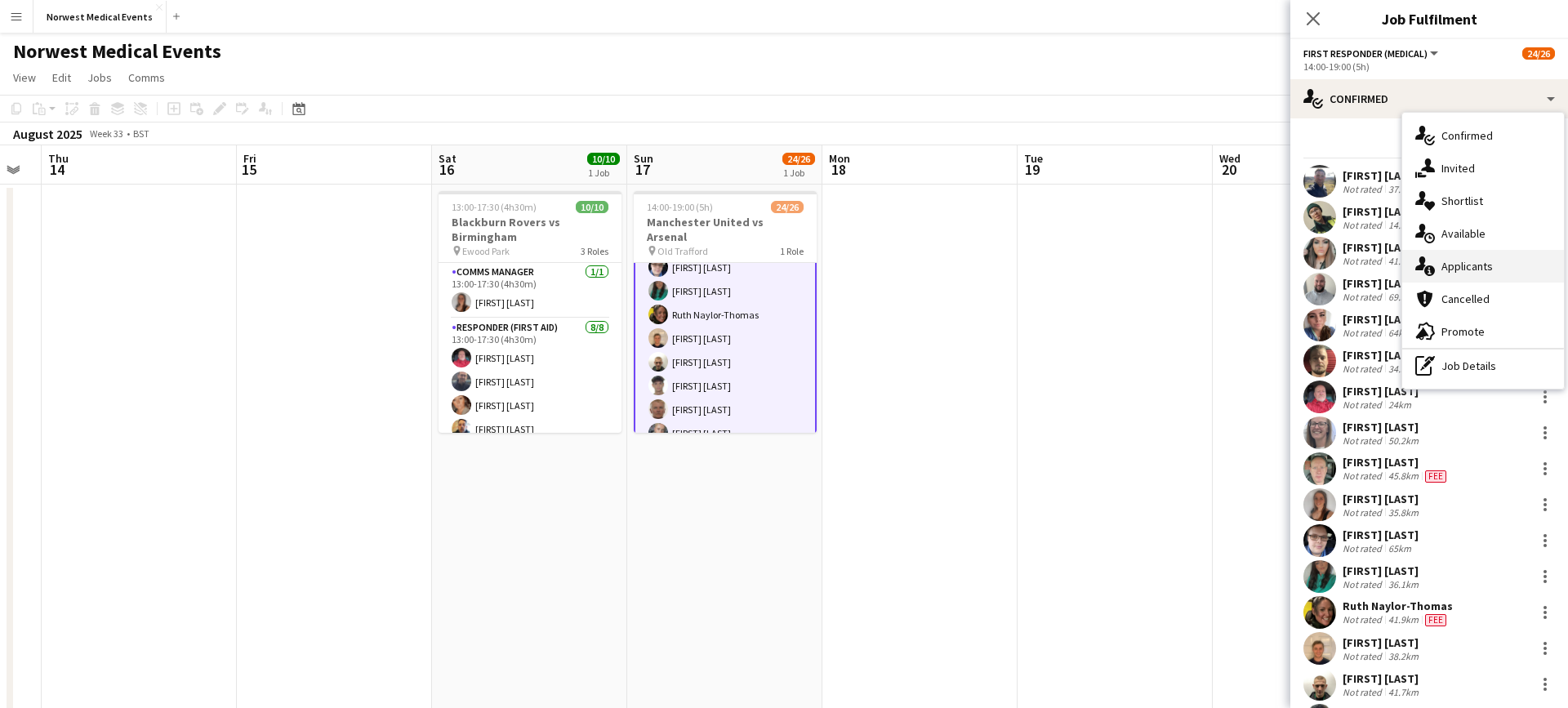 click on "single-neutral-actions-information
Applicants" at bounding box center [1483, 266] 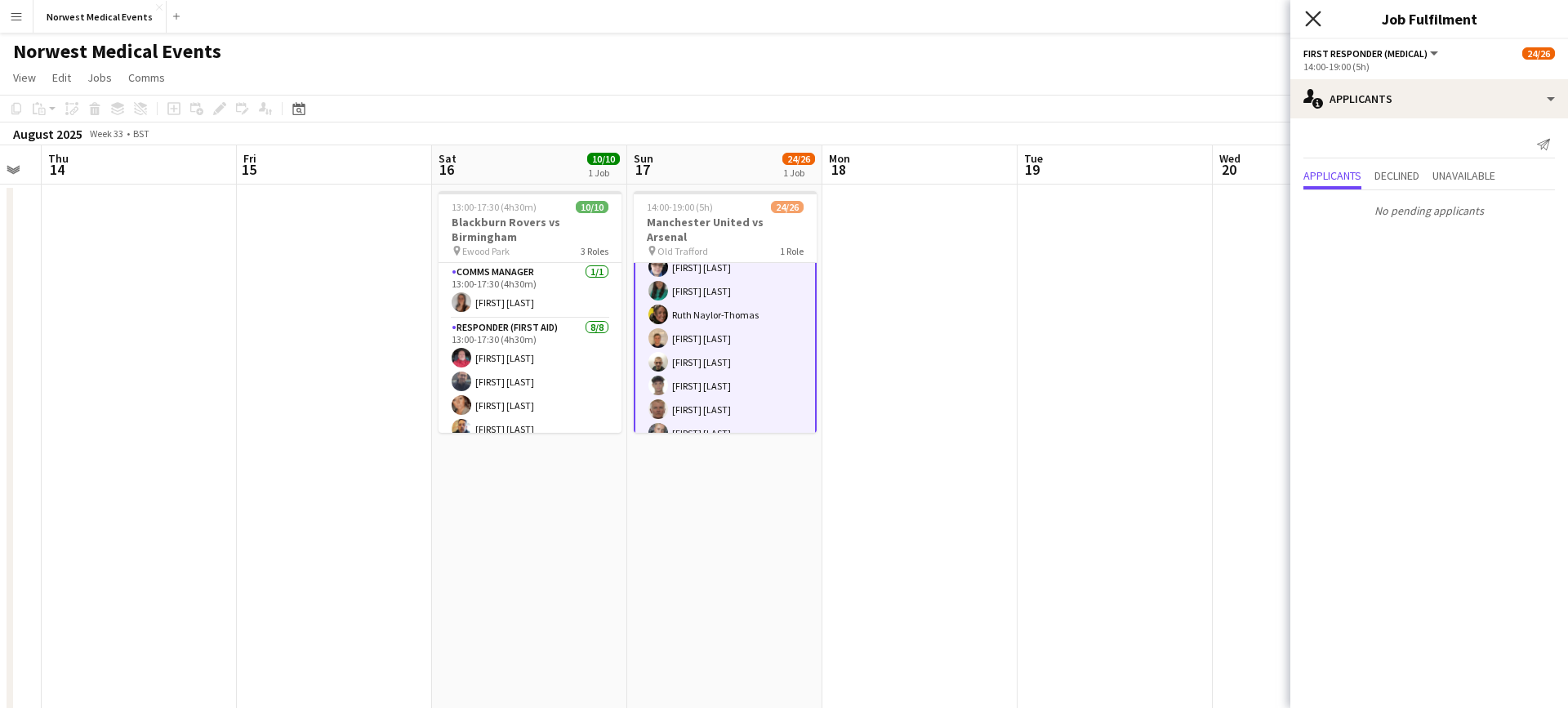 click on "Close pop-in" 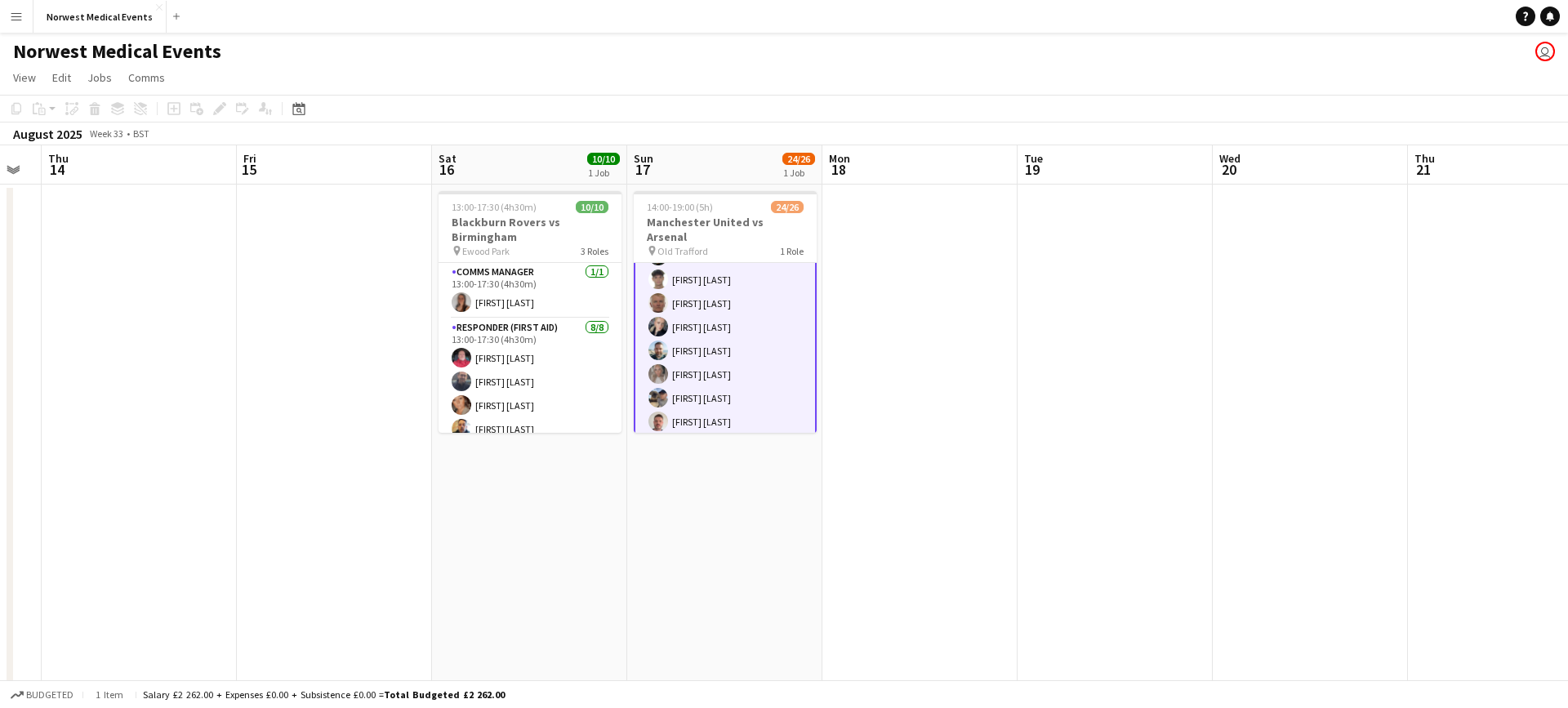 scroll, scrollTop: 466, scrollLeft: 0, axis: vertical 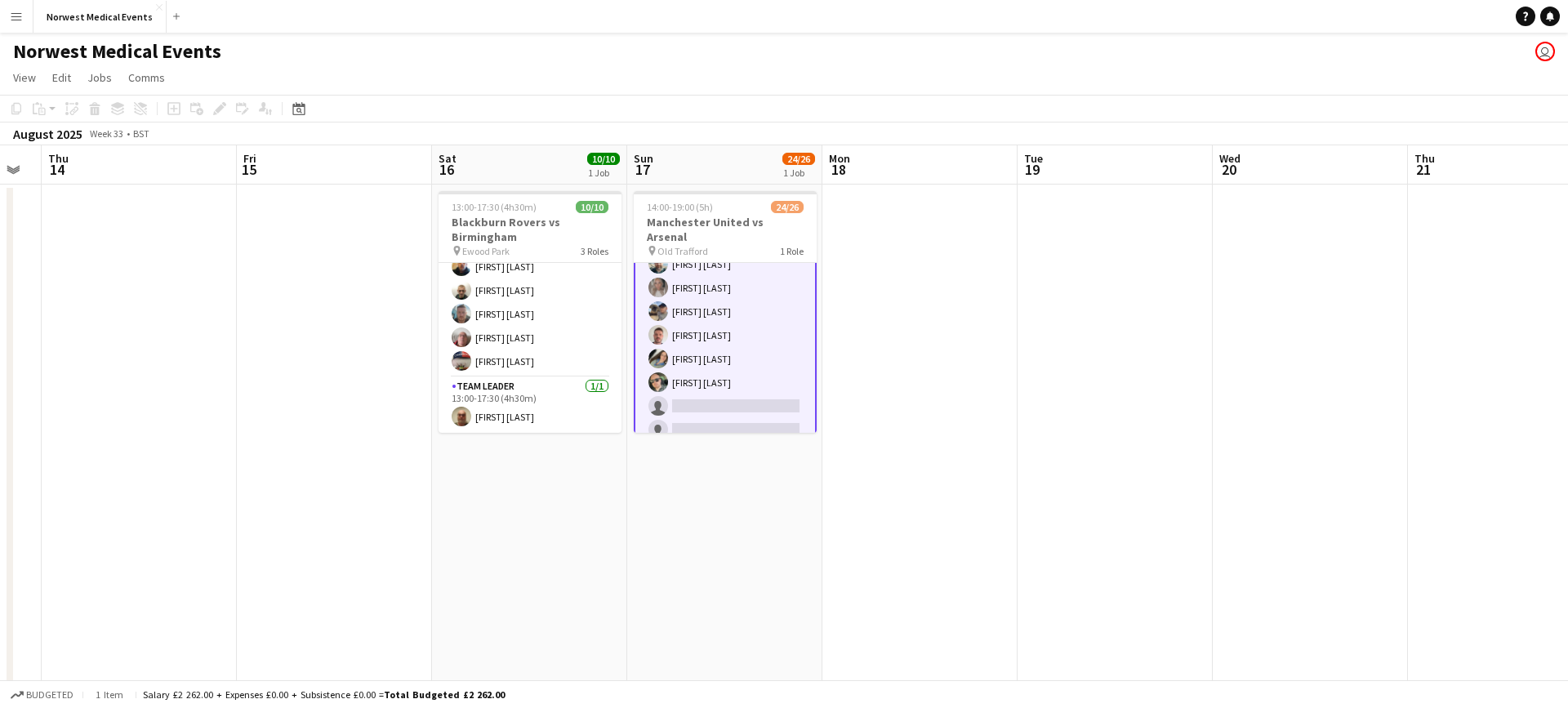 click on "First Responder (Medical)    24/26   14:00-19:00 (5h)
[FIRST] [LAST] [FIRST] [LAST] [FIRST] [LAST] [FIRST] [LAST] [FIRST] [LAST] [FIRST] [LAST] [FIRST] [LAST] [FIRST] [LAST] [FIRST] [LAST] [FIRST] [LAST] [FIRST] [LAST] [FIRST] [LAST] [FIRST] [LAST] [FIRST] [LAST] [FIRST] [LAST] [FIRST] [LAST] [FIRST] [LAST] [FIRST] [LAST] [FIRST] [LAST]
single-neutral-actions
single-neutral-actions" at bounding box center (725, 122) 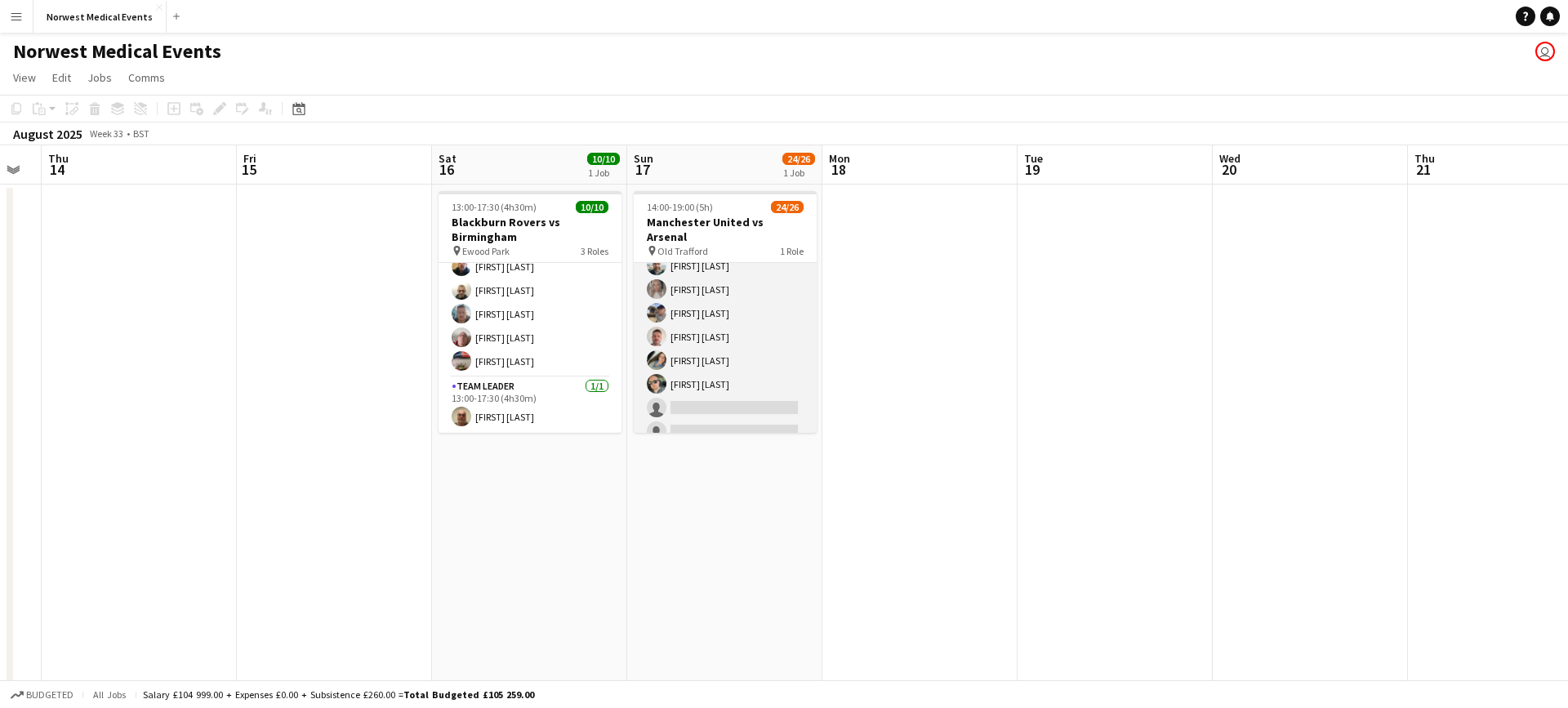 click on "First Responder (Medical)    24/26   14:00-19:00 (5h)
[FIRST] [LAST] [FIRST] [LAST] [FIRST] [LAST] [FIRST] [LAST] [FIRST] [LAST] [FIRST] [LAST] [FIRST] [LAST] [FIRST] [LAST] [FIRST] [LAST] [FIRST] [LAST] [FIRST] [LAST] [FIRST] [LAST] [FIRST] [LAST] [FIRST] [LAST] [FIRST] [LAST] [FIRST] [LAST] [FIRST] [LAST] [FIRST] [LAST] [FIRST] [LAST]
single-neutral-actions
single-neutral-actions" at bounding box center (725, 123) 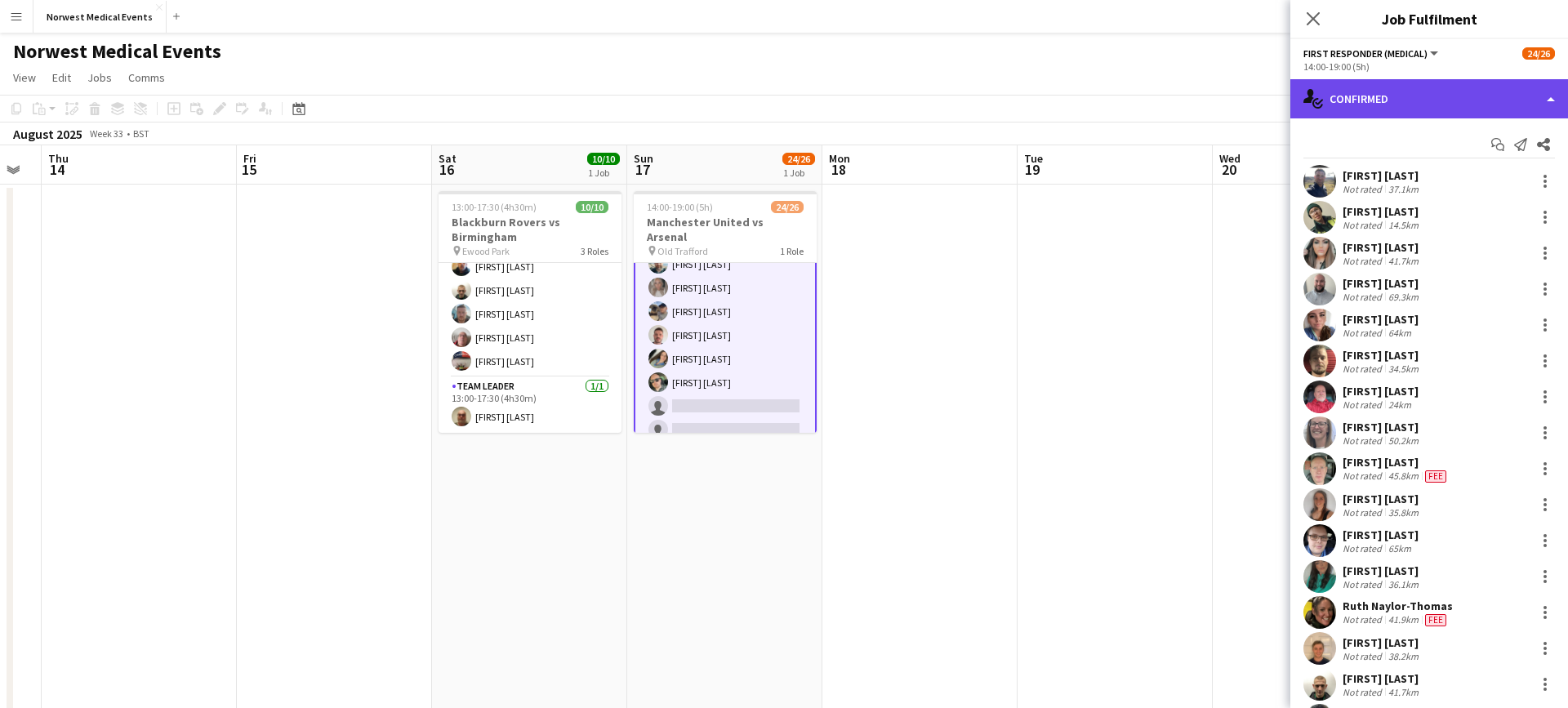 click on "single-neutral-actions-check-2
Confirmed" 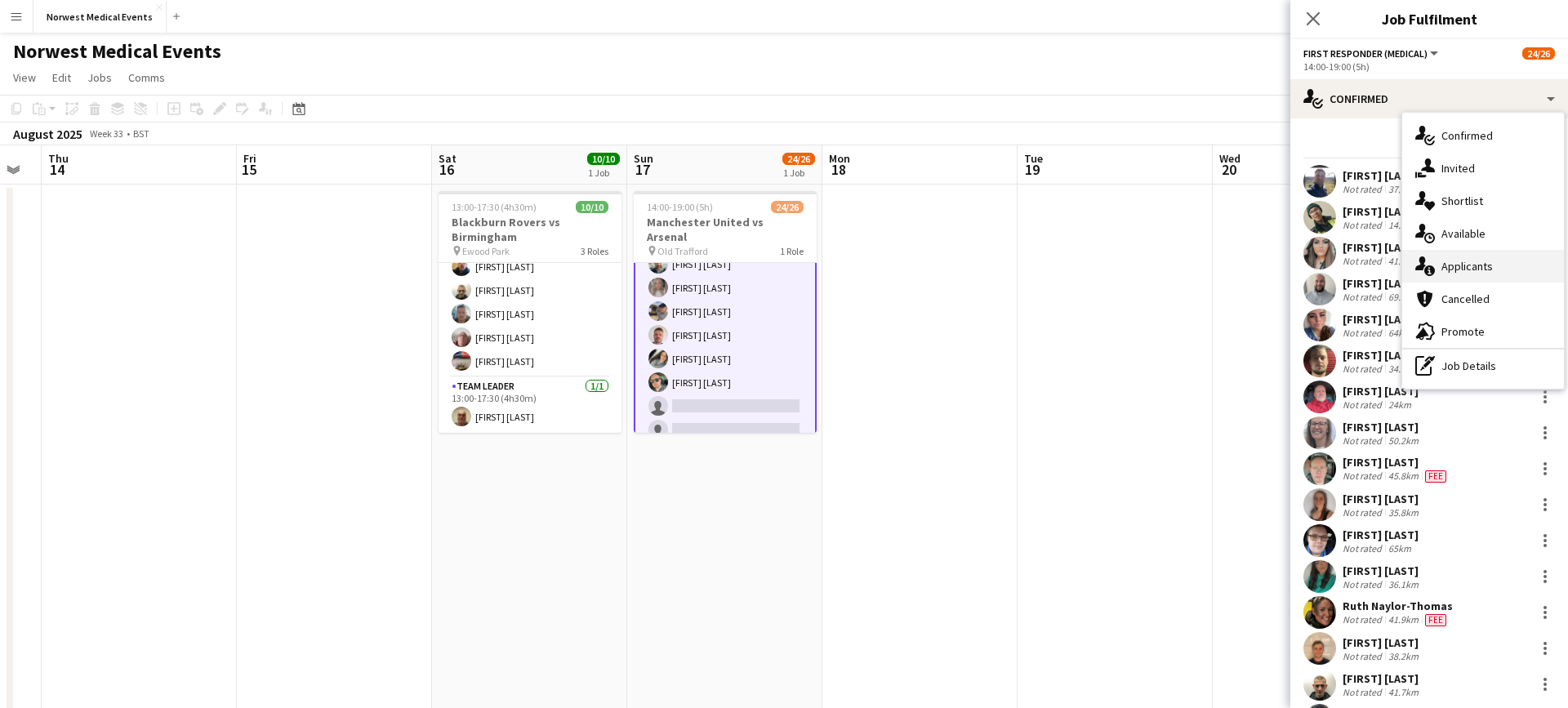 click on "single-neutral-actions-information
Applicants" at bounding box center [1483, 266] 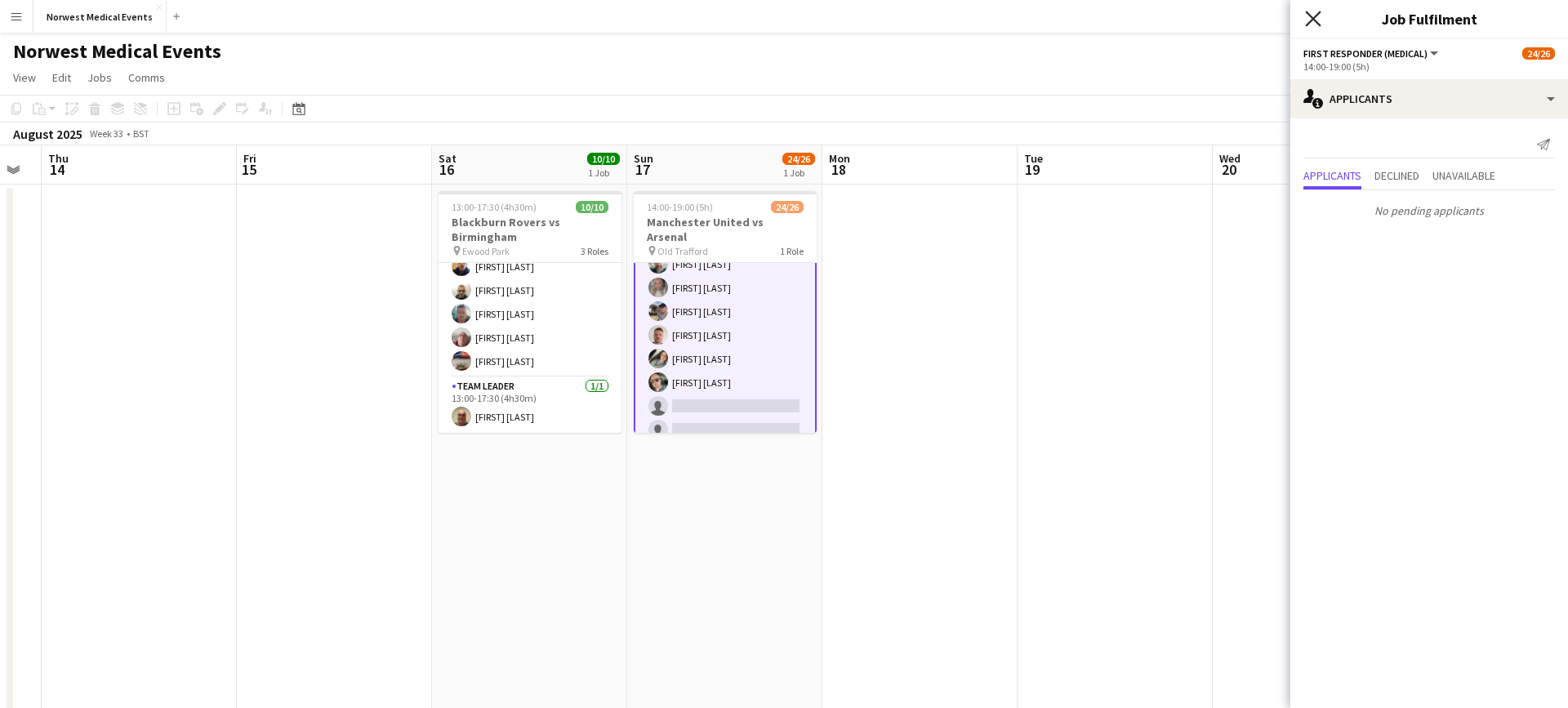 click 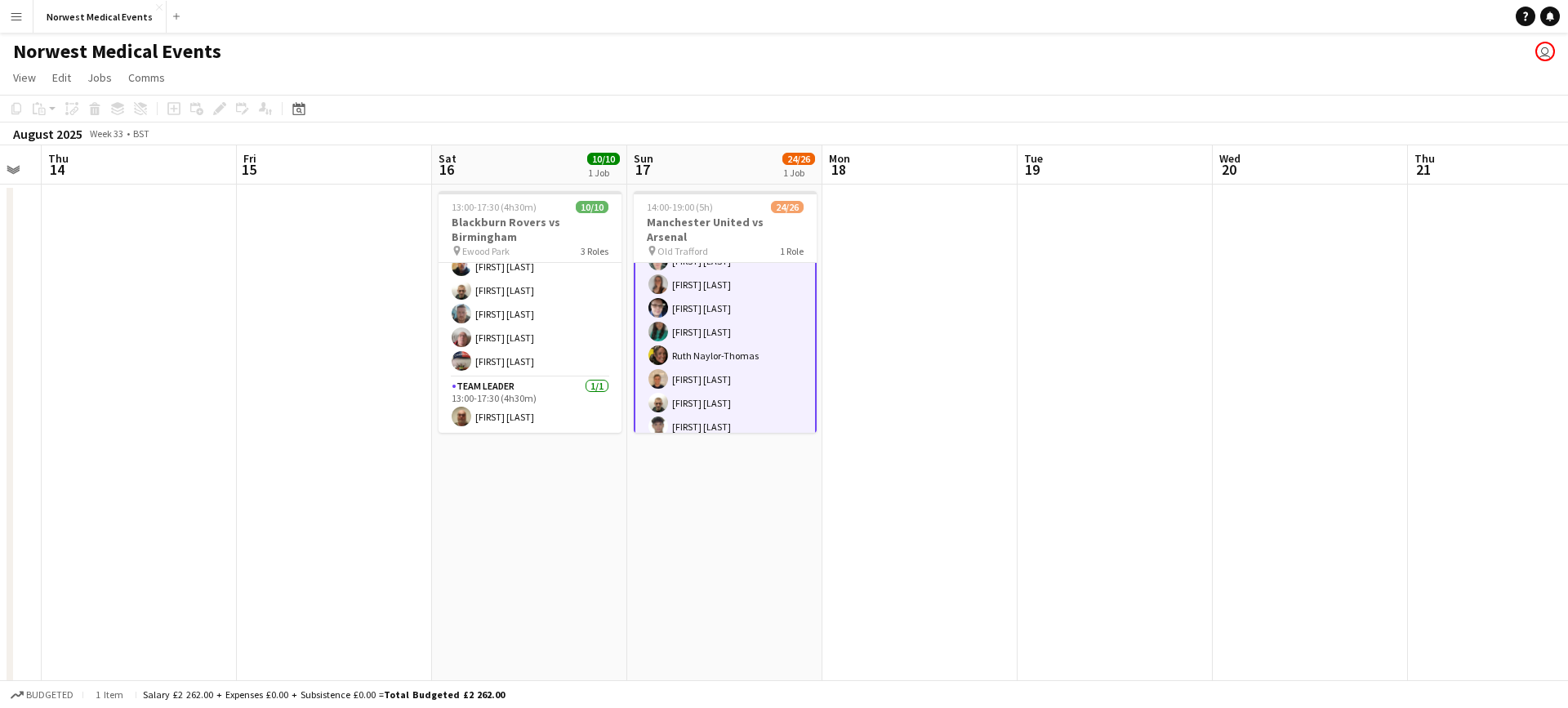 scroll, scrollTop: 0, scrollLeft: 0, axis: both 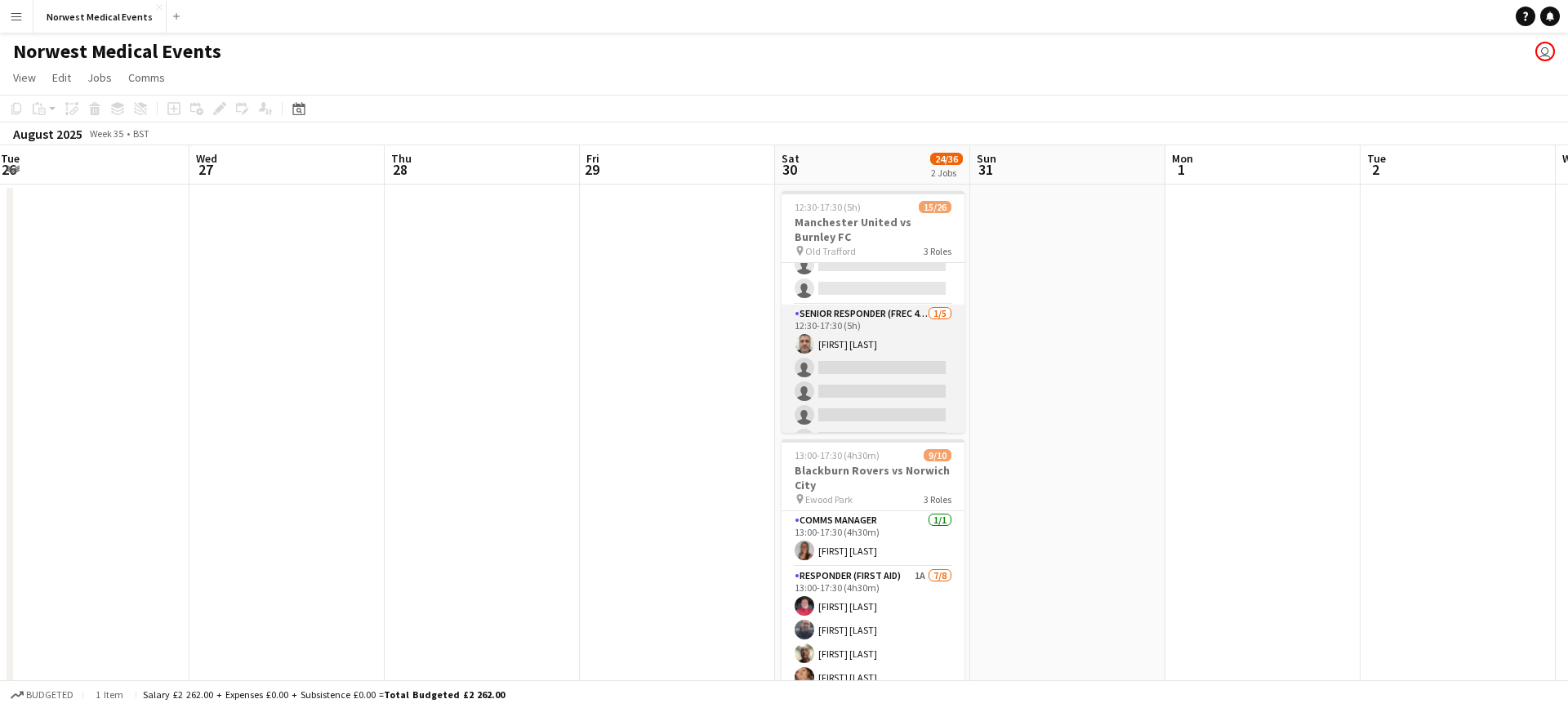 click on "Senior Responder (FREC 4 or Above)    1/5   12:30-17:30 (5h)
[FIRST] [LAST]
single-neutral-actions
single-neutral-actions
single-neutral-actions
single-neutral-actions" at bounding box center [873, 380] 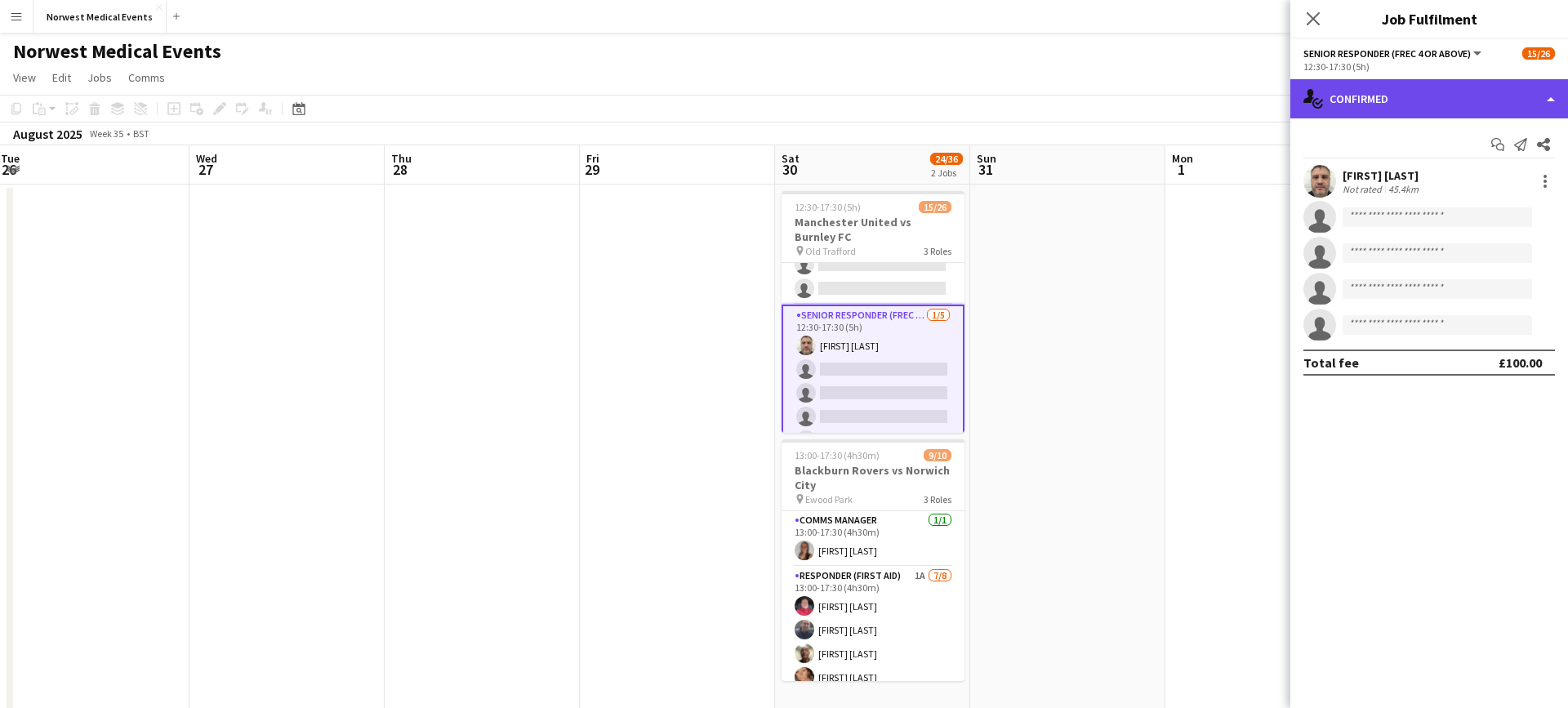 click on "single-neutral-actions-check-2
Confirmed" 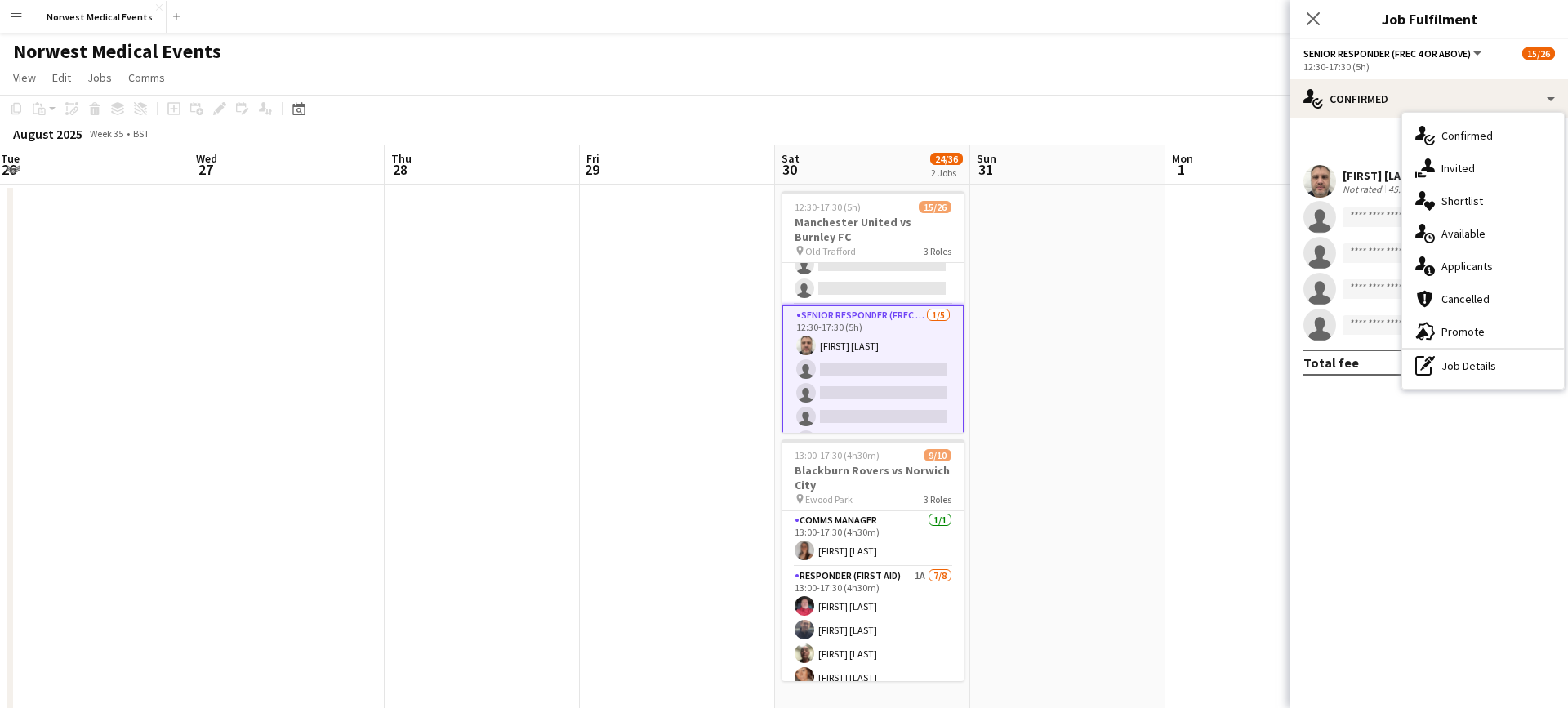 click on "single-neutral-actions-information
Applicants" at bounding box center [1483, 266] 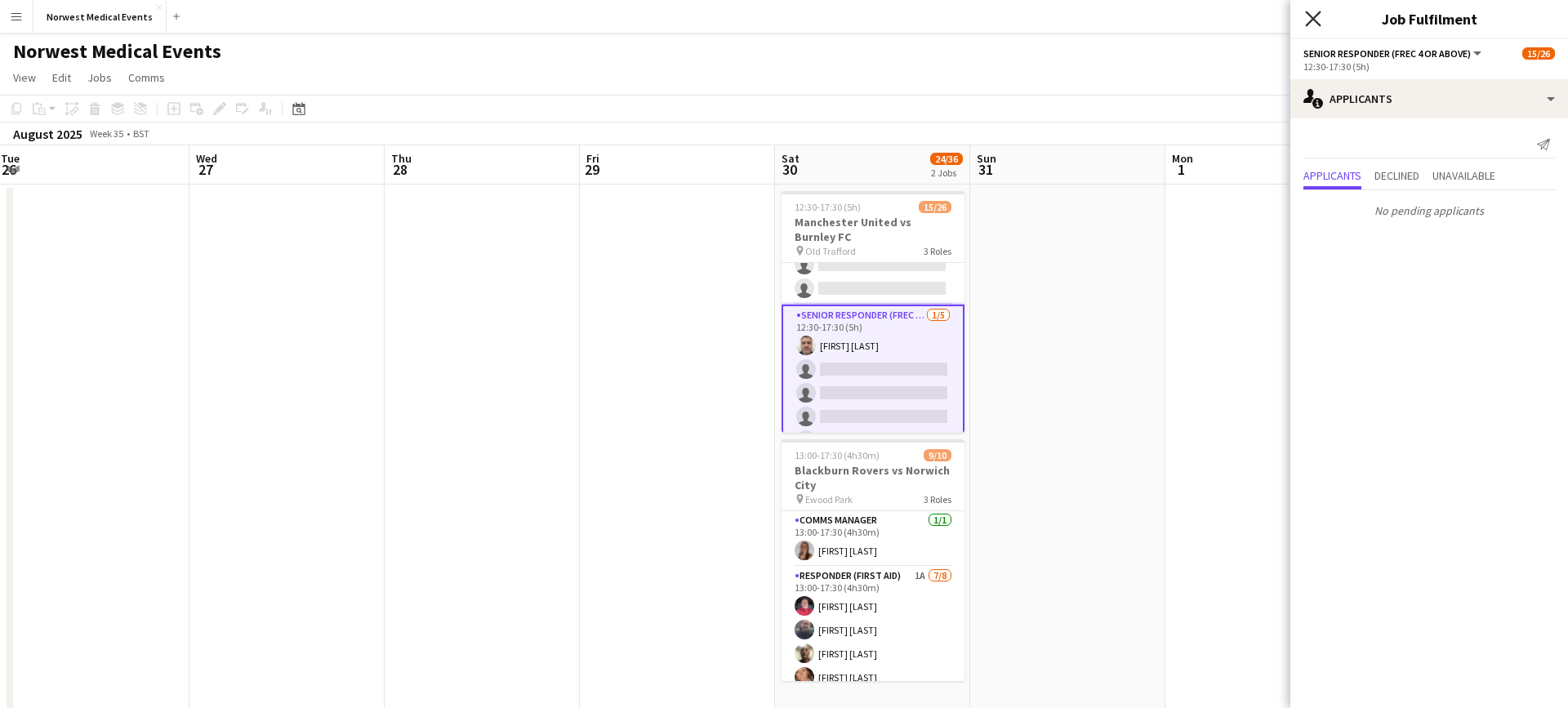 click on "Close pop-in" 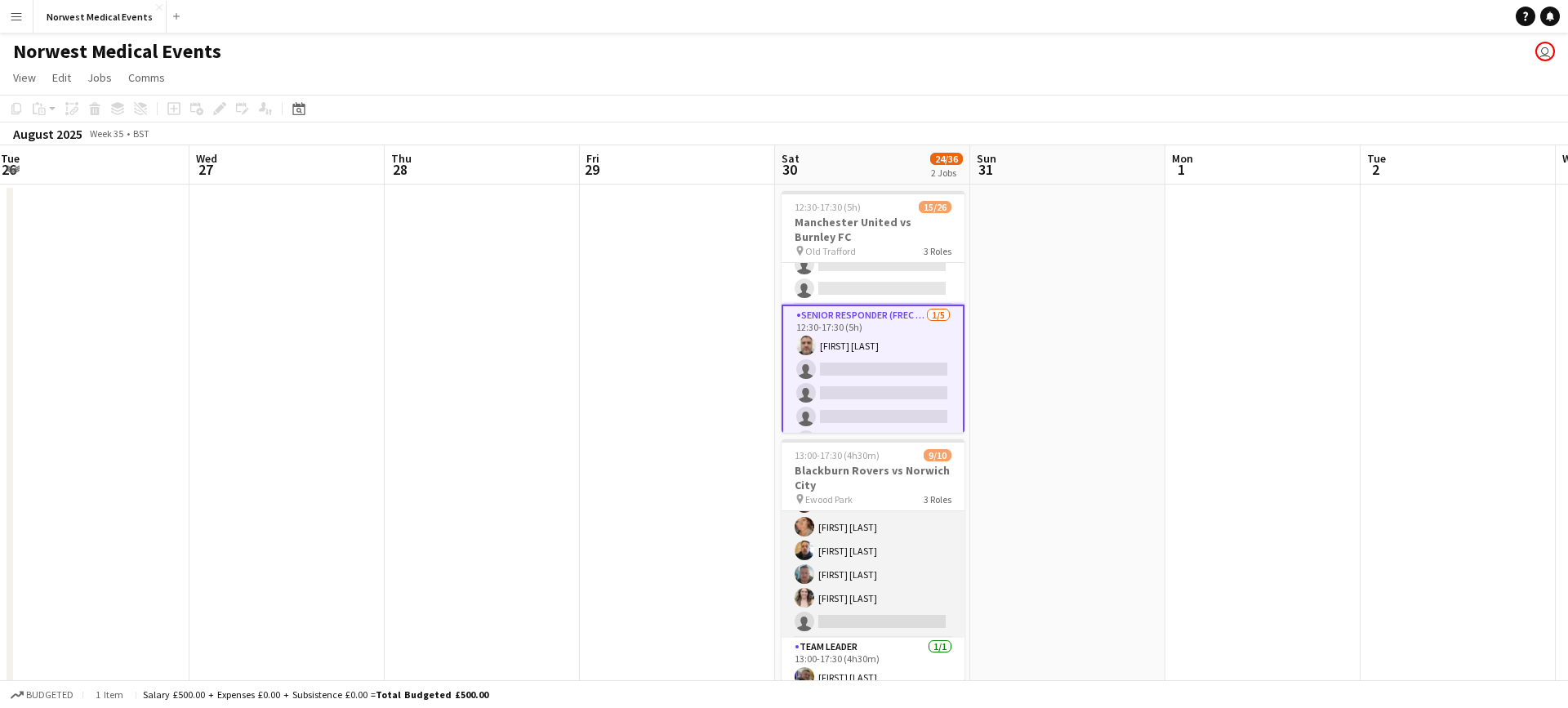 scroll, scrollTop: 163, scrollLeft: 0, axis: vertical 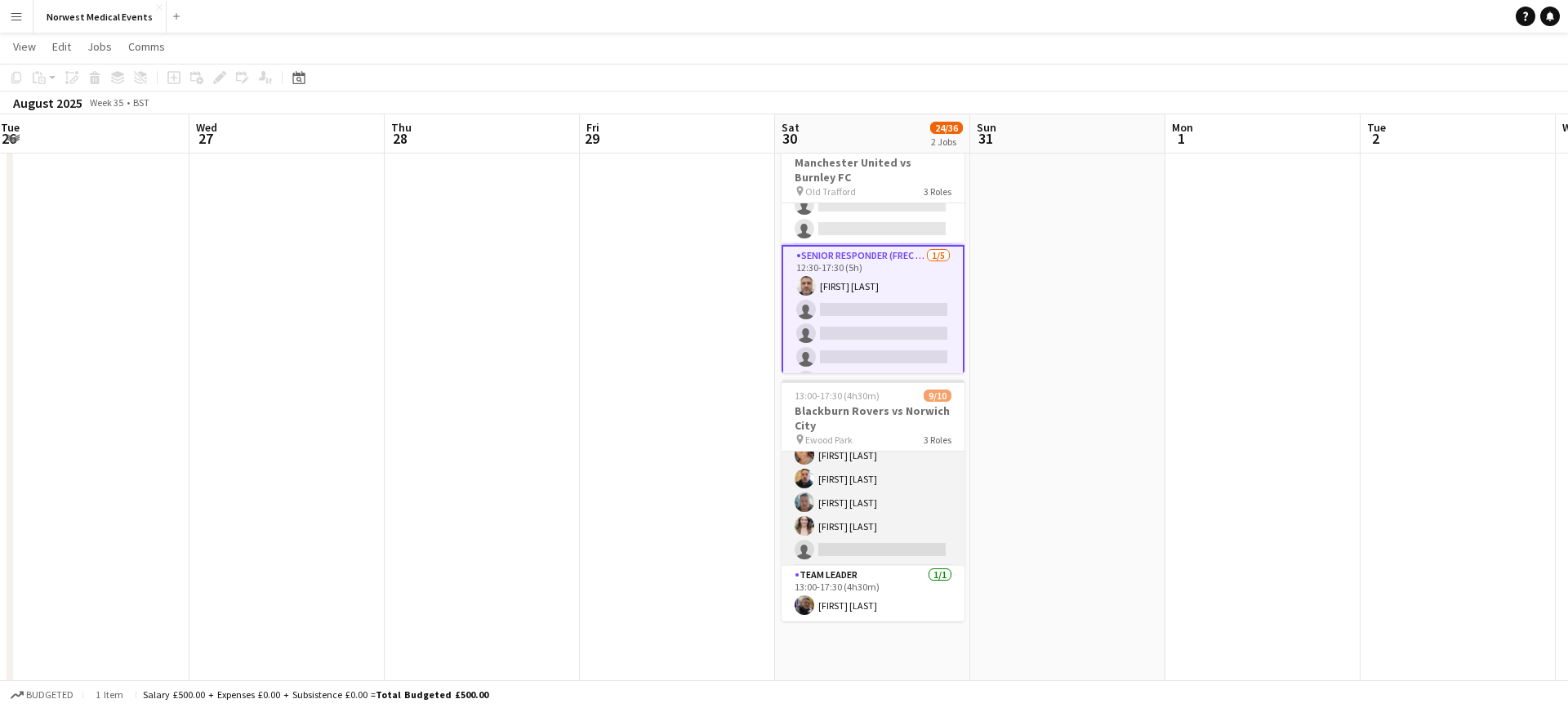 click on "Responder (First Aid)   1A   7/8   13:00-17:30 (4h30m)
[FIRST] [LAST] [FIRST] [LAST] [FIRST] [LAST] [FIRST] [LAST] [FIRST] [LAST] [FIRST] [LAST] [FIRST] [LAST]
single-neutral-actions" at bounding box center (873, 455) 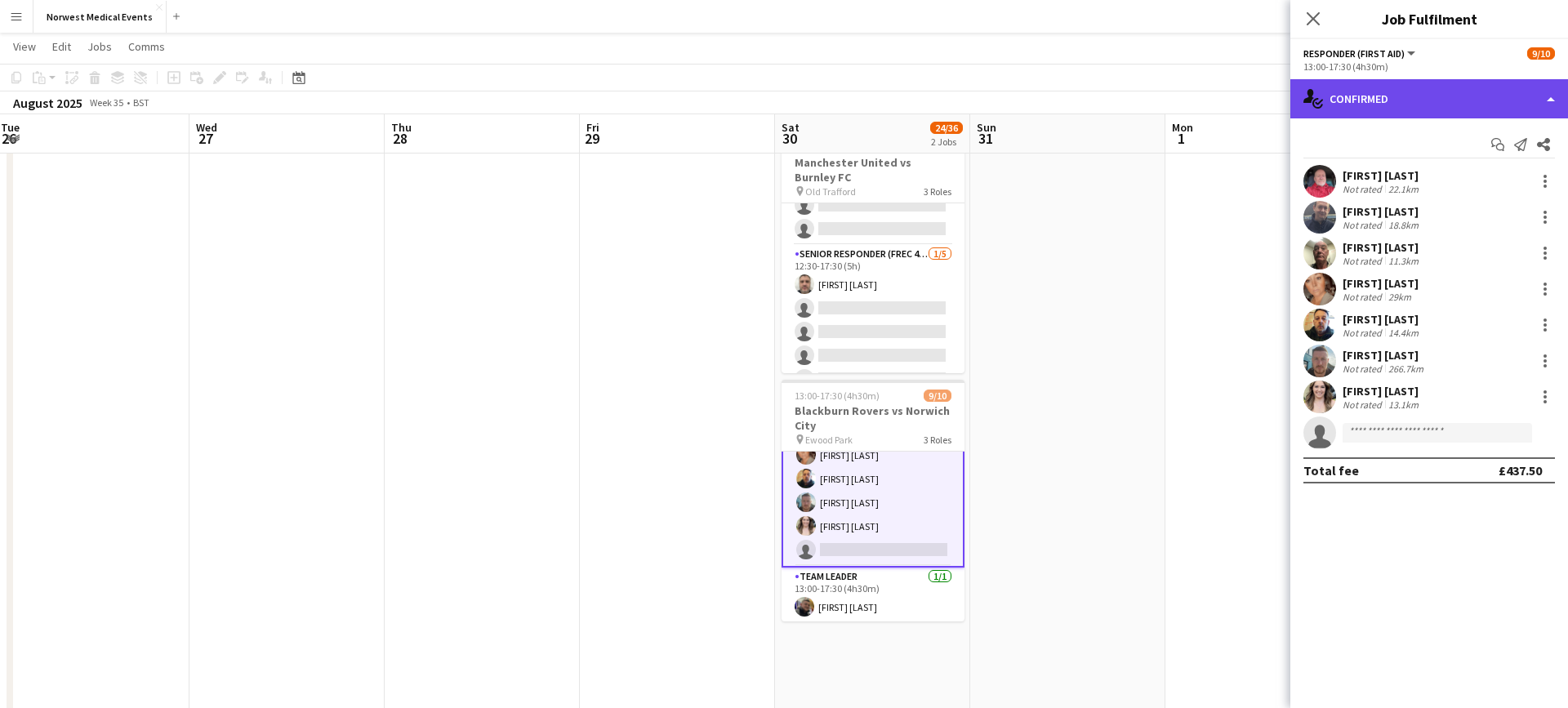 click on "single-neutral-actions-check-2
Confirmed" 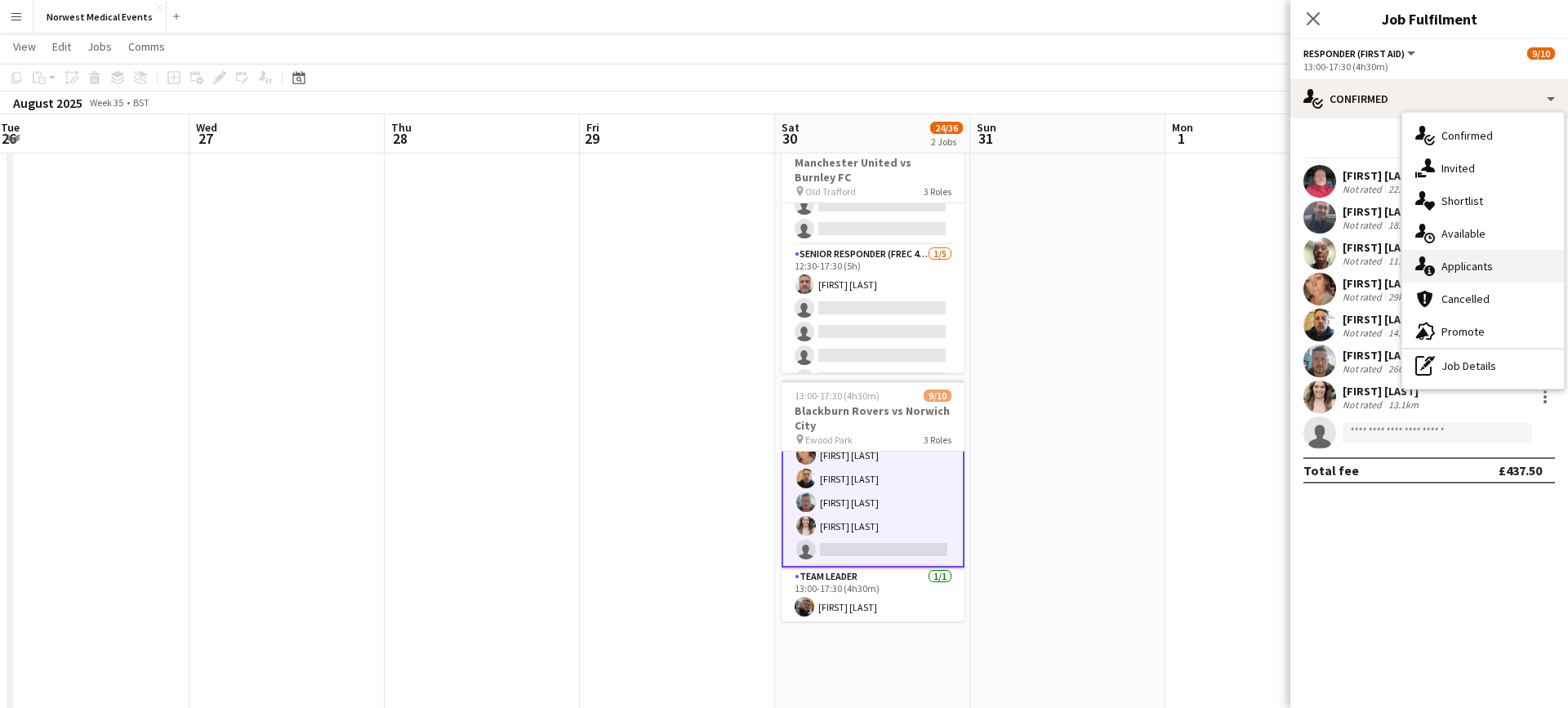 click on "single-neutral-actions-information
Applicants" at bounding box center (1483, 266) 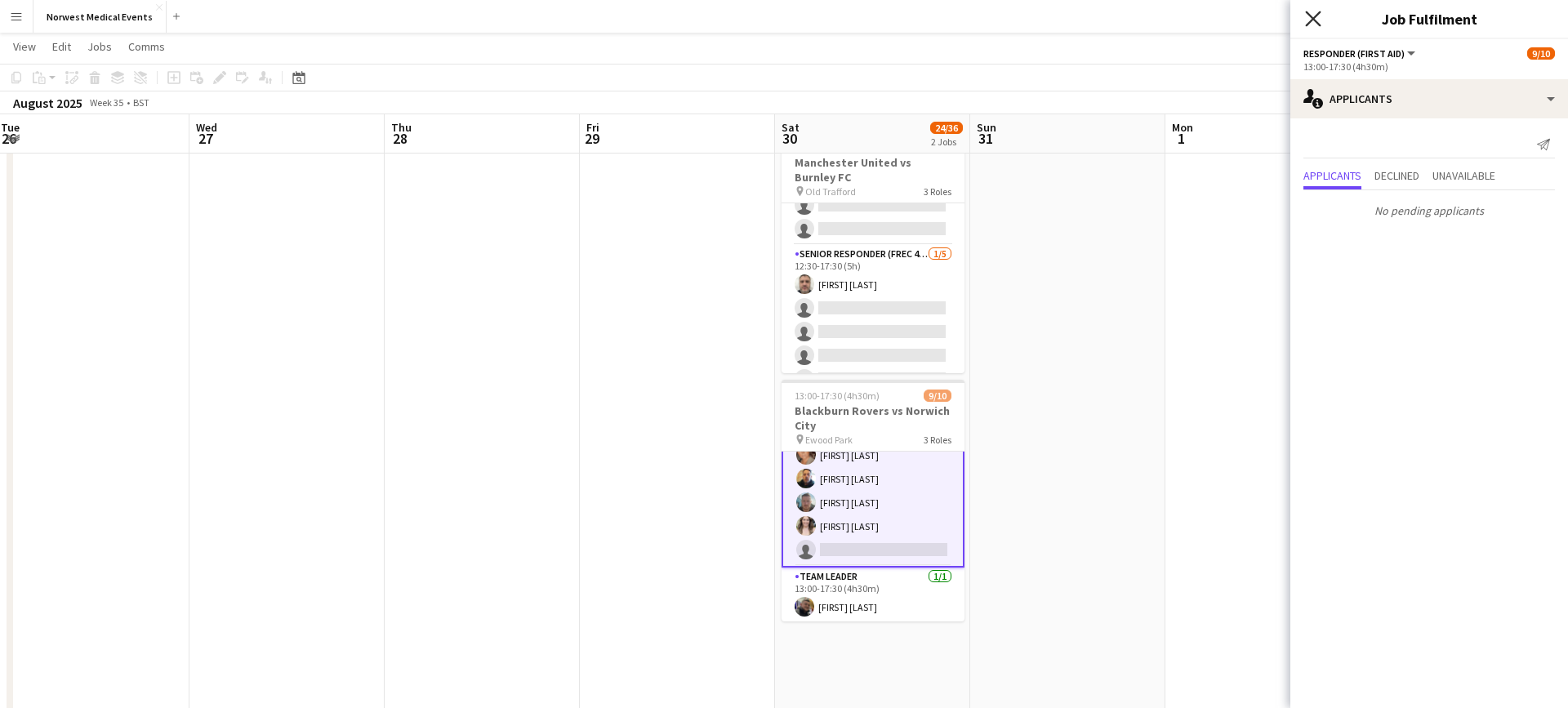 click on "Close pop-in" 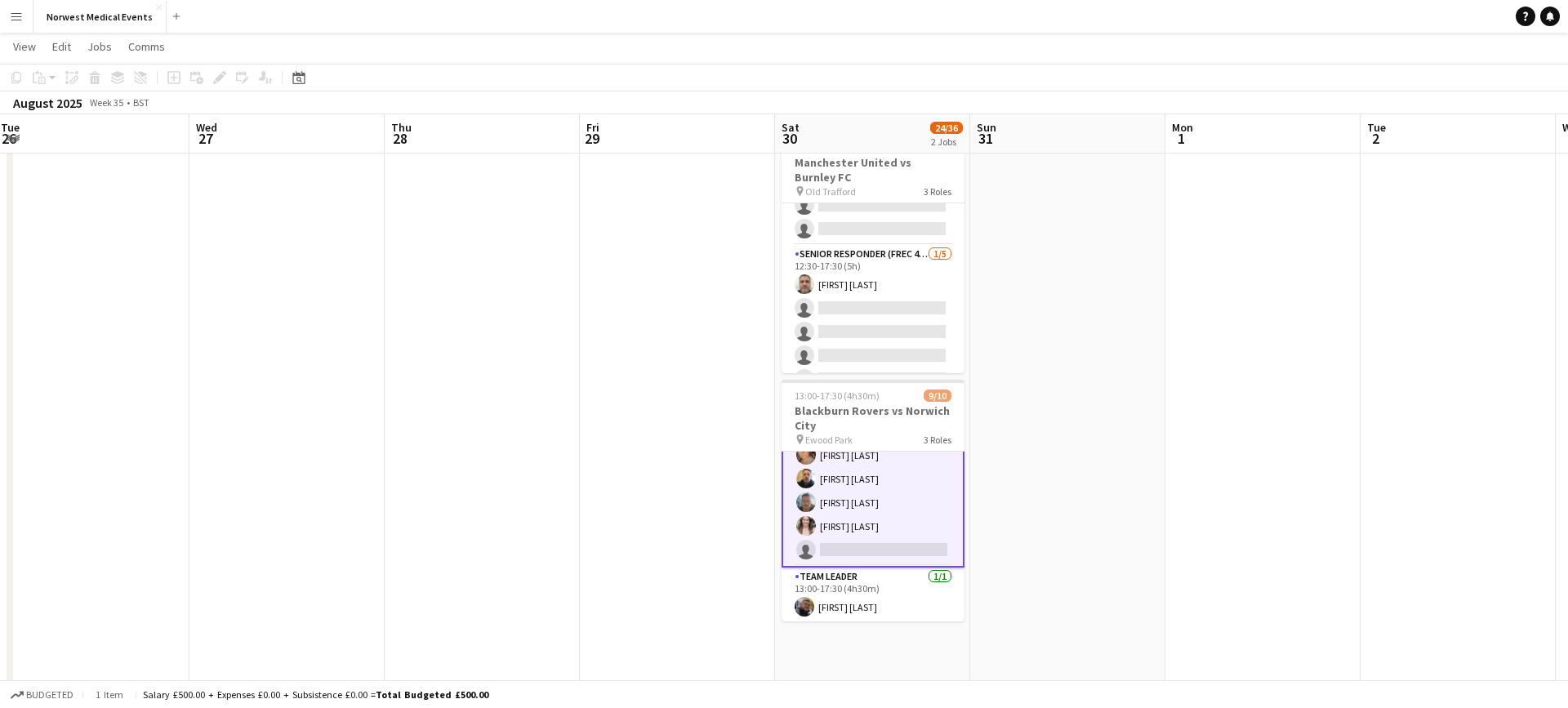 scroll, scrollTop: 0, scrollLeft: 0, axis: both 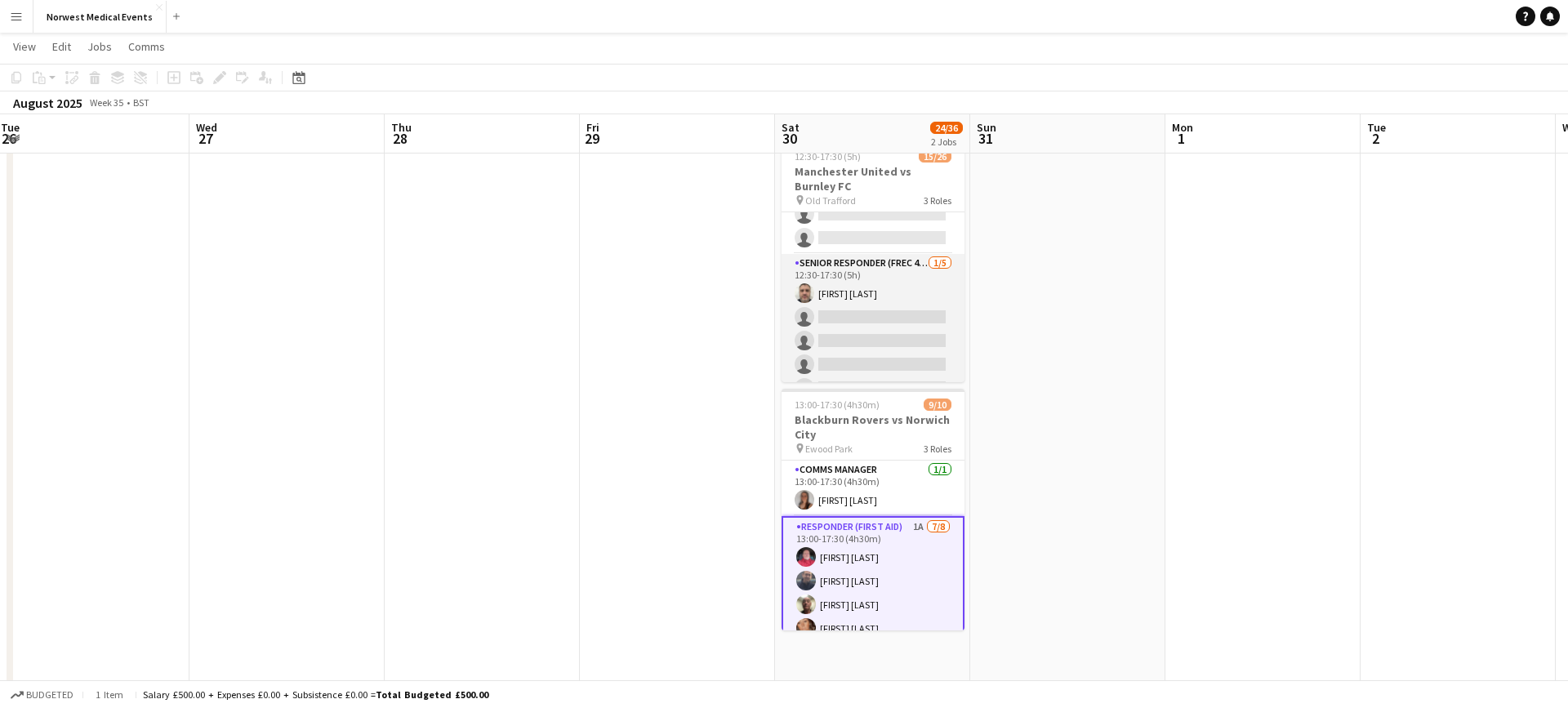 click on "Senior Responder (FREC 4 or Above)    1/5   12:30-17:30 (5h)
[FIRST] [LAST]
single-neutral-actions
single-neutral-actions
single-neutral-actions
single-neutral-actions" at bounding box center (873, 329) 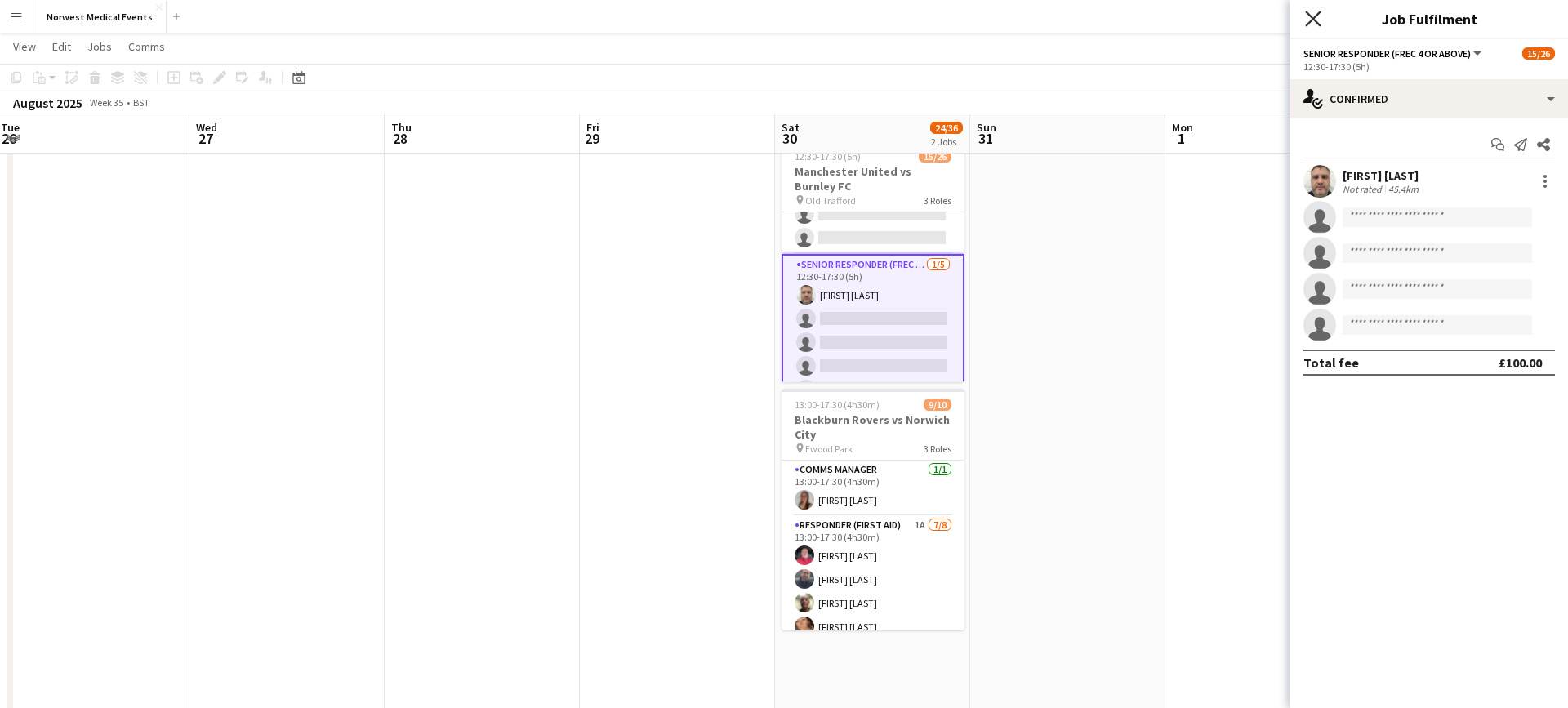 click on "Close pop-in" 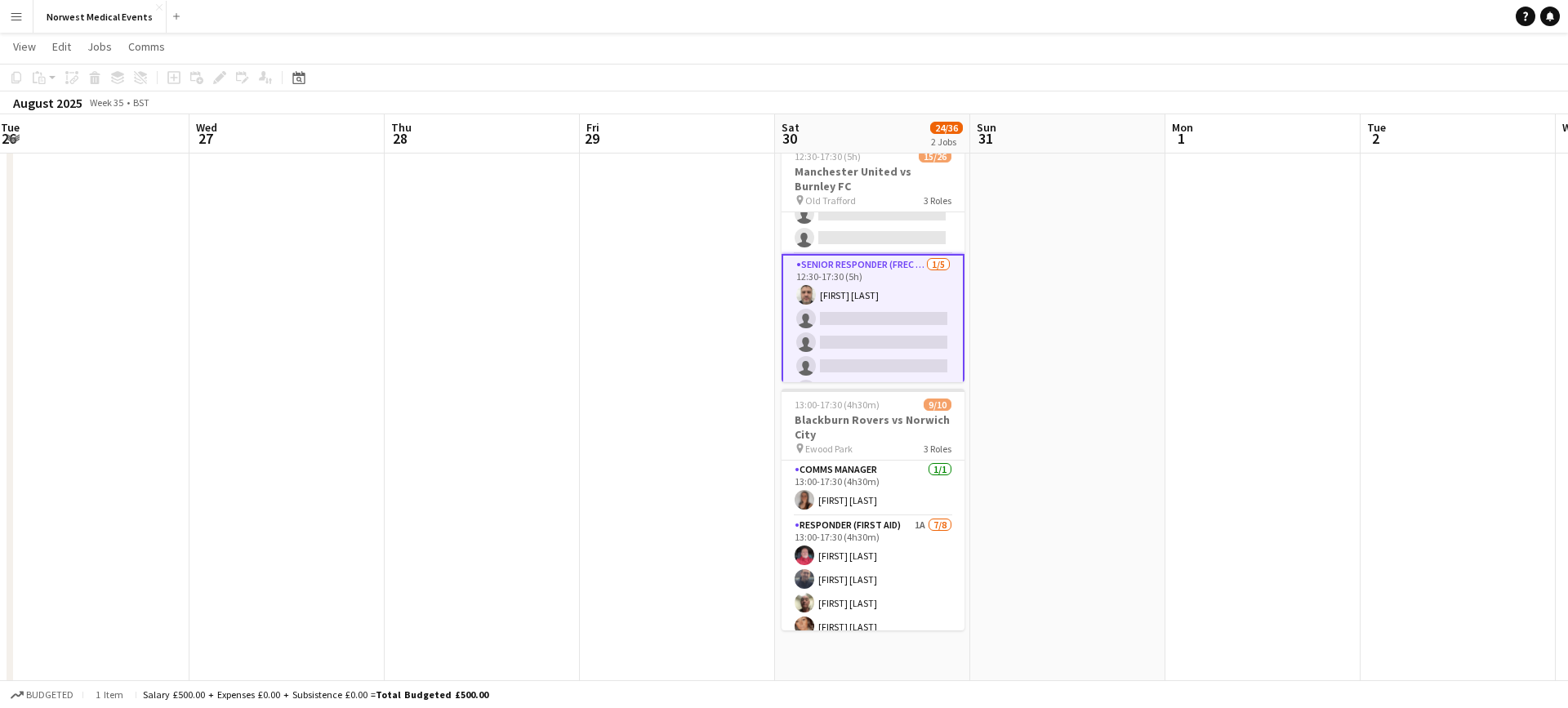 click on "Menu" at bounding box center (16, 16) 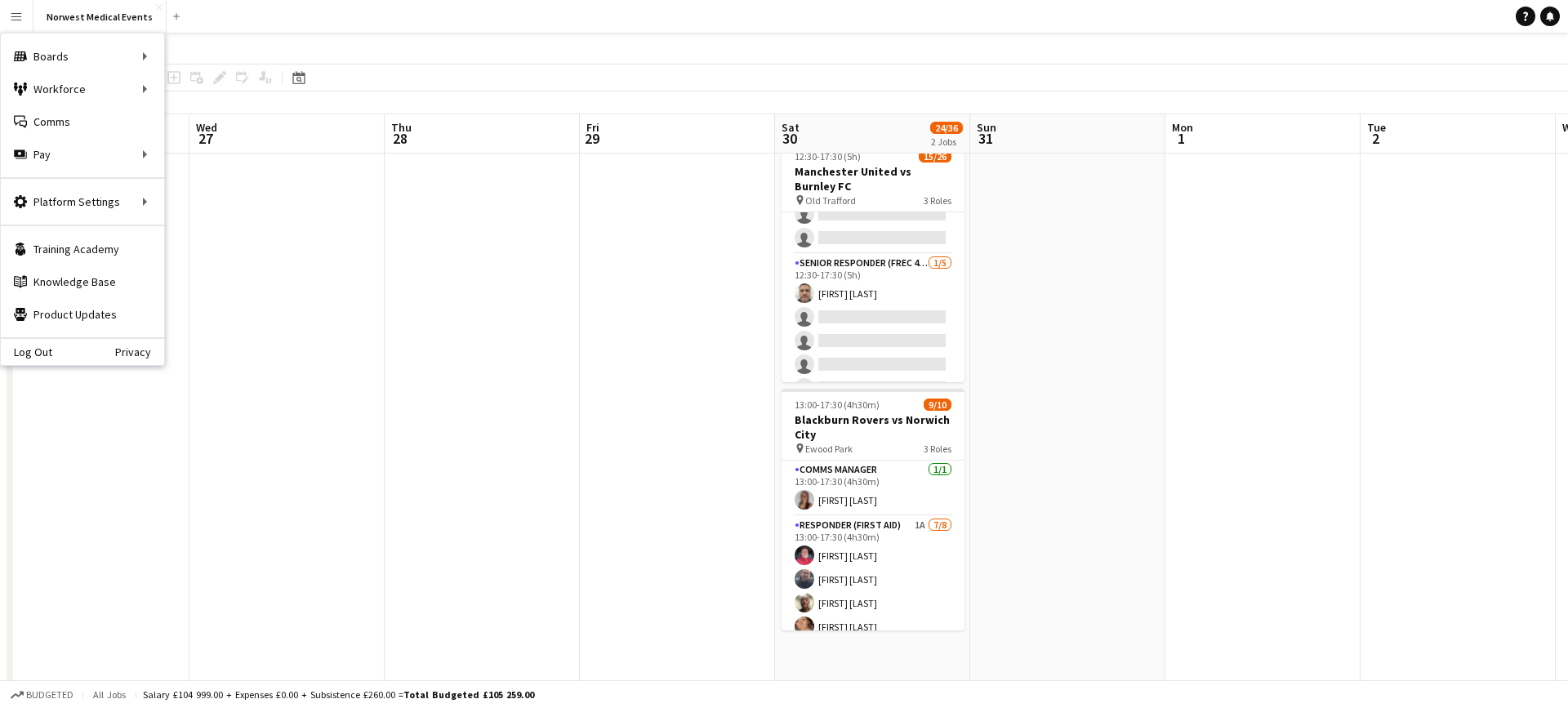 click on "Menu" at bounding box center (16, 16) 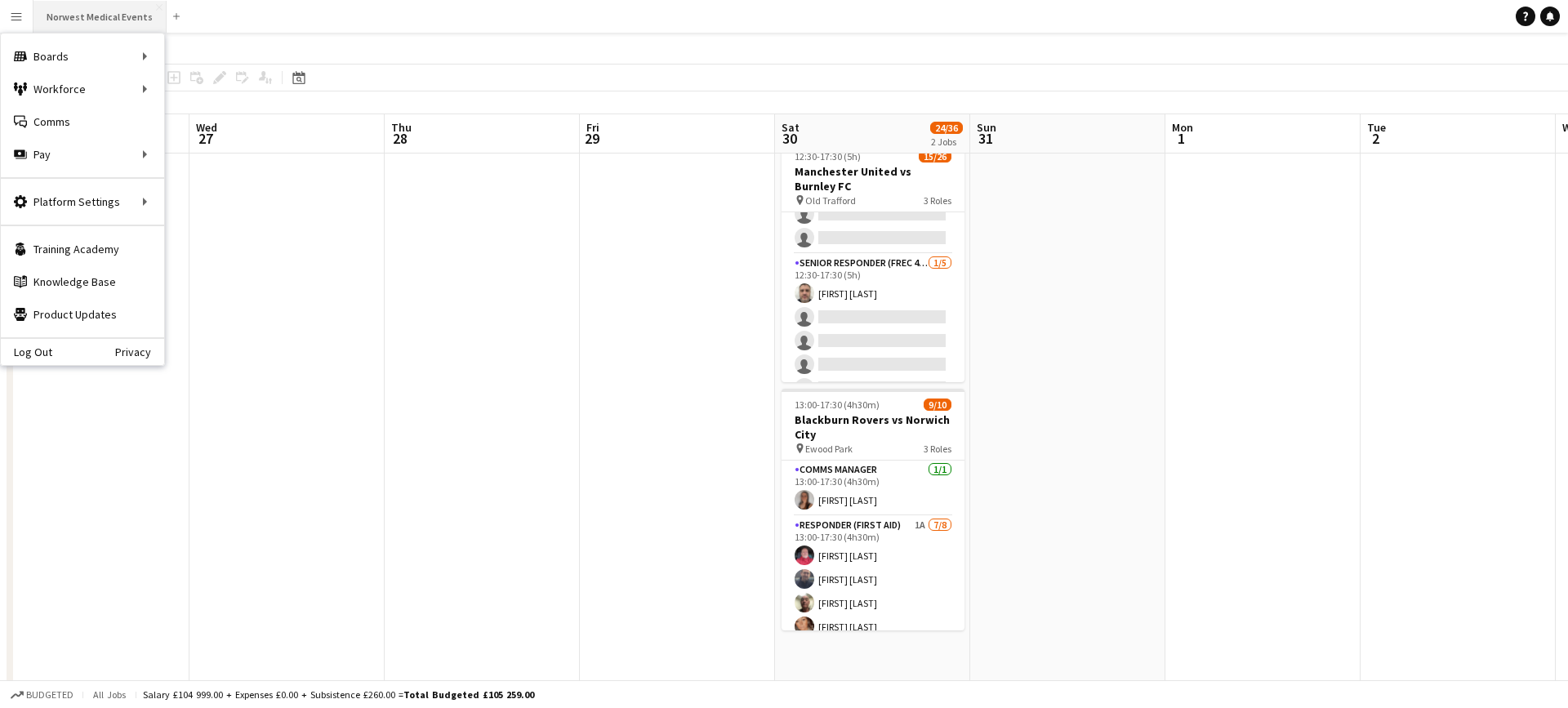 click on "Norwest Medical Events
Close" at bounding box center (100, 16) 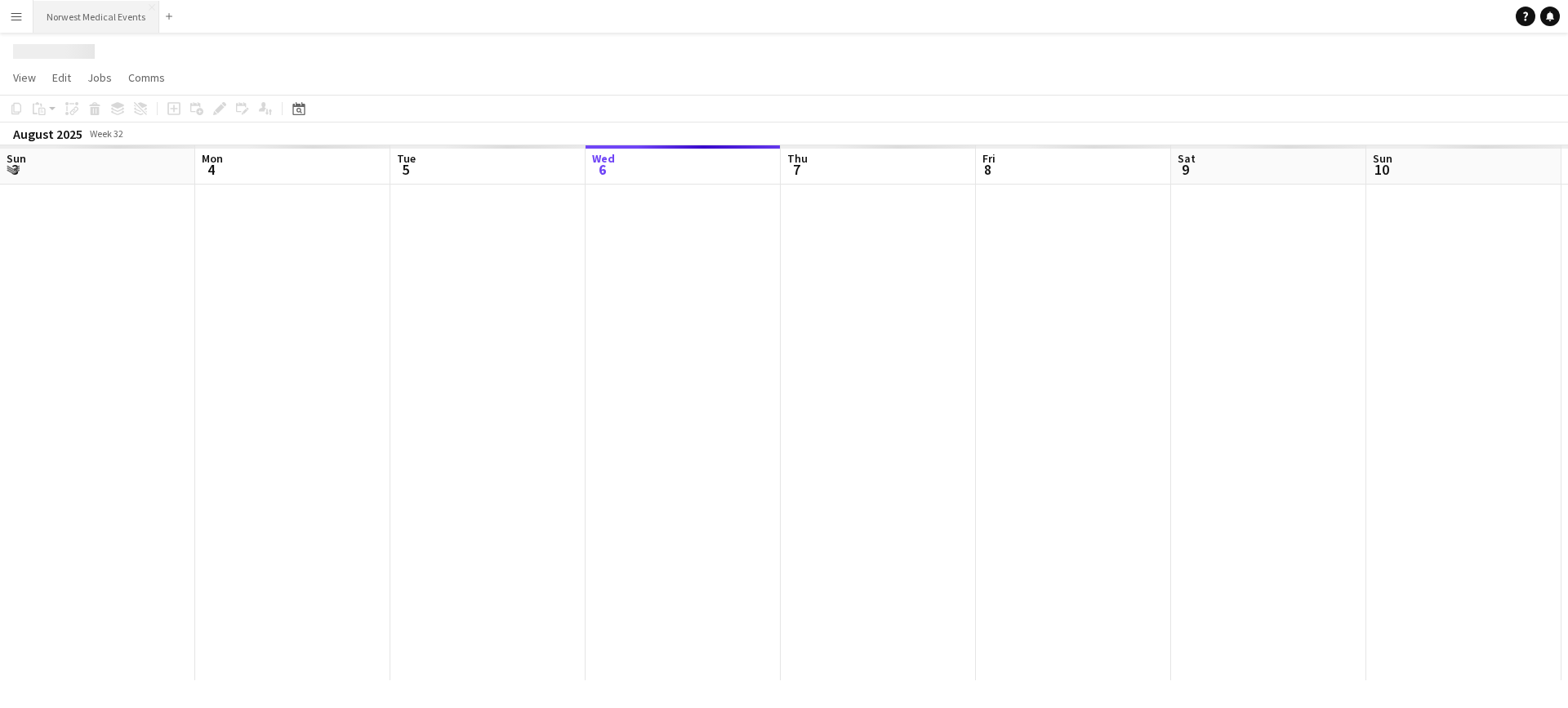 scroll, scrollTop: 0, scrollLeft: 0, axis: both 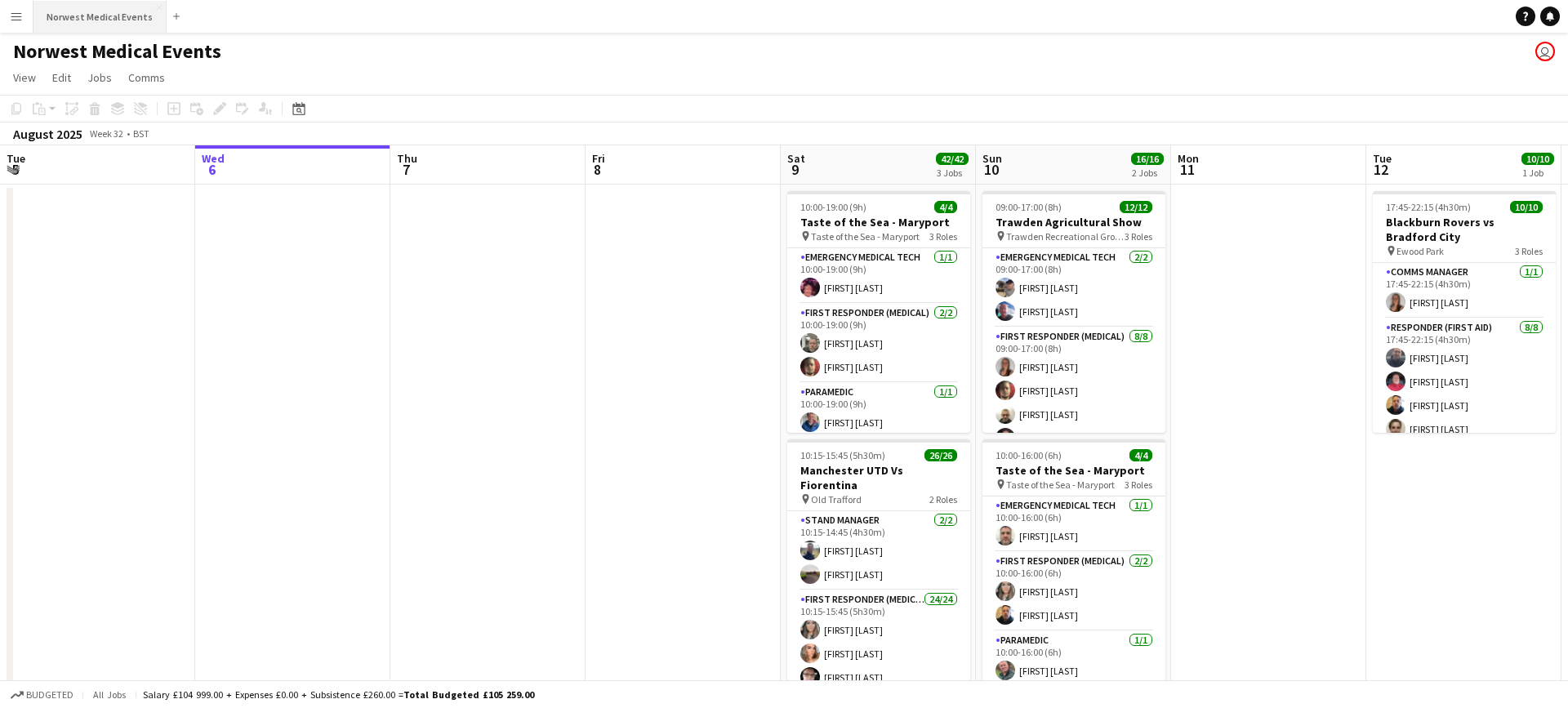 click on "Norwest Medical Events
Close" at bounding box center [100, 16] 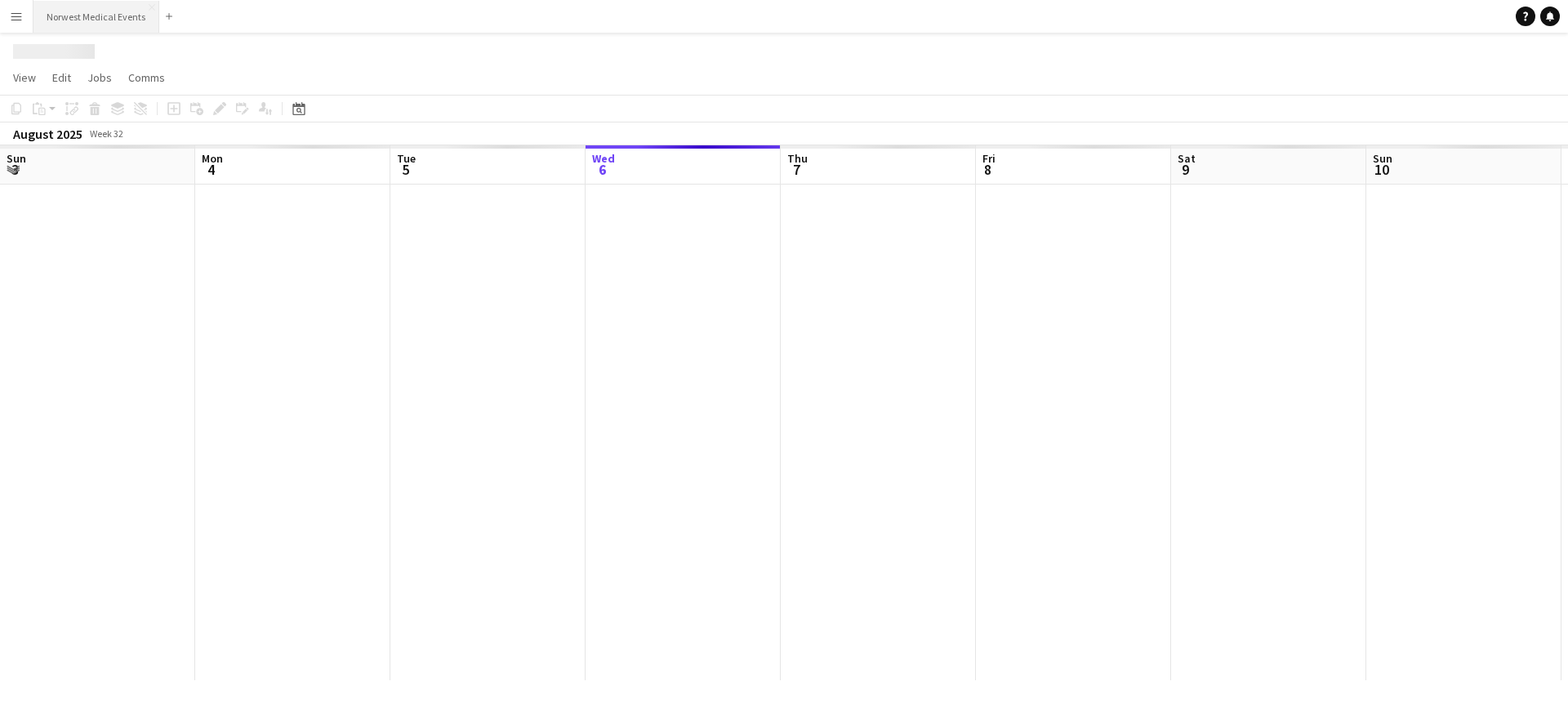 scroll, scrollTop: 0, scrollLeft: 390, axis: horizontal 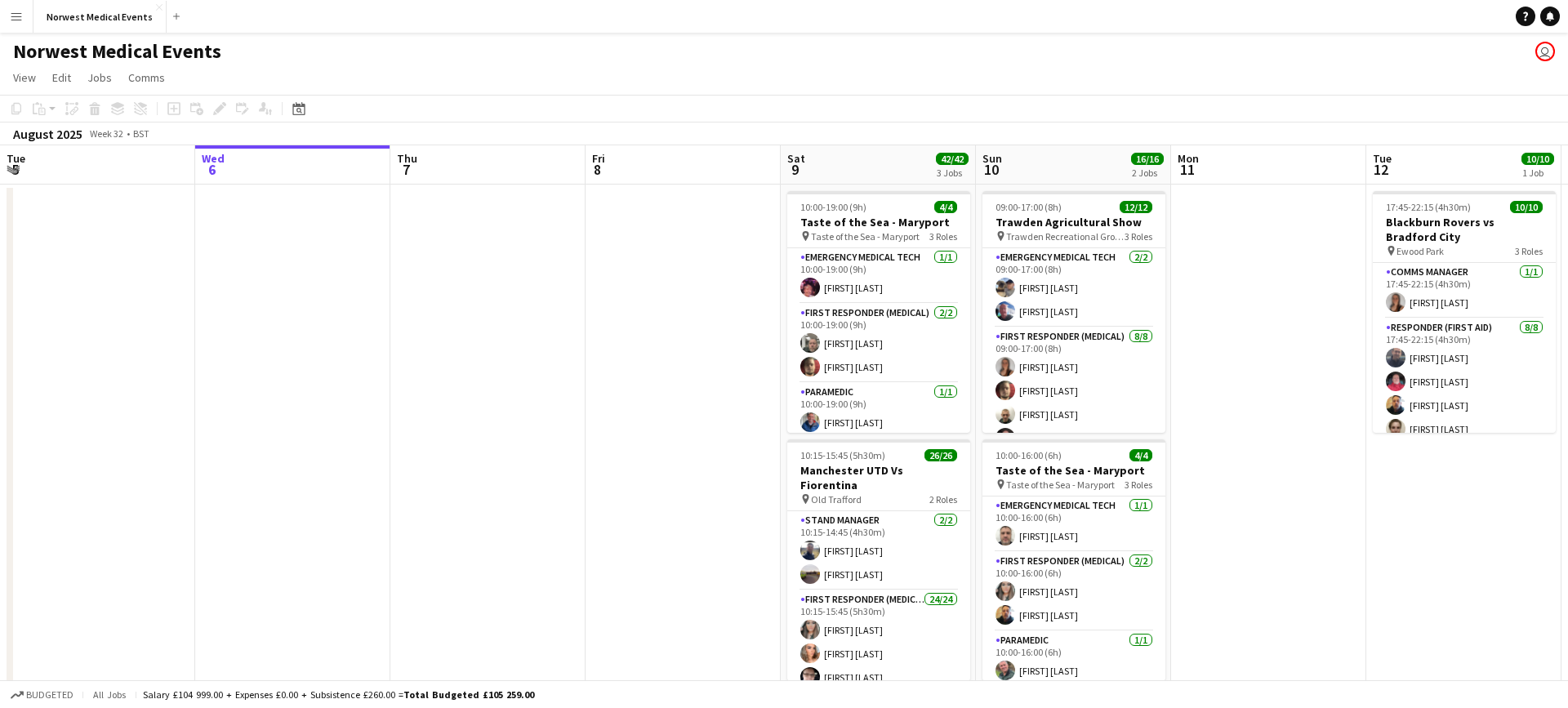 click on "user" 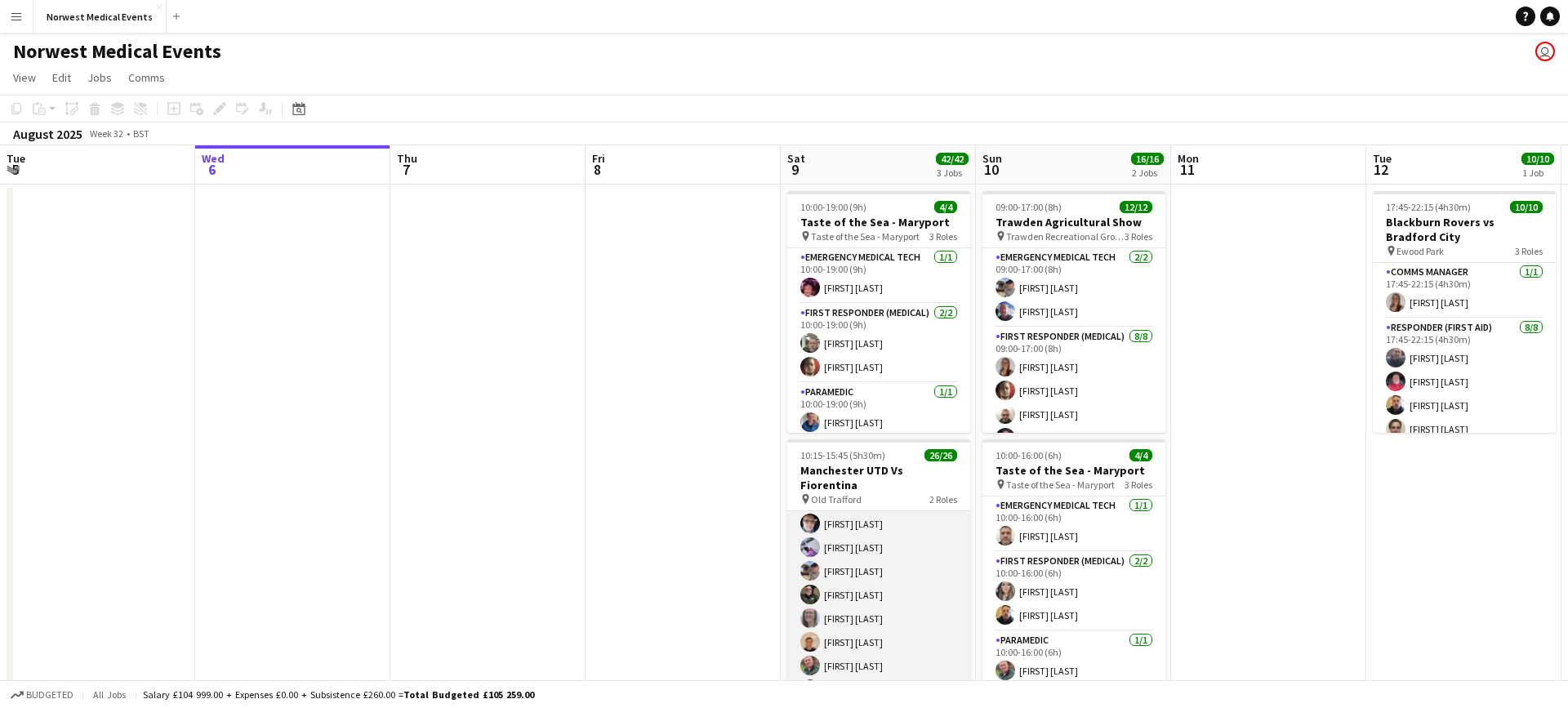 scroll, scrollTop: 0, scrollLeft: 0, axis: both 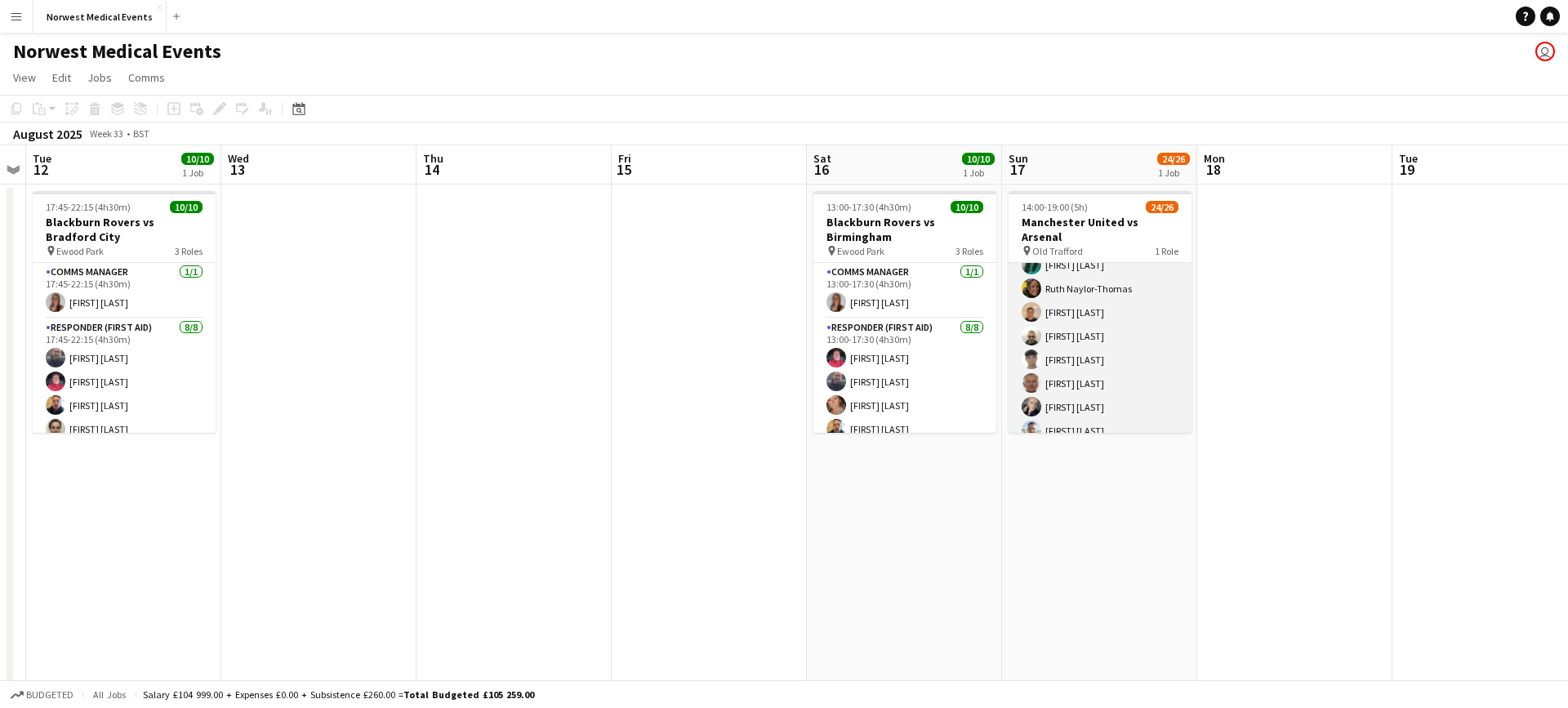 click on "First Responder (Medical)    24/26   14:00-19:00 (5h)
[FIRST] [LAST] [FIRST] [LAST] [FIRST] [LAST] [FIRST] [LAST] [FIRST] [LAST] [FIRST] [LAST] [FIRST] [LAST] [FIRST] [LAST] [FIRST] [LAST] [FIRST] [LAST] [FIRST] [LAST] [FIRST] [LAST] [FIRST] [LAST] [FIRST] [LAST] [FIRST] [LAST] [FIRST] [LAST] [FIRST] [LAST] [FIRST] [LAST] [FIRST] [LAST]
single-neutral-actions
single-neutral-actions" at bounding box center [1100, 288] 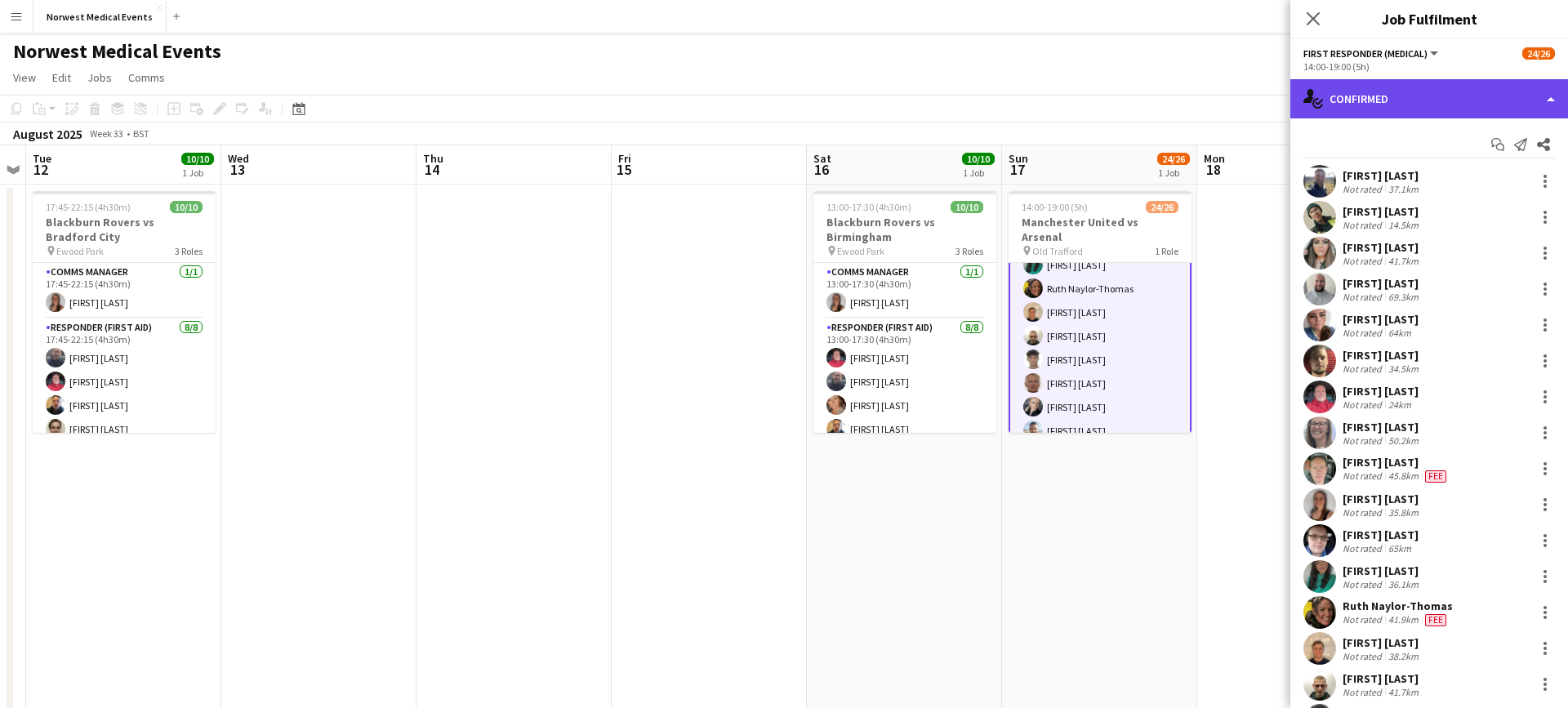 click on "single-neutral-actions-check-2
Confirmed" 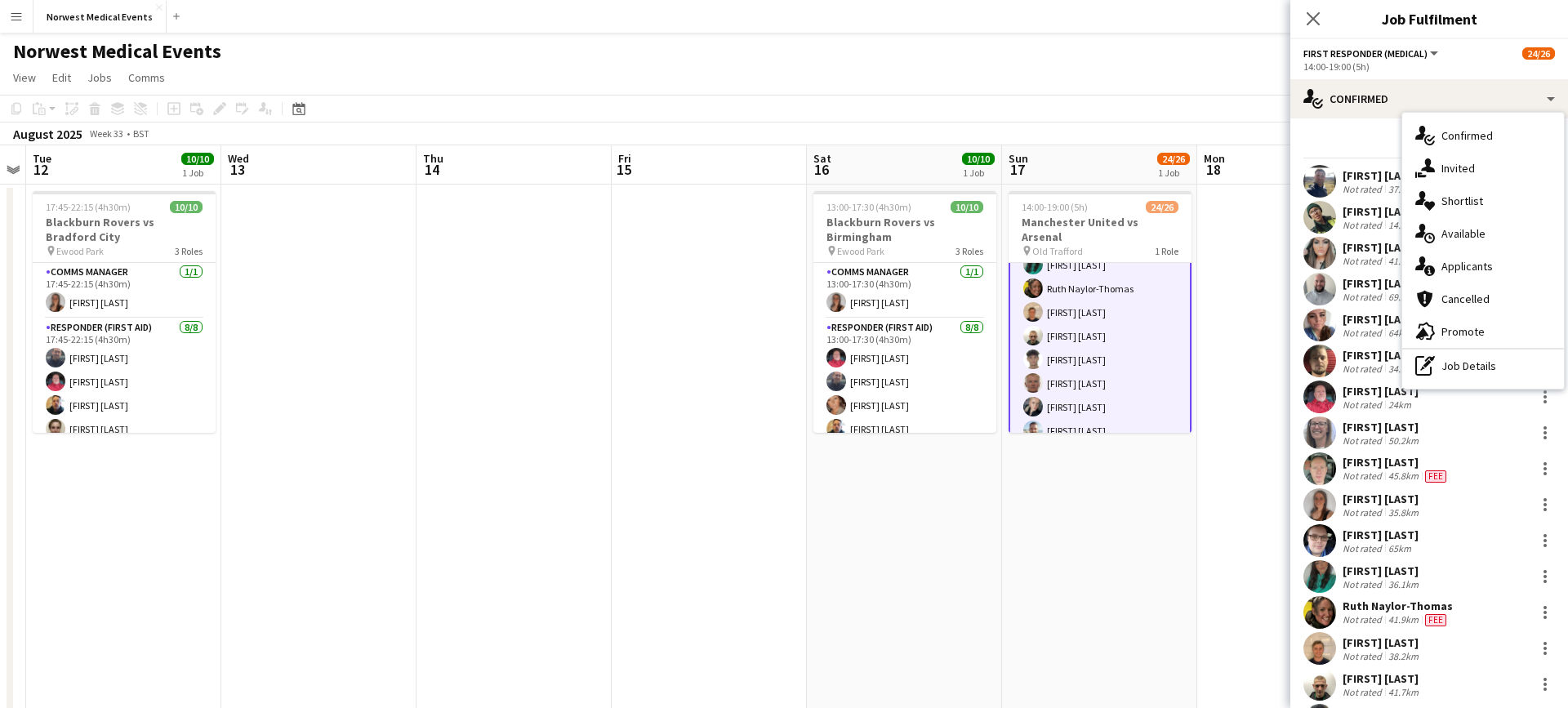 click on "single-neutral-actions-information
Applicants" at bounding box center [1483, 266] 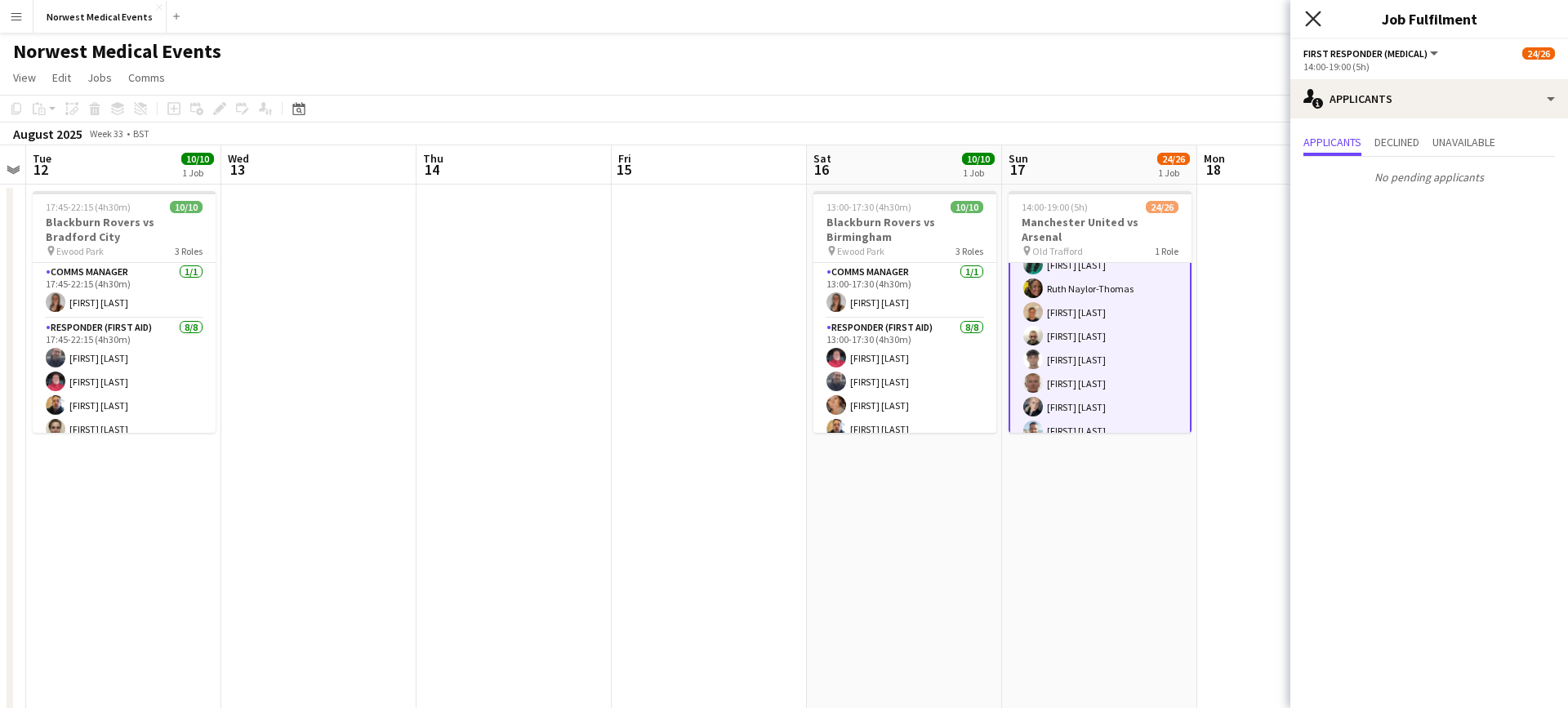 click 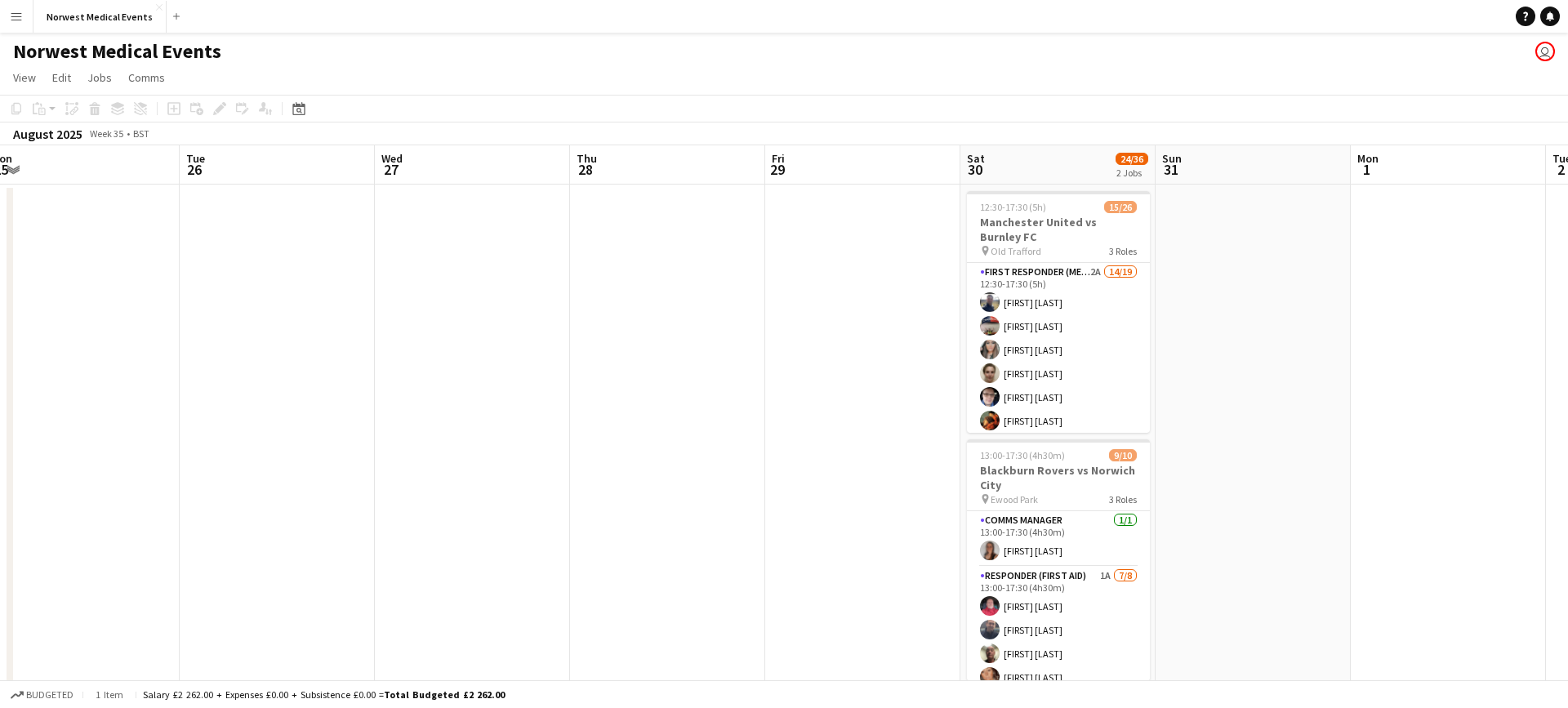 scroll, scrollTop: 0, scrollLeft: 600, axis: horizontal 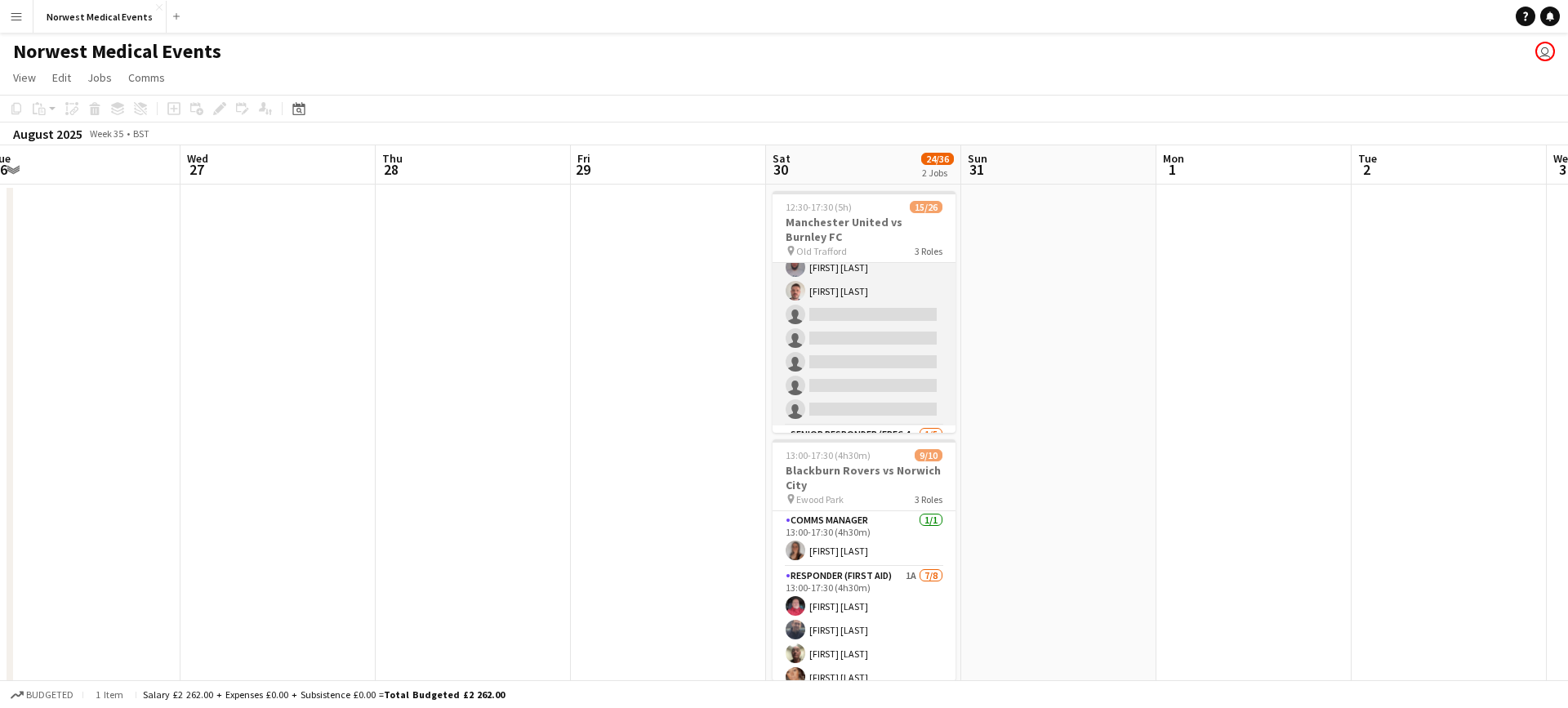 click on "First Responder (Medical)    2A   14/19   12:30-17:30 (5h)
[FIRST] [LAST] [FIRST] [LAST] [FIRST] [LAST] [FIRST] [LAST] [FIRST] [LAST] [FIRST] [LAST] [FIRST] [LAST] [FIRST] [LAST] [FIRST] [LAST] [FIRST] [LAST]
single-neutral-actions
single-neutral-actions
single-neutral-actions
single-neutral-actions
single-neutral-actions" at bounding box center [864, 185] 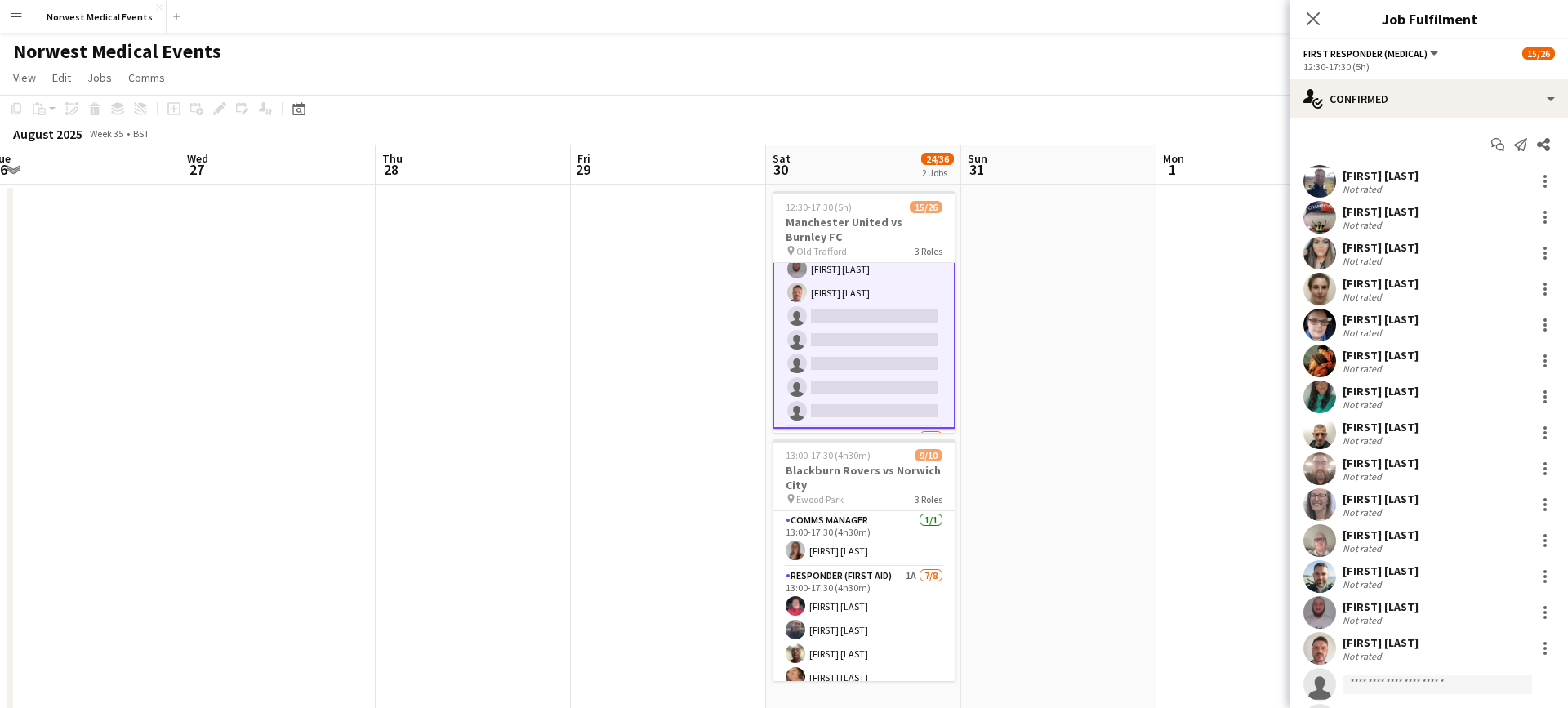 scroll, scrollTop: 321, scrollLeft: 0, axis: vertical 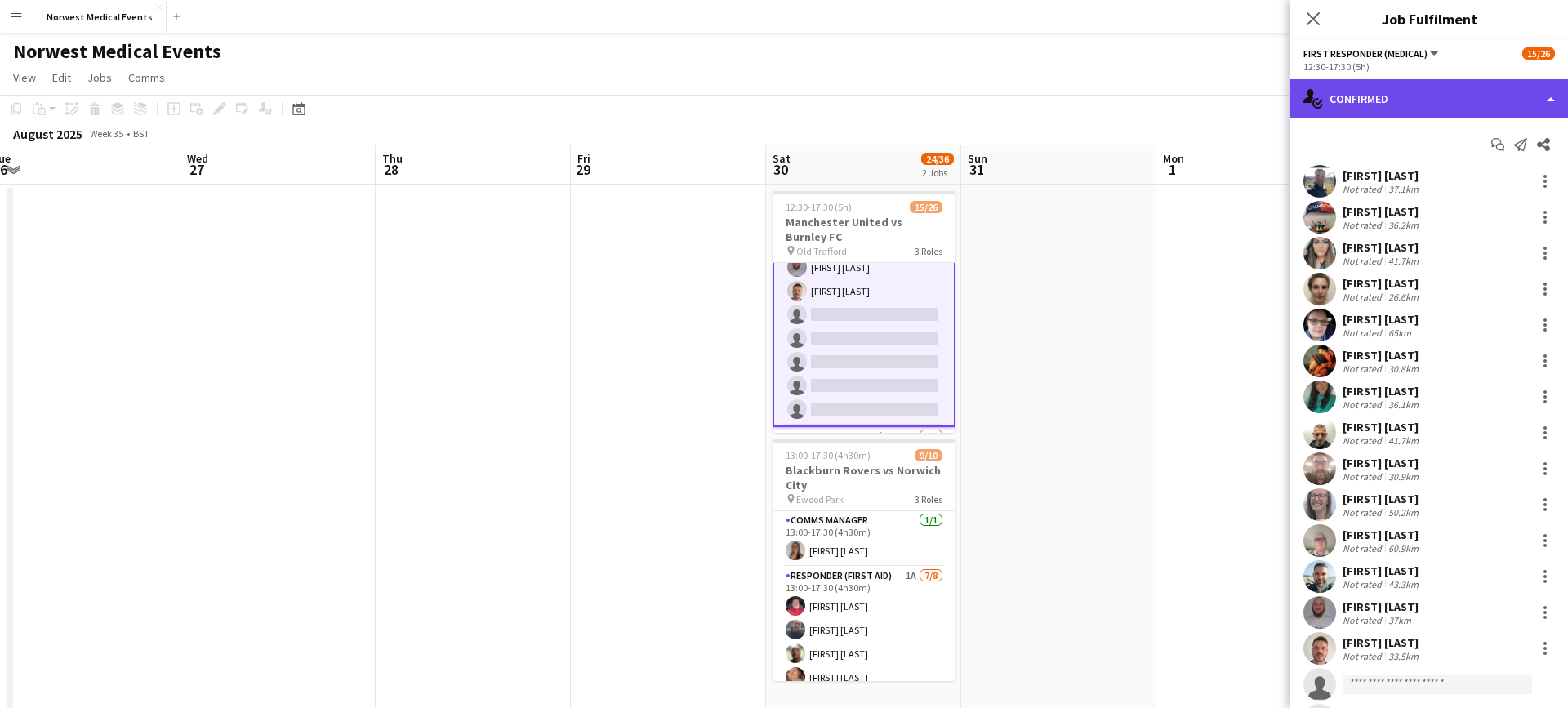 click on "single-neutral-actions-check-2
Confirmed" 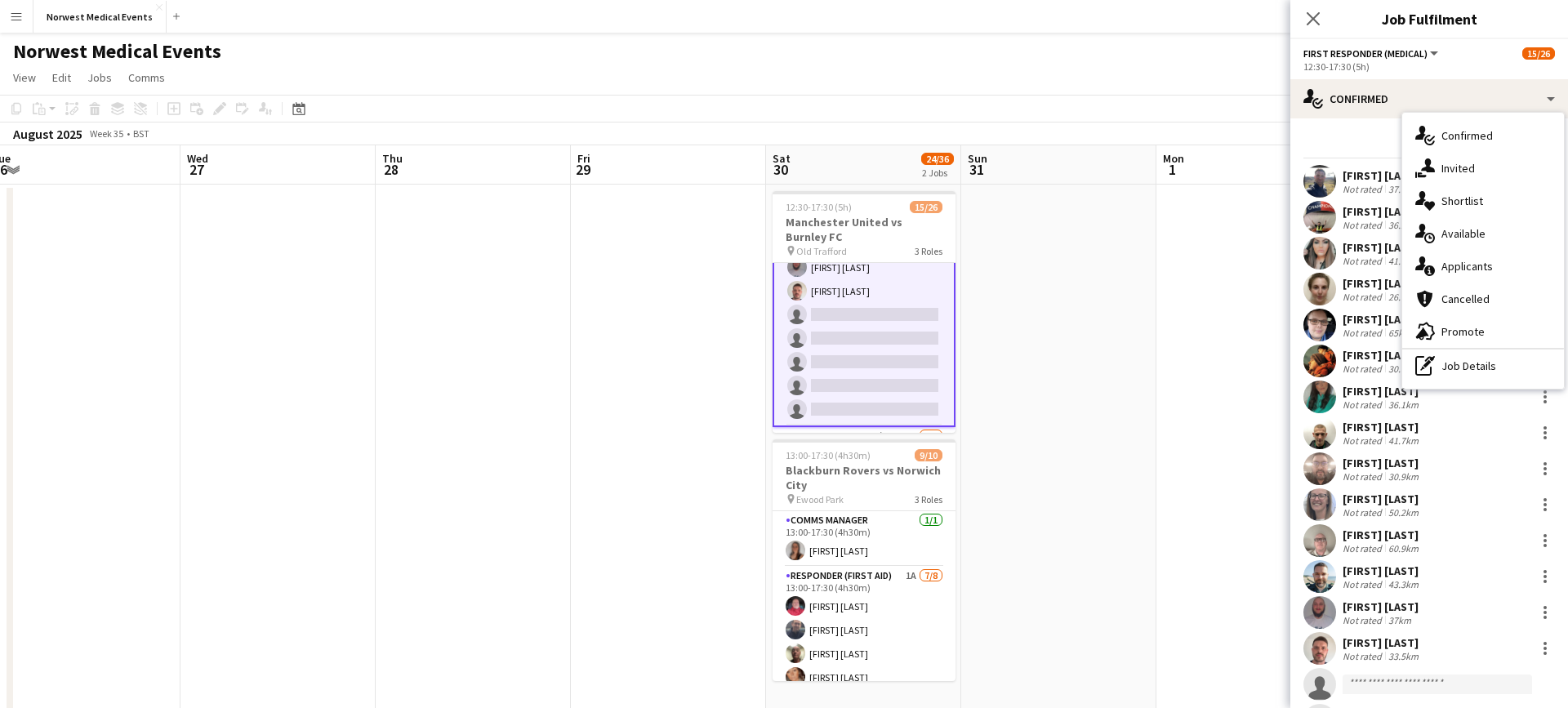 click on "single-neutral-actions-information
Applicants" at bounding box center [1483, 266] 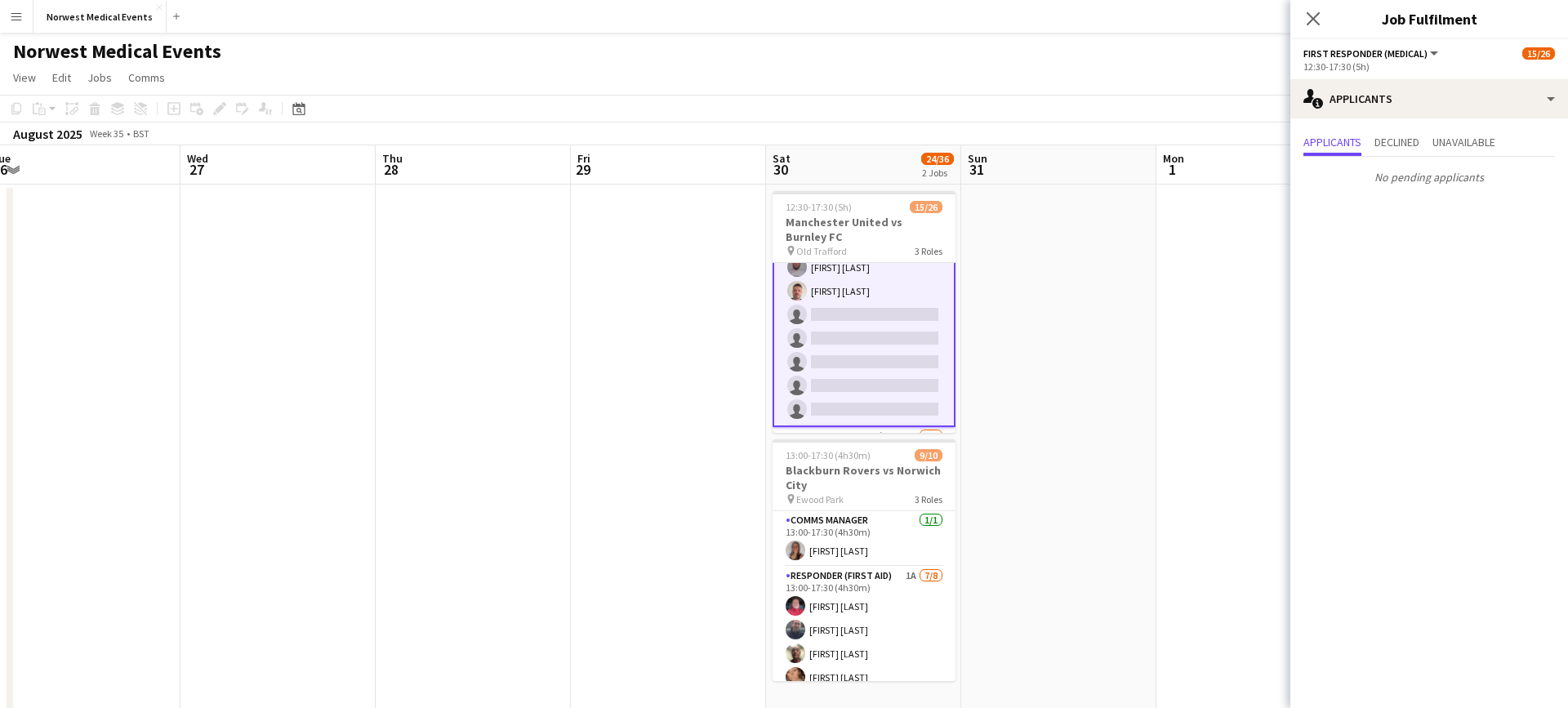 click on "Close pop-in" 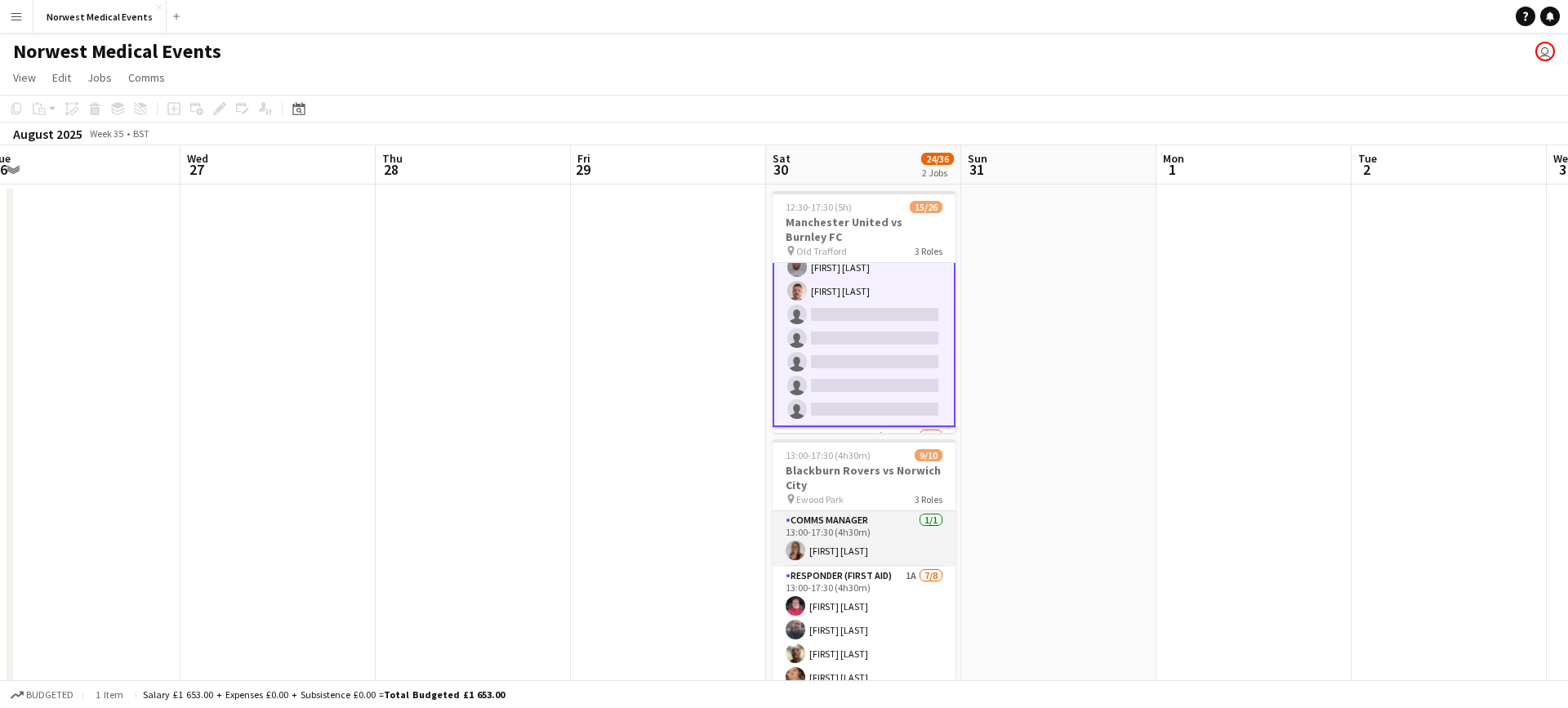 scroll, scrollTop: 163, scrollLeft: 0, axis: vertical 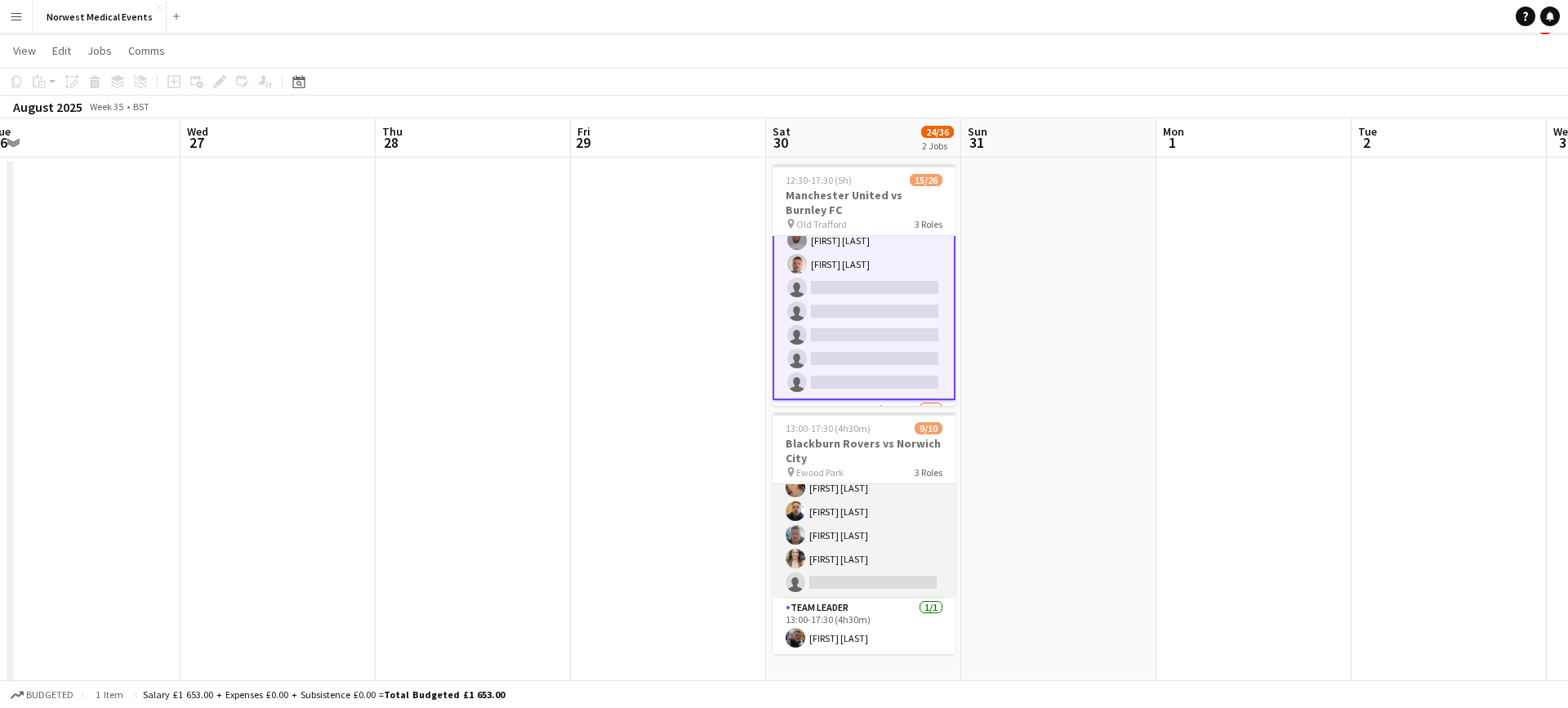 click on "Responder (First Aid)   1A   7/8   13:00-17:30 (4h30m)
[FIRST] [LAST] [FIRST] [LAST] [FIRST] [LAST] [FIRST] [LAST] [FIRST] [LAST] [FIRST] [LAST] [FIRST] [LAST]
single-neutral-actions" at bounding box center (864, 488) 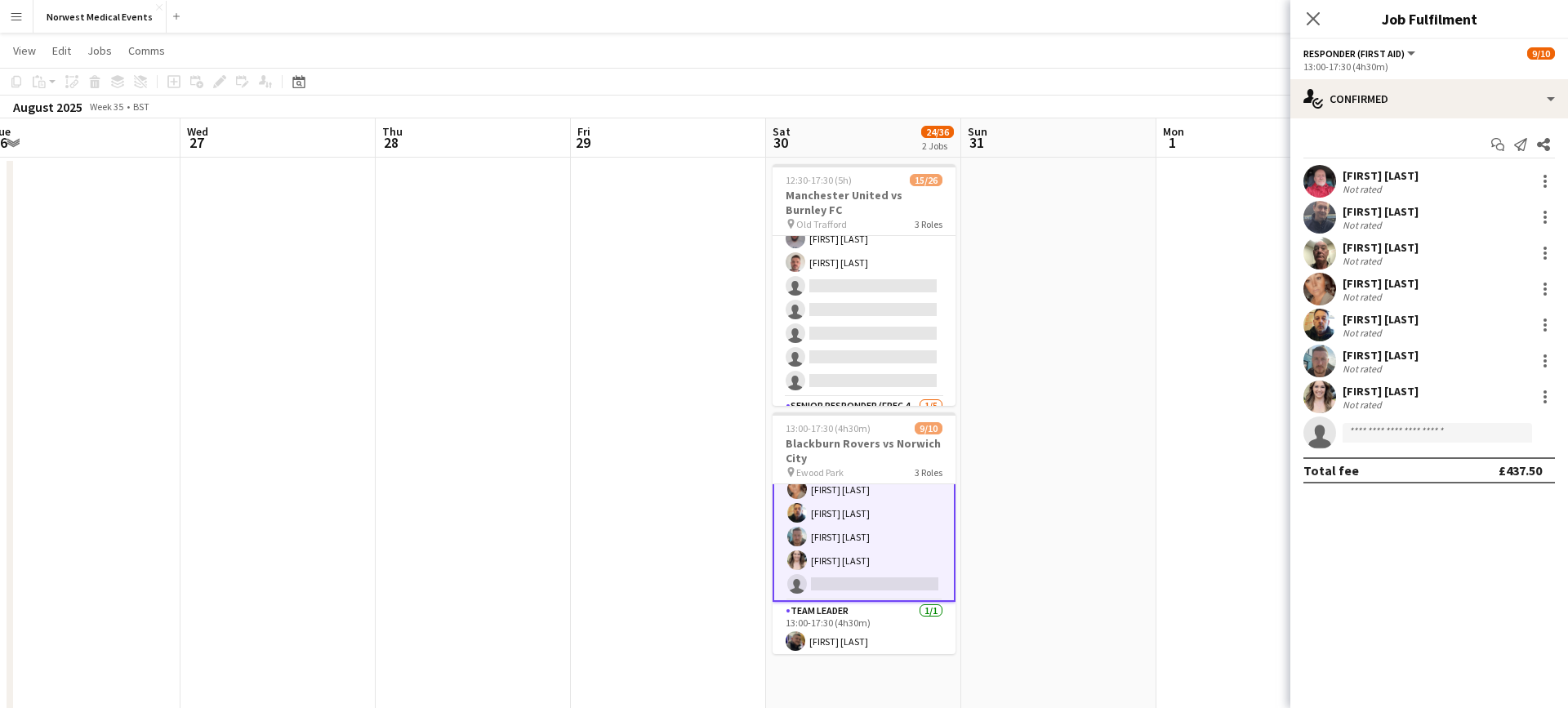 scroll, scrollTop: 319, scrollLeft: 0, axis: vertical 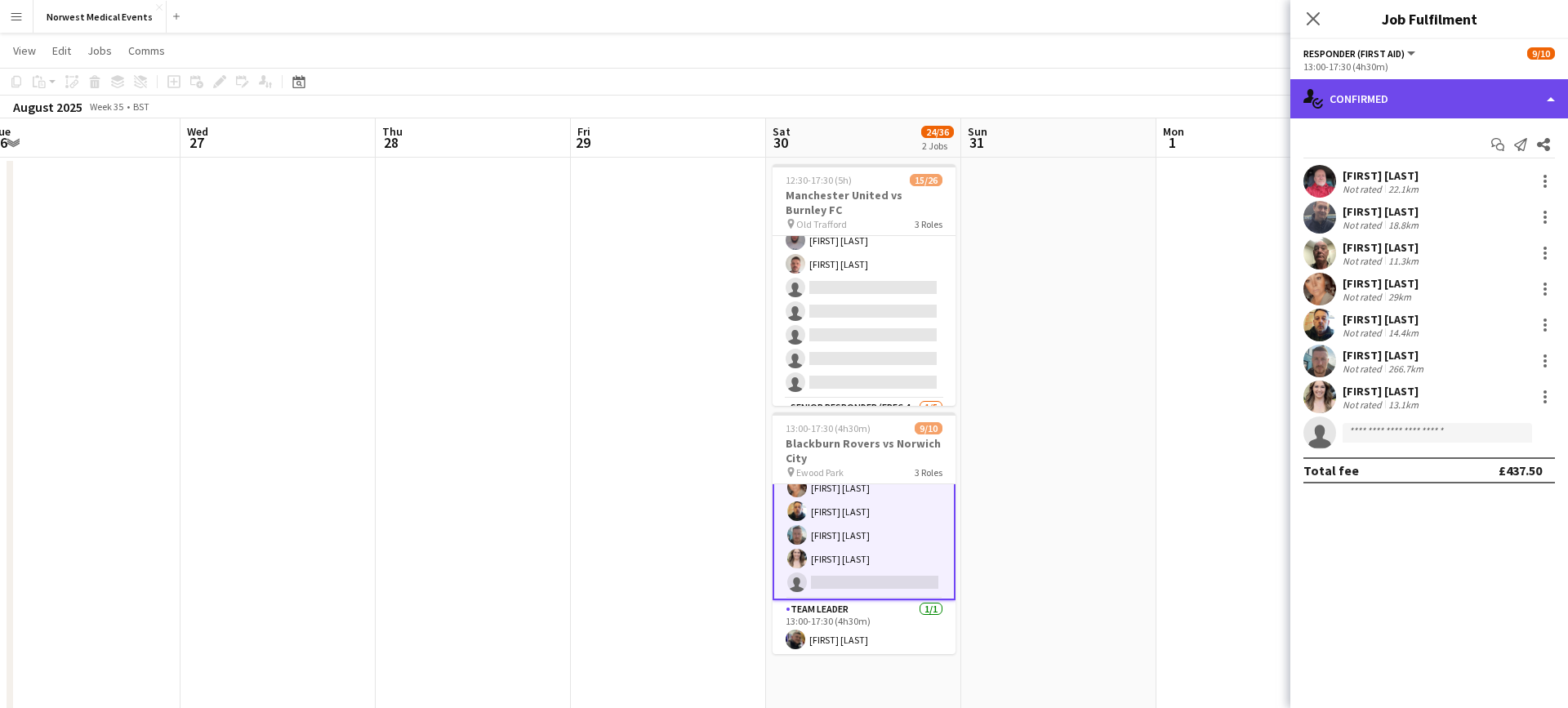 click on "single-neutral-actions-check-2
Confirmed" 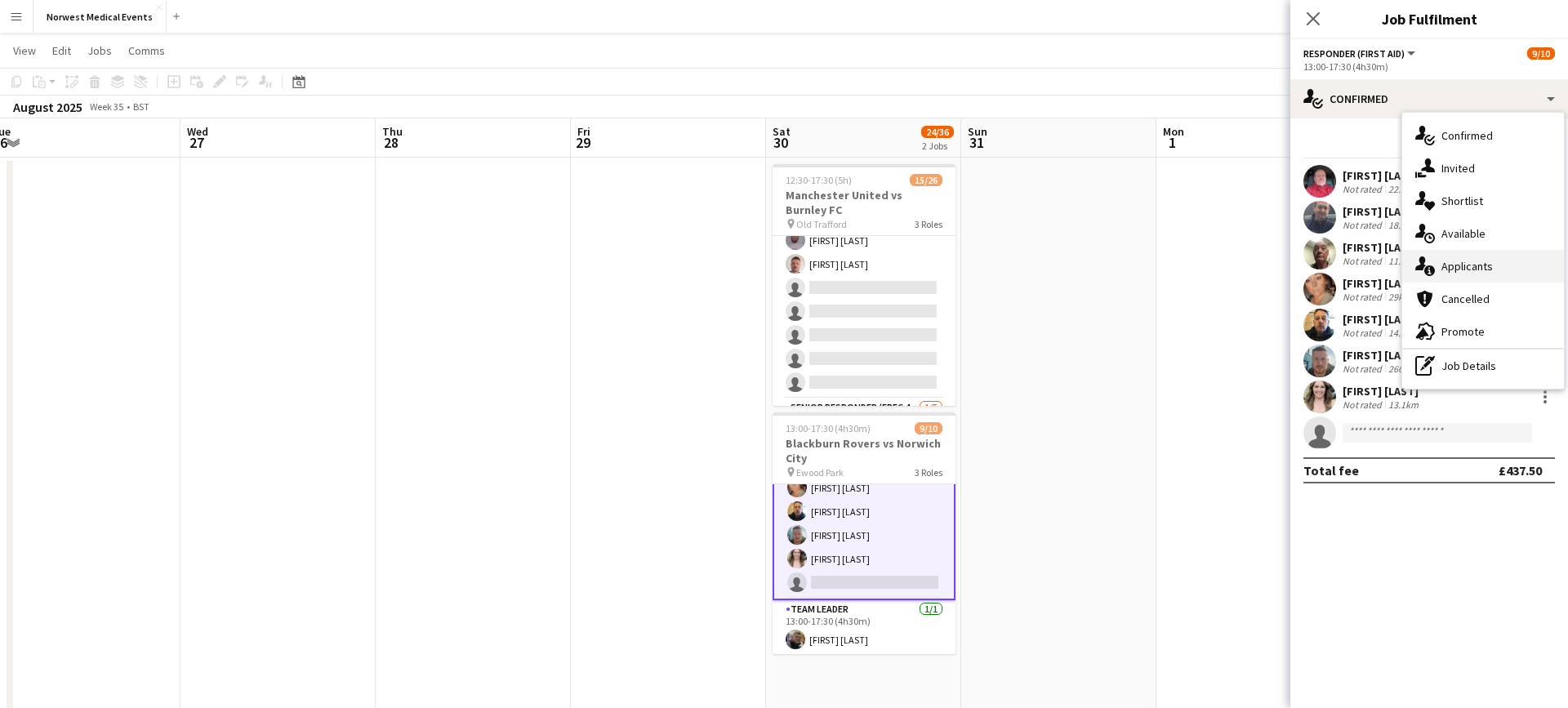click on "single-neutral-actions-information
Applicants" at bounding box center [1483, 266] 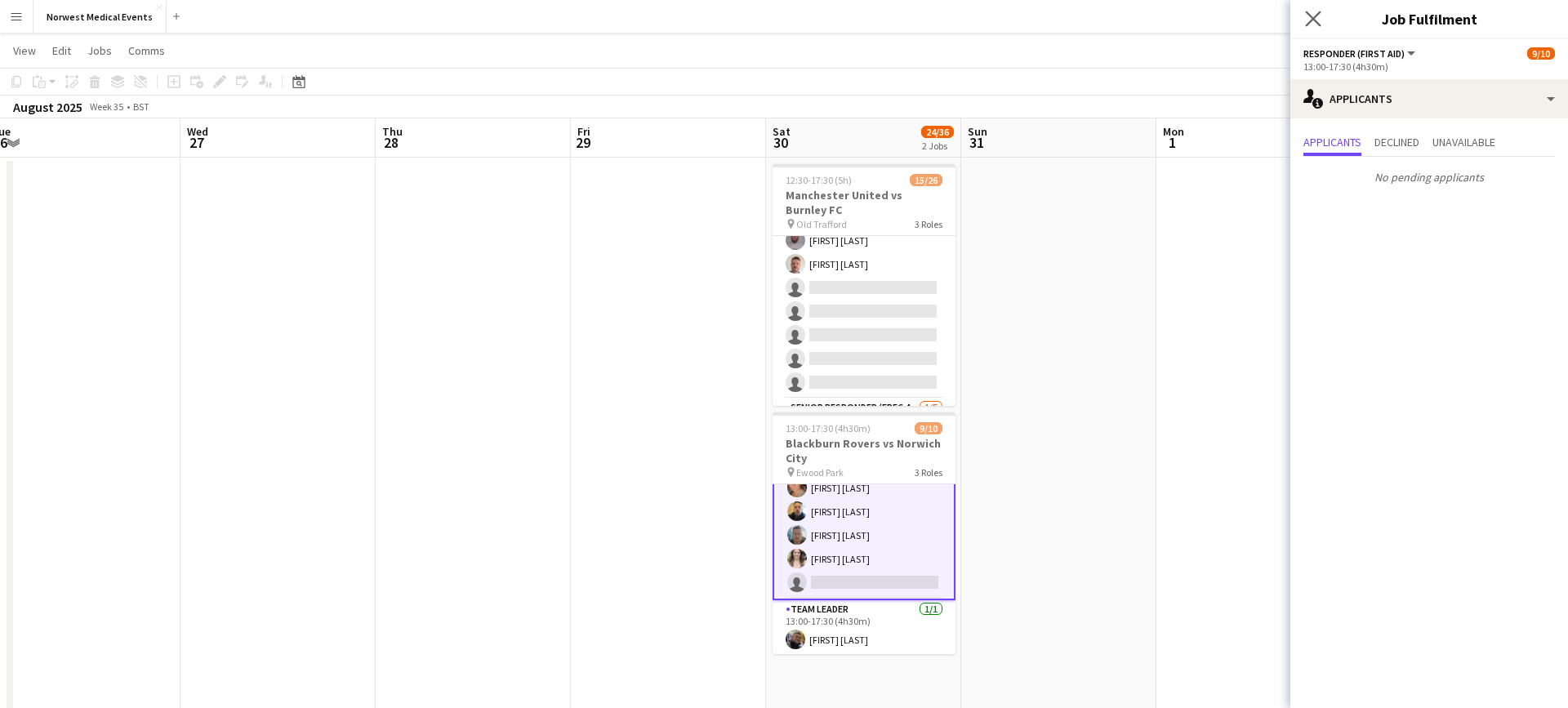 click on "Close pop-in" 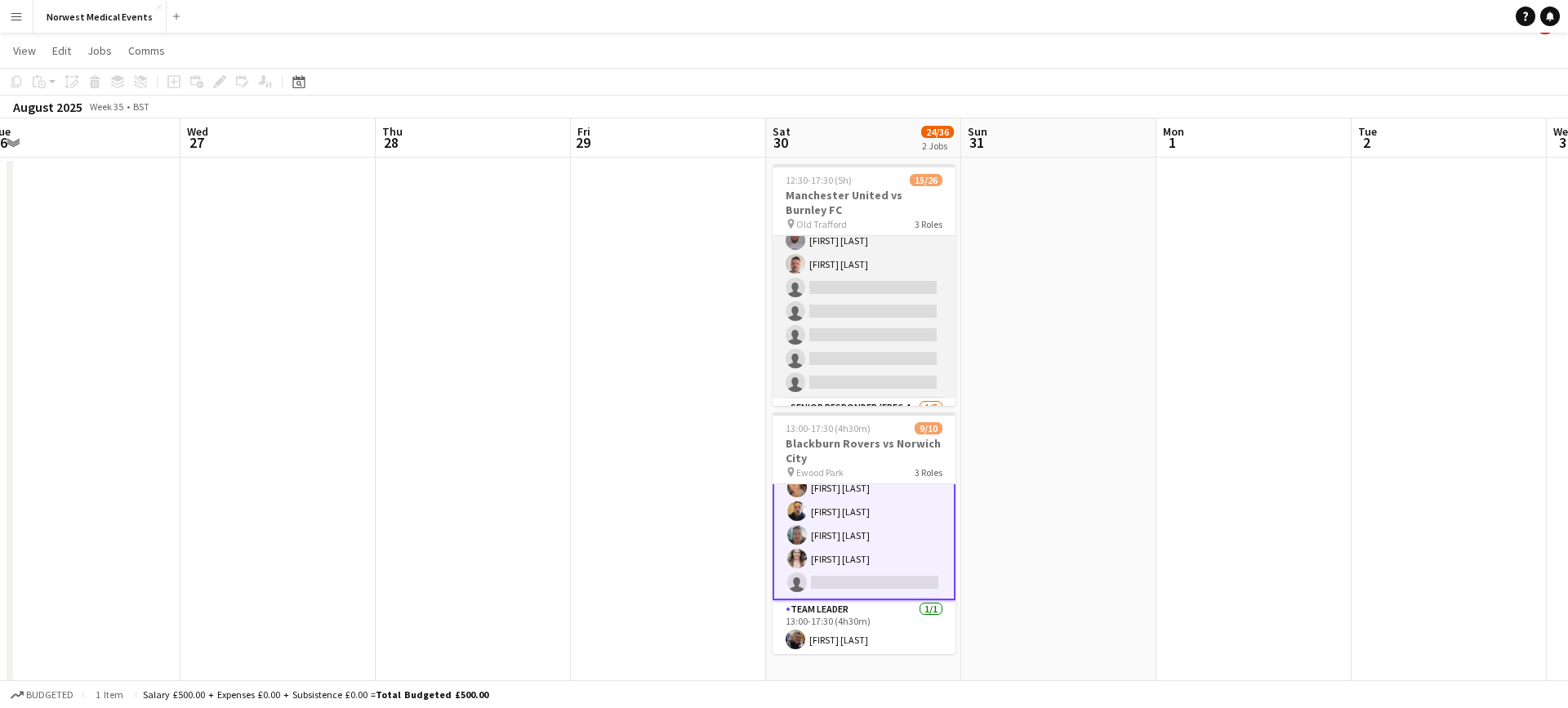 click on "First Responder (Medical)    2A   14/19   12:30-17:30 (5h)
[FIRST] [LAST] [FIRST] [LAST] [FIRST] [LAST] [FIRST] [LAST] [FIRST] [LAST] [FIRST] [LAST] [FIRST] [LAST] [FIRST] [LAST] [FIRST] [LAST] [FIRST] [LAST]
single-neutral-actions
single-neutral-actions
single-neutral-actions
single-neutral-actions
single-neutral-actions" at bounding box center (864, 158) 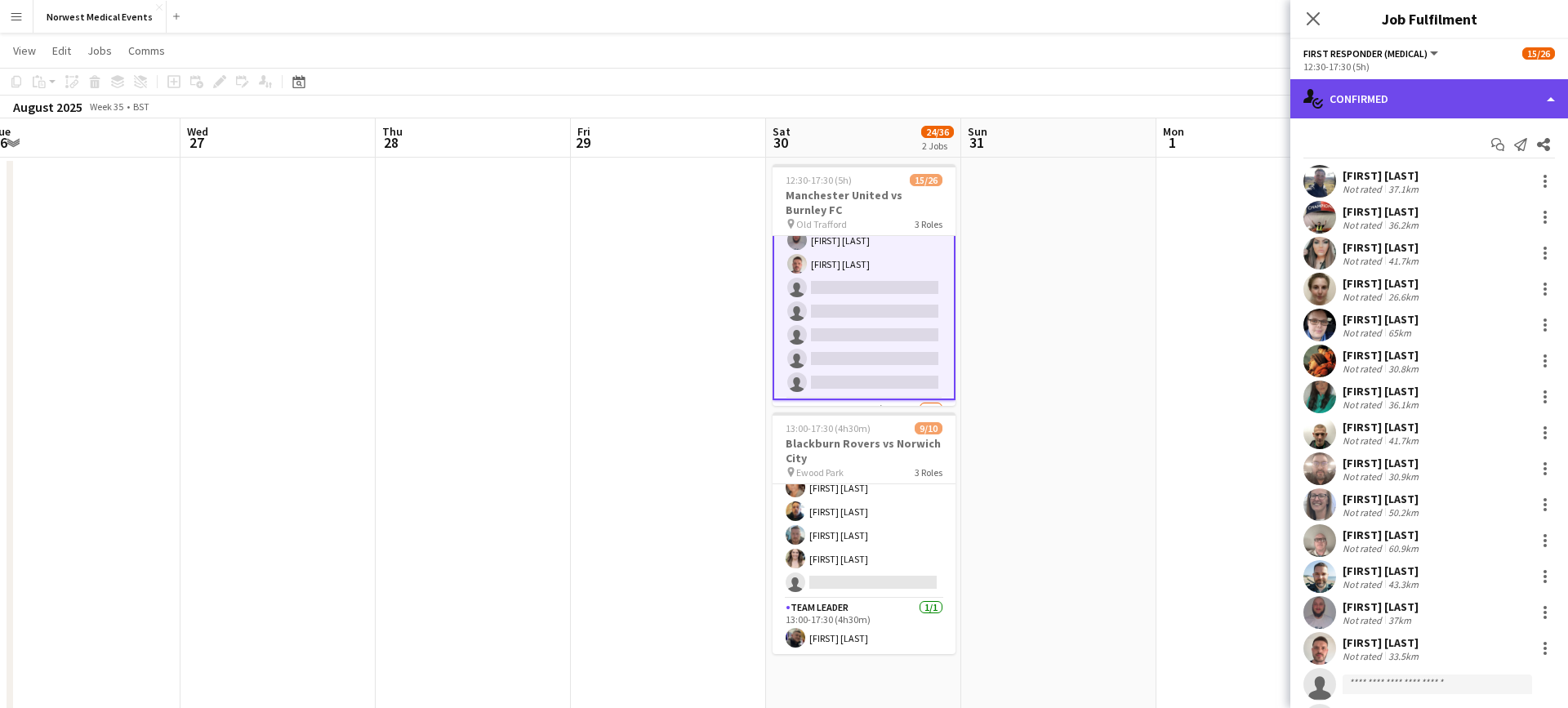 click on "single-neutral-actions-check-2
Confirmed" 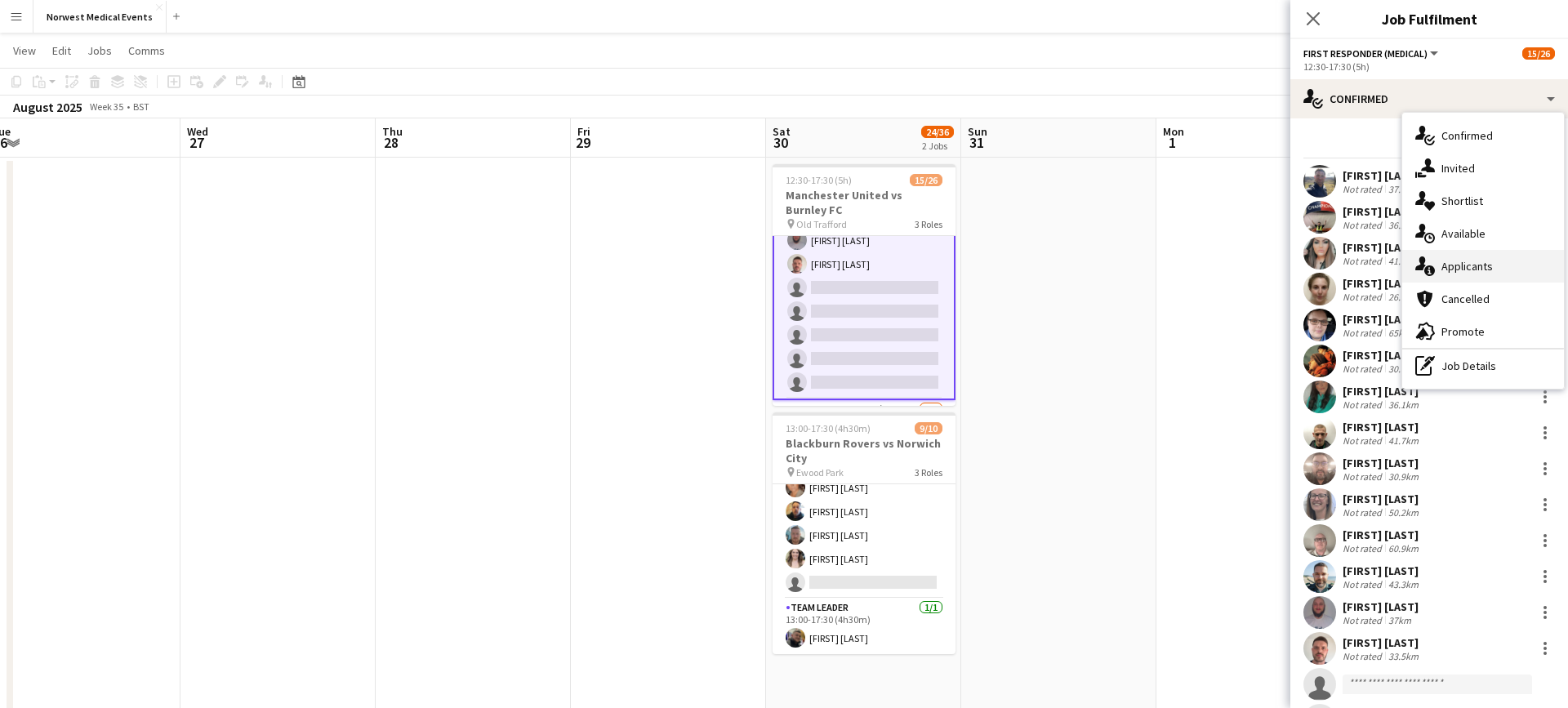click on "single-neutral-actions-information
Applicants" at bounding box center [1483, 266] 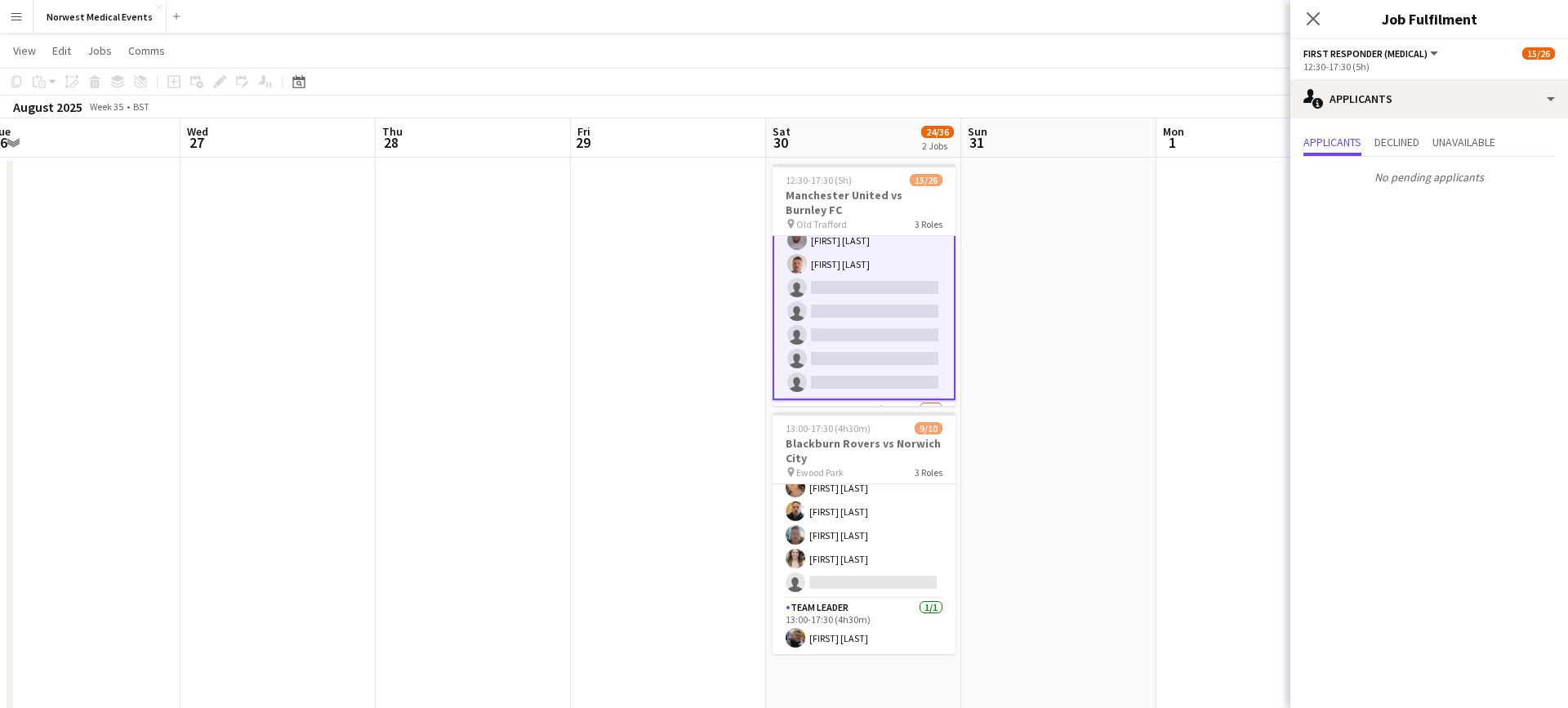 click 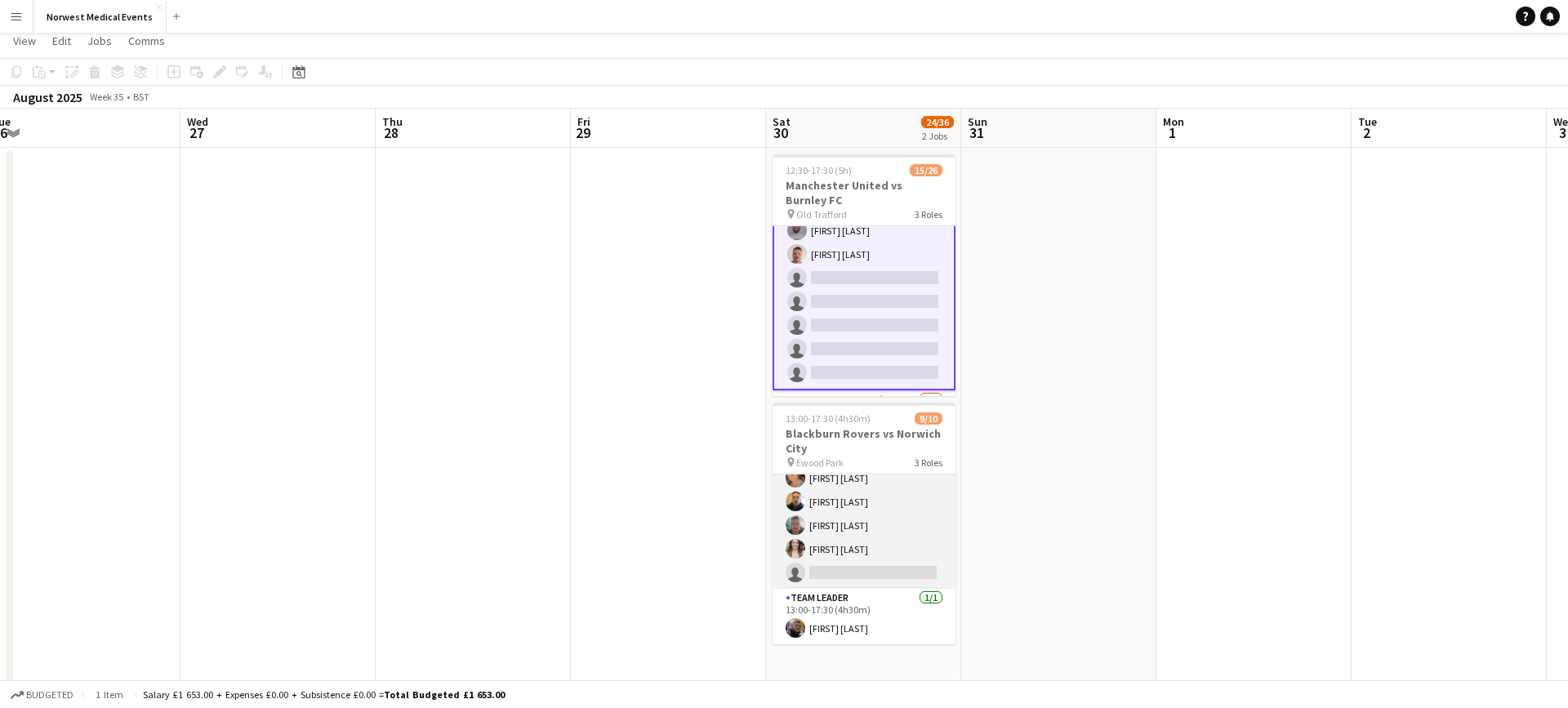 scroll, scrollTop: 158, scrollLeft: 0, axis: vertical 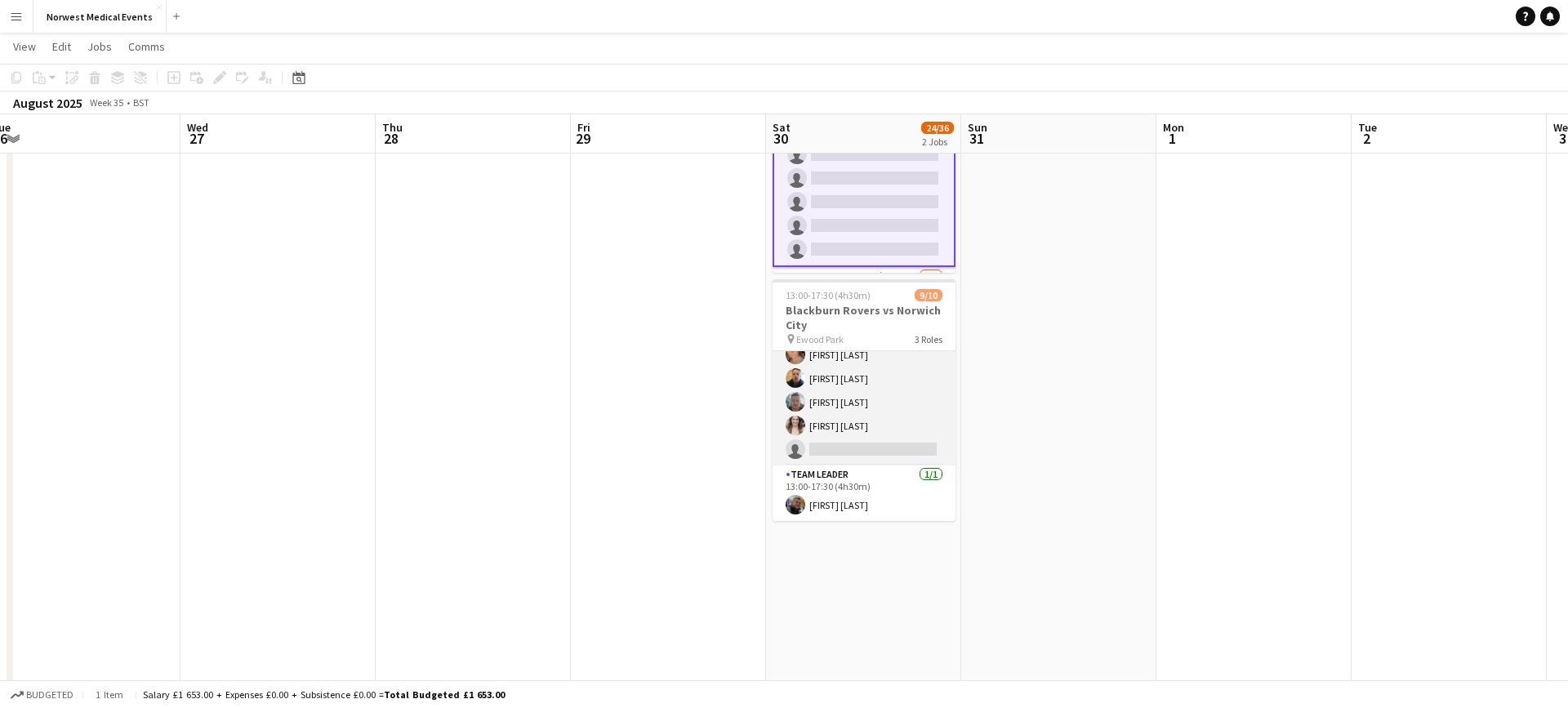 click on "Responder (First Aid)   1A   7/8   13:00-17:30 (4h30m)
[FIRST] [LAST] [FIRST] [LAST] [FIRST] [LAST] [FIRST] [LAST] [FIRST] [LAST] [FIRST] [LAST] [FIRST] [LAST]
single-neutral-actions" at bounding box center (864, 354) 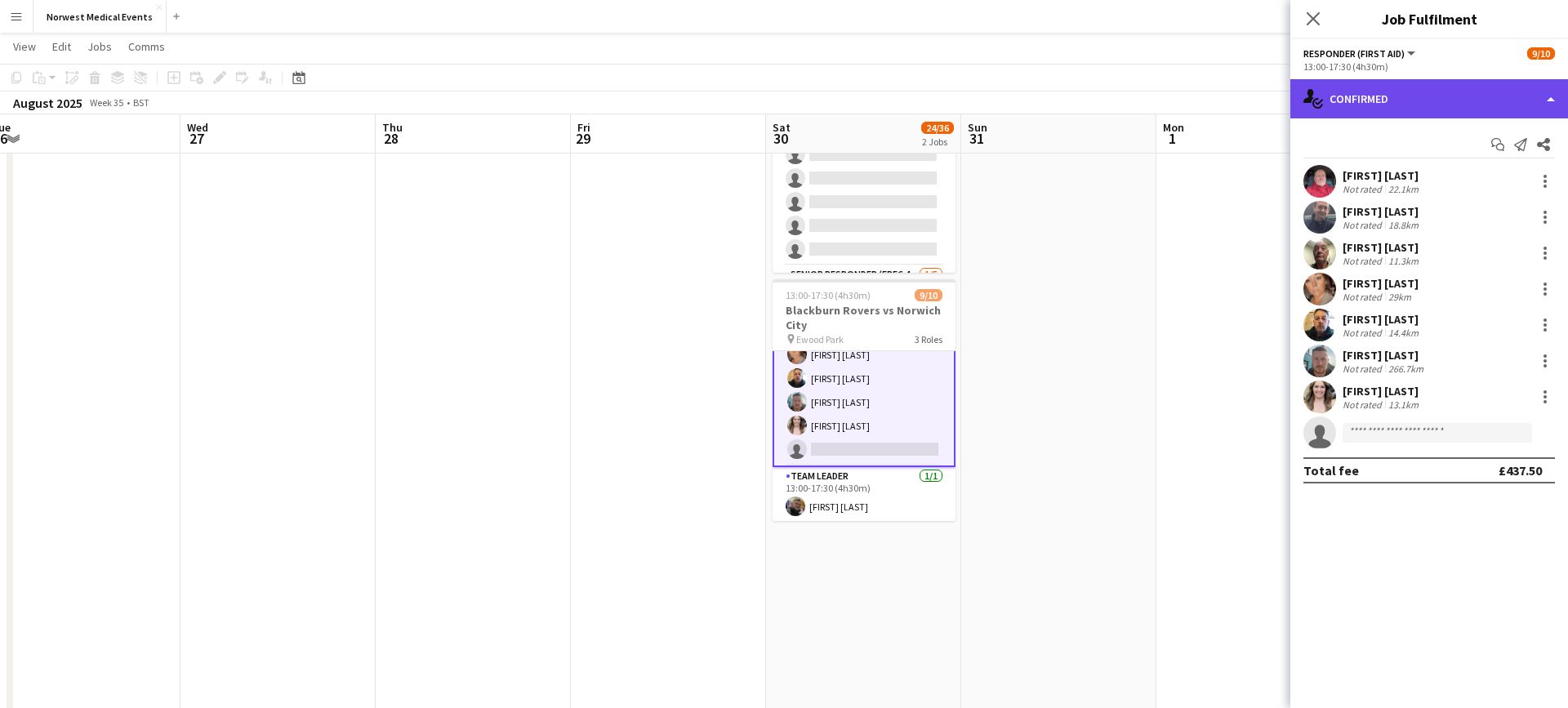 click on "single-neutral-actions-check-2
Confirmed" 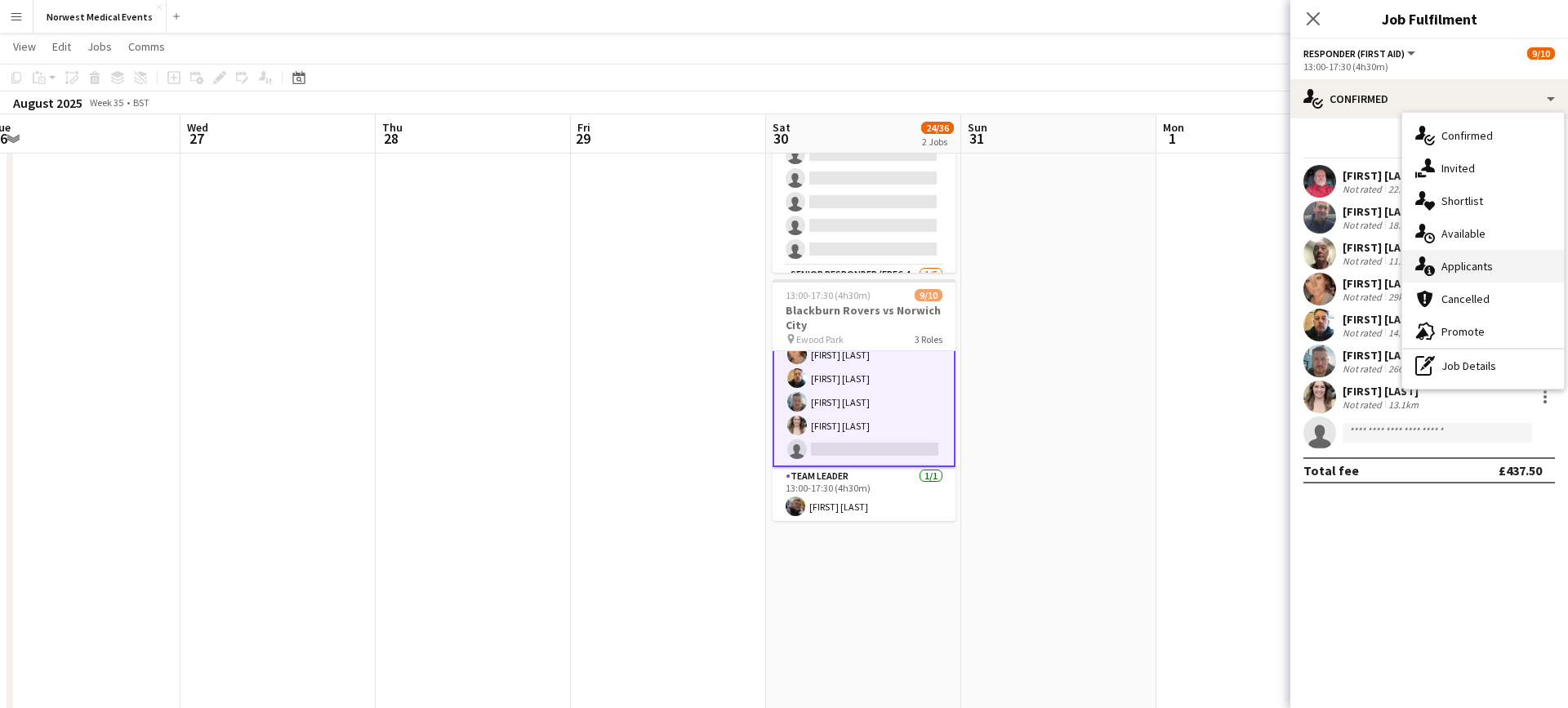 click on "single-neutral-actions-information
Applicants" at bounding box center [1483, 266] 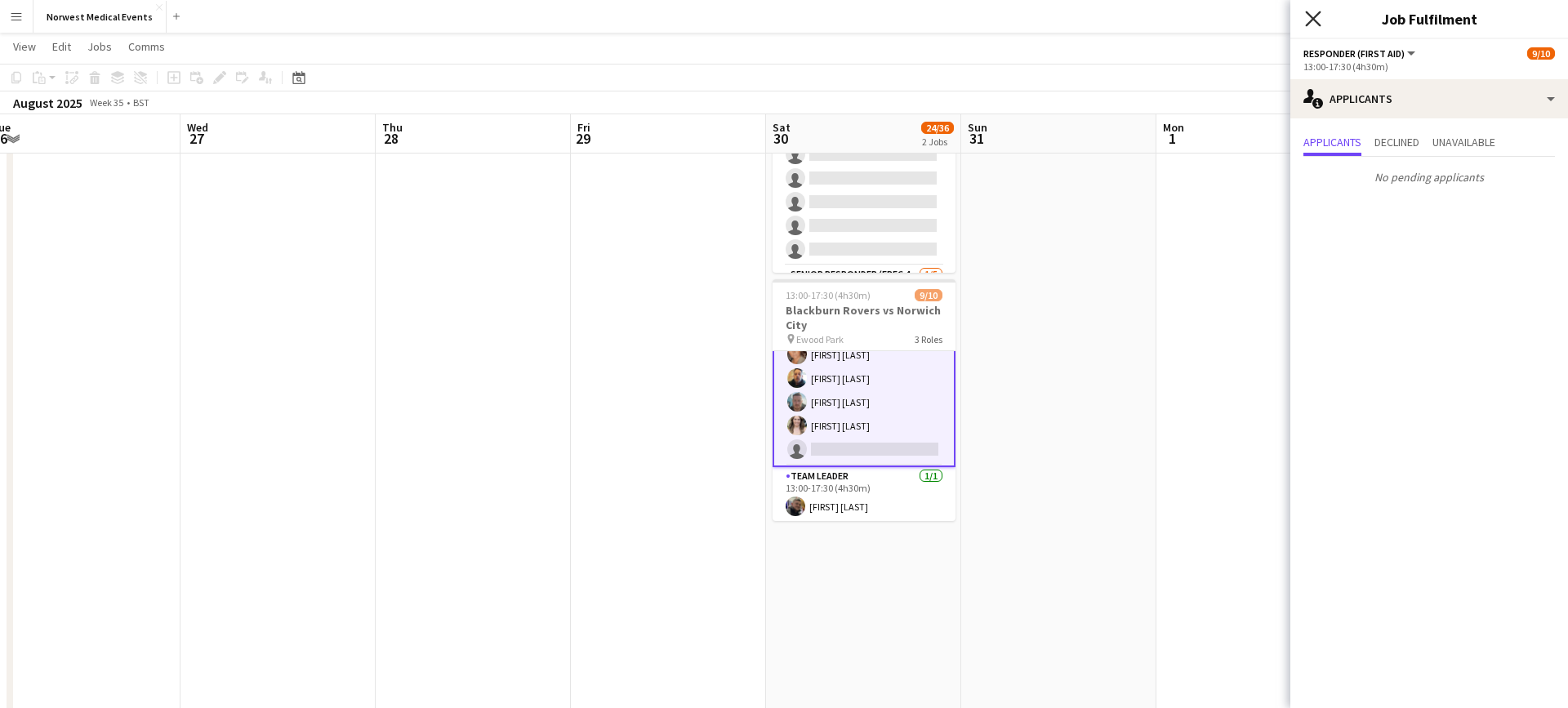 click on "Close pop-in" 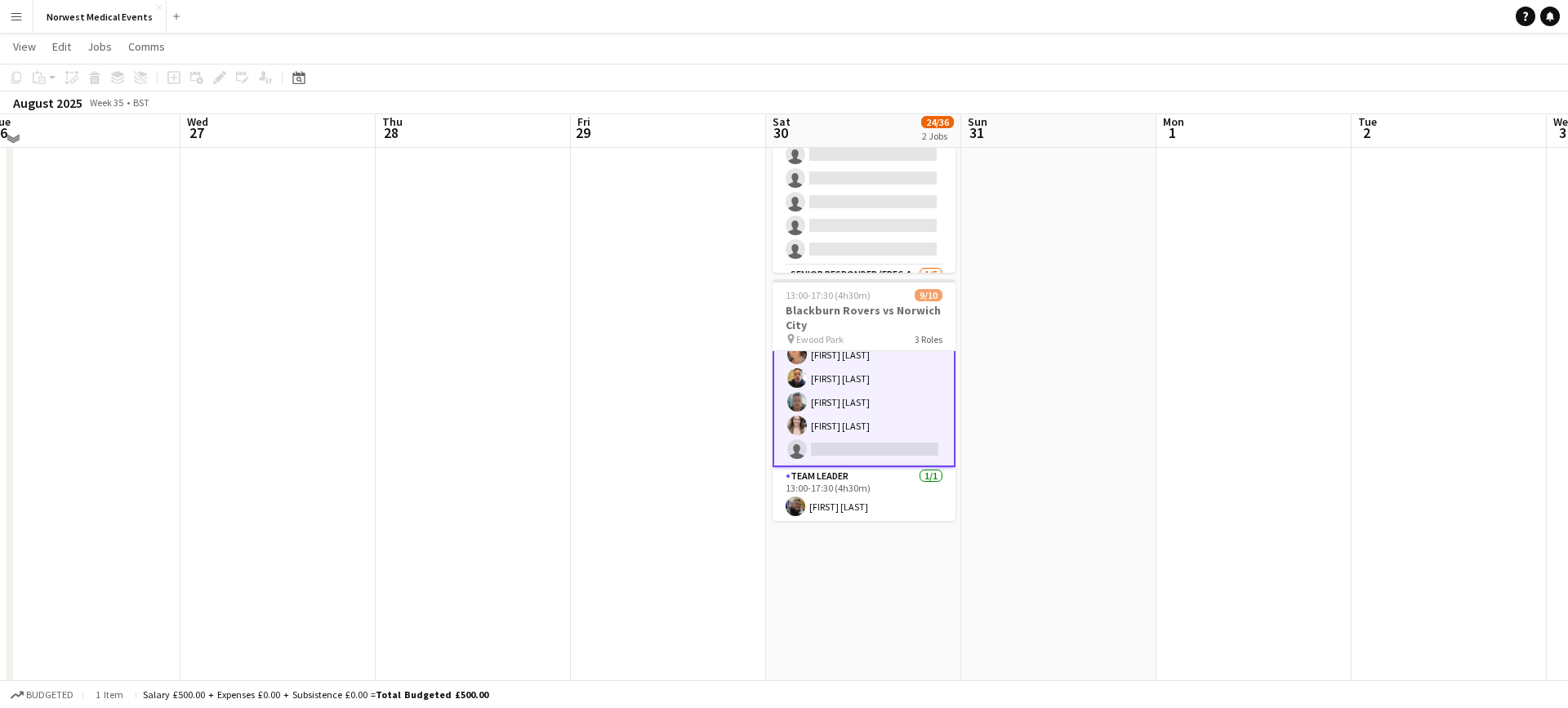 scroll, scrollTop: 0, scrollLeft: 0, axis: both 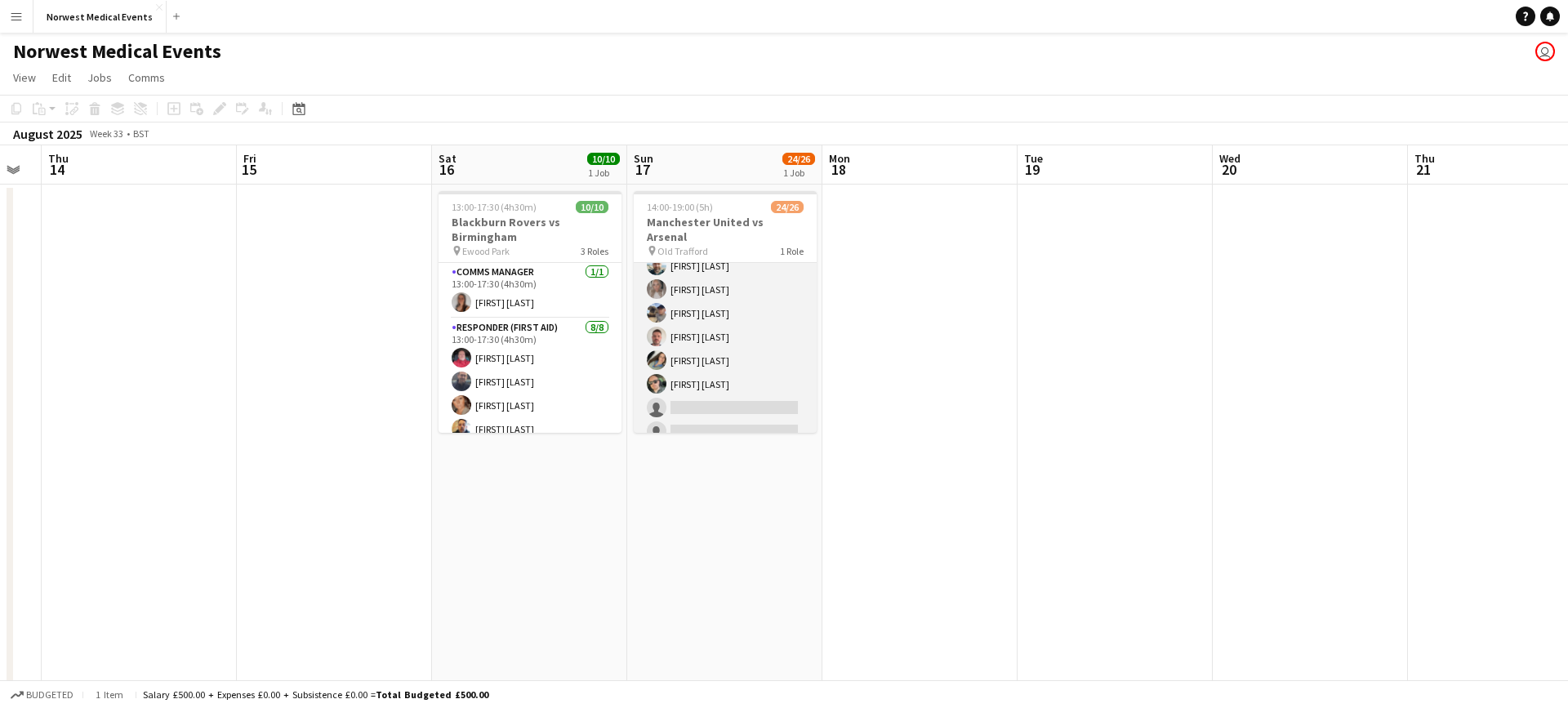 click on "First Responder (Medical)    24/26   14:00-19:00 (5h)
[FIRST] [LAST] [FIRST] [LAST] [FIRST] [LAST] [FIRST] [LAST] [FIRST] [LAST] [FIRST] [LAST] [FIRST] [LAST] [FIRST] [LAST] [FIRST] [LAST] [FIRST] [LAST] [FIRST] [LAST] [FIRST] [LAST] [FIRST] [LAST] [FIRST] [LAST] [FIRST] [LAST] [FIRST] [LAST] [FIRST] [LAST] [FIRST] [LAST] [FIRST] [LAST]
single-neutral-actions
single-neutral-actions" at bounding box center (725, 123) 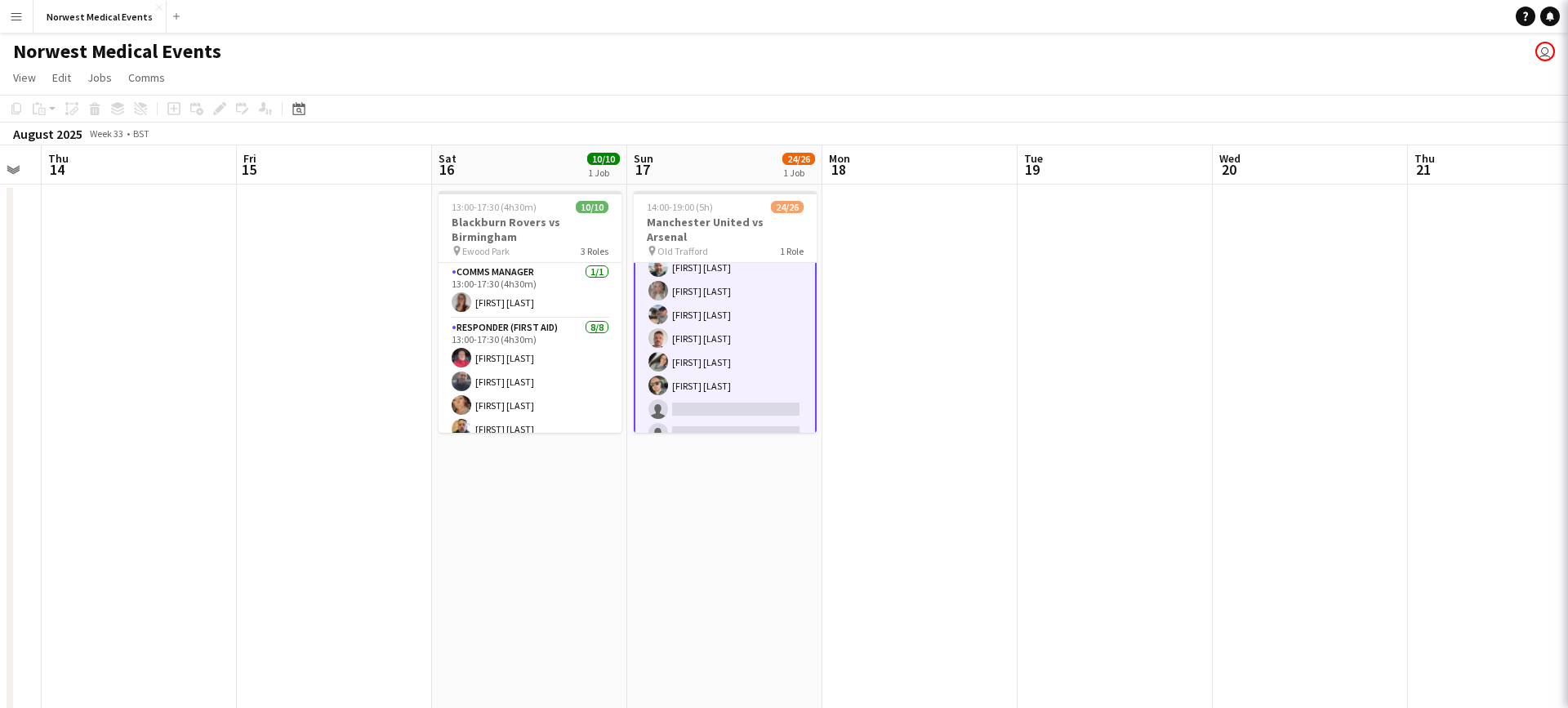 scroll, scrollTop: 465, scrollLeft: 0, axis: vertical 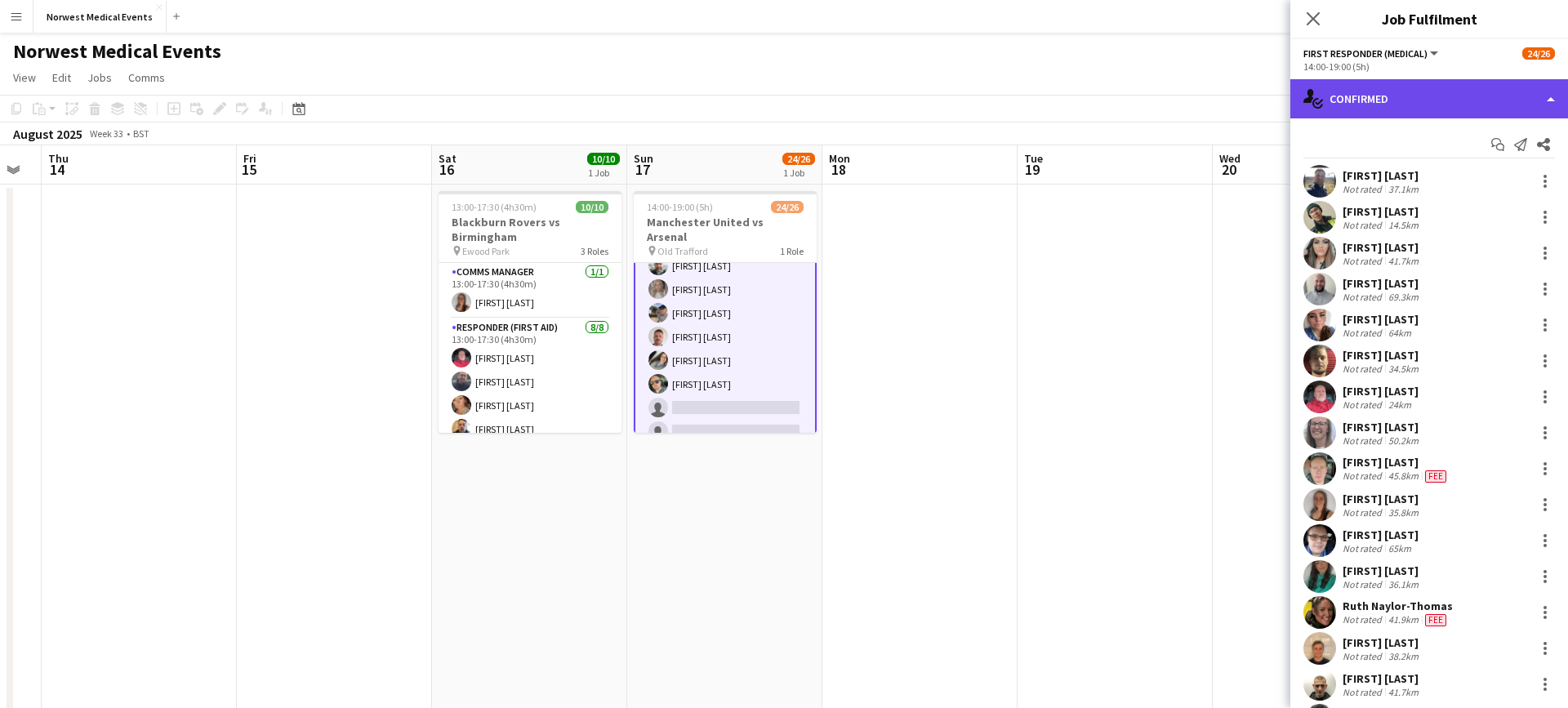 click on "single-neutral-actions-check-2
Confirmed" 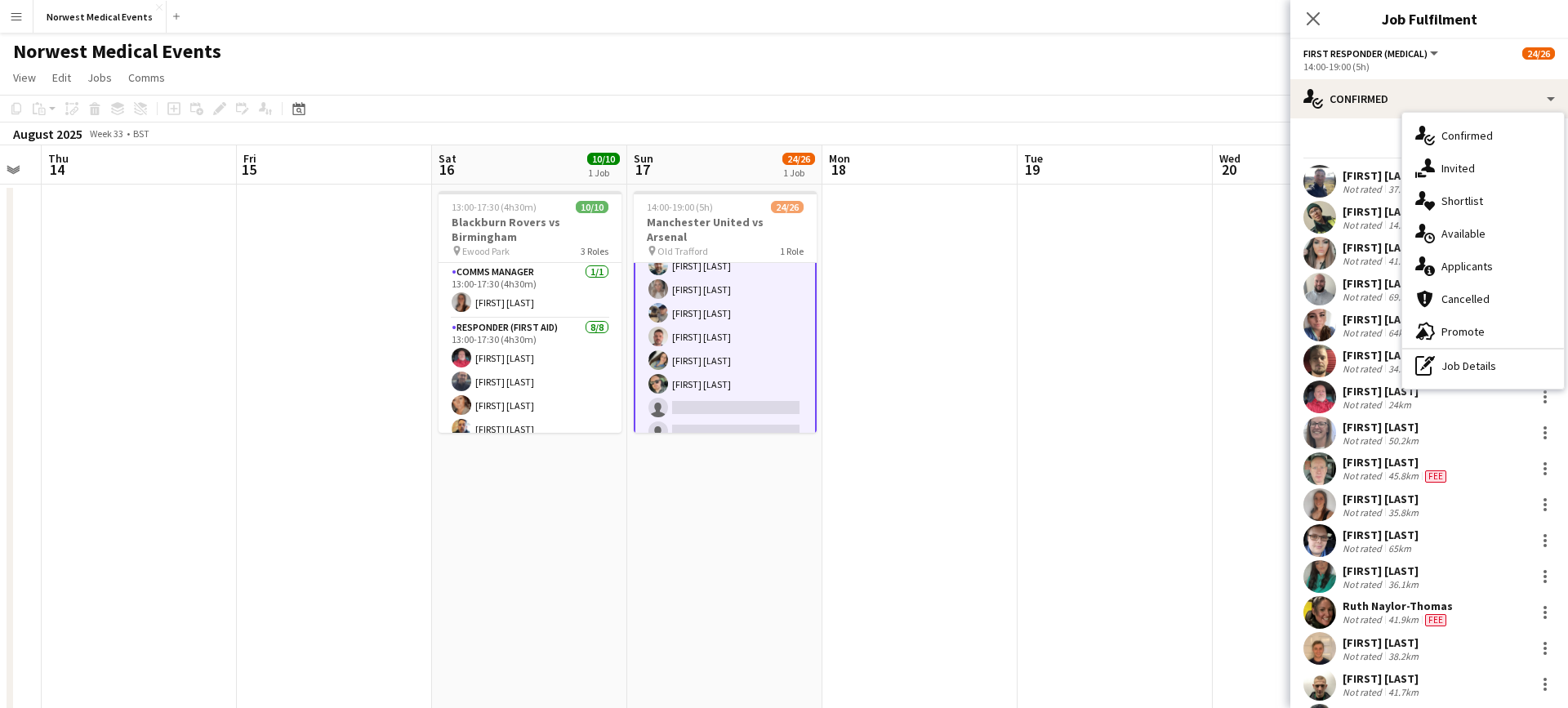 click on "single-neutral-actions-information
Applicants" at bounding box center (1483, 266) 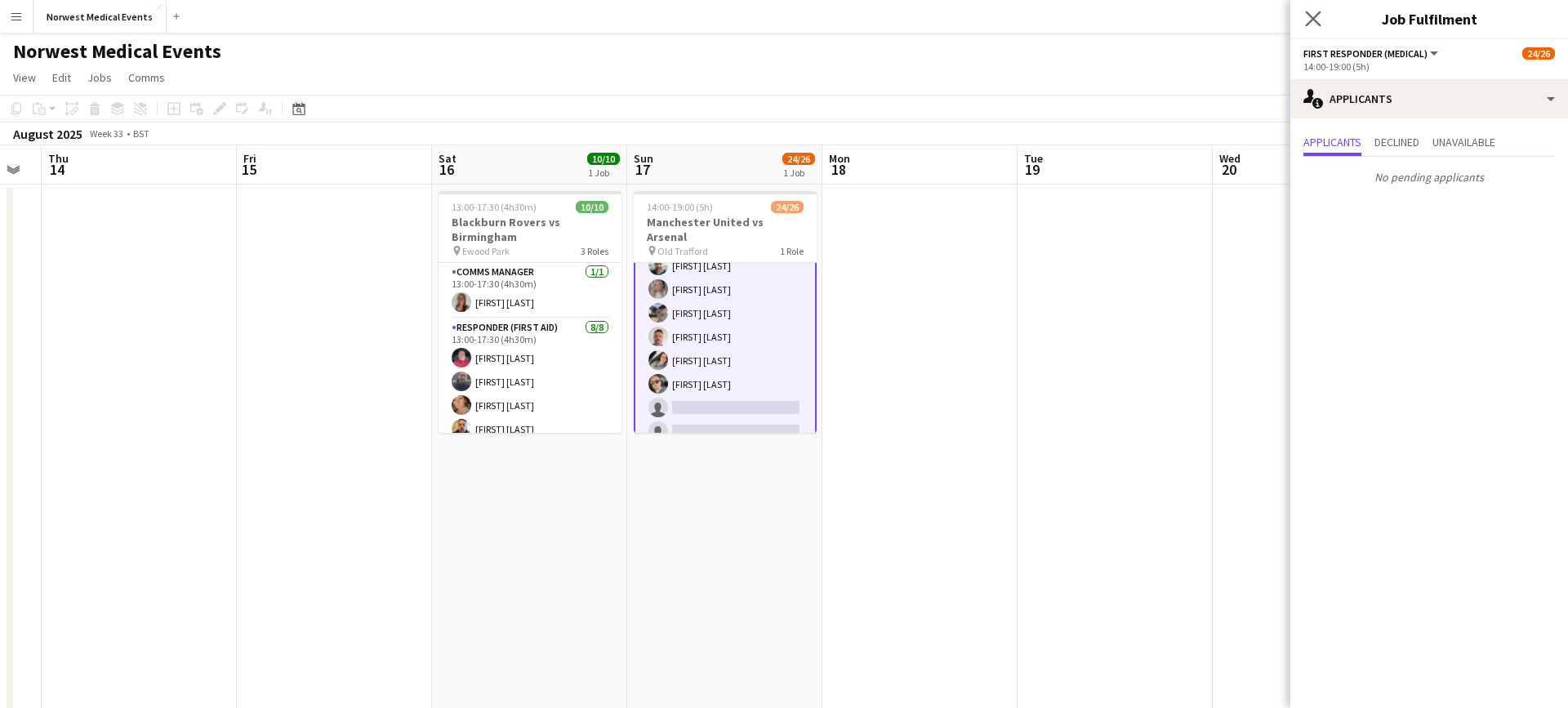 click on "Close pop-in" 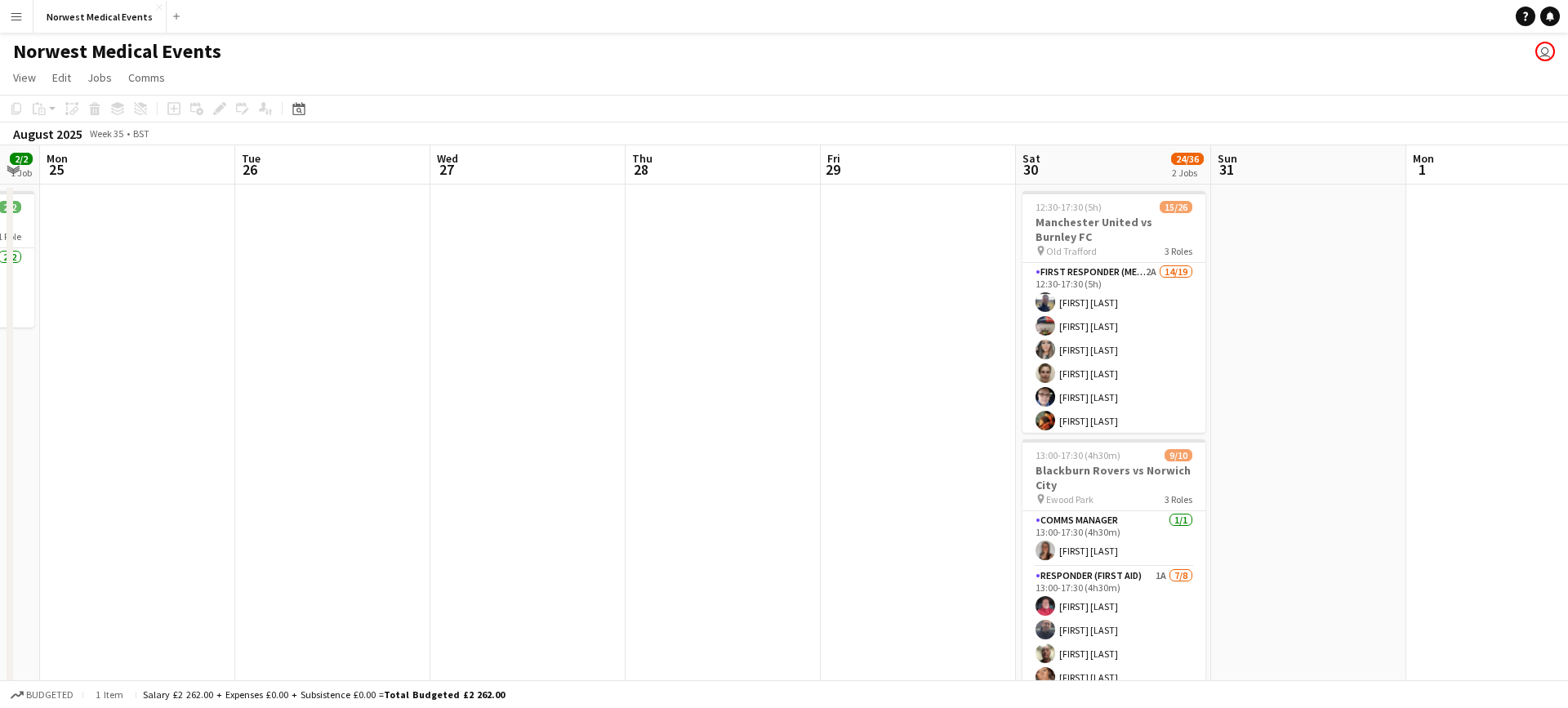 scroll, scrollTop: 0, scrollLeft: 651, axis: horizontal 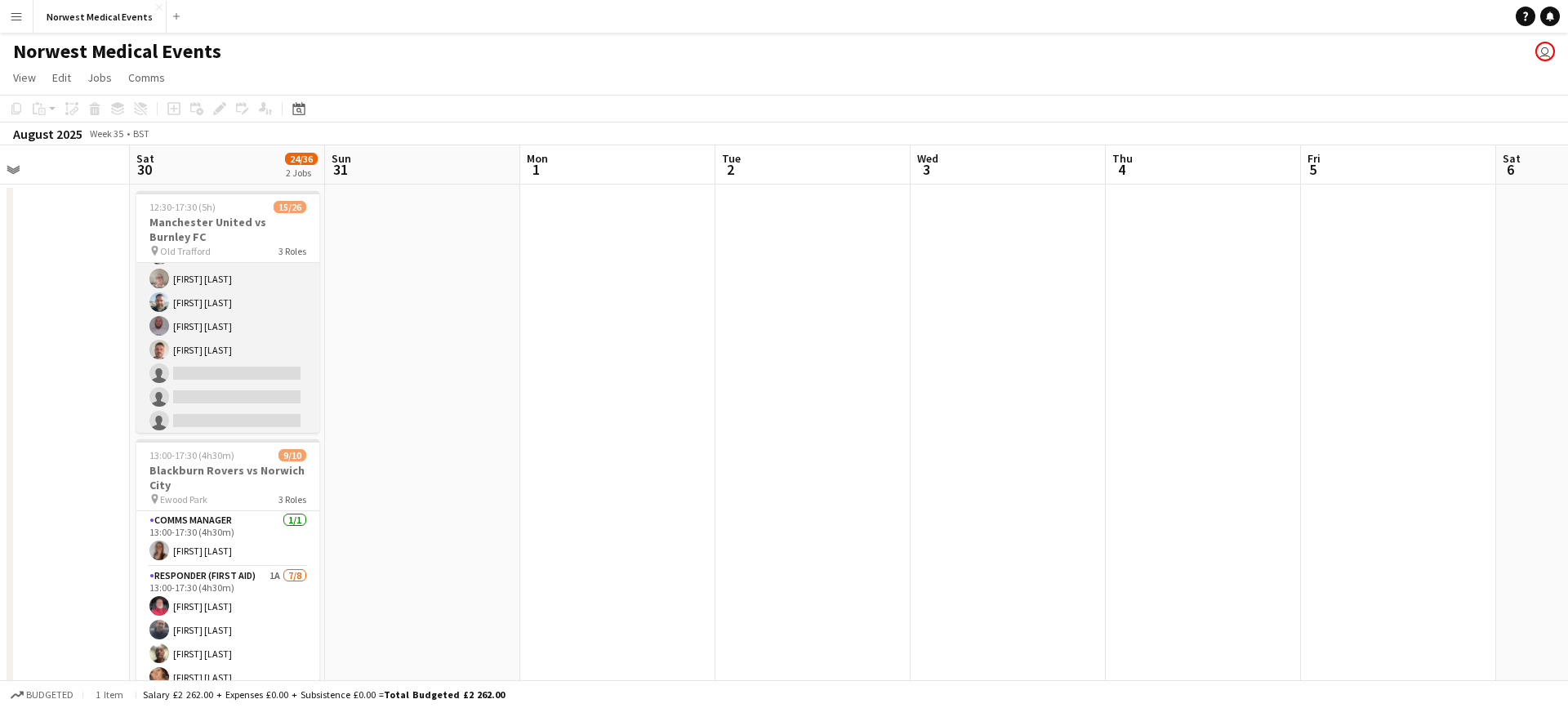 click on "First Responder (Medical)    2A   14/19   12:30-17:30 (5h)
[FIRST] [LAST] [FIRST] [LAST] [FIRST] [LAST] [FIRST] [LAST] [FIRST] [LAST] [FIRST] [LAST] [FIRST] [LAST] [FIRST] [LAST] [FIRST] [LAST] [FIRST] [LAST]
single-neutral-actions
single-neutral-actions
single-neutral-actions
single-neutral-actions
single-neutral-actions" at bounding box center (228, 243) 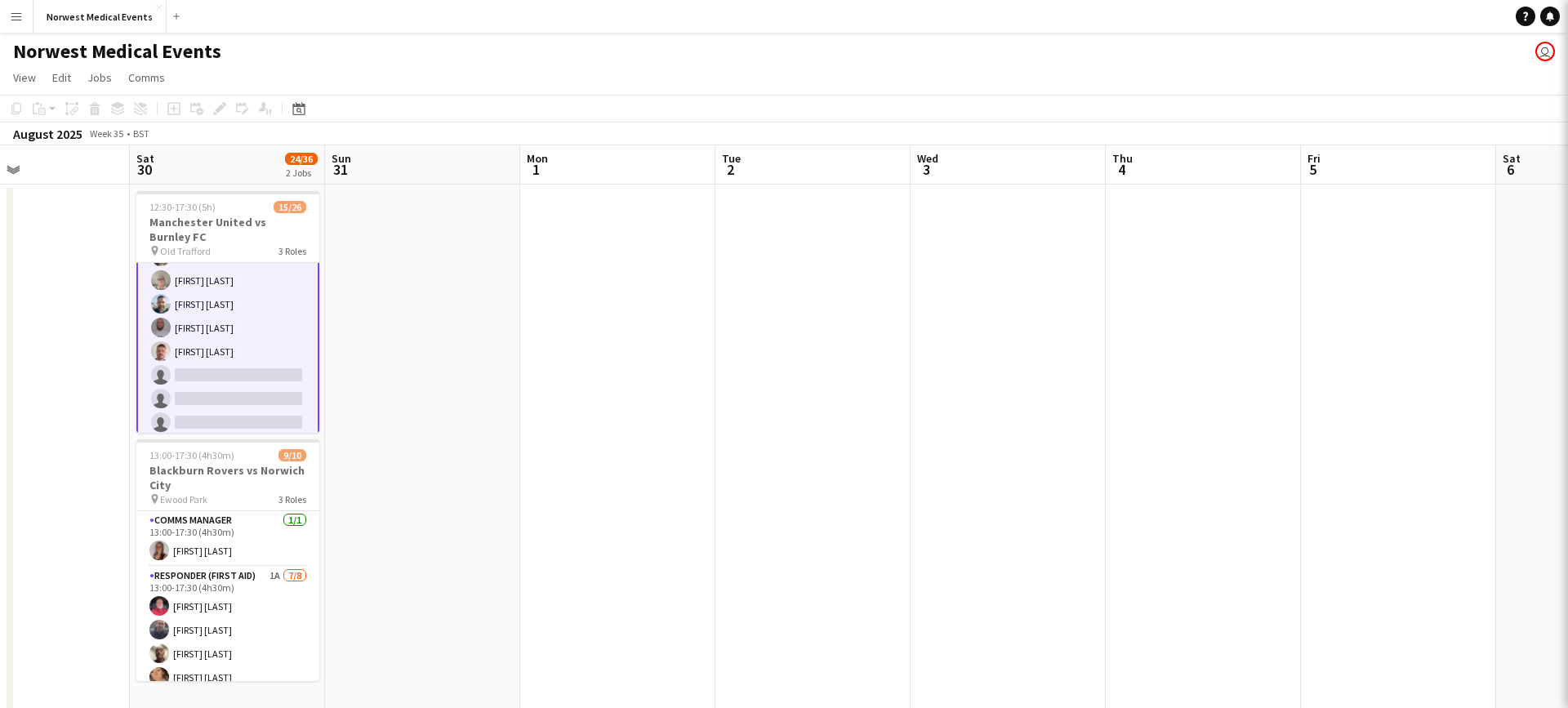 scroll, scrollTop: 262, scrollLeft: 0, axis: vertical 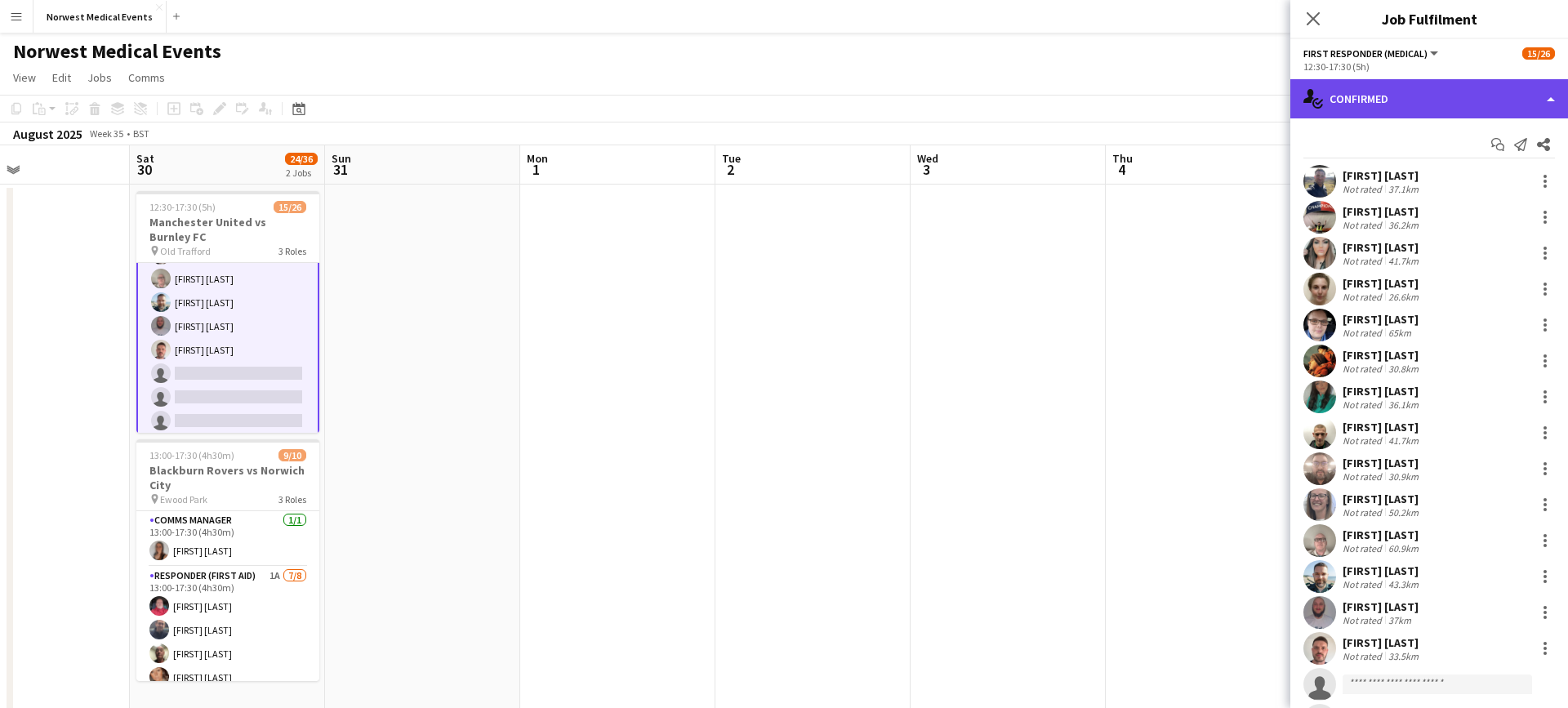 click on "single-neutral-actions-check-2
Confirmed" 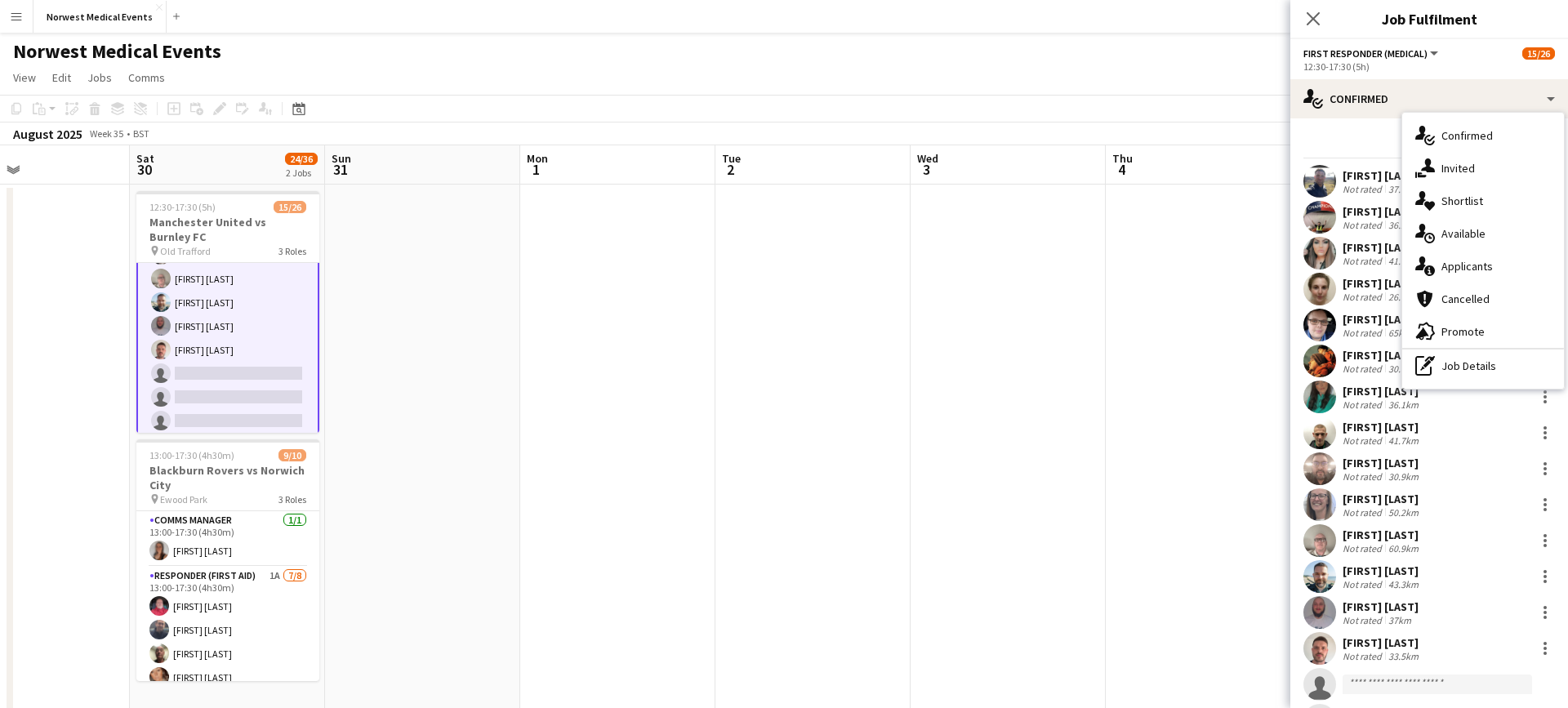 click on "single-neutral-actions-information
Applicants" at bounding box center [1483, 266] 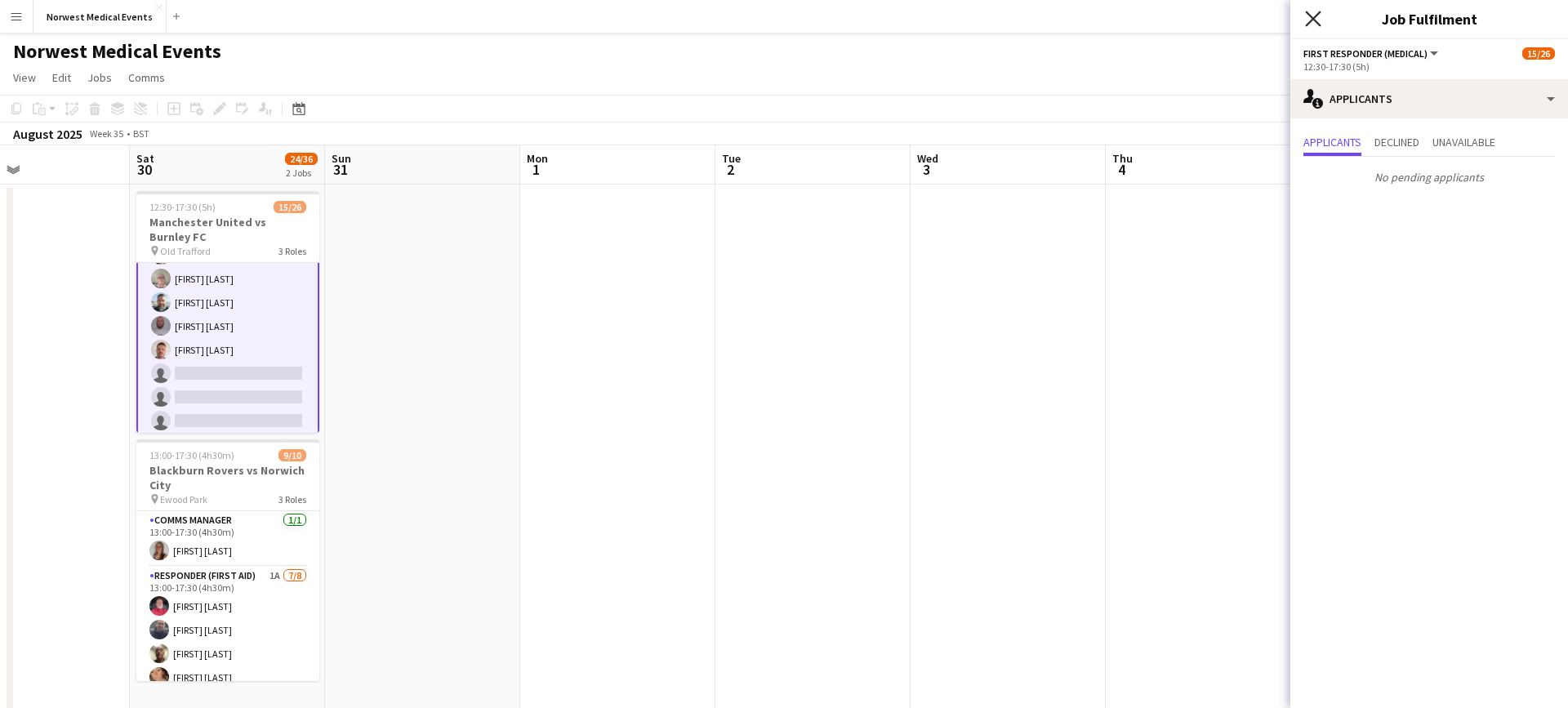 click on "Close pop-in" 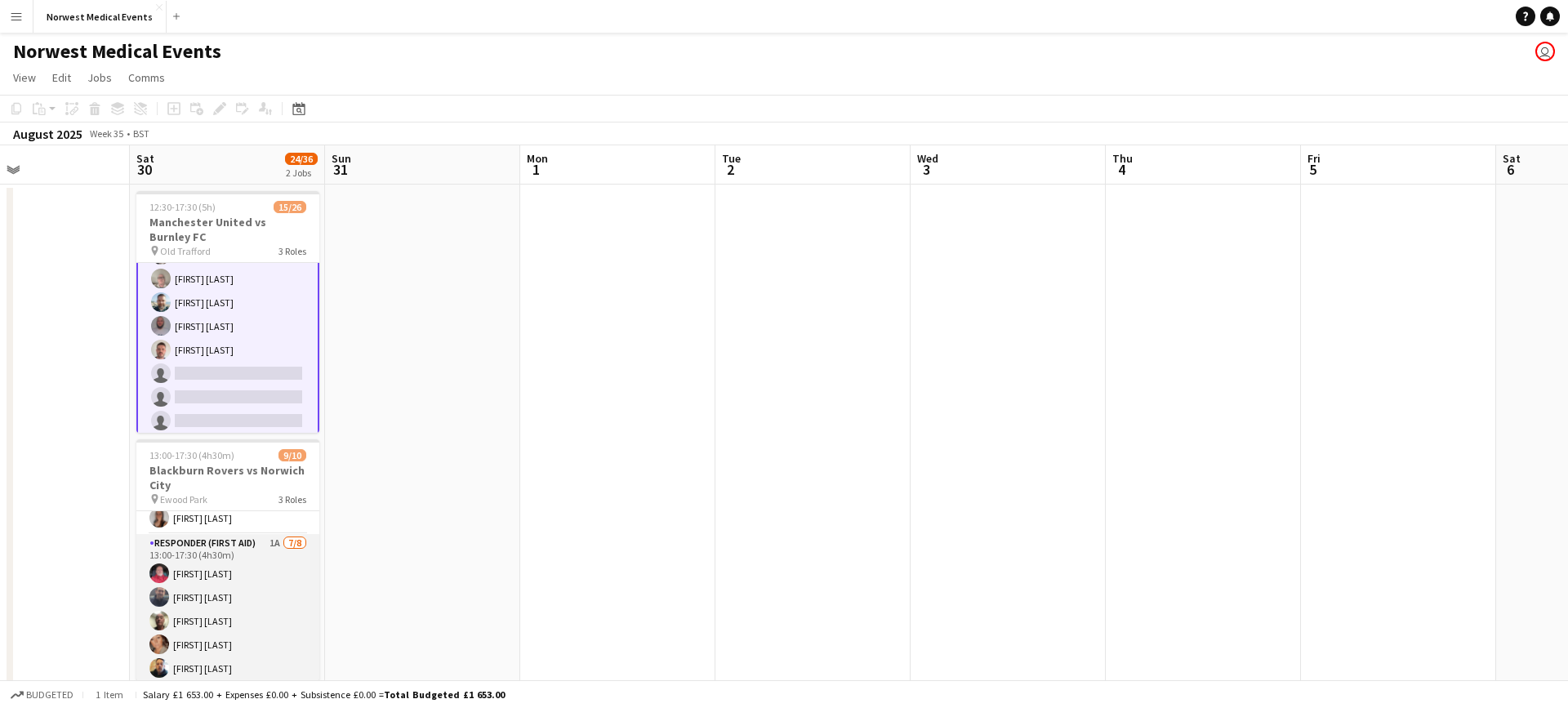 scroll, scrollTop: 163, scrollLeft: 0, axis: vertical 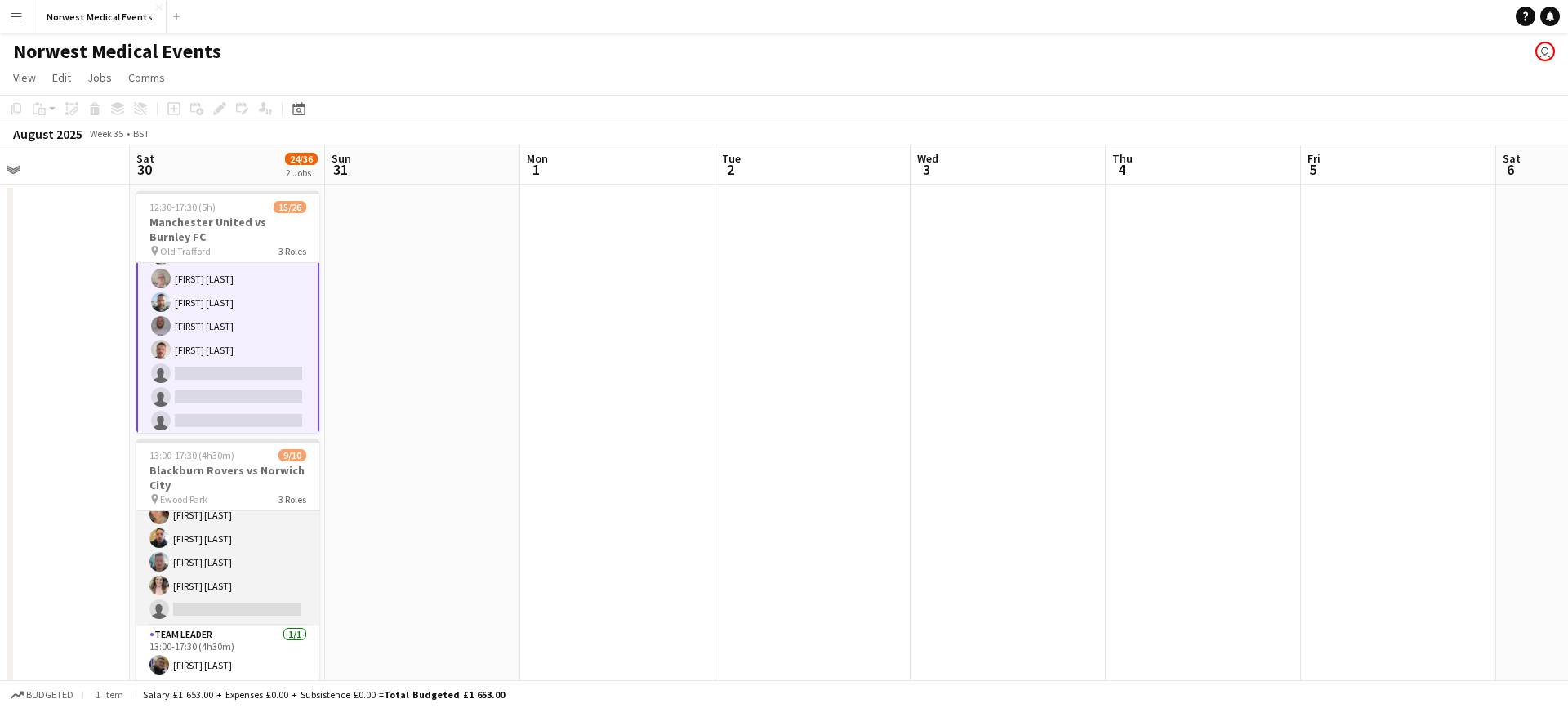 click on "Responder (First Aid)   1A   7/8   13:00-17:30 (4h30m)
[FIRST] [LAST] [FIRST] [LAST] [FIRST] [LAST] [FIRST] [LAST] [FIRST] [LAST] [FIRST] [LAST] [FIRST] [LAST]
single-neutral-actions" at bounding box center (228, 514) 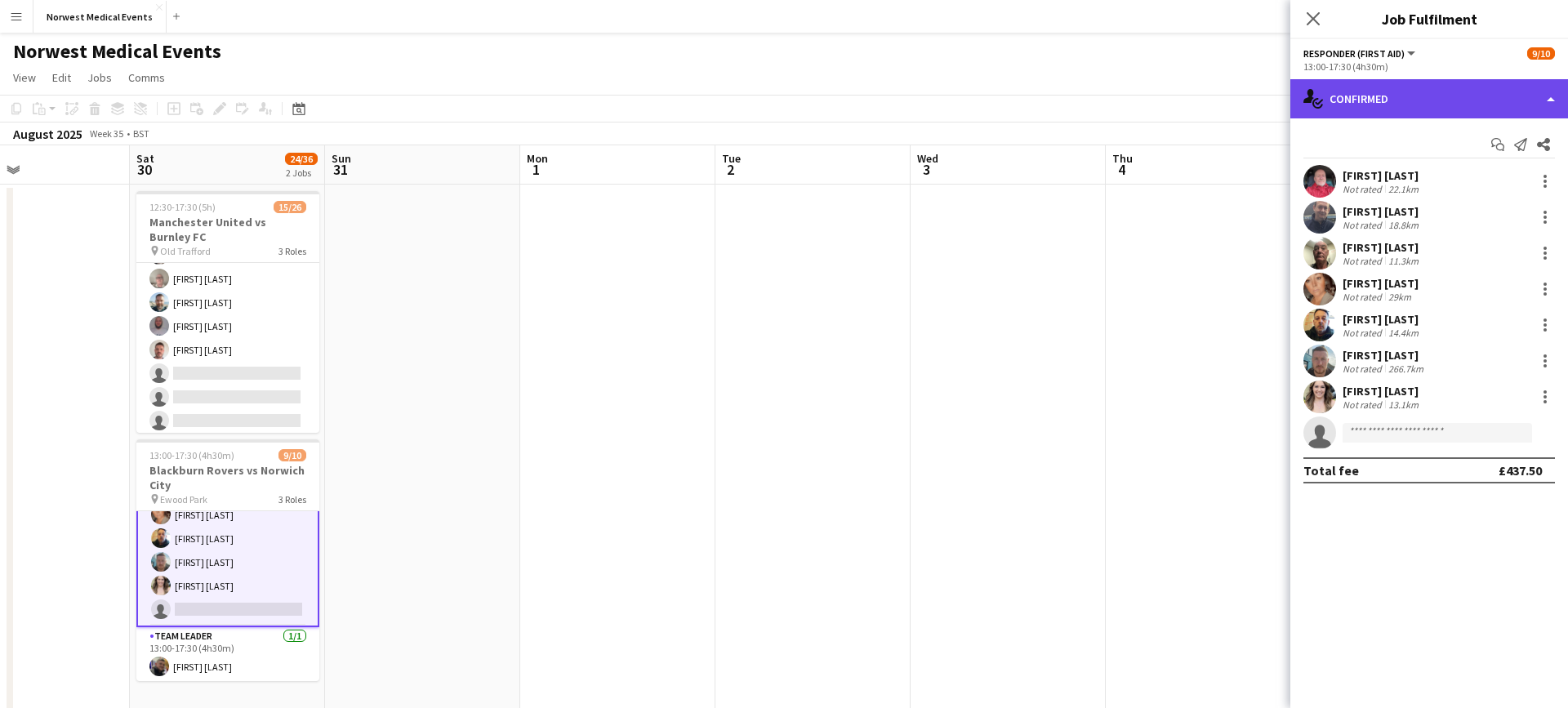 click on "single-neutral-actions-check-2
Confirmed" 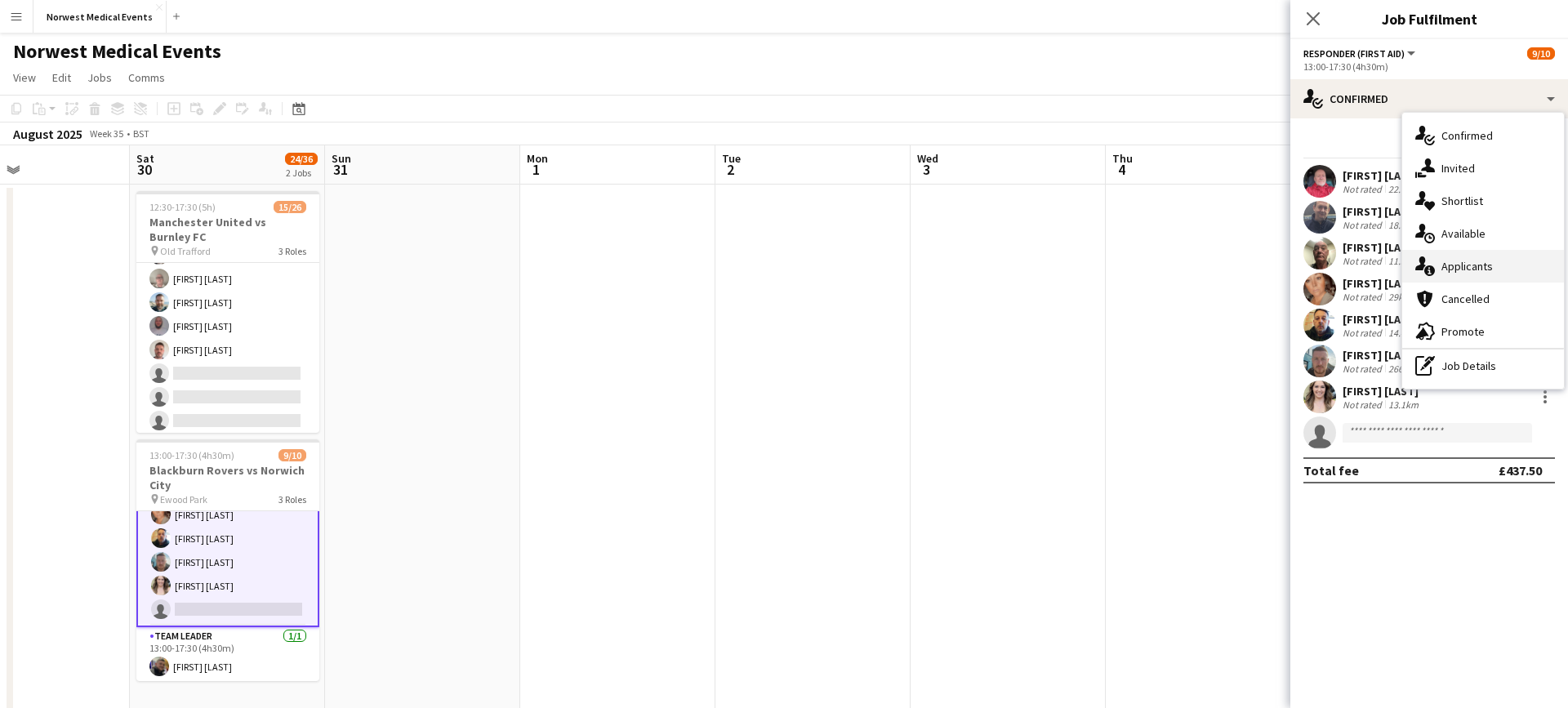 click on "single-neutral-actions-information
Applicants" at bounding box center [1483, 266] 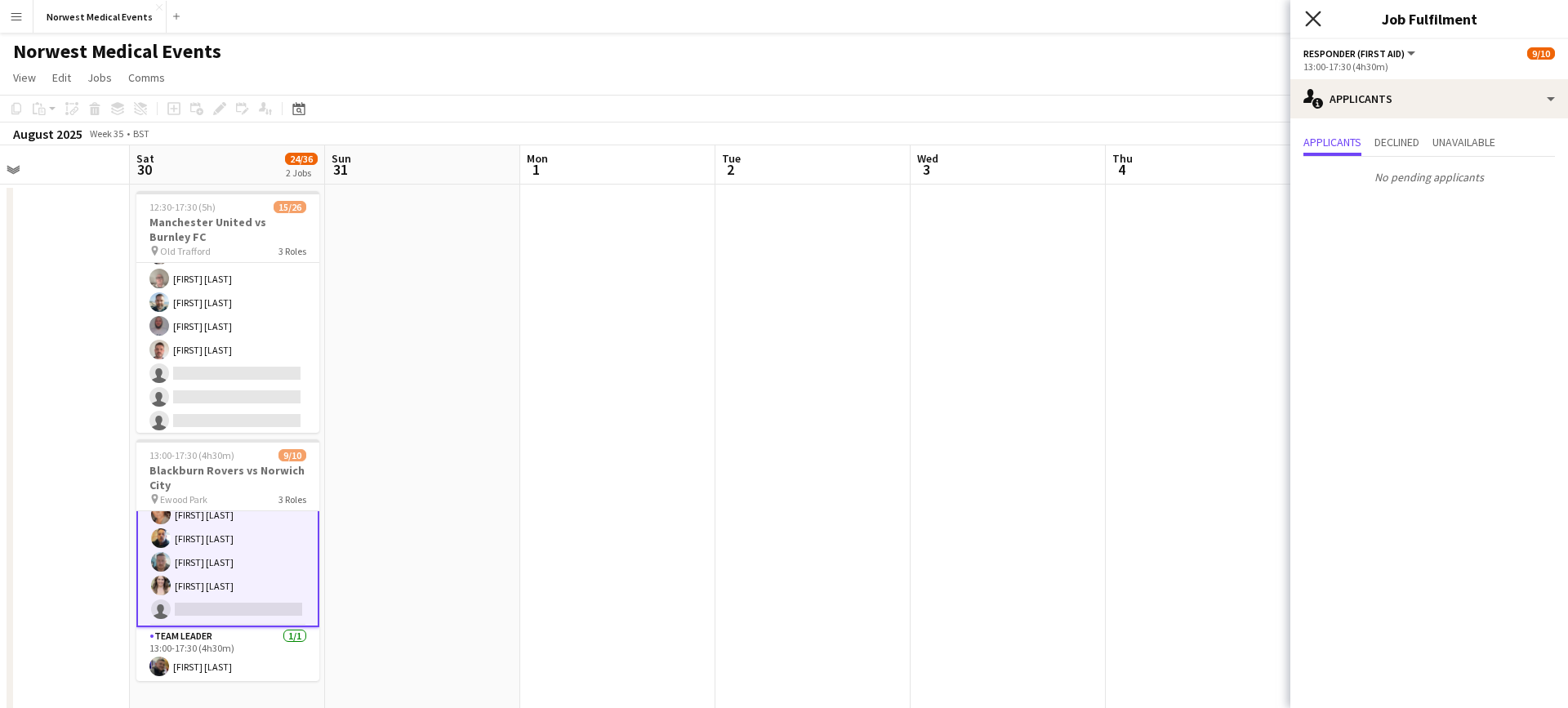 click on "Close pop-in" 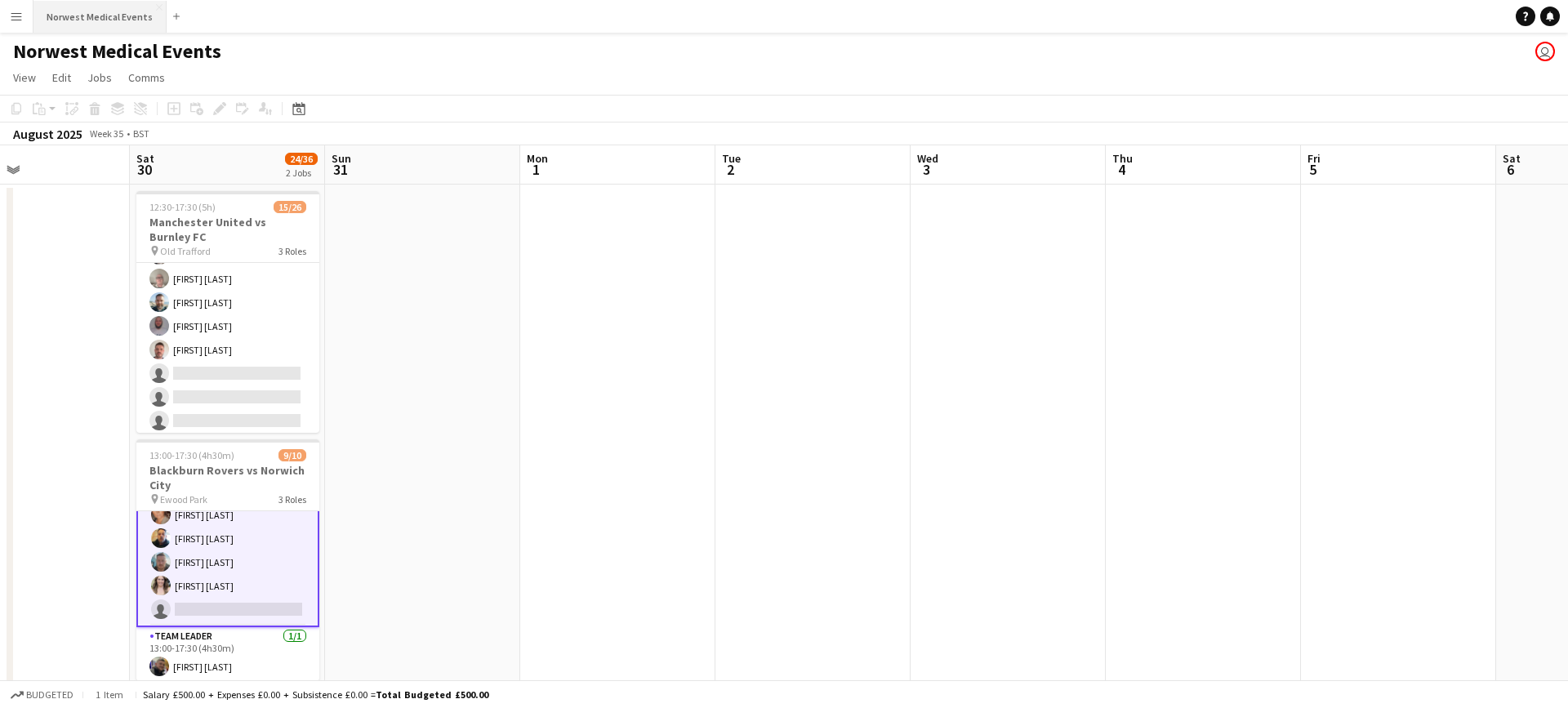 click on "Norwest Medical Events
Close" at bounding box center [100, 16] 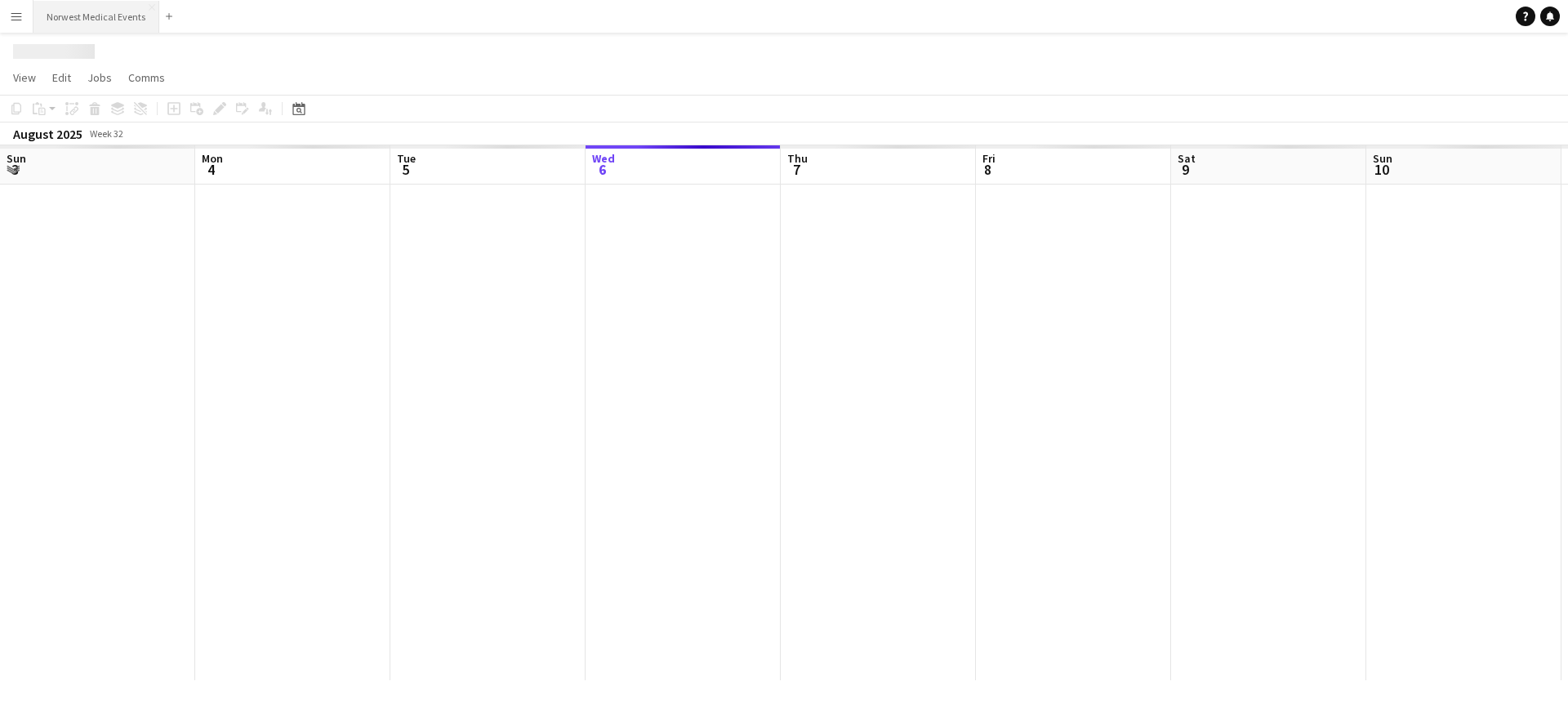 scroll, scrollTop: 0, scrollLeft: 390, axis: horizontal 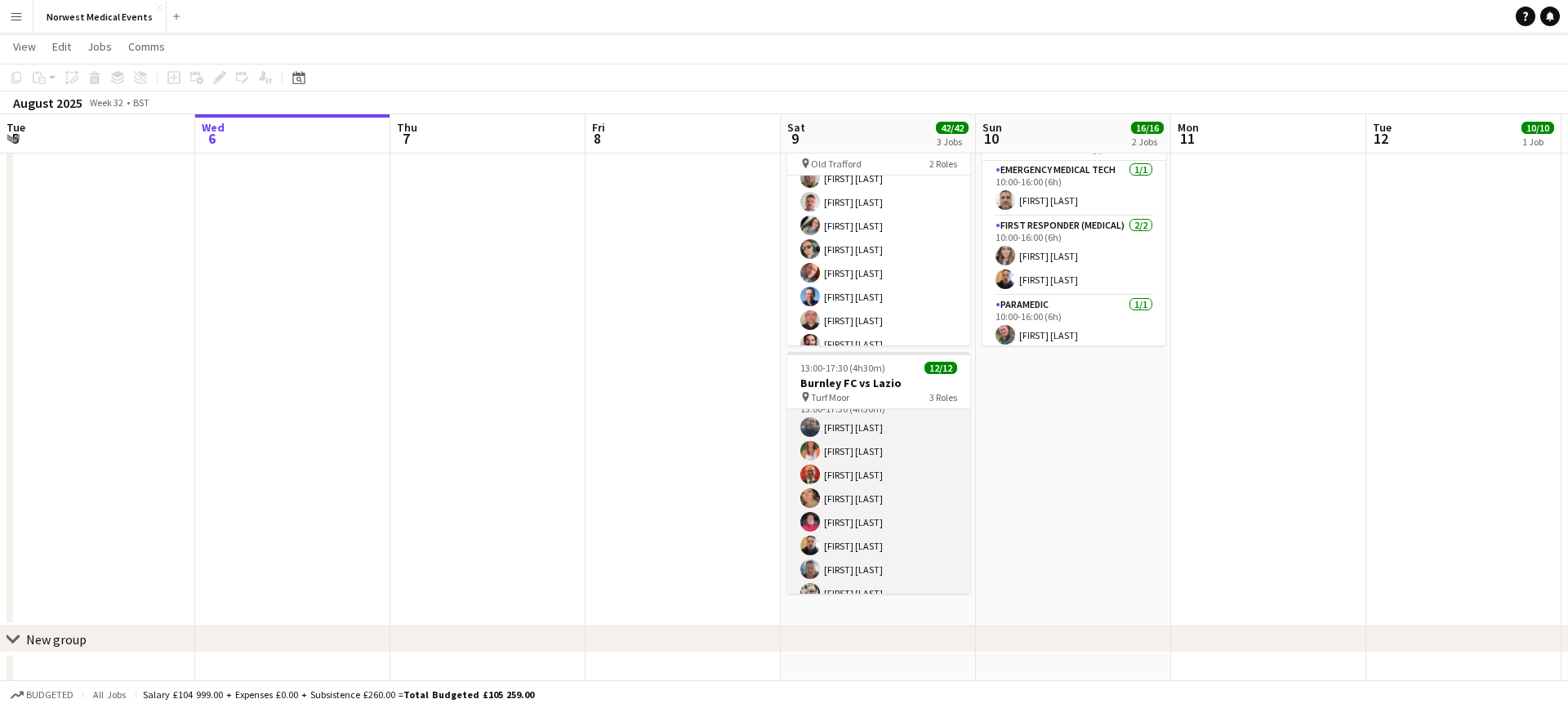 click on "Responder (First Aid)   10/10   13:00-17:30 (4h30m)
[FIRST] [LAST] [FIRST] [LAST] [FIRST] [LAST] [FIRST] [LAST] [FIRST] [LAST] [FIRST] [LAST] [FIRST] [LAST] [FIRST] [LAST] [FIRST] [LAST]" at bounding box center (879, 522) 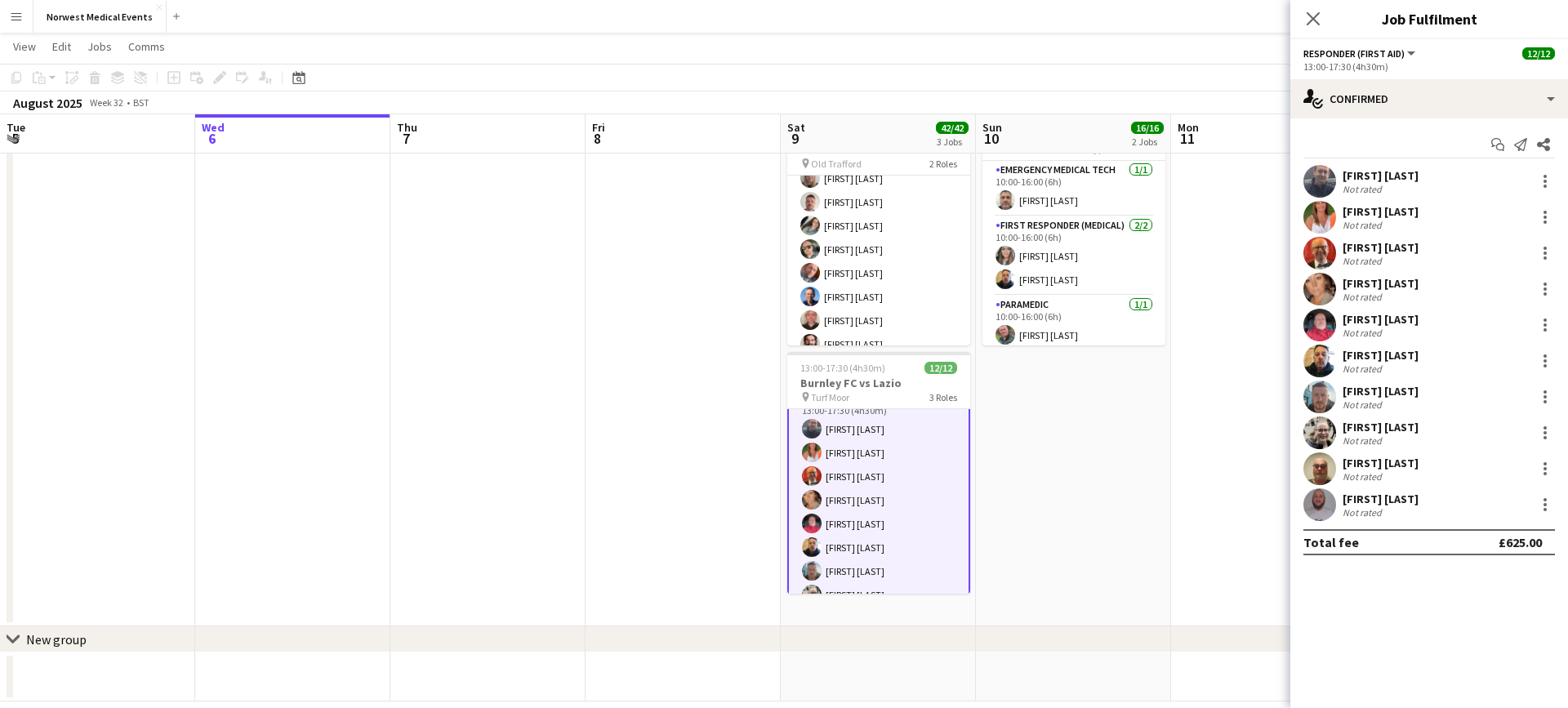 scroll, scrollTop: 78, scrollLeft: 0, axis: vertical 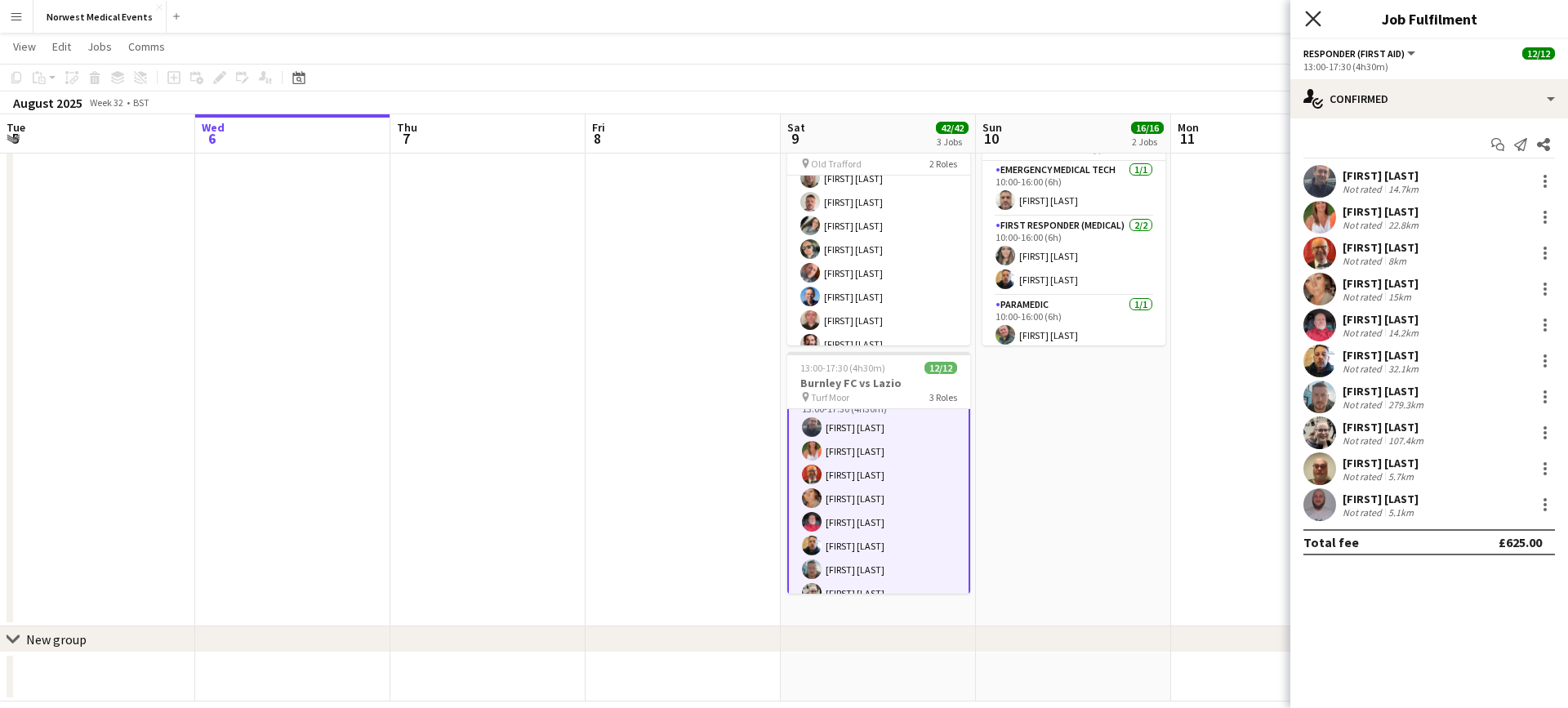 click on "Close pop-in" 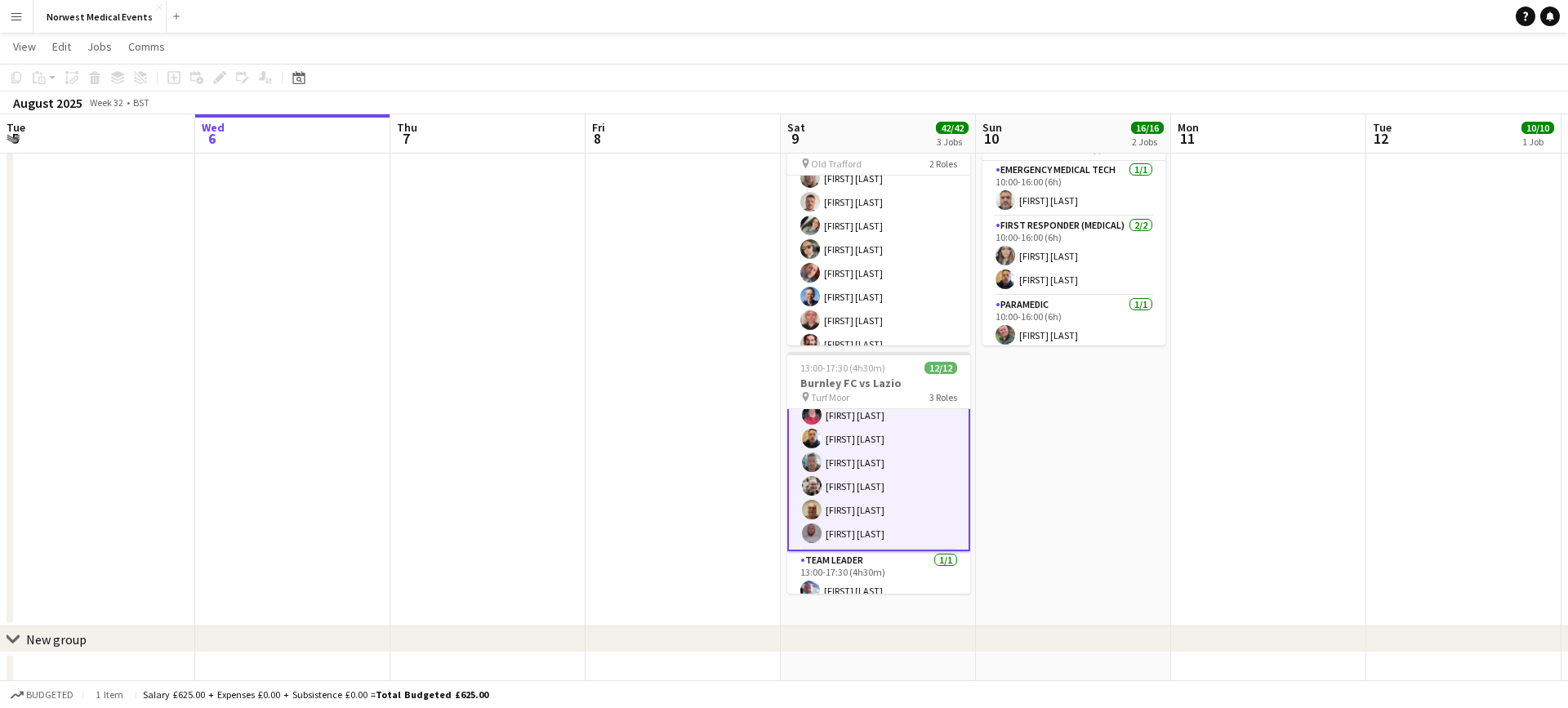 scroll, scrollTop: 198, scrollLeft: 0, axis: vertical 